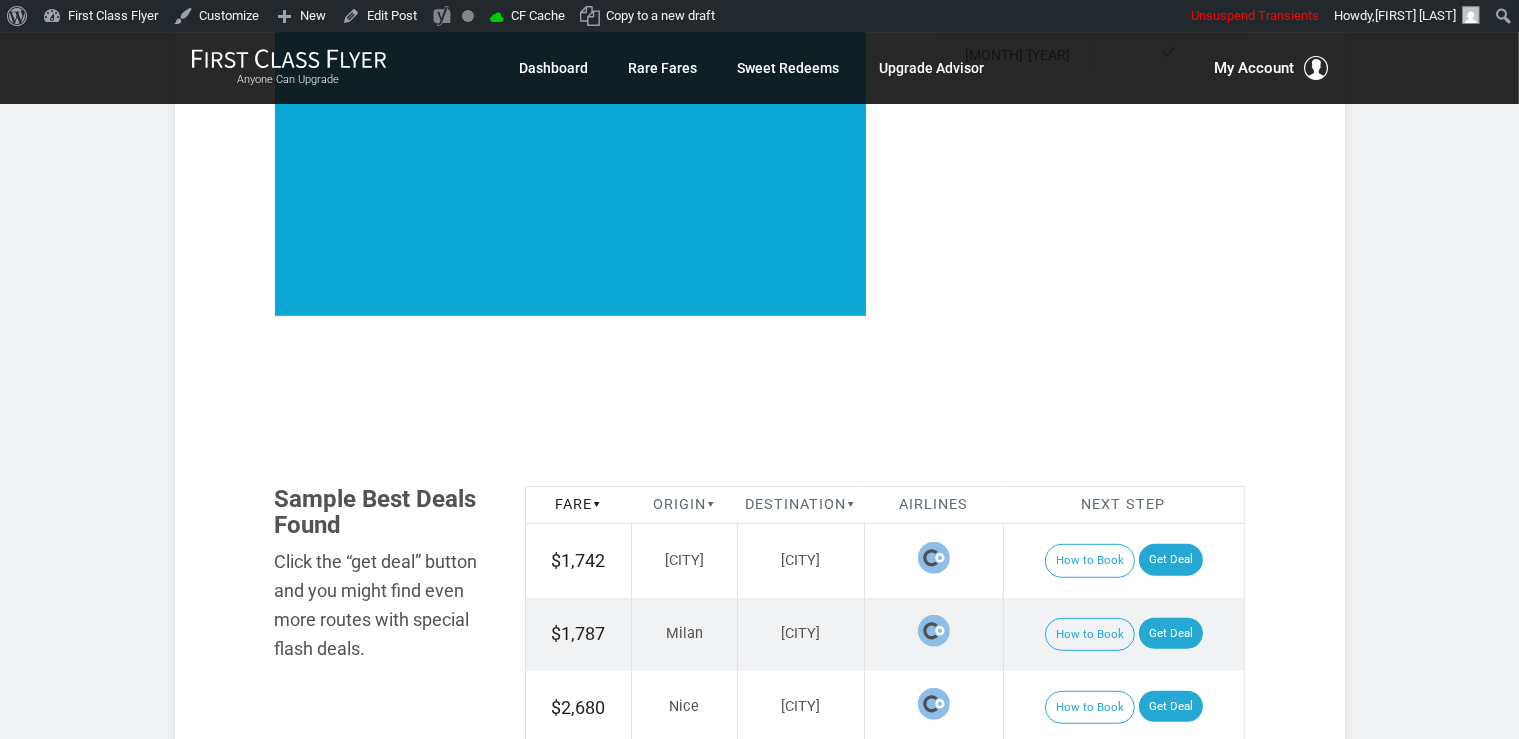 scroll, scrollTop: 1056, scrollLeft: 0, axis: vertical 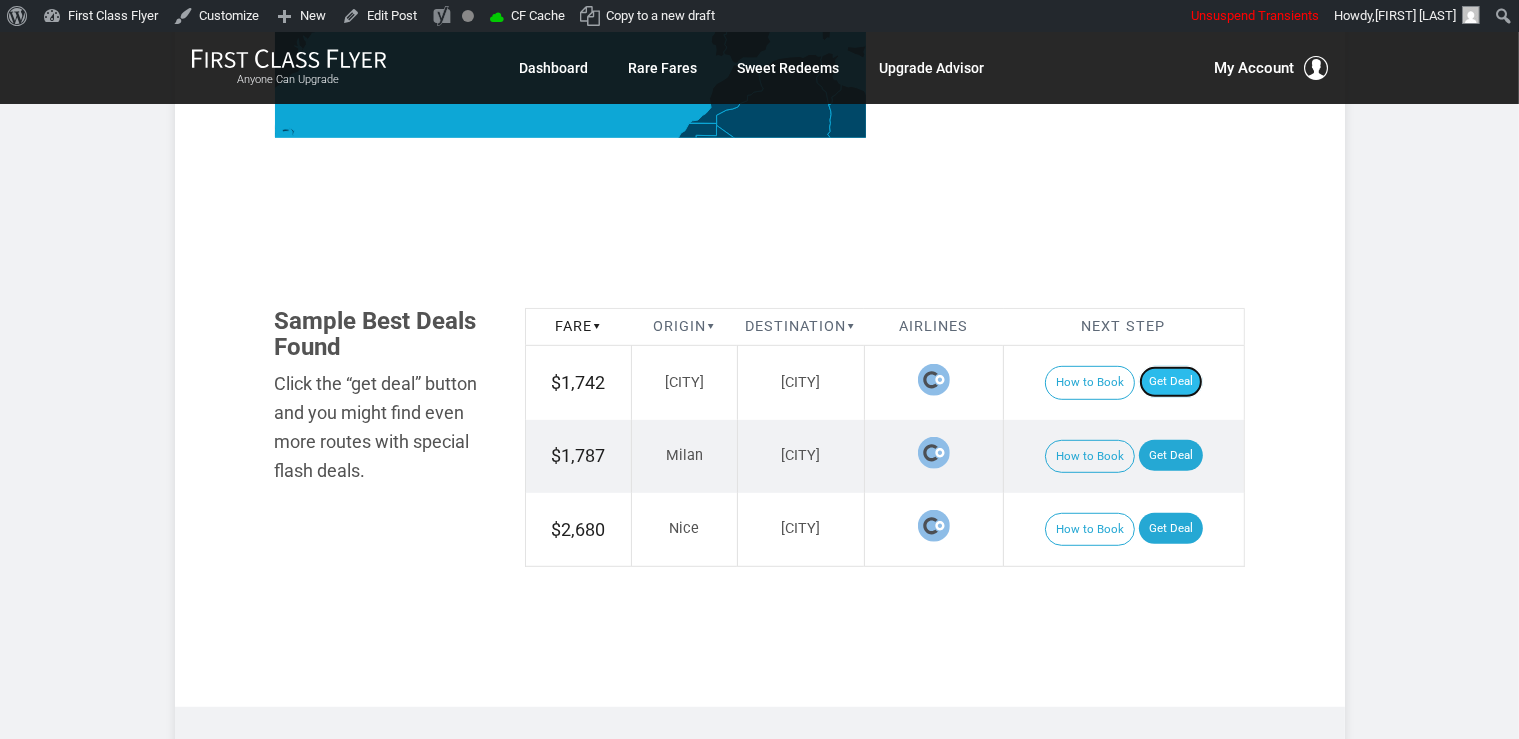 click on "Get Deal" at bounding box center [1171, 382] 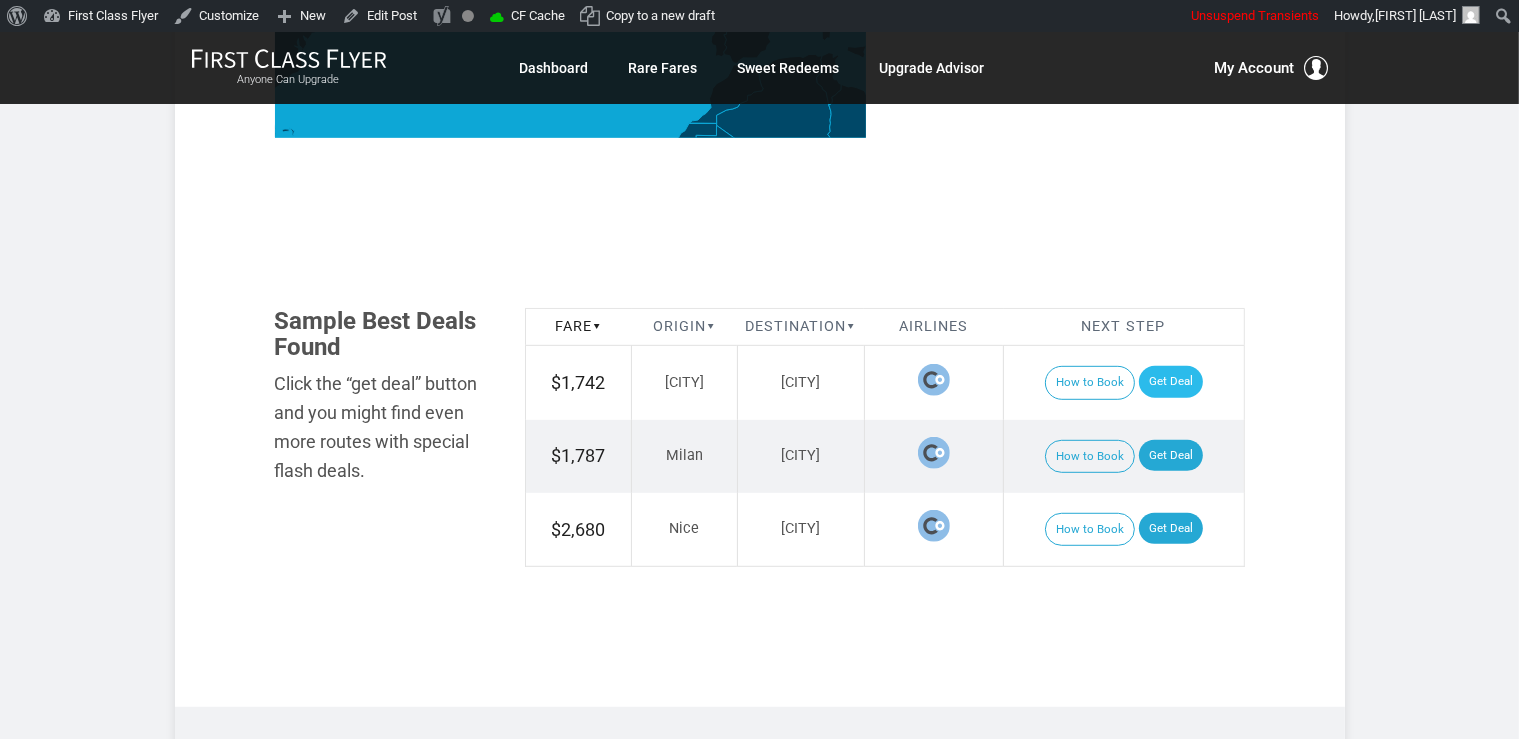 scroll, scrollTop: 0, scrollLeft: 0, axis: both 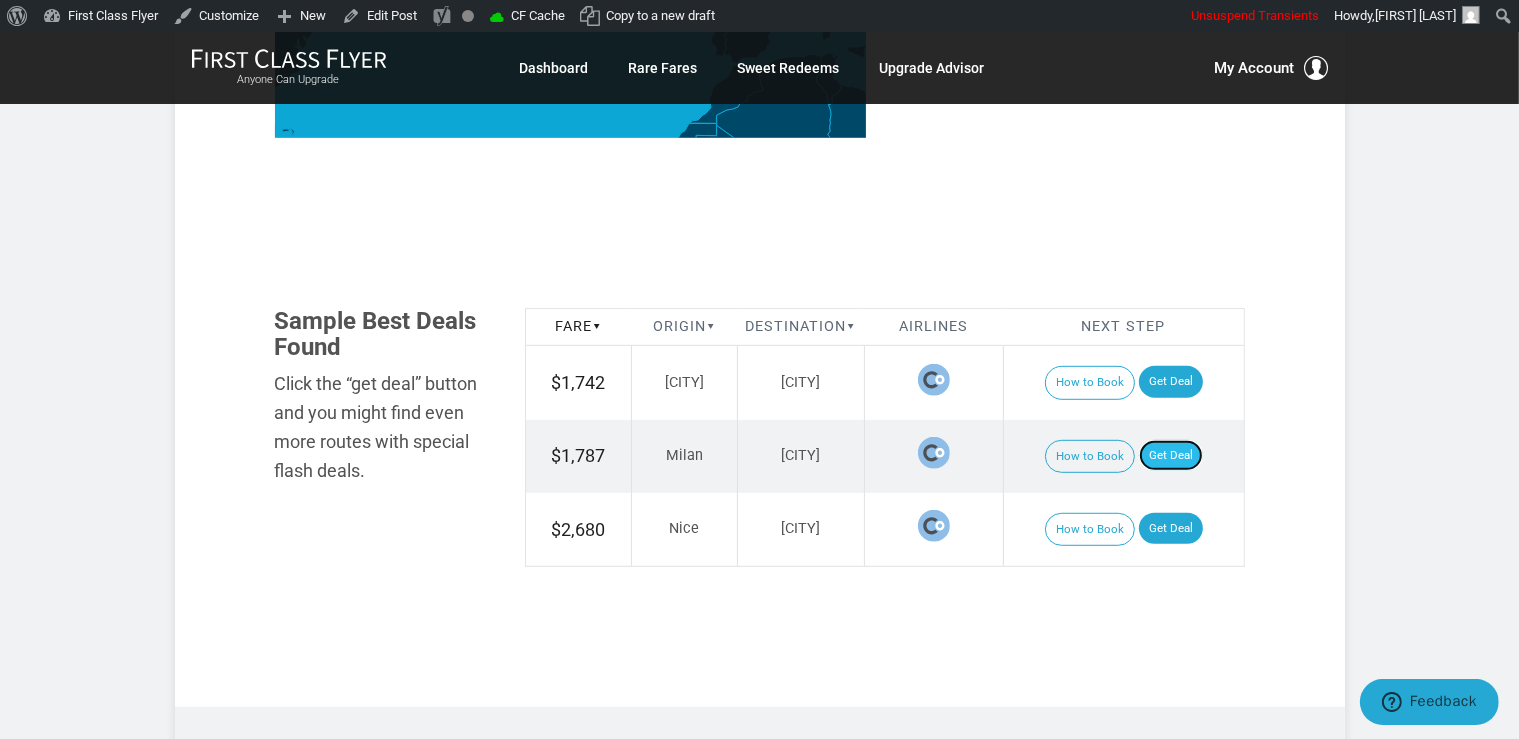 click on "Get Deal" at bounding box center [1171, 456] 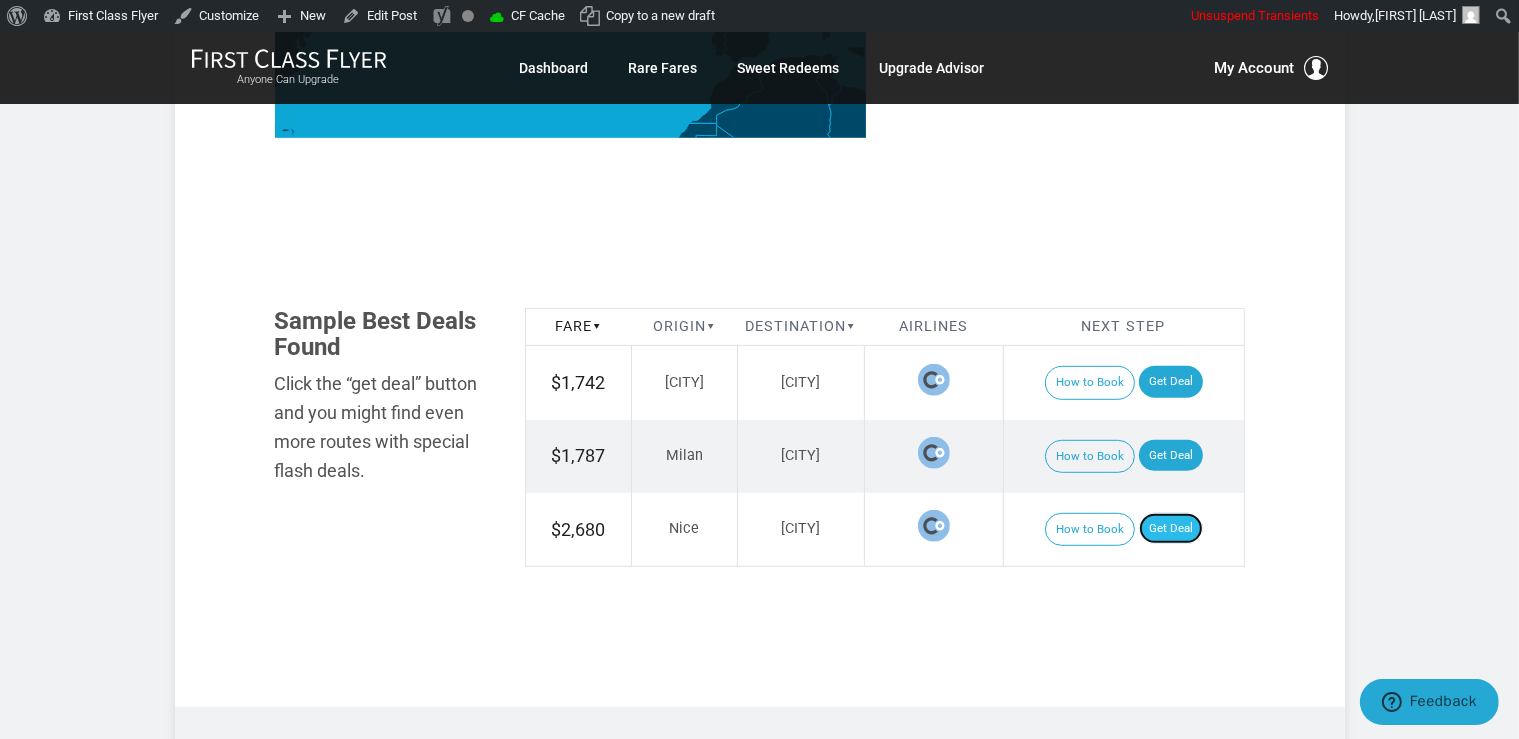 click on "Get Deal" at bounding box center [1171, 529] 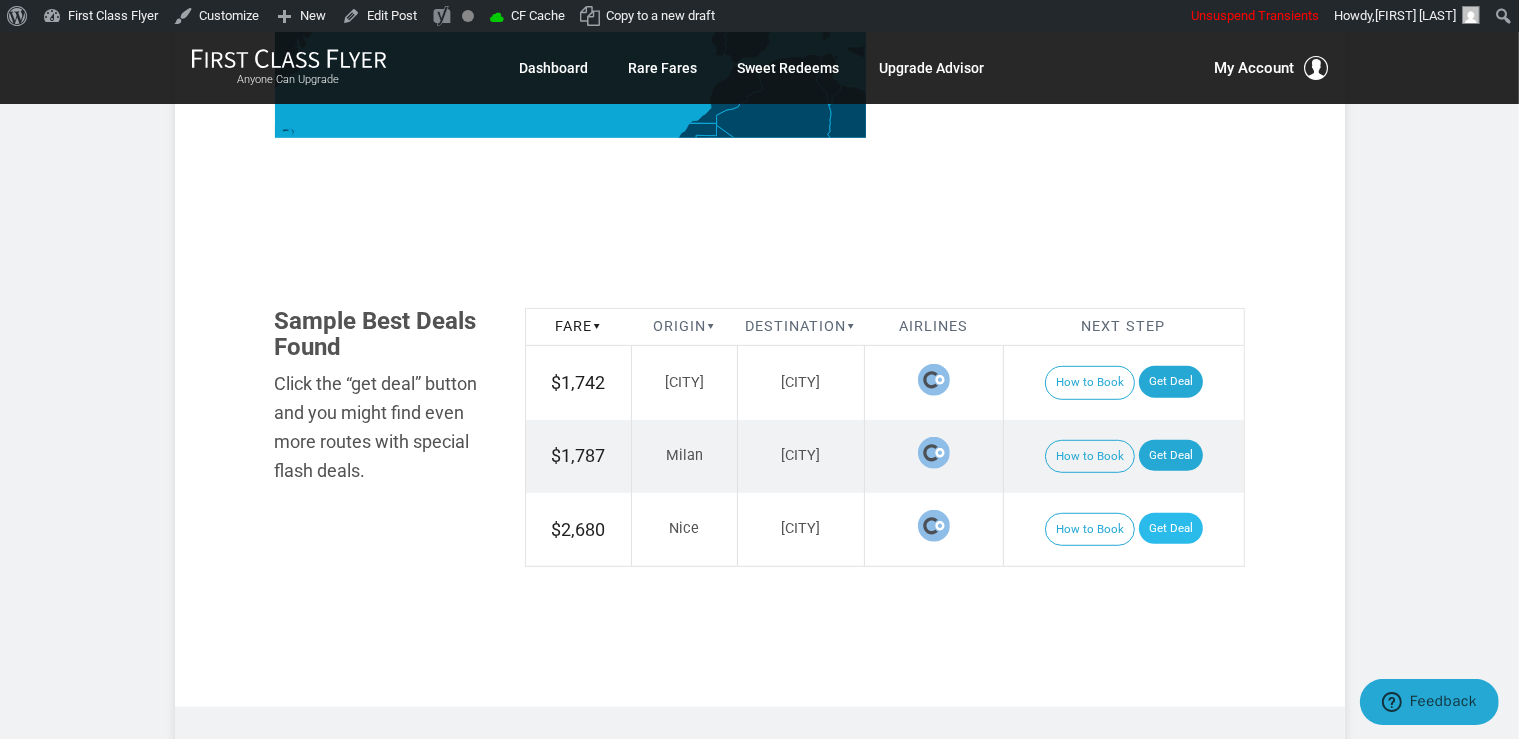 scroll, scrollTop: 1020, scrollLeft: 0, axis: vertical 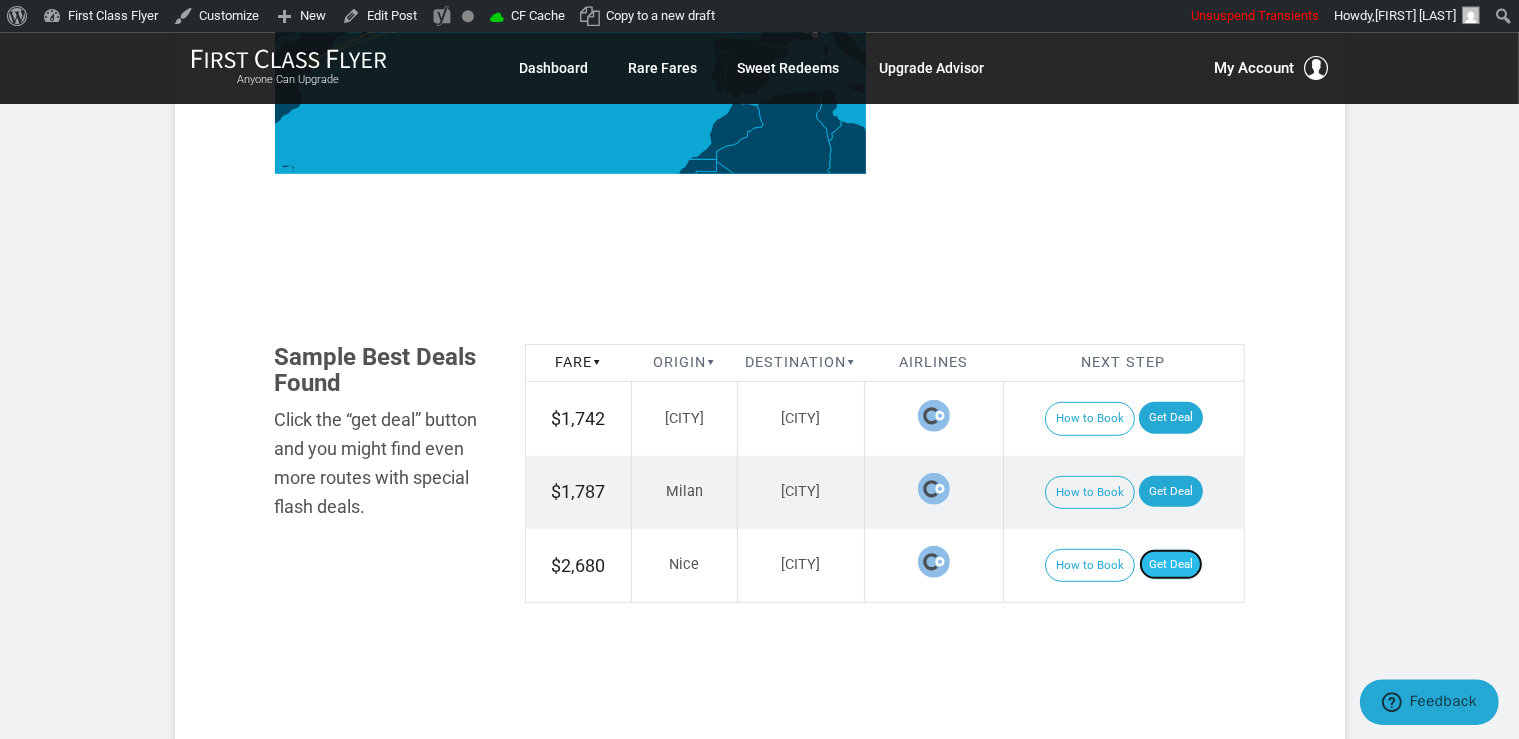 click on "Get Deal" at bounding box center [1171, 565] 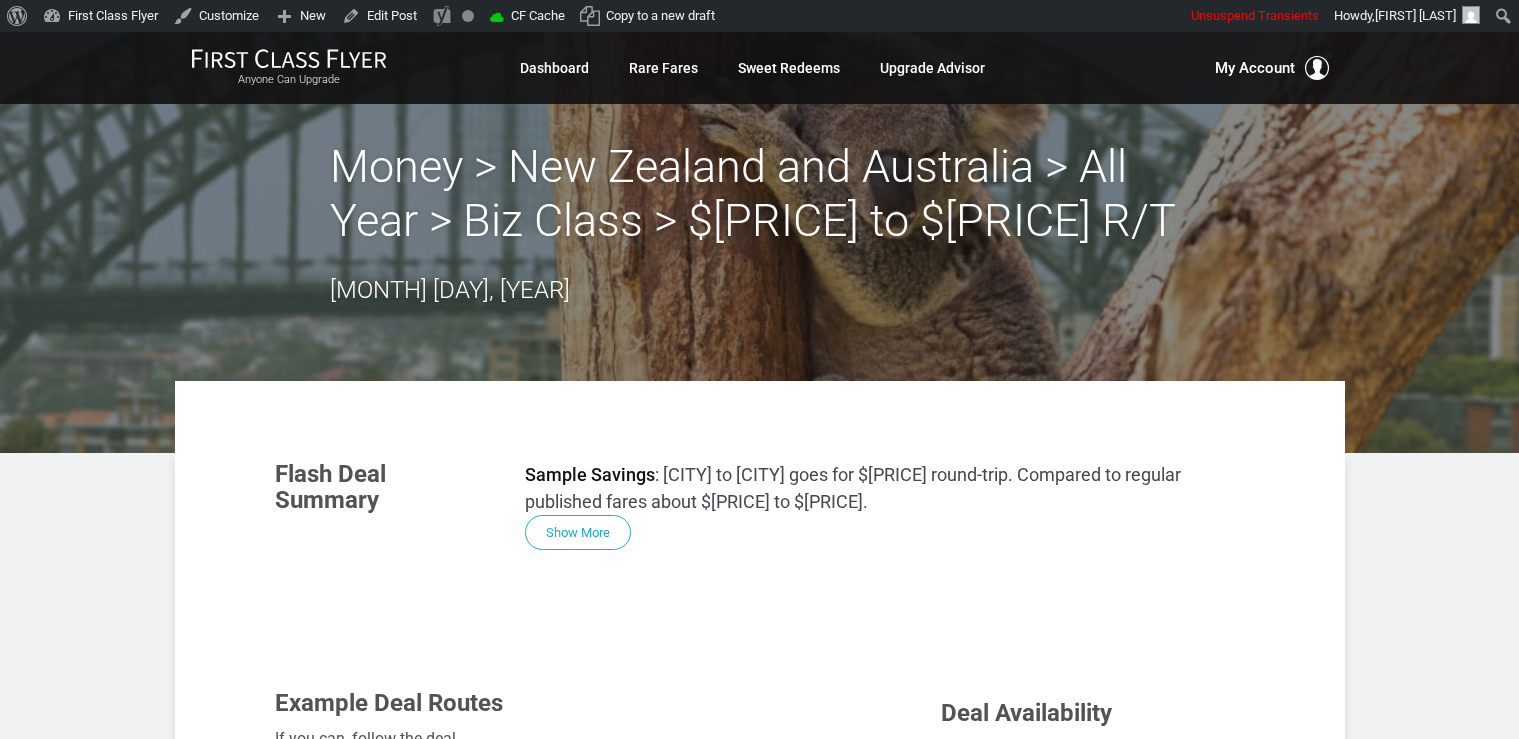 scroll, scrollTop: 1056, scrollLeft: 0, axis: vertical 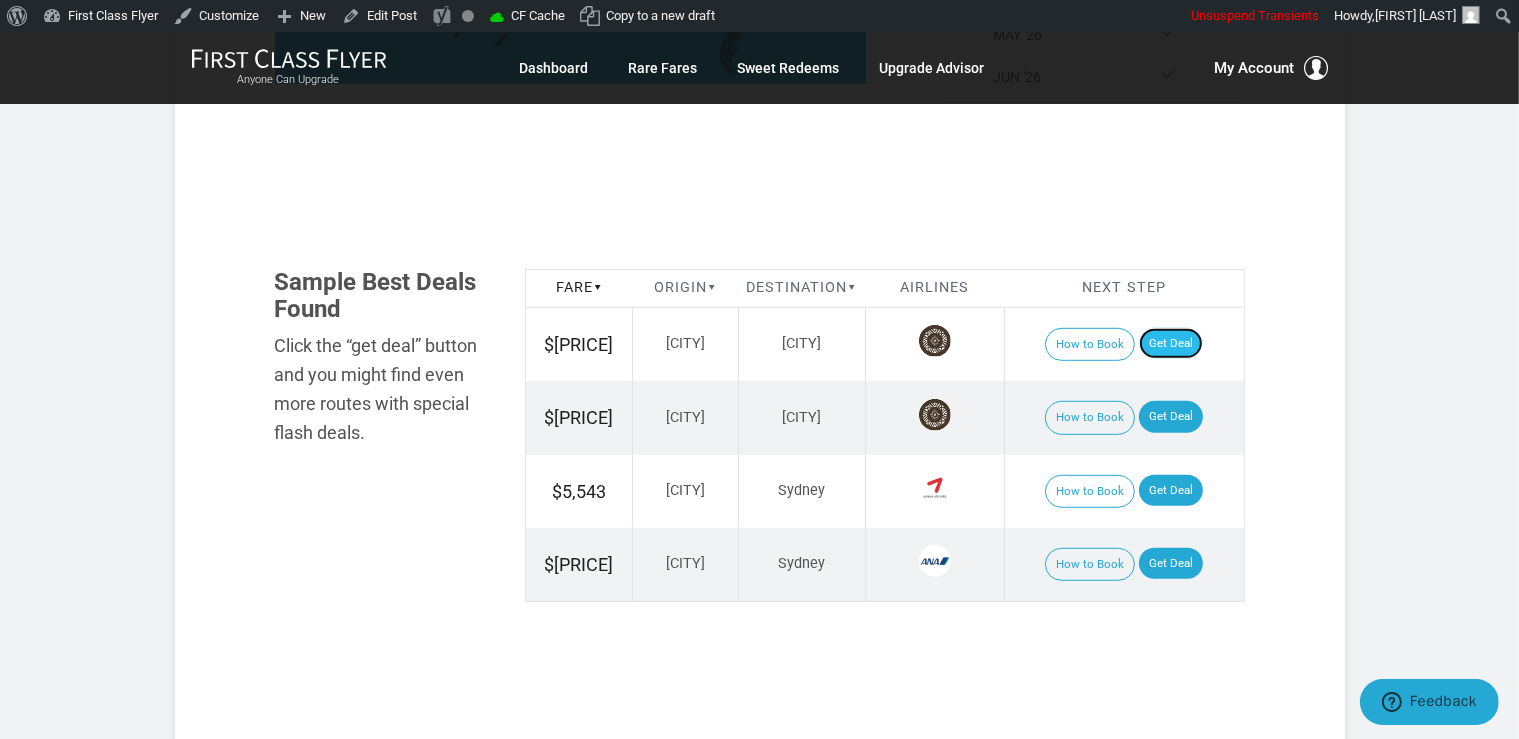 click on "Get Deal" at bounding box center [1171, 344] 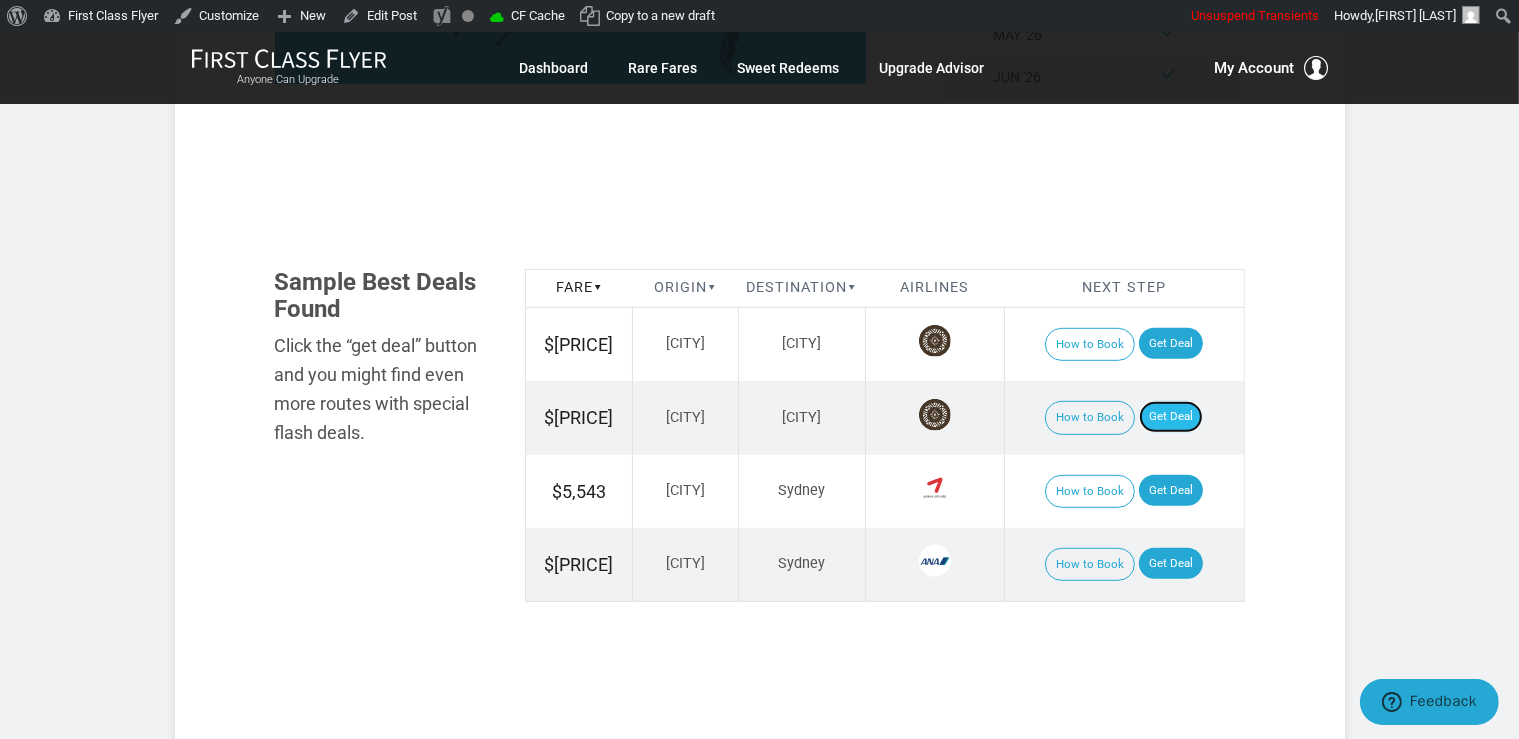 click on "Get Deal" at bounding box center (1171, 417) 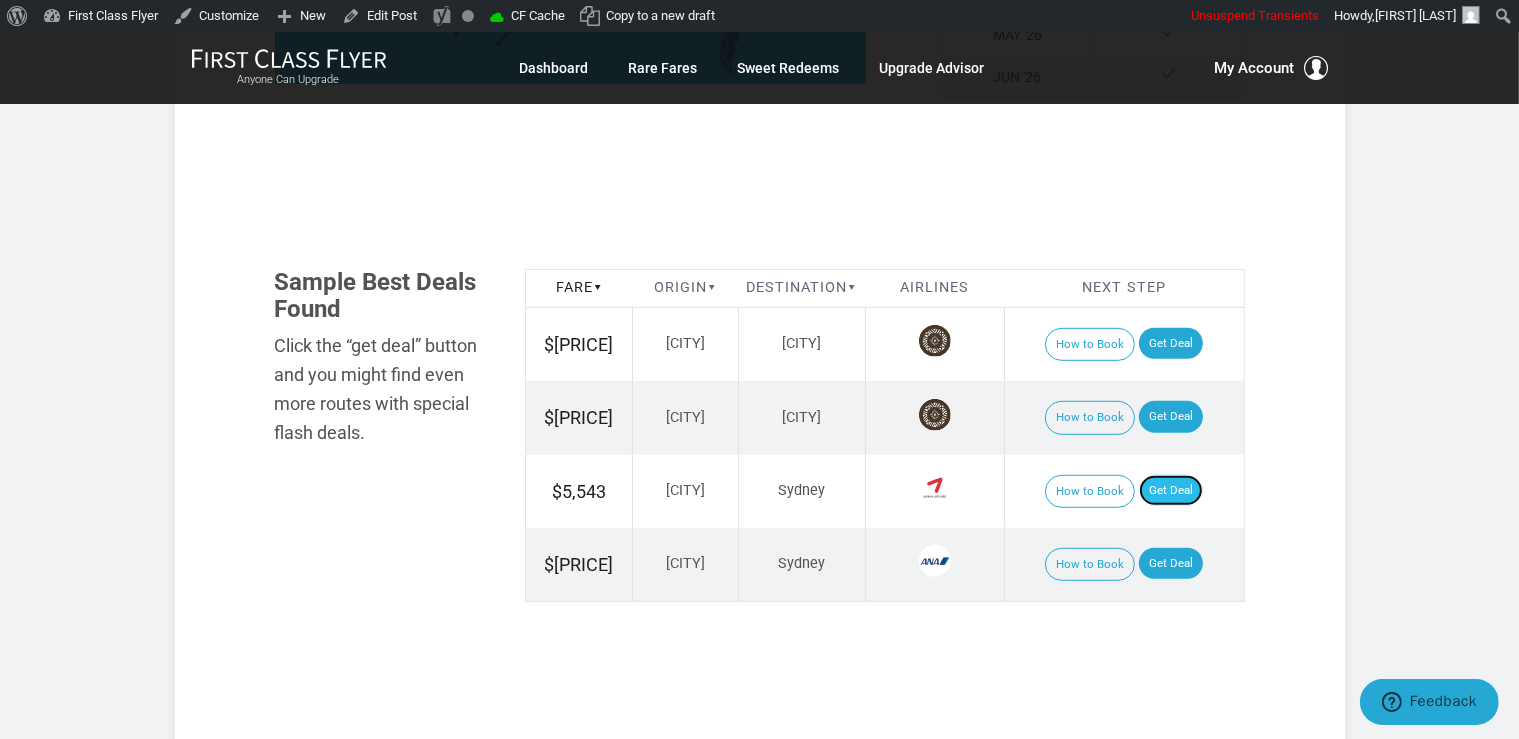 click on "Get Deal" at bounding box center [1171, 491] 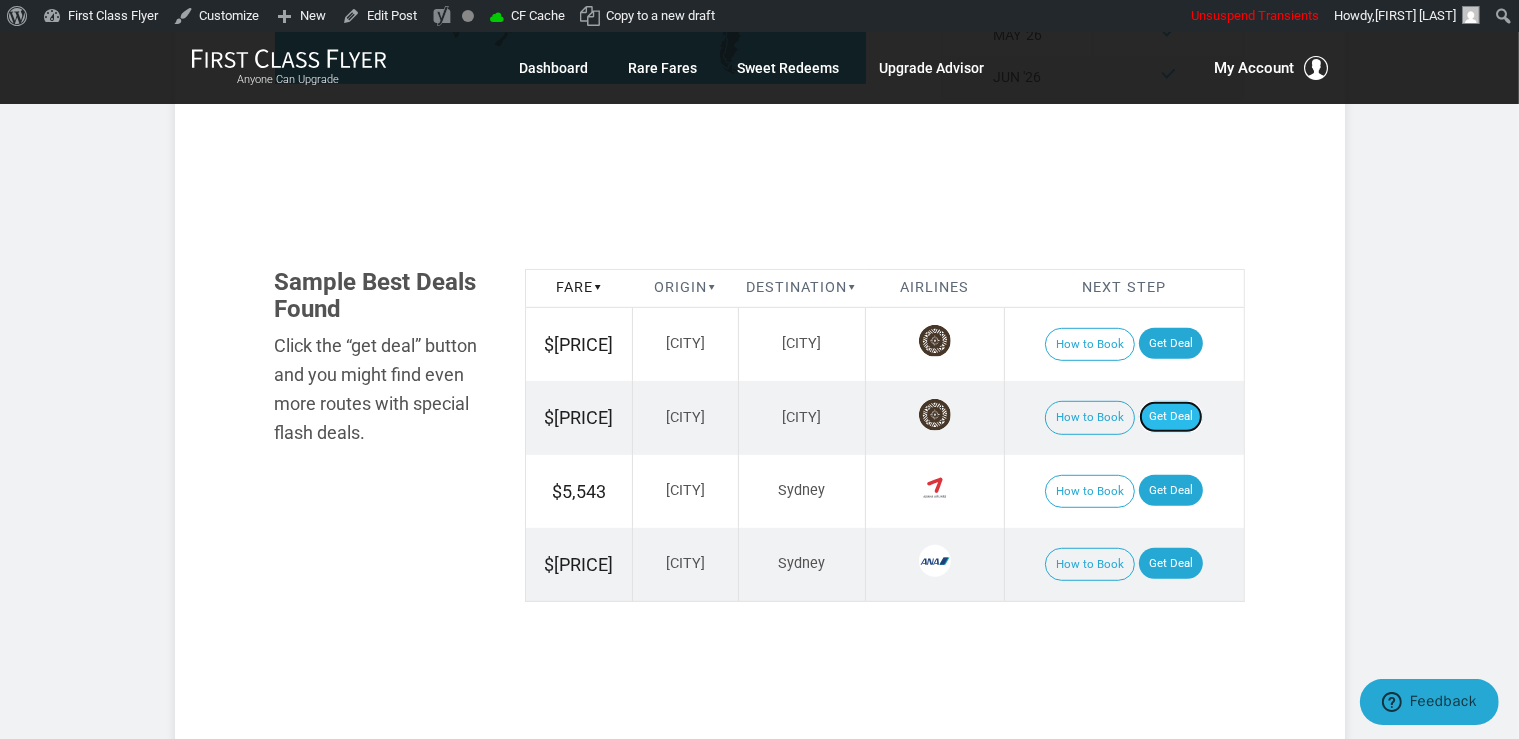 click on "Get Deal" at bounding box center (1171, 417) 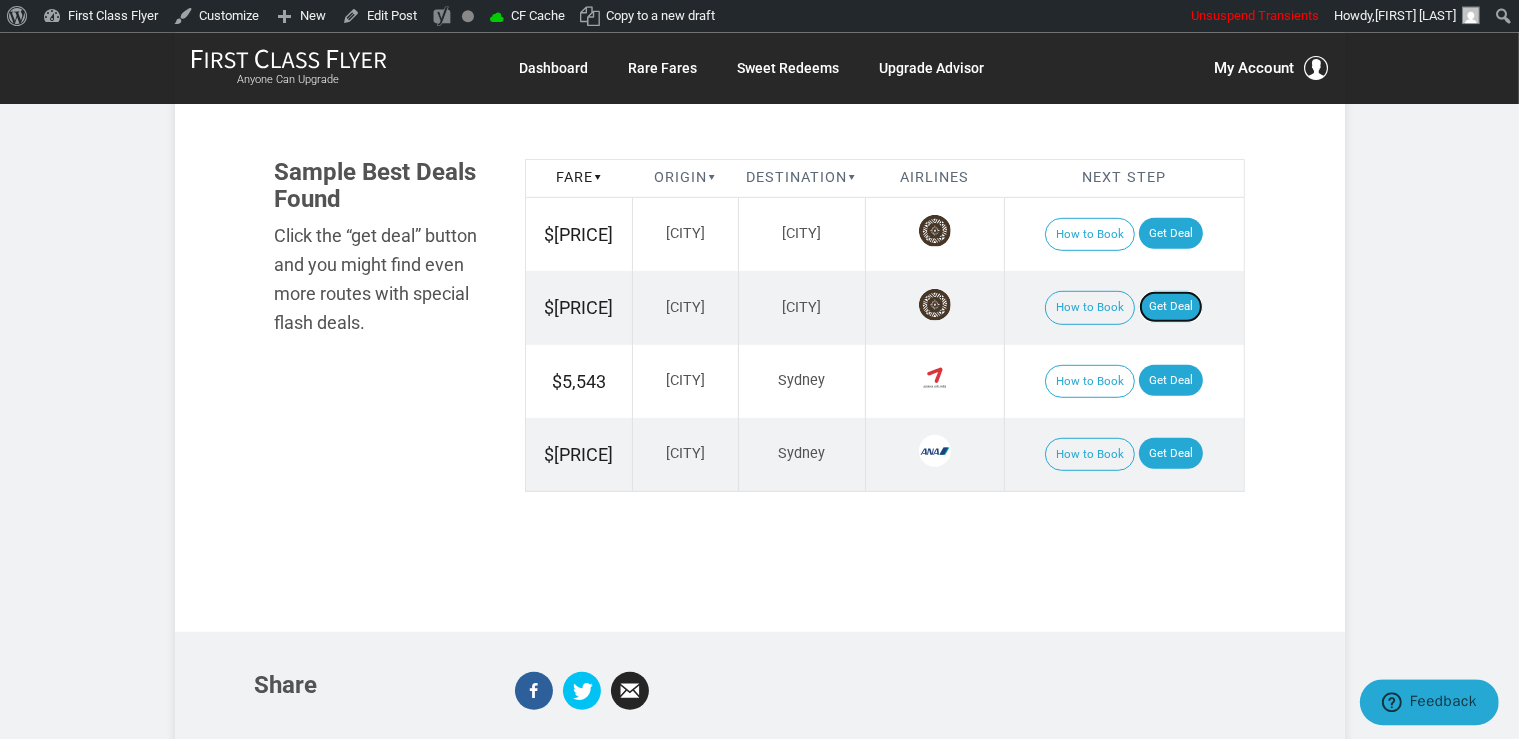 scroll, scrollTop: 1267, scrollLeft: 0, axis: vertical 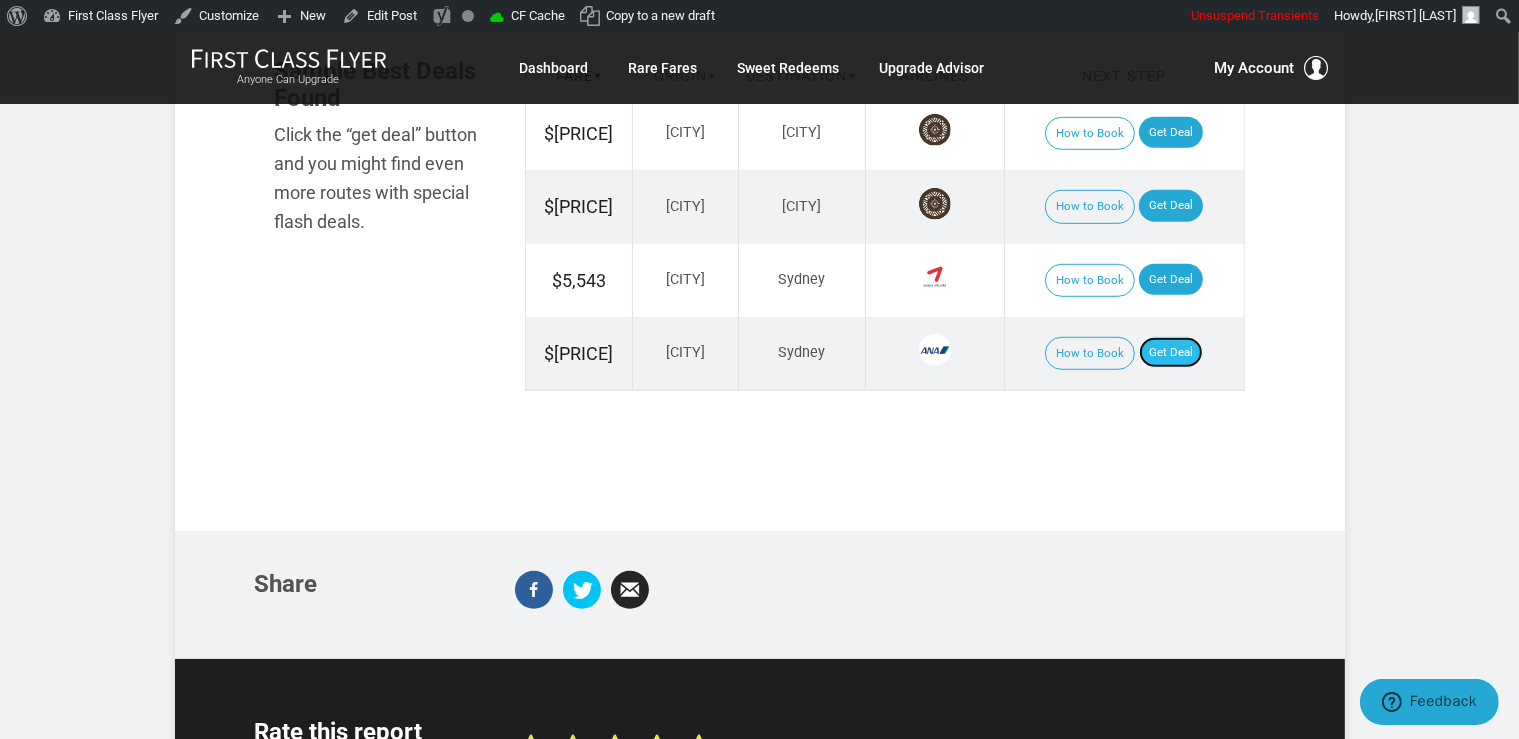 click on "Get Deal" at bounding box center [1171, 353] 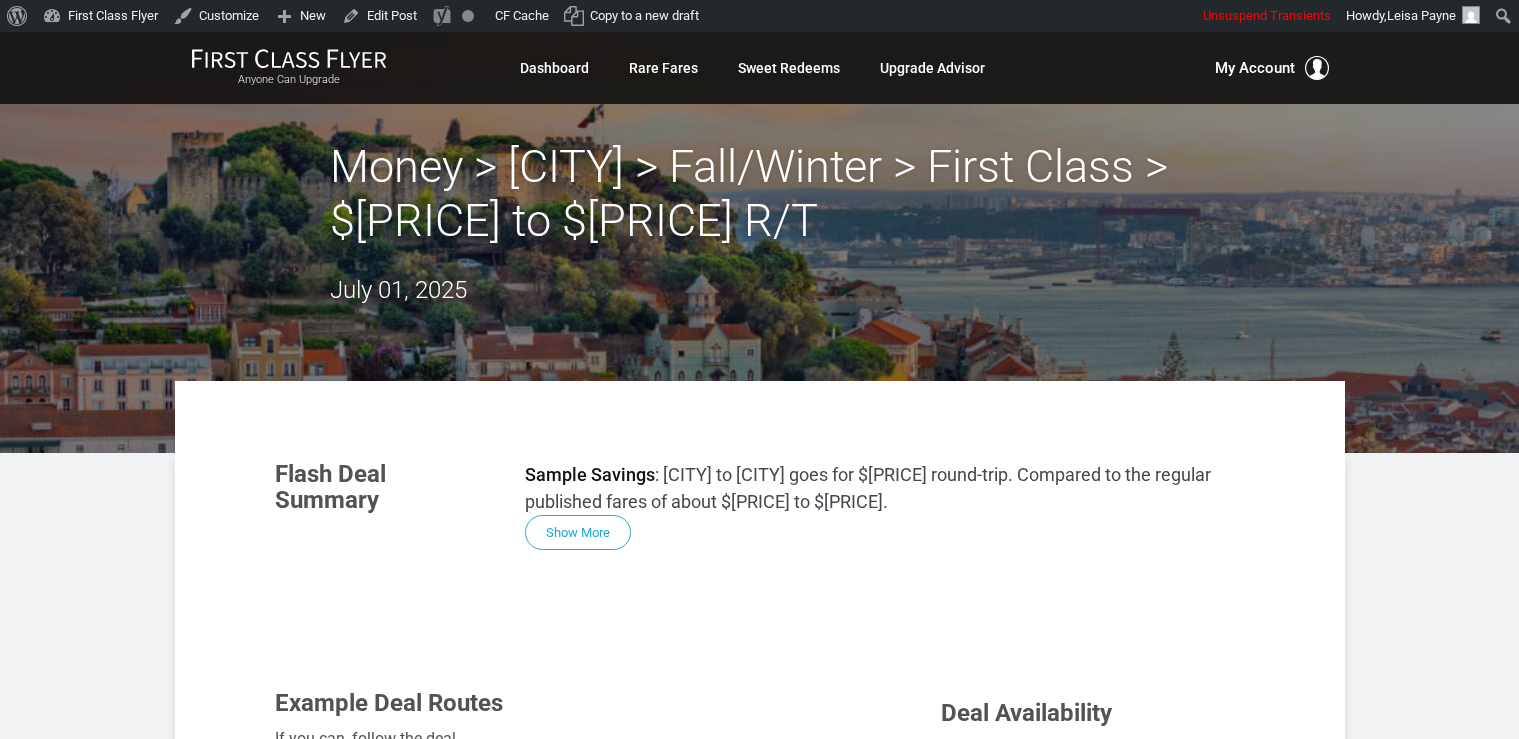 scroll, scrollTop: 0, scrollLeft: 0, axis: both 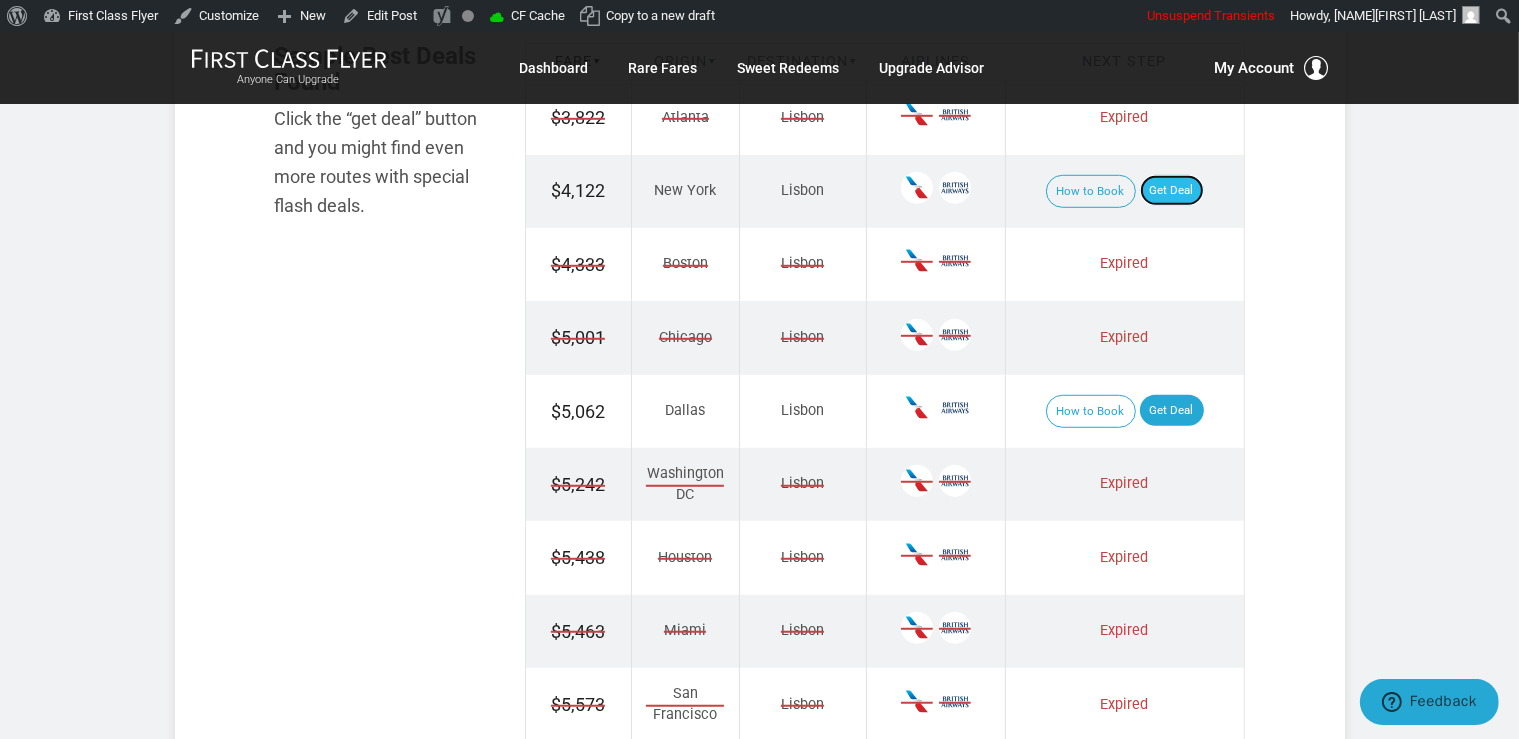 click on "Get Deal" at bounding box center [1172, 191] 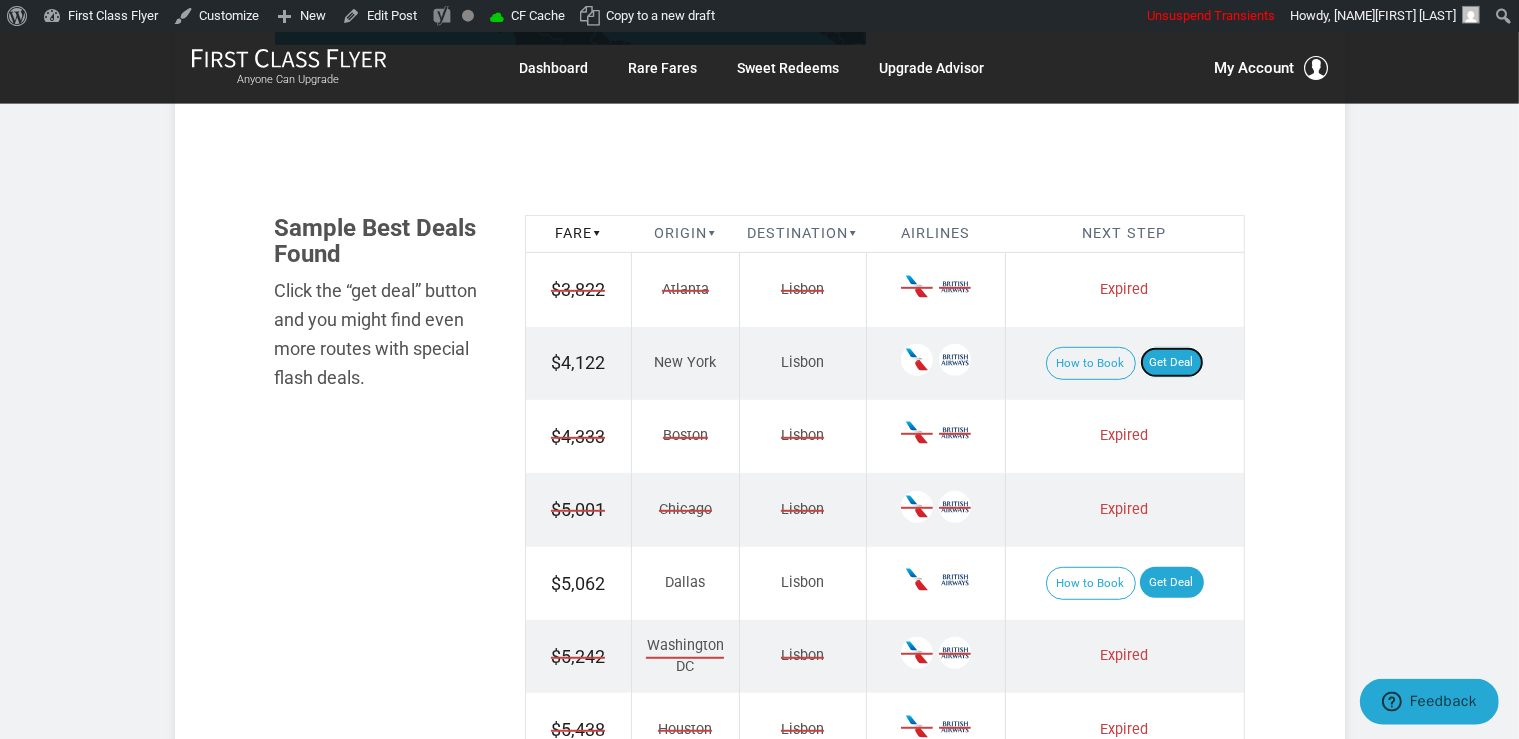 scroll, scrollTop: 1056, scrollLeft: 0, axis: vertical 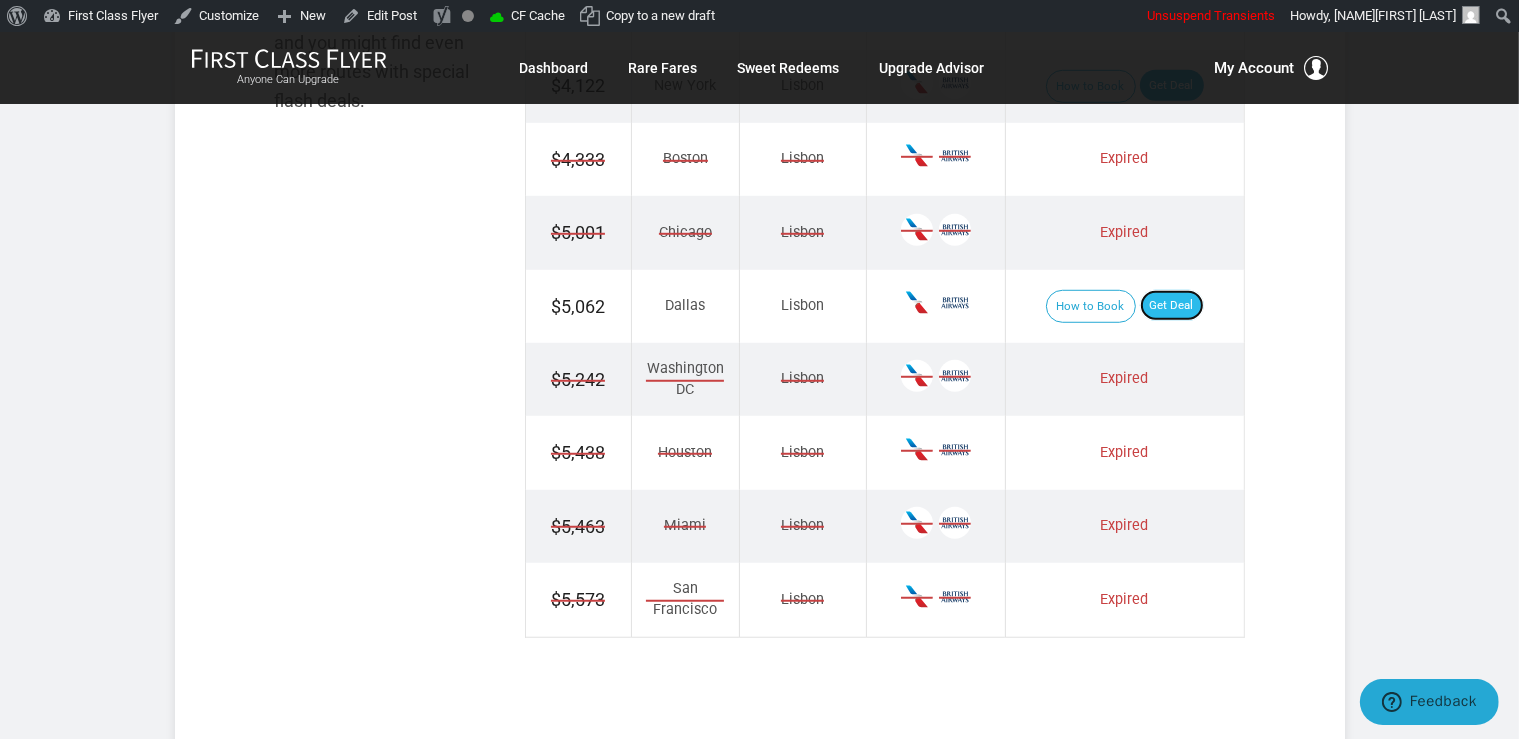click on "Get Deal" at bounding box center (1172, 306) 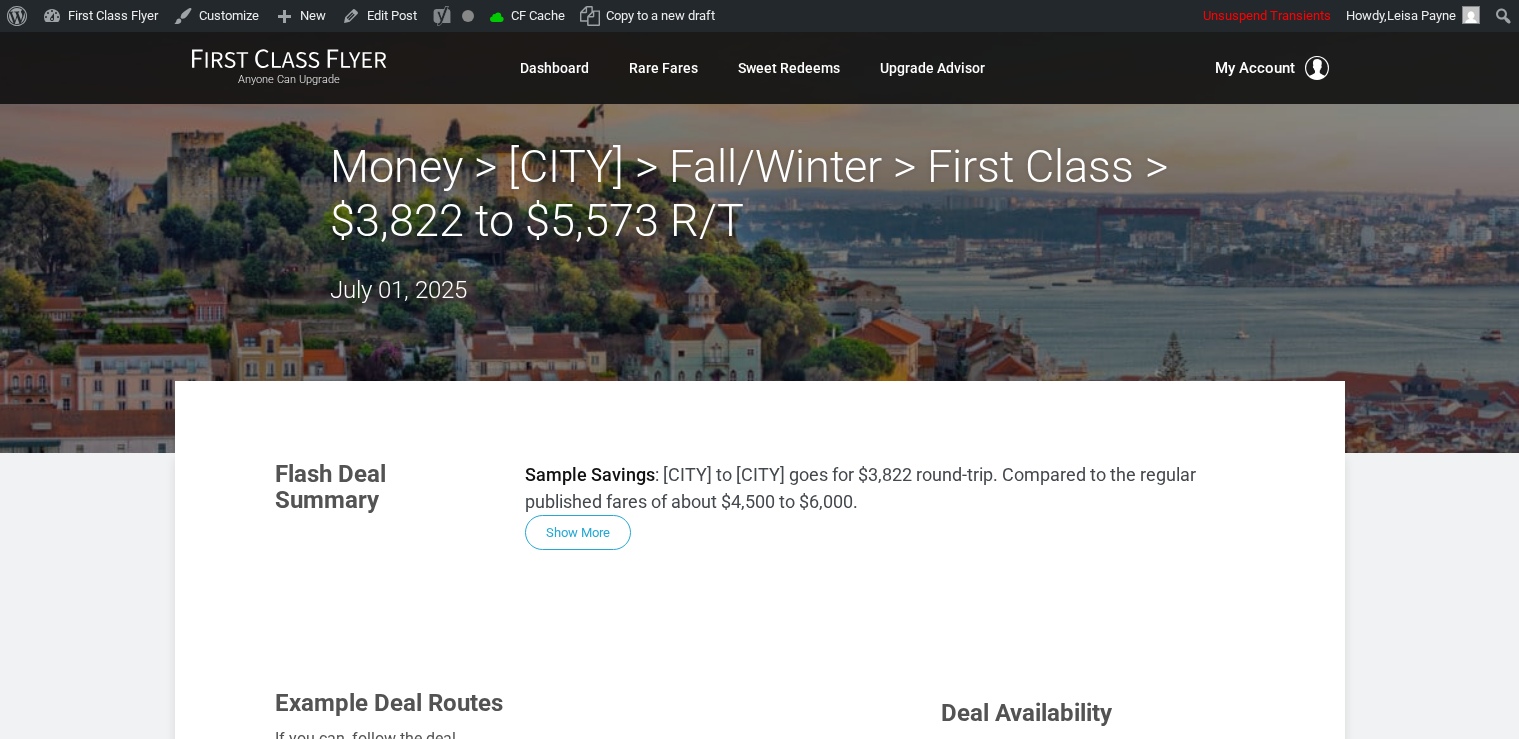 scroll, scrollTop: 0, scrollLeft: 0, axis: both 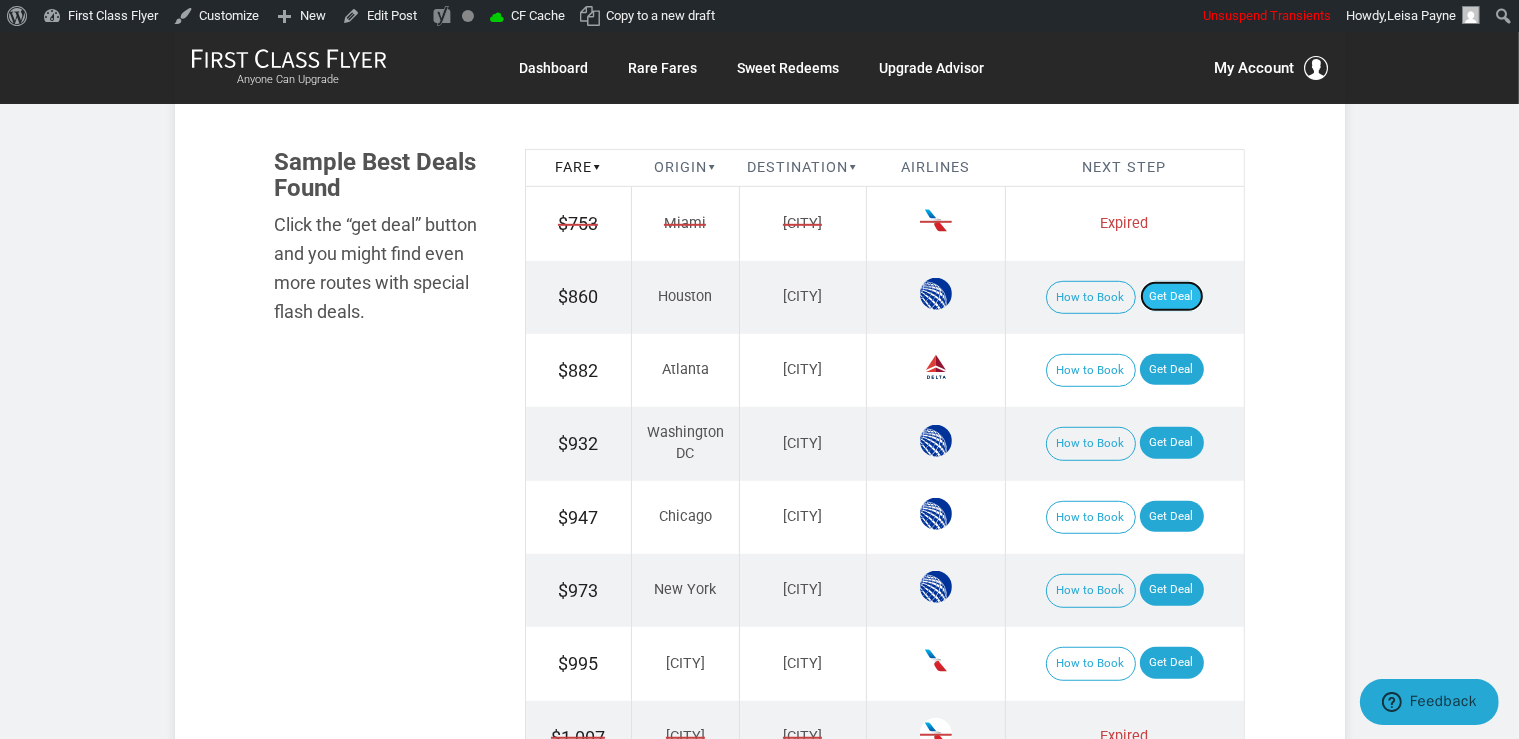 click on "Get Deal" at bounding box center (1172, 297) 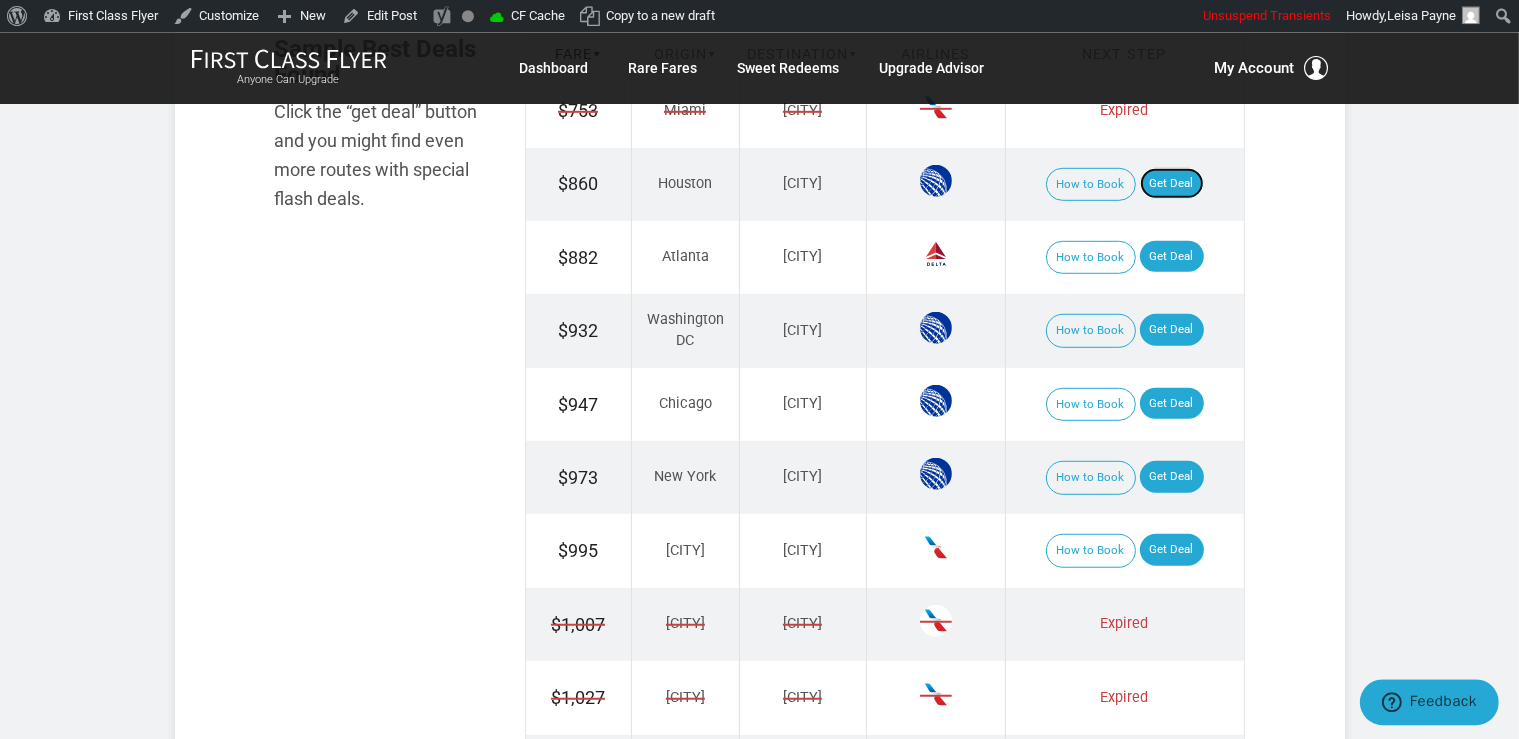 scroll, scrollTop: 1478, scrollLeft: 0, axis: vertical 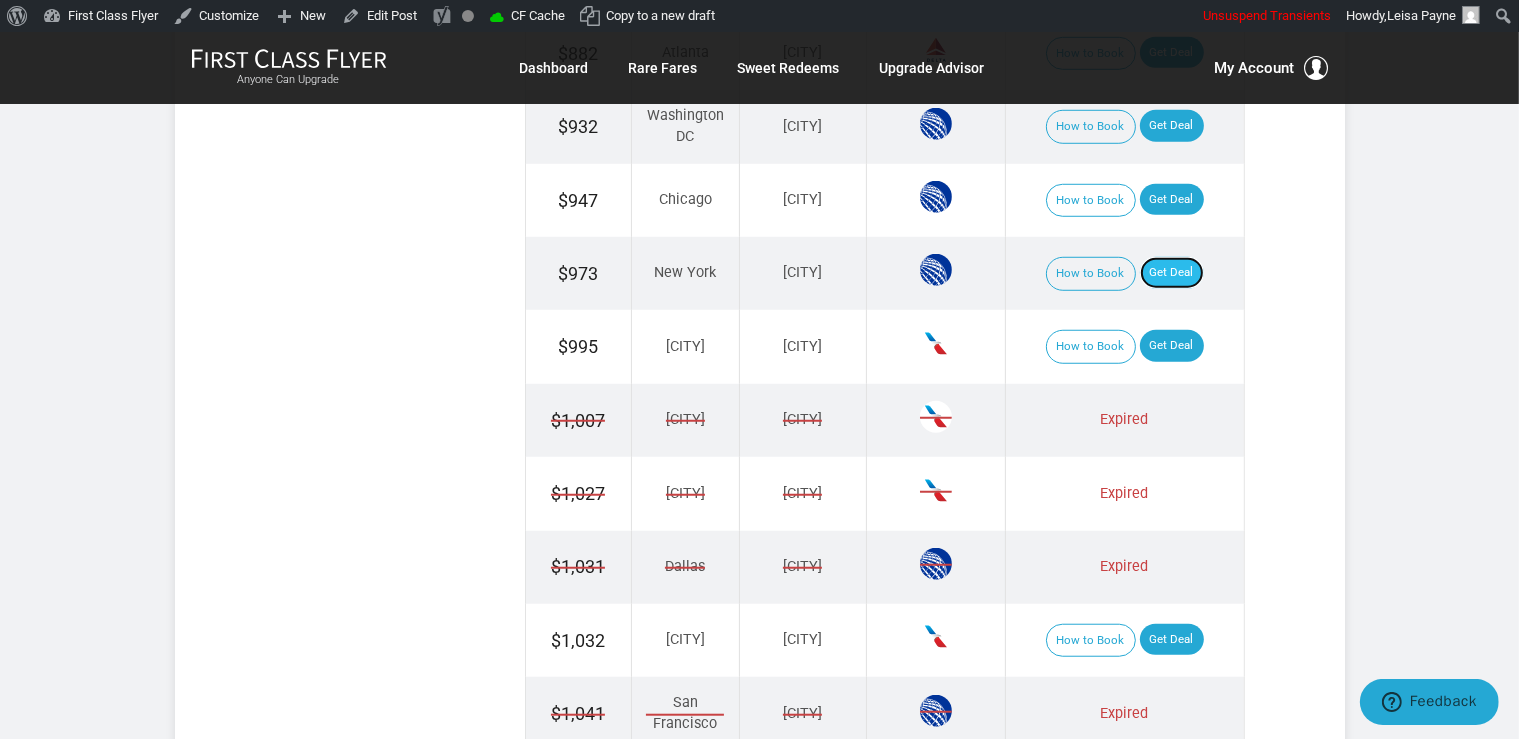 click on "Get Deal" at bounding box center (1172, 273) 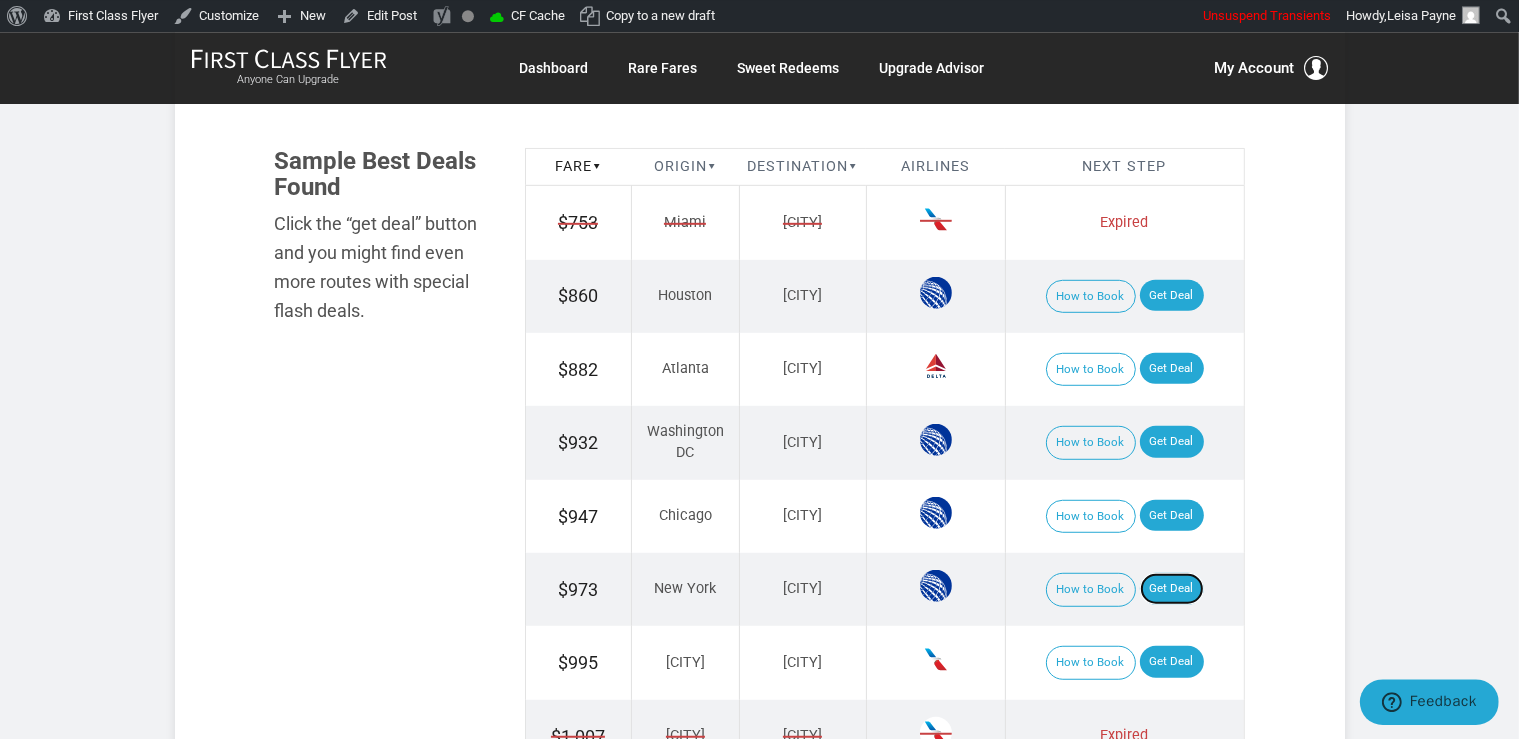 scroll, scrollTop: 1161, scrollLeft: 0, axis: vertical 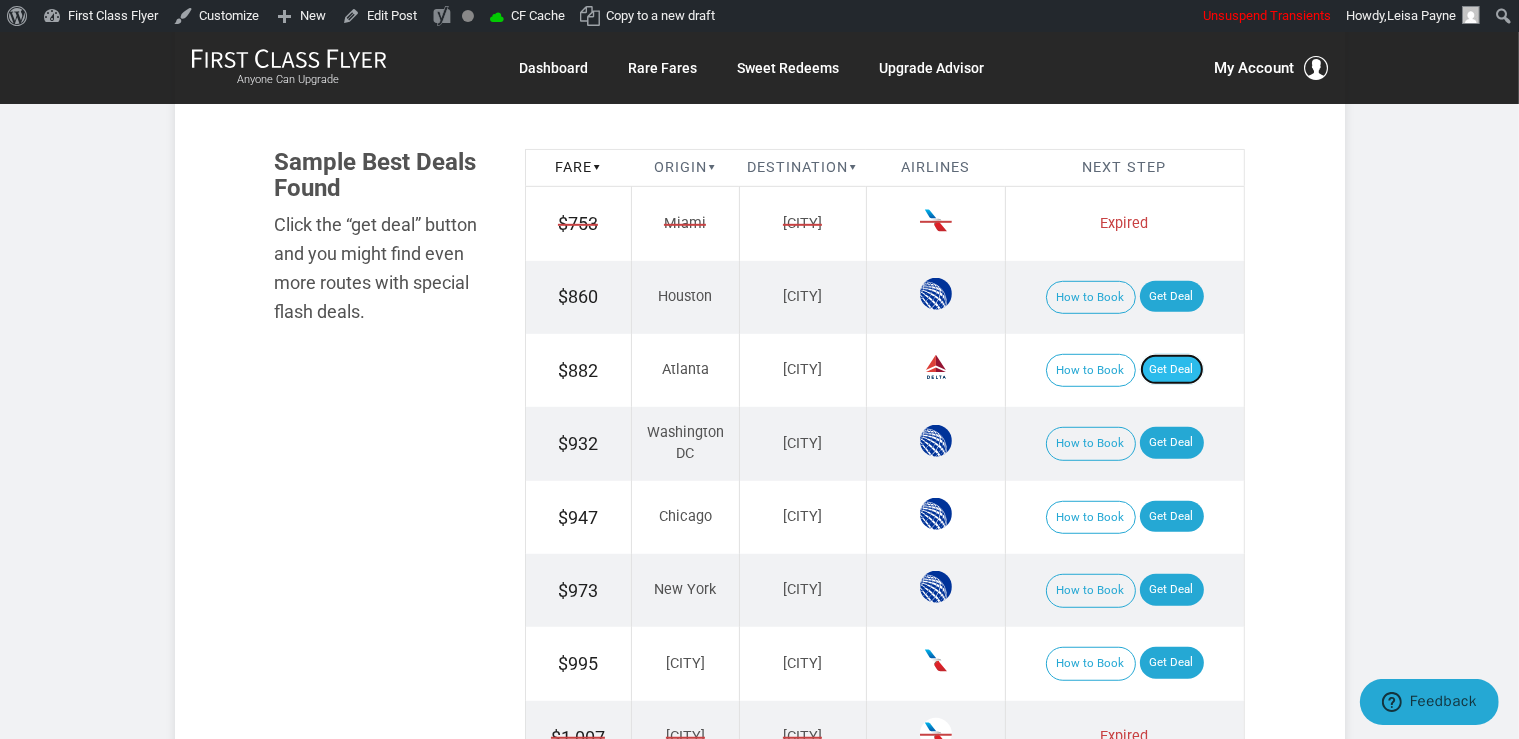 click on "Get Deal" at bounding box center (1172, 370) 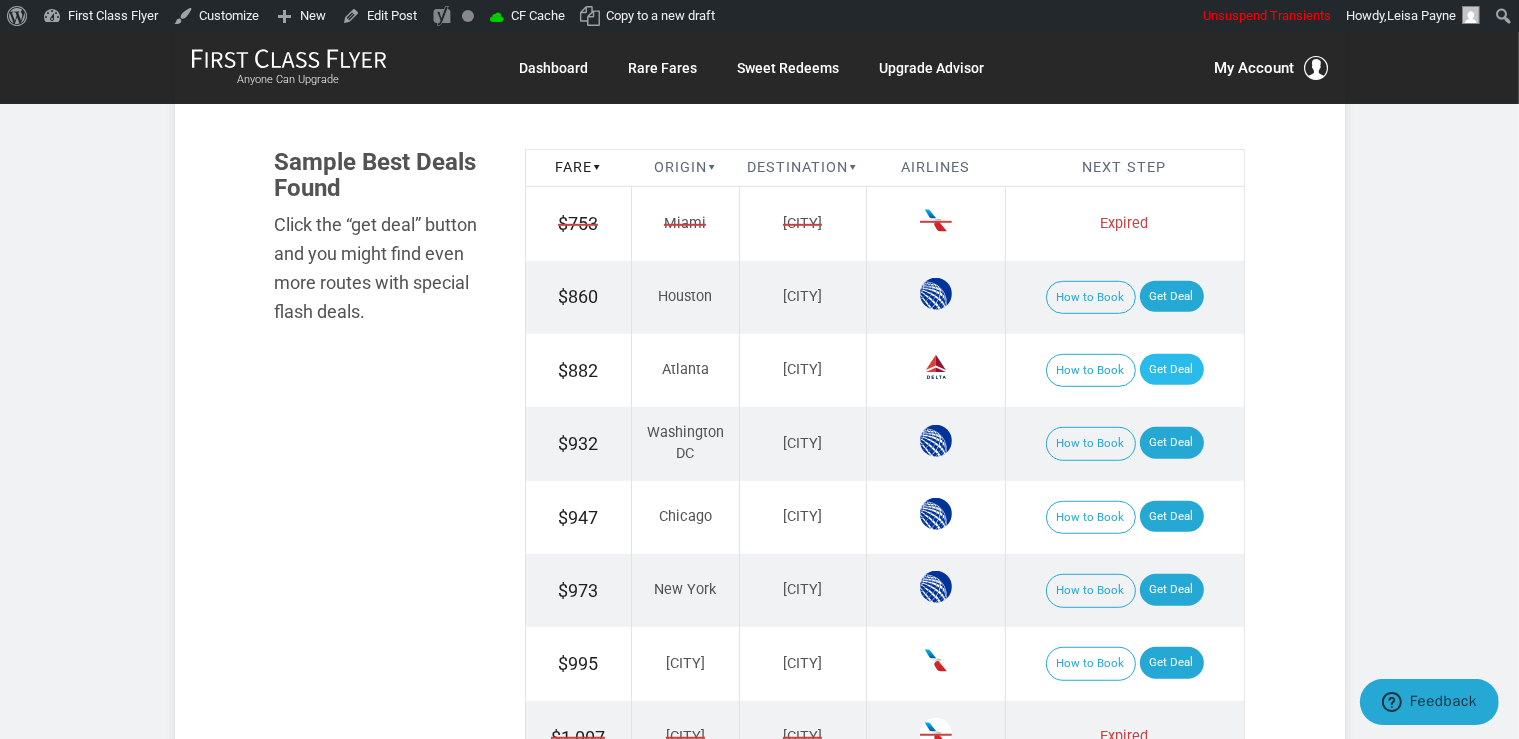 scroll, scrollTop: 1132, scrollLeft: 0, axis: vertical 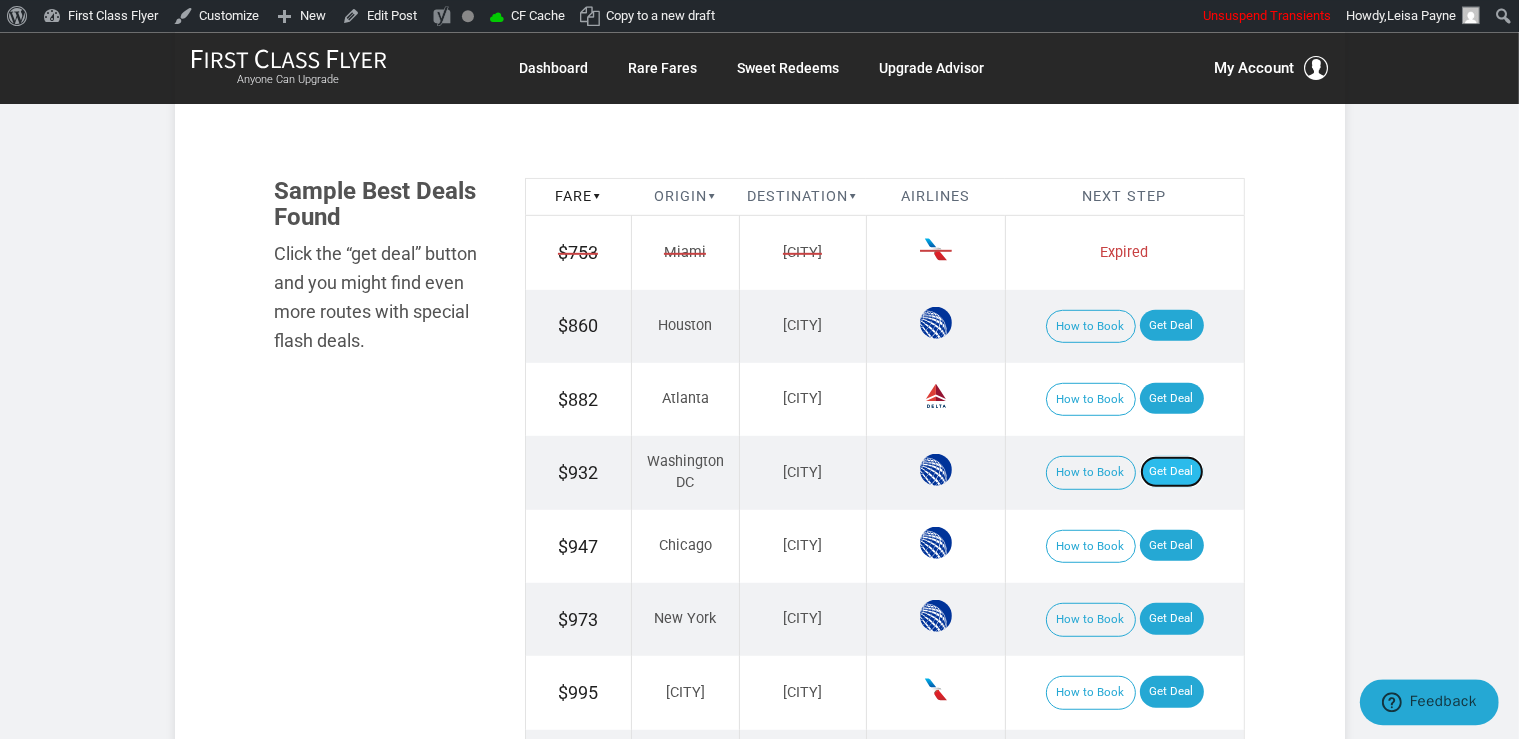 click on "Get Deal" at bounding box center (1172, 472) 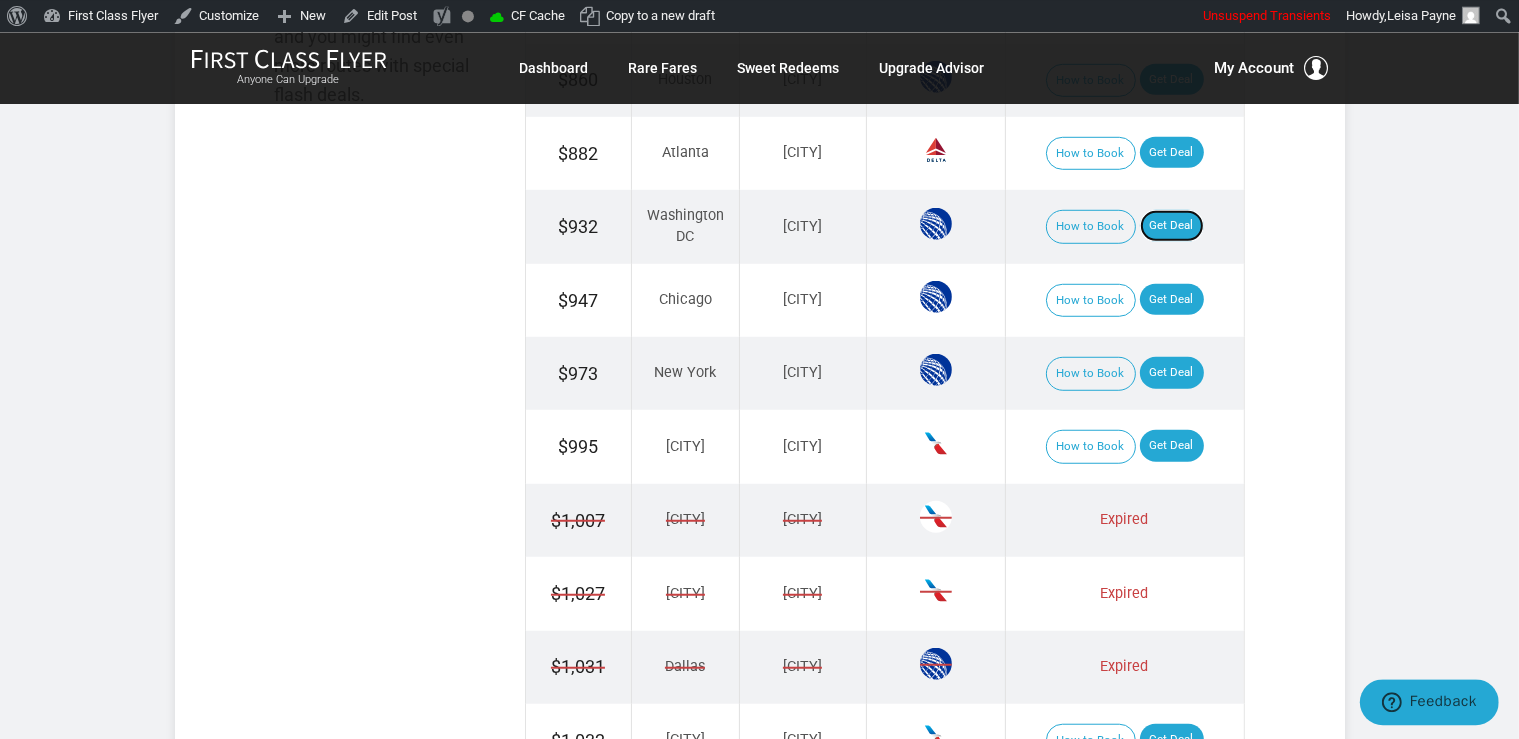 scroll, scrollTop: 1449, scrollLeft: 0, axis: vertical 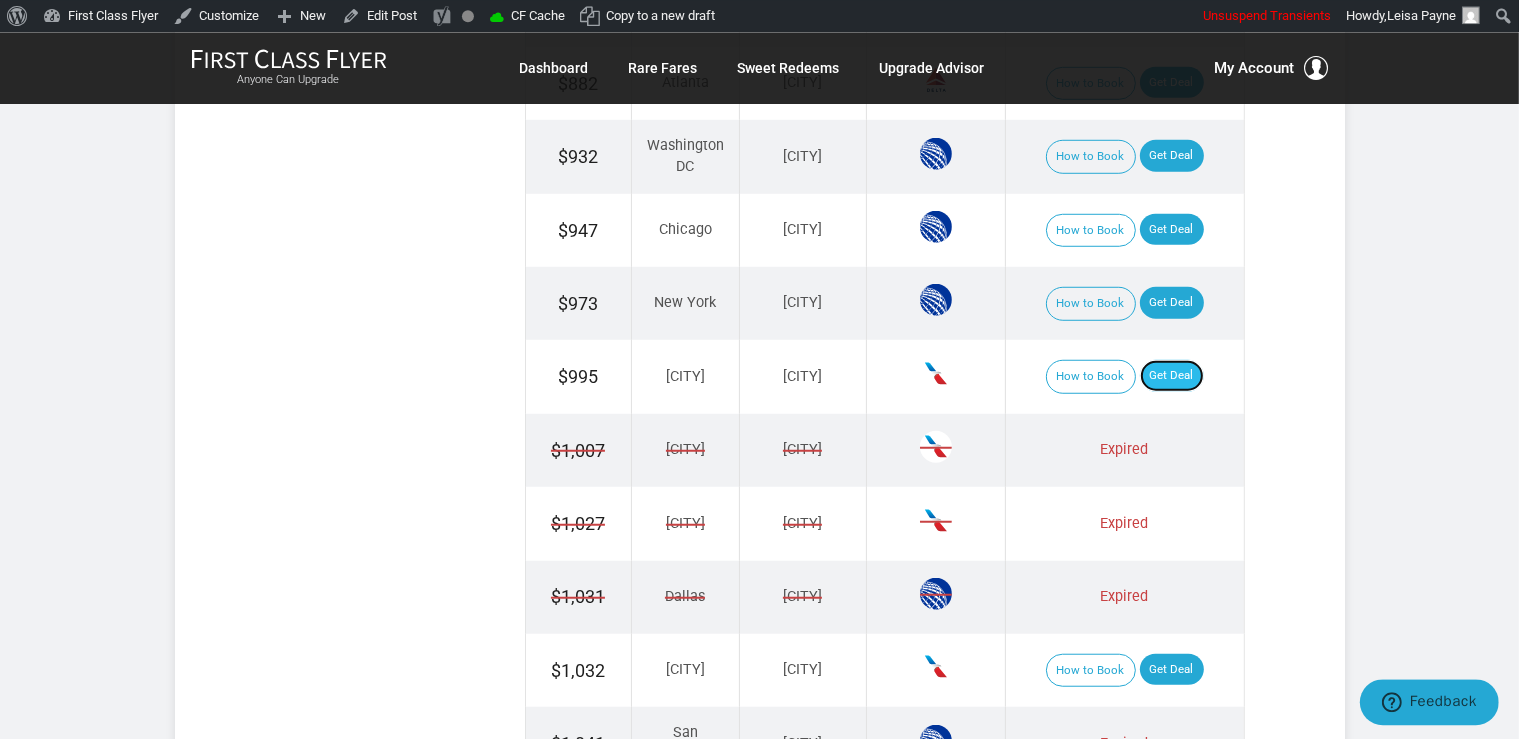 click on "Get Deal" at bounding box center (1172, 375) 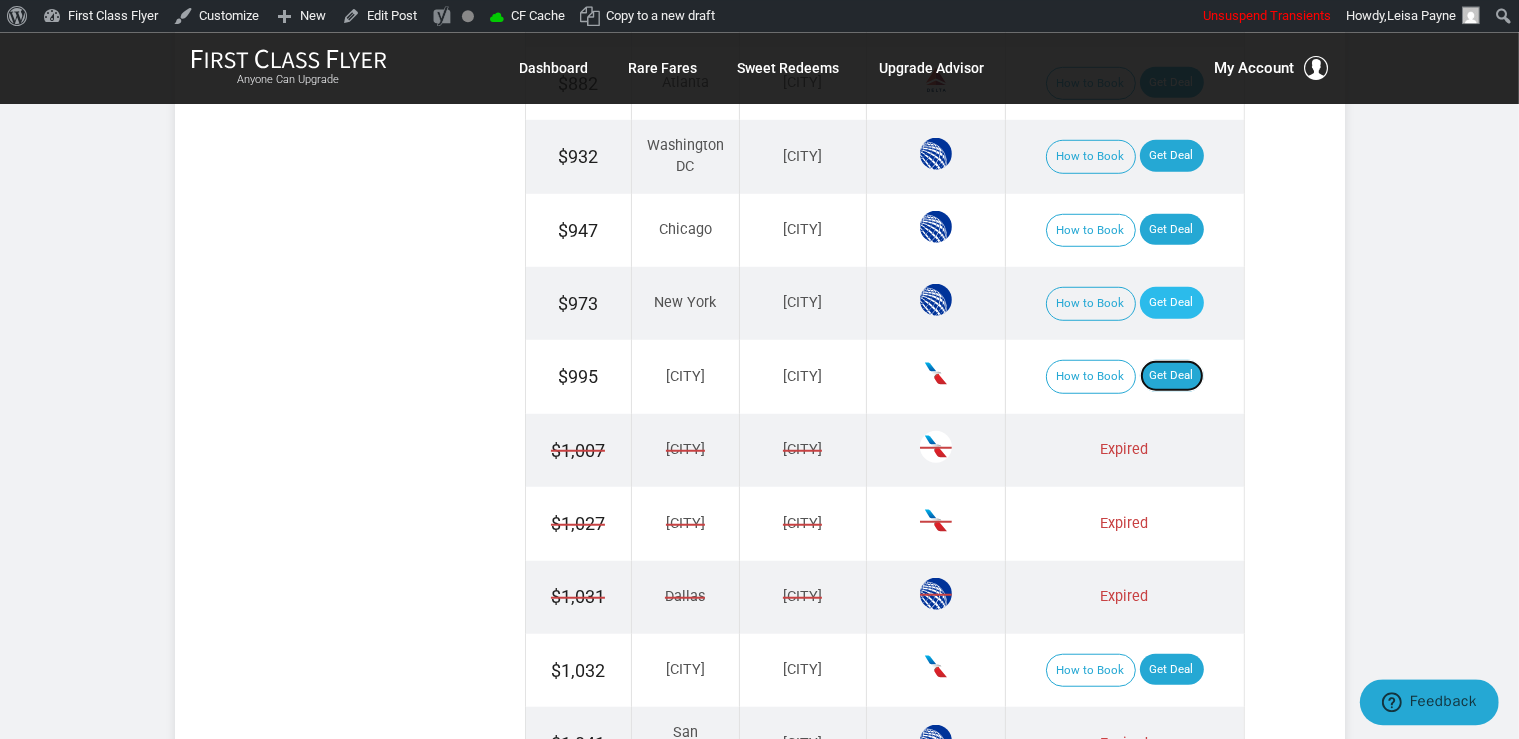 click on "Get Deal" at bounding box center (1172, 375) 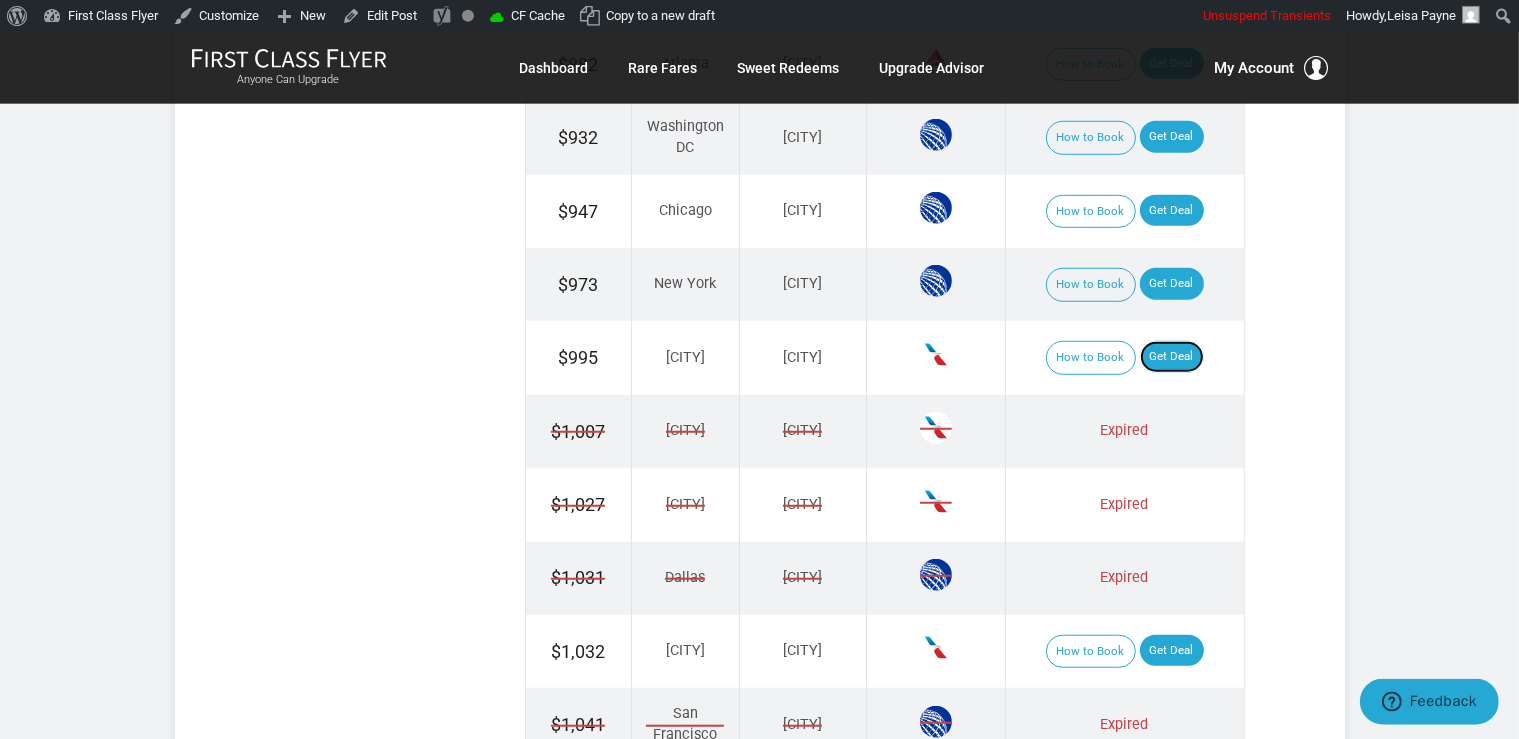 scroll, scrollTop: 1238, scrollLeft: 0, axis: vertical 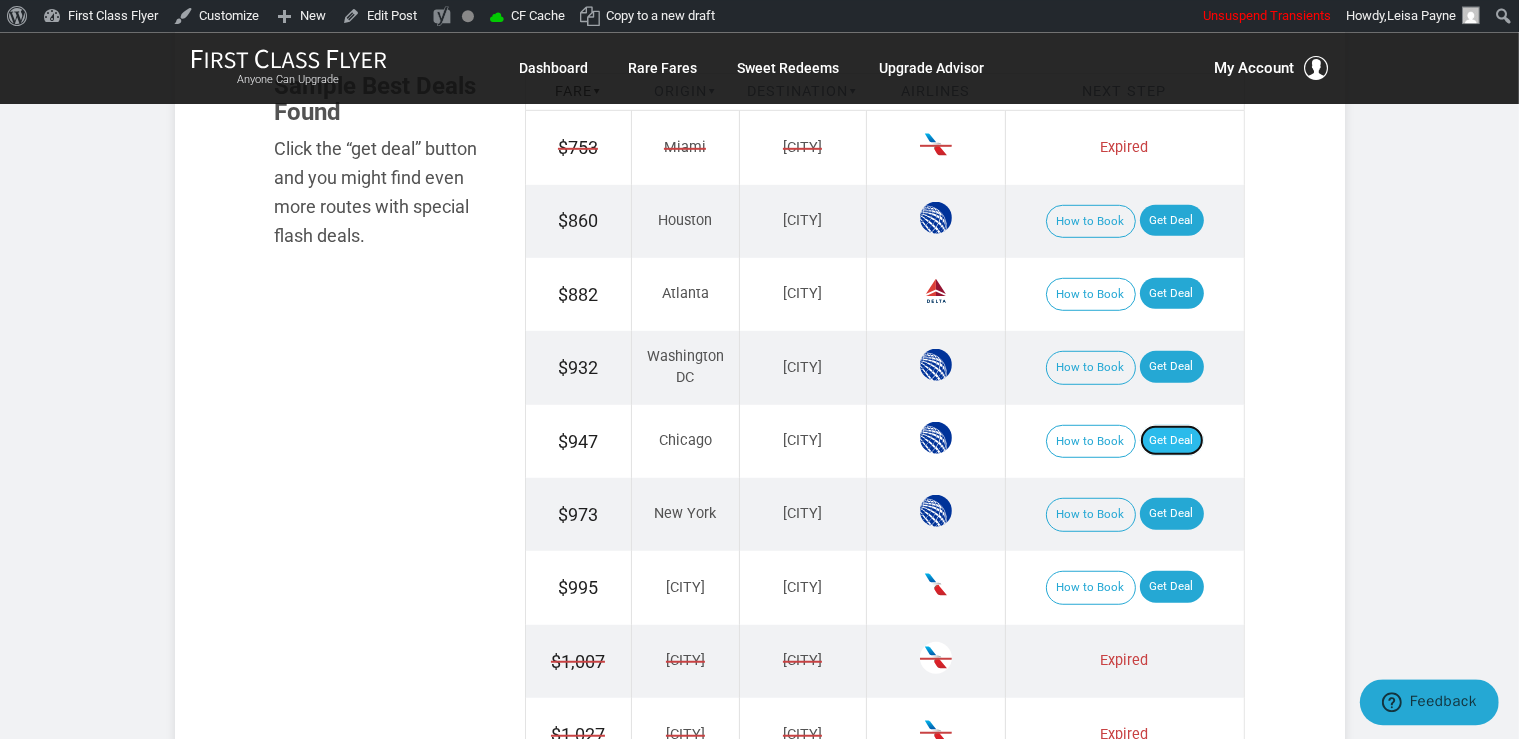 click on "Get Deal" at bounding box center [1172, 440] 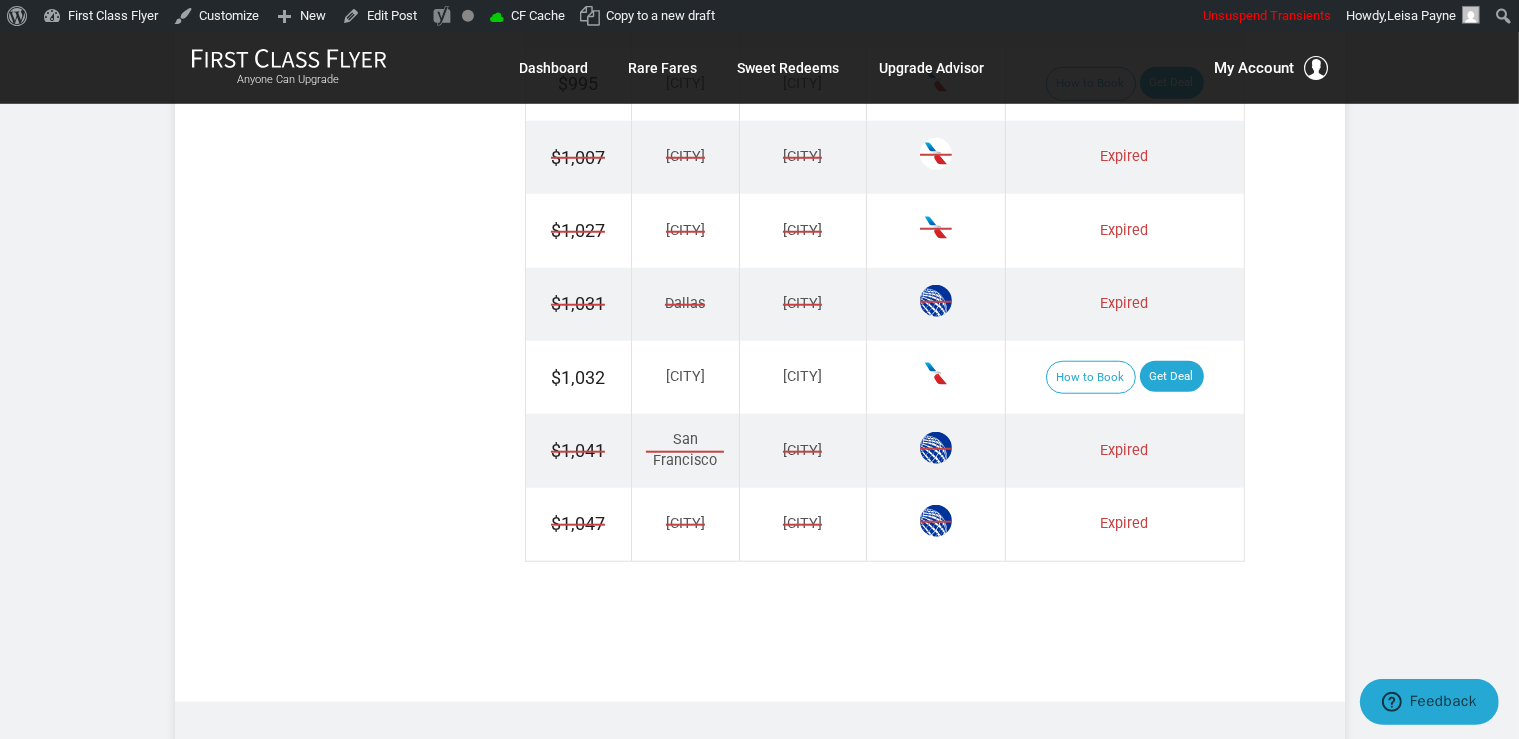 scroll, scrollTop: 1766, scrollLeft: 0, axis: vertical 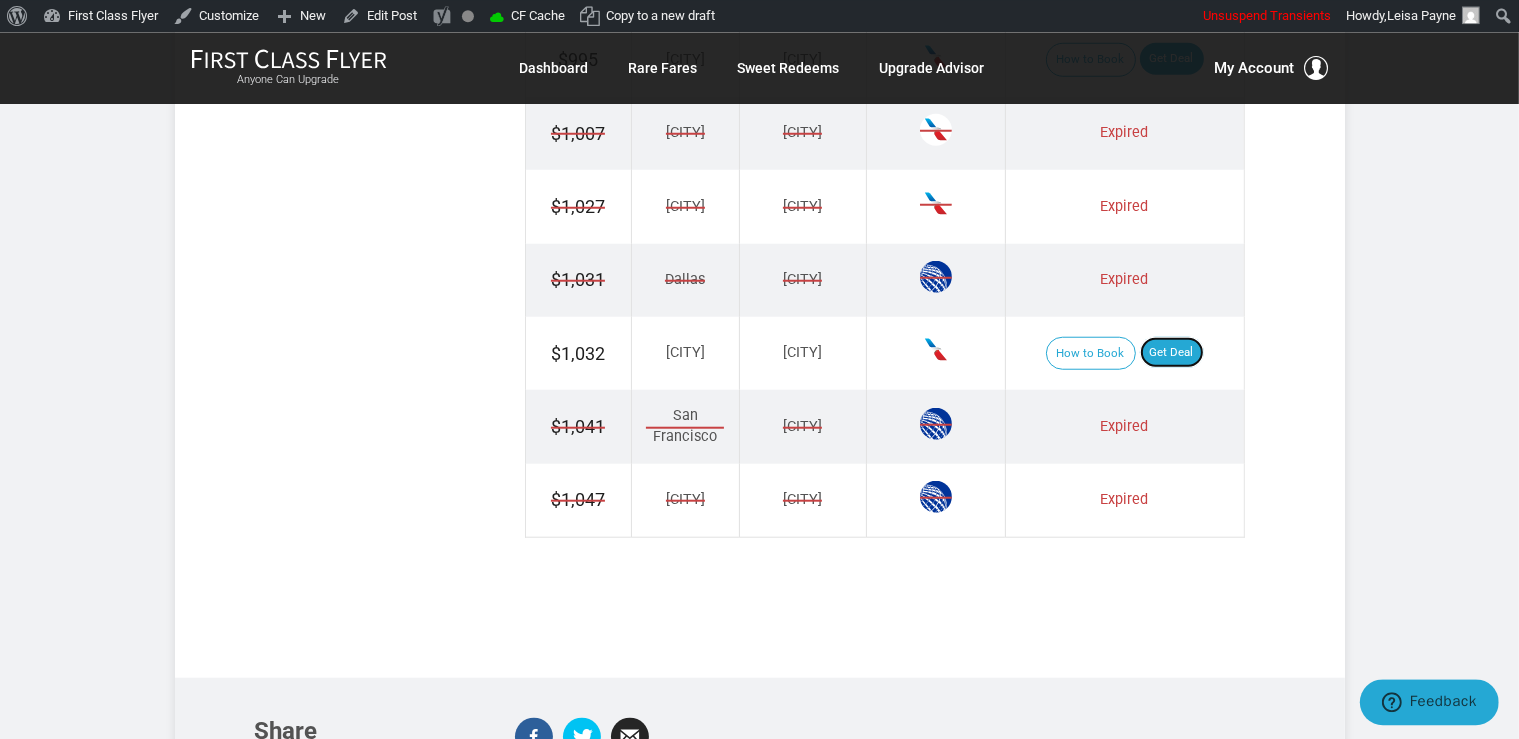 click on "Get Deal" at bounding box center [1172, 352] 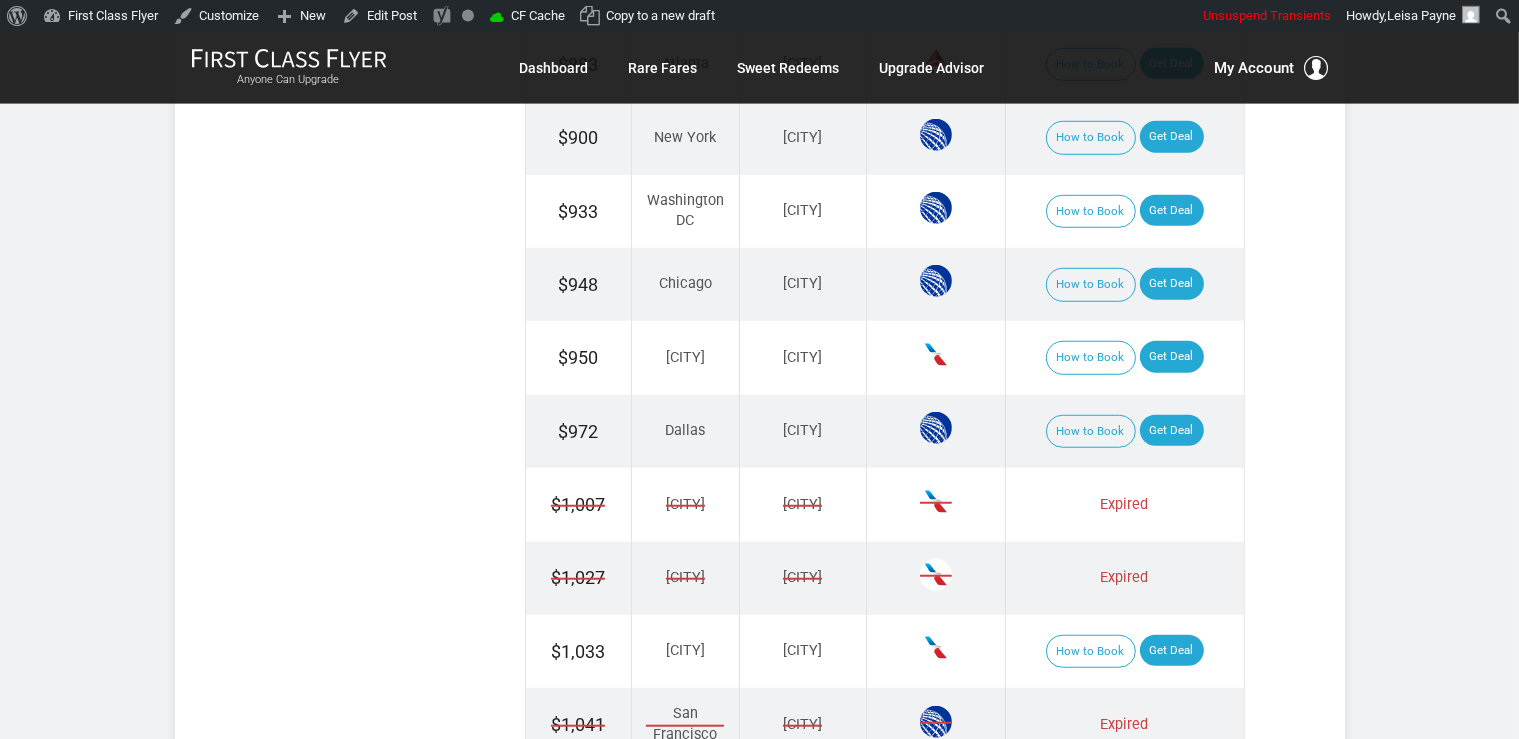 scroll, scrollTop: 0, scrollLeft: 0, axis: both 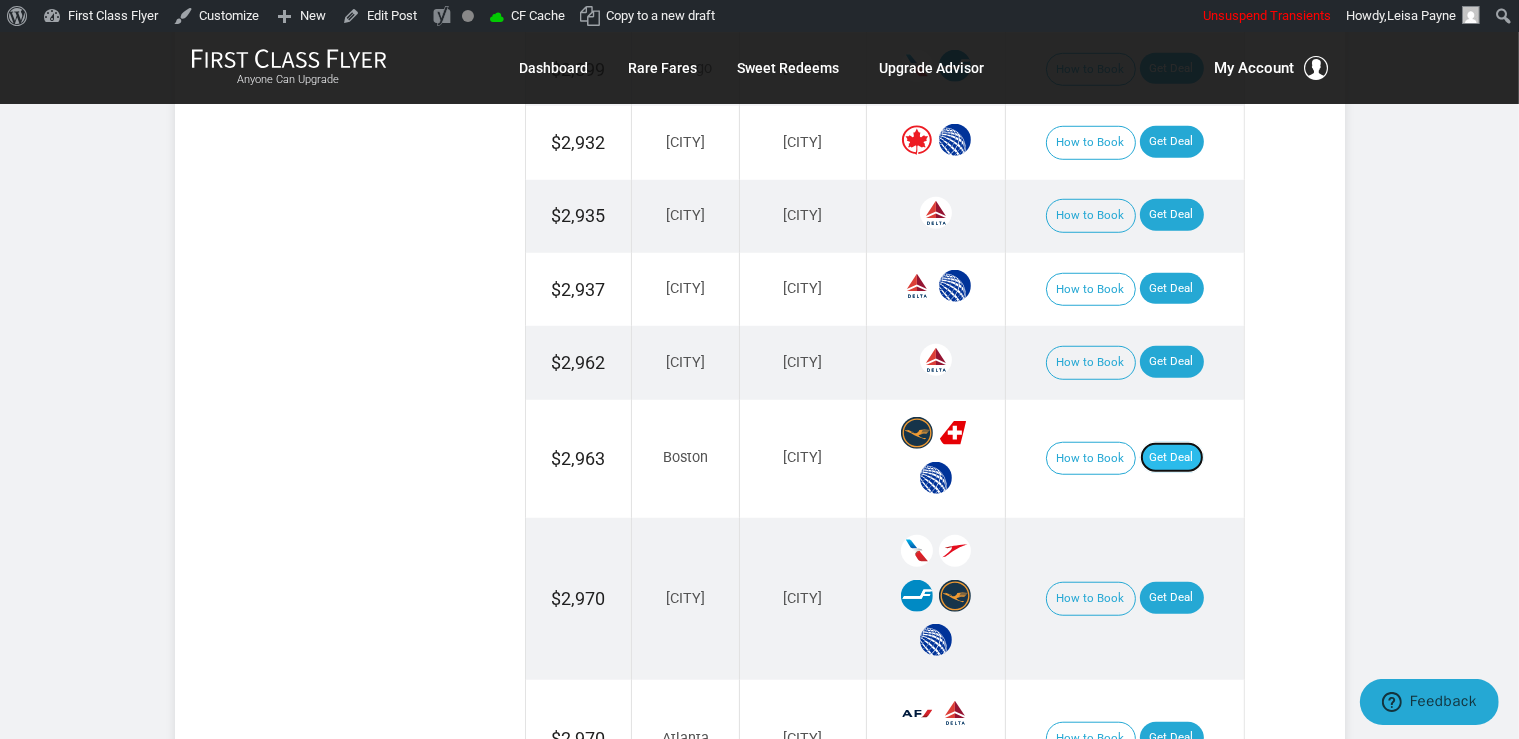 click on "Get Deal" at bounding box center [1172, 458] 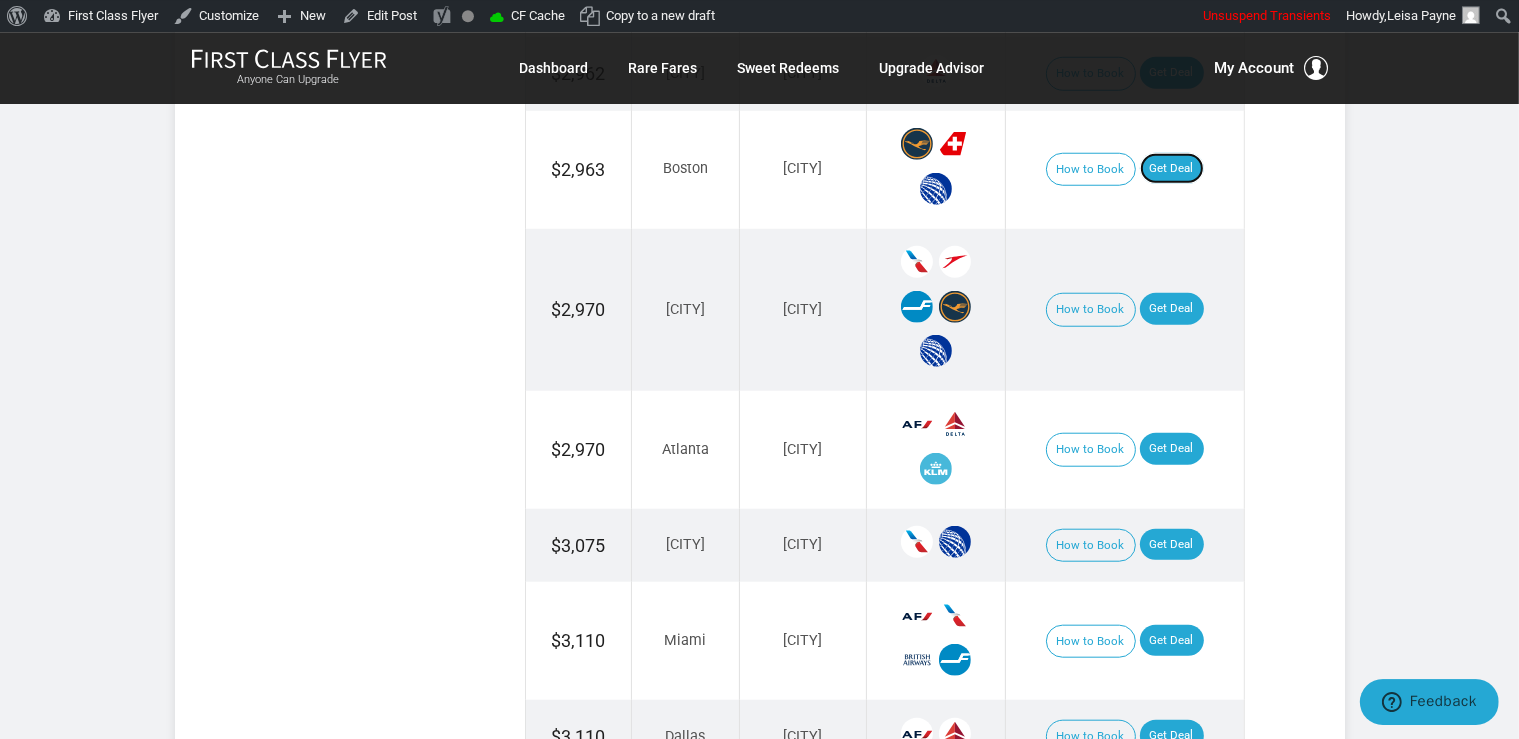 scroll, scrollTop: 1795, scrollLeft: 0, axis: vertical 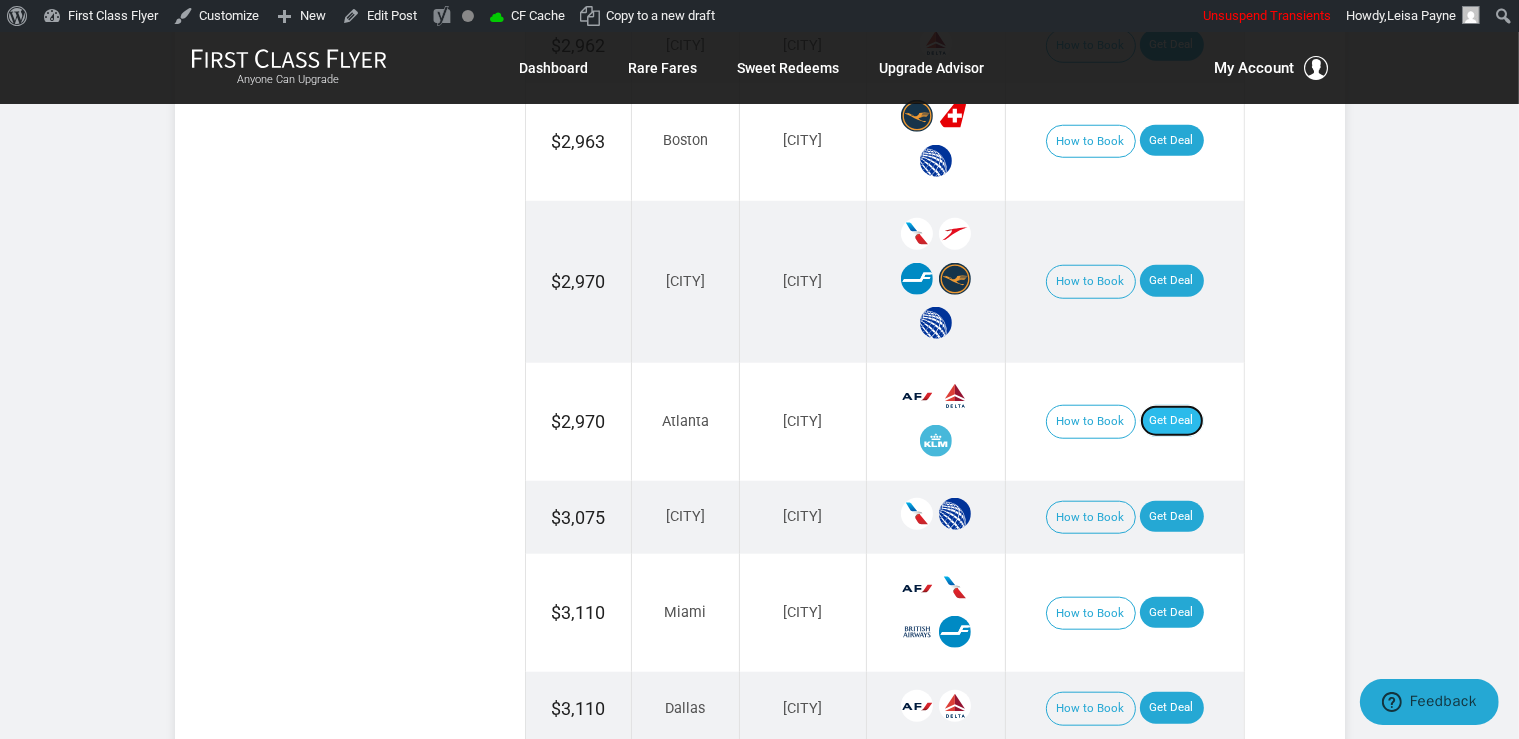 click on "Get Deal" at bounding box center (1172, 421) 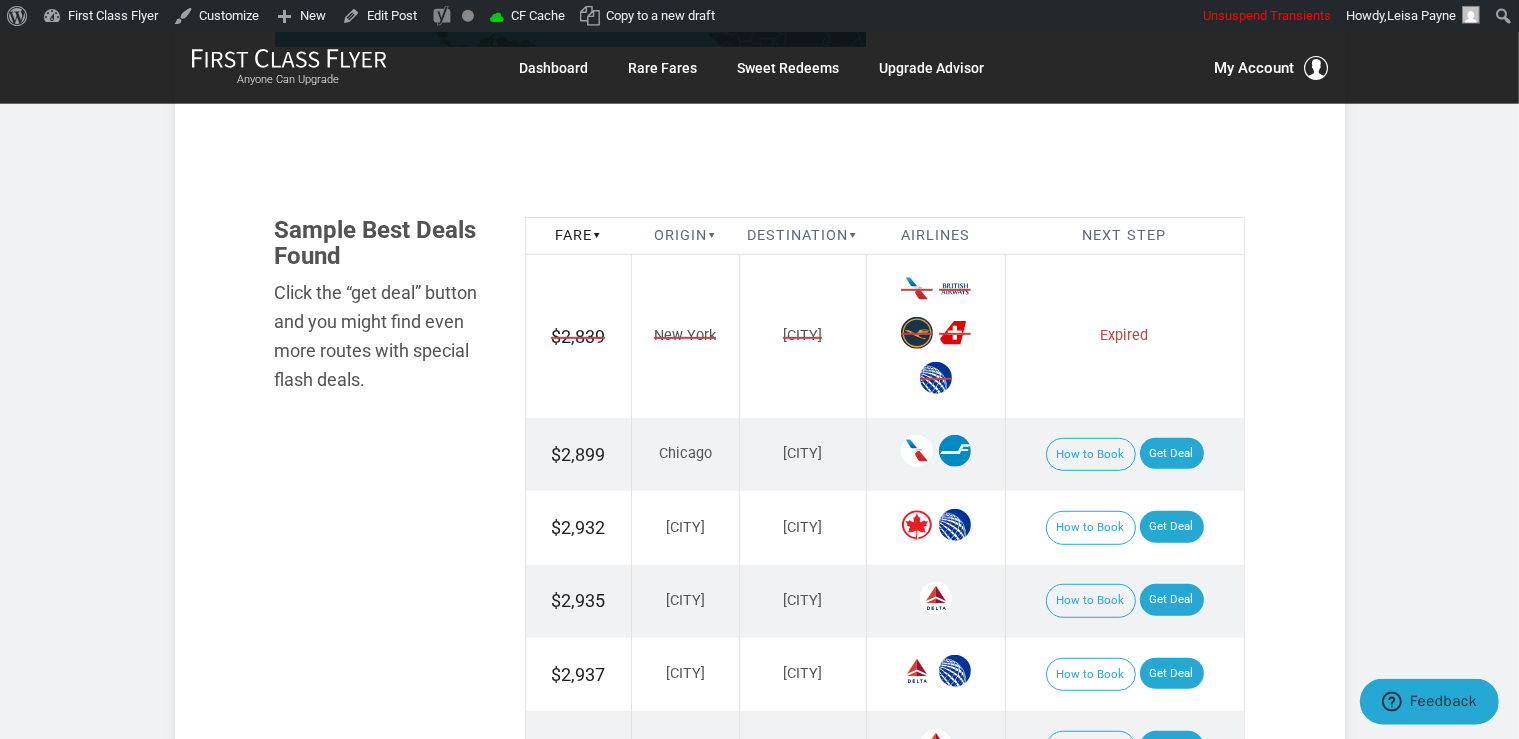 scroll, scrollTop: 1056, scrollLeft: 0, axis: vertical 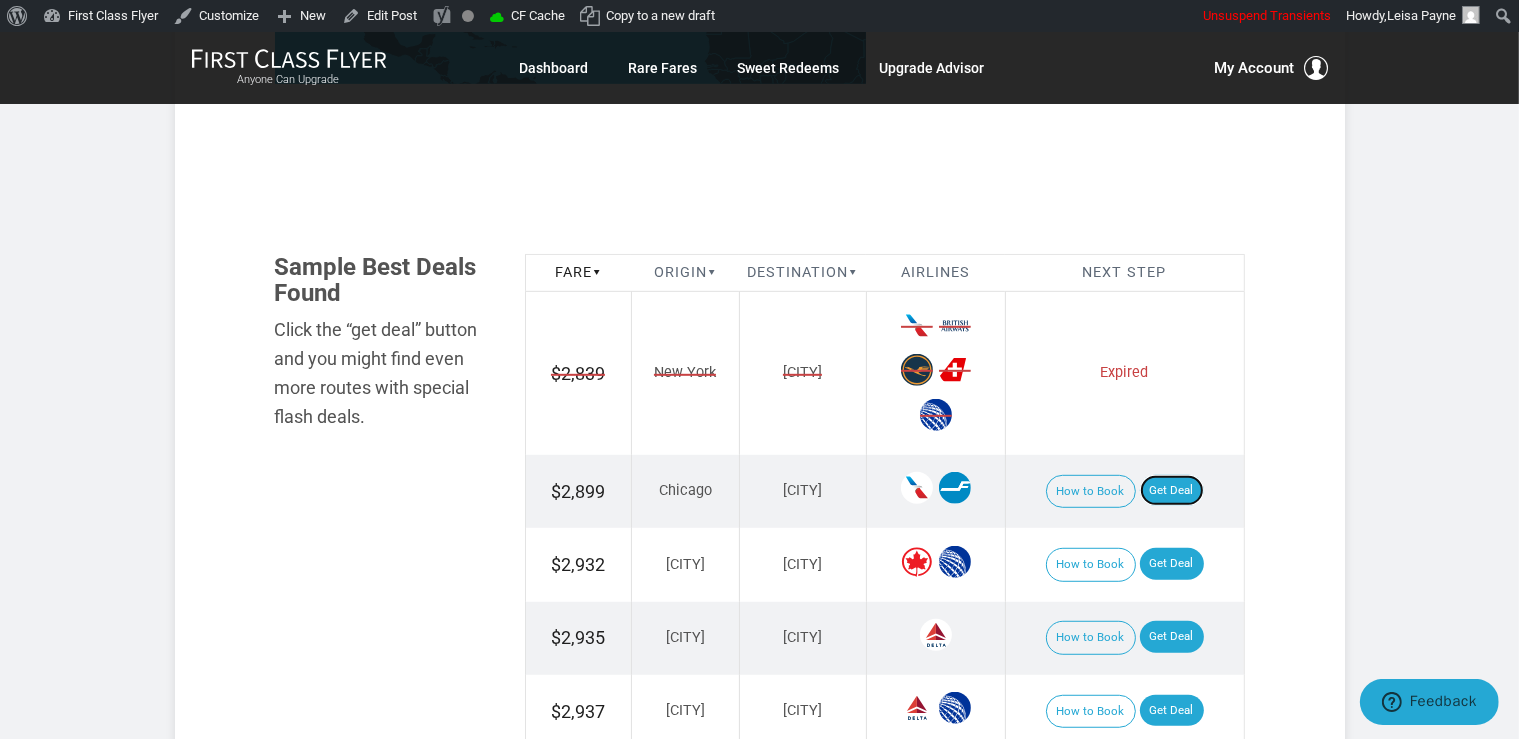 drag, startPoint x: 1184, startPoint y: 474, endPoint x: 1207, endPoint y: 483, distance: 24.698177 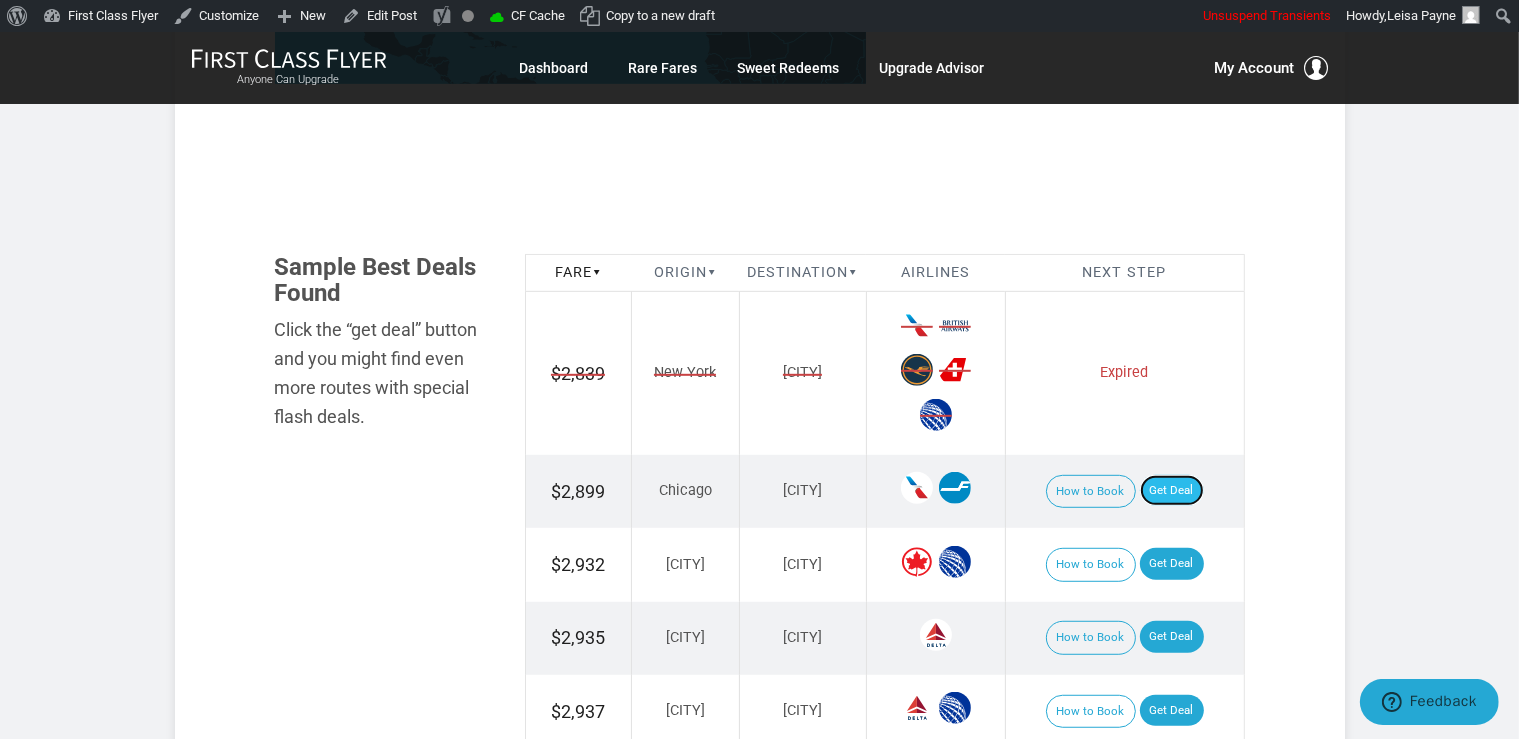click on "Get Deal" at bounding box center [1172, 491] 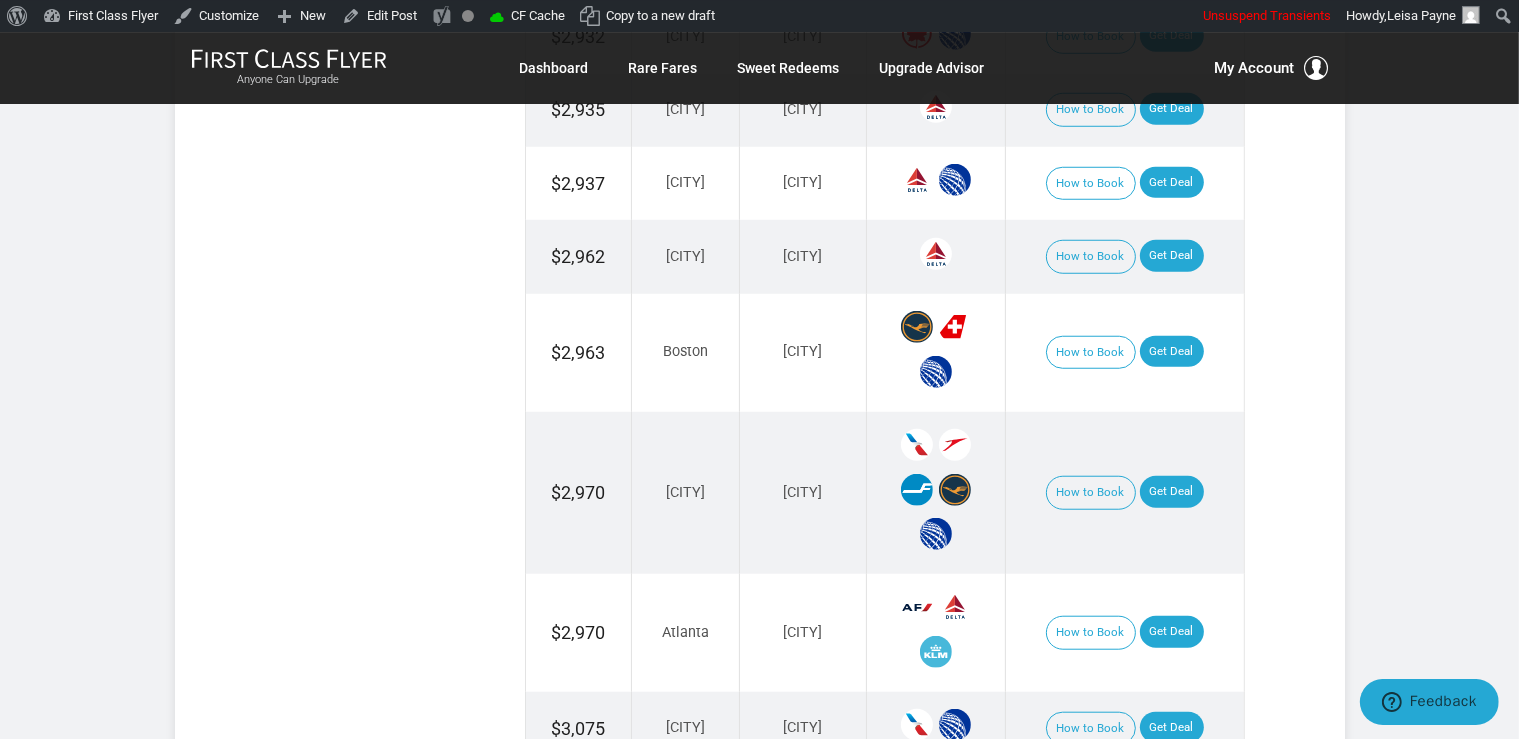 scroll, scrollTop: 1689, scrollLeft: 0, axis: vertical 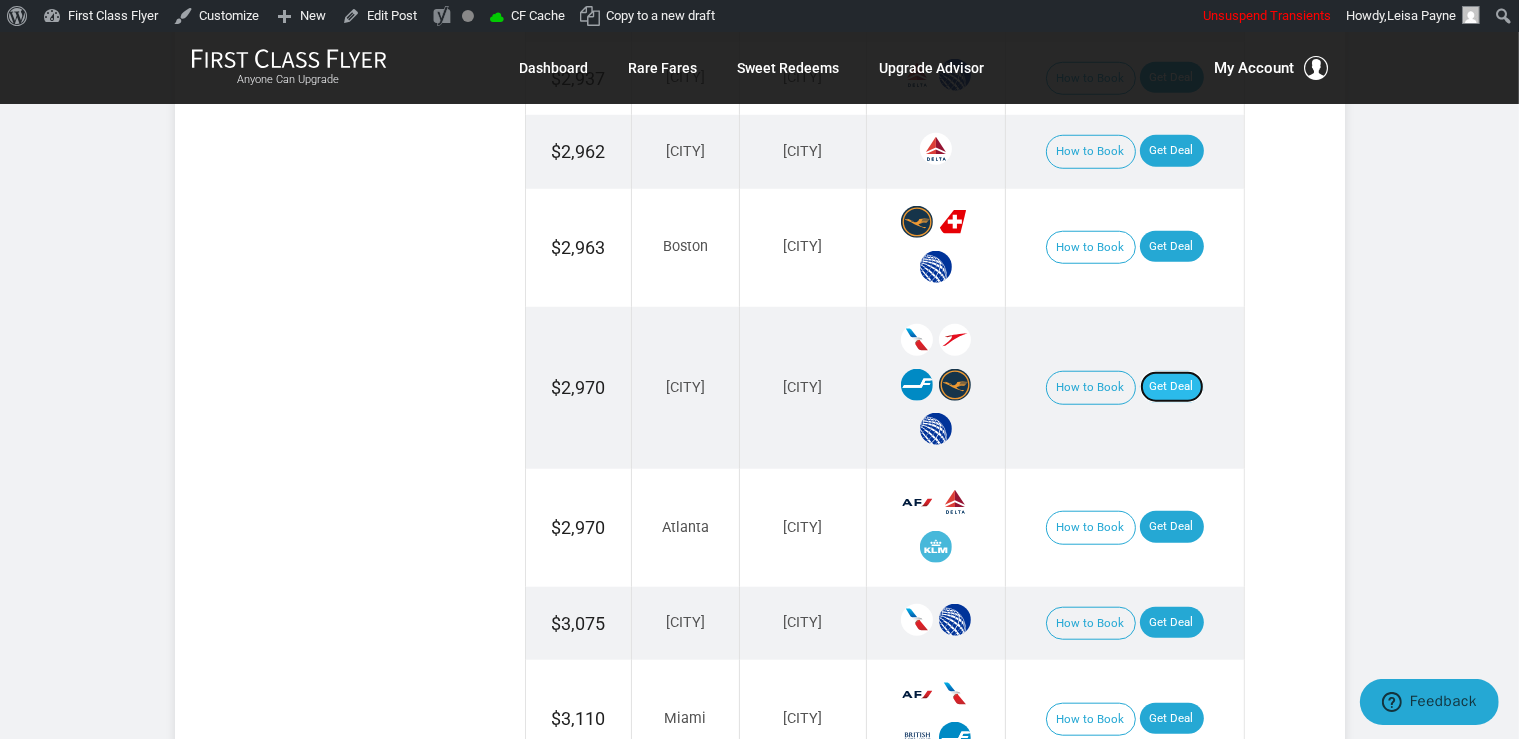 click on "Get Deal" at bounding box center [1172, 387] 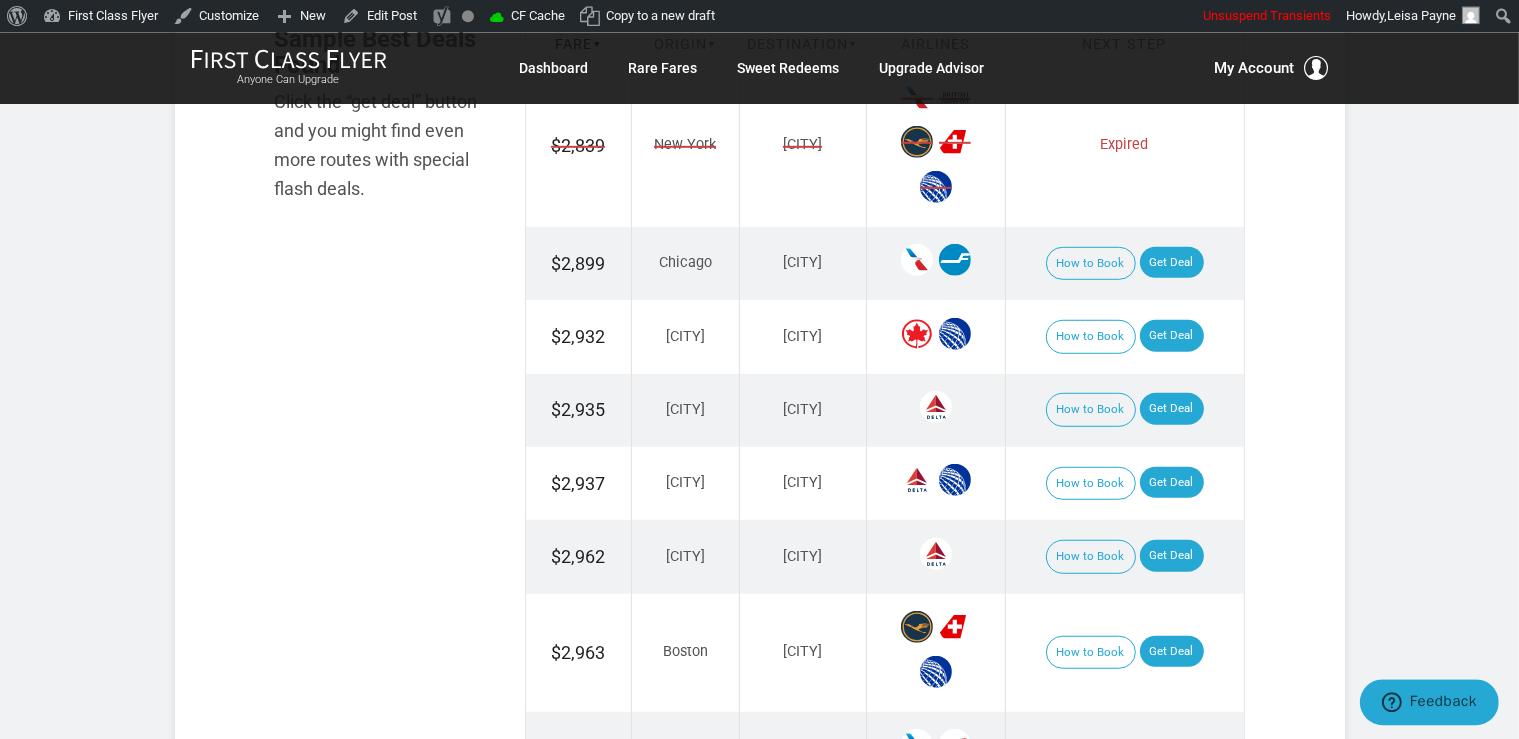 scroll, scrollTop: 1267, scrollLeft: 0, axis: vertical 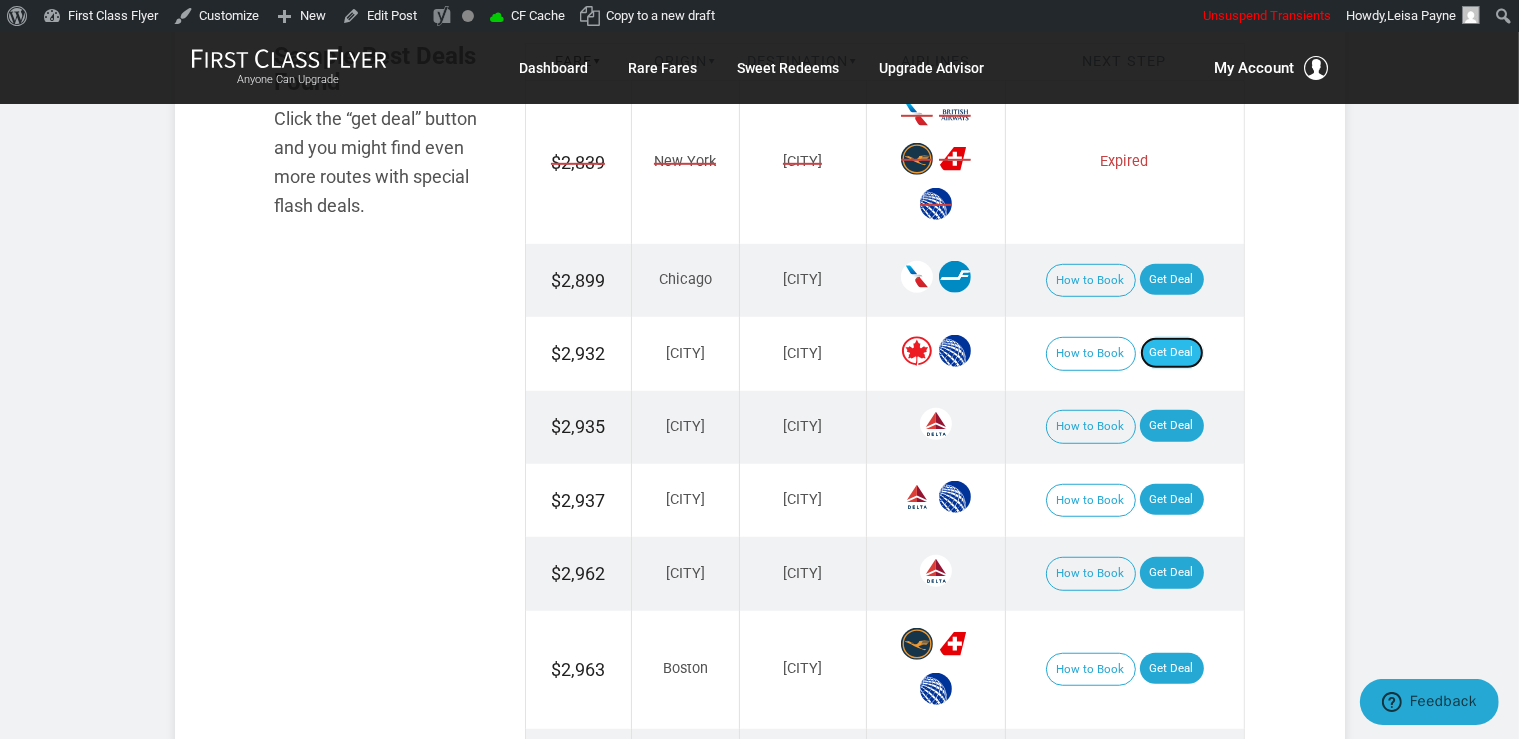 click on "Get Deal" at bounding box center [1172, 353] 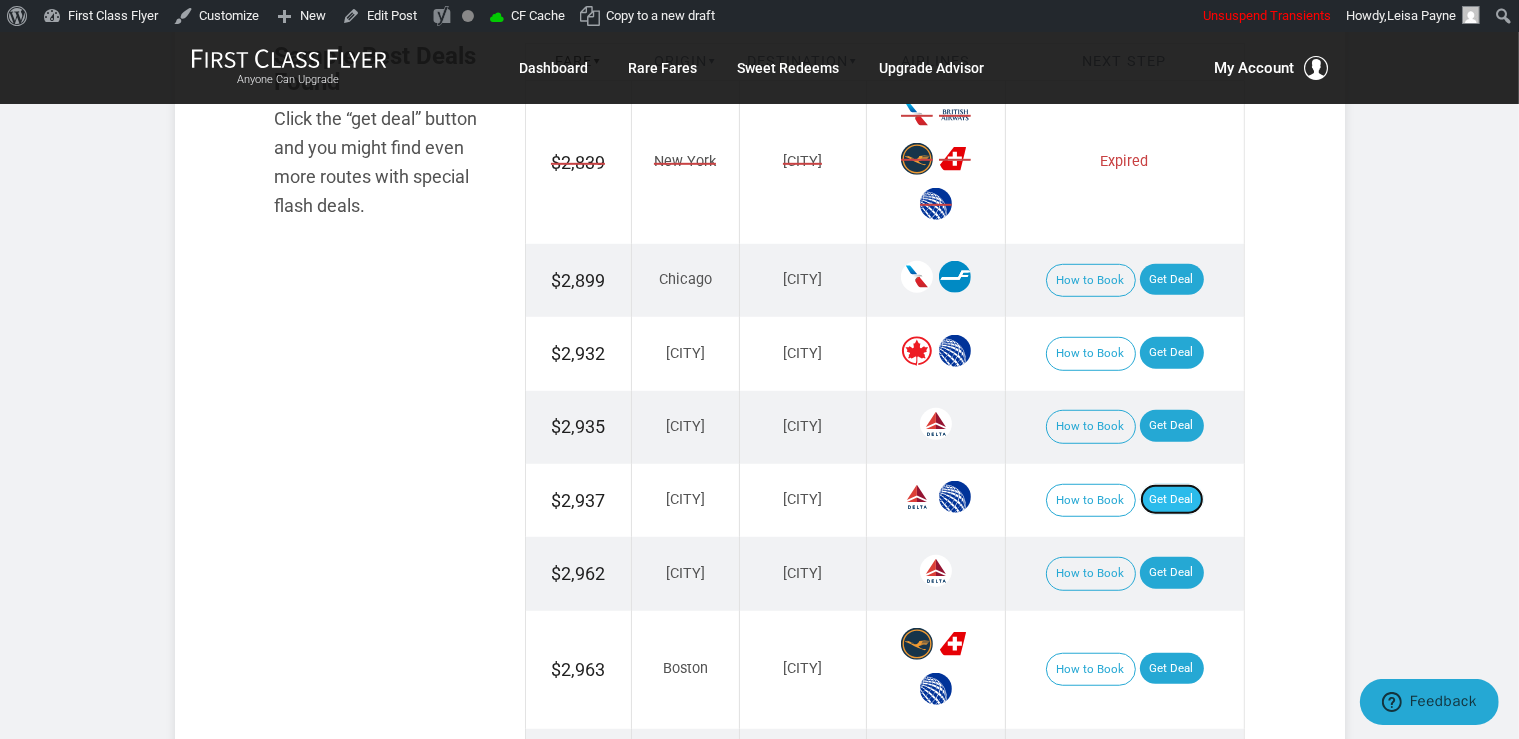 click on "Get Deal" at bounding box center [1172, 500] 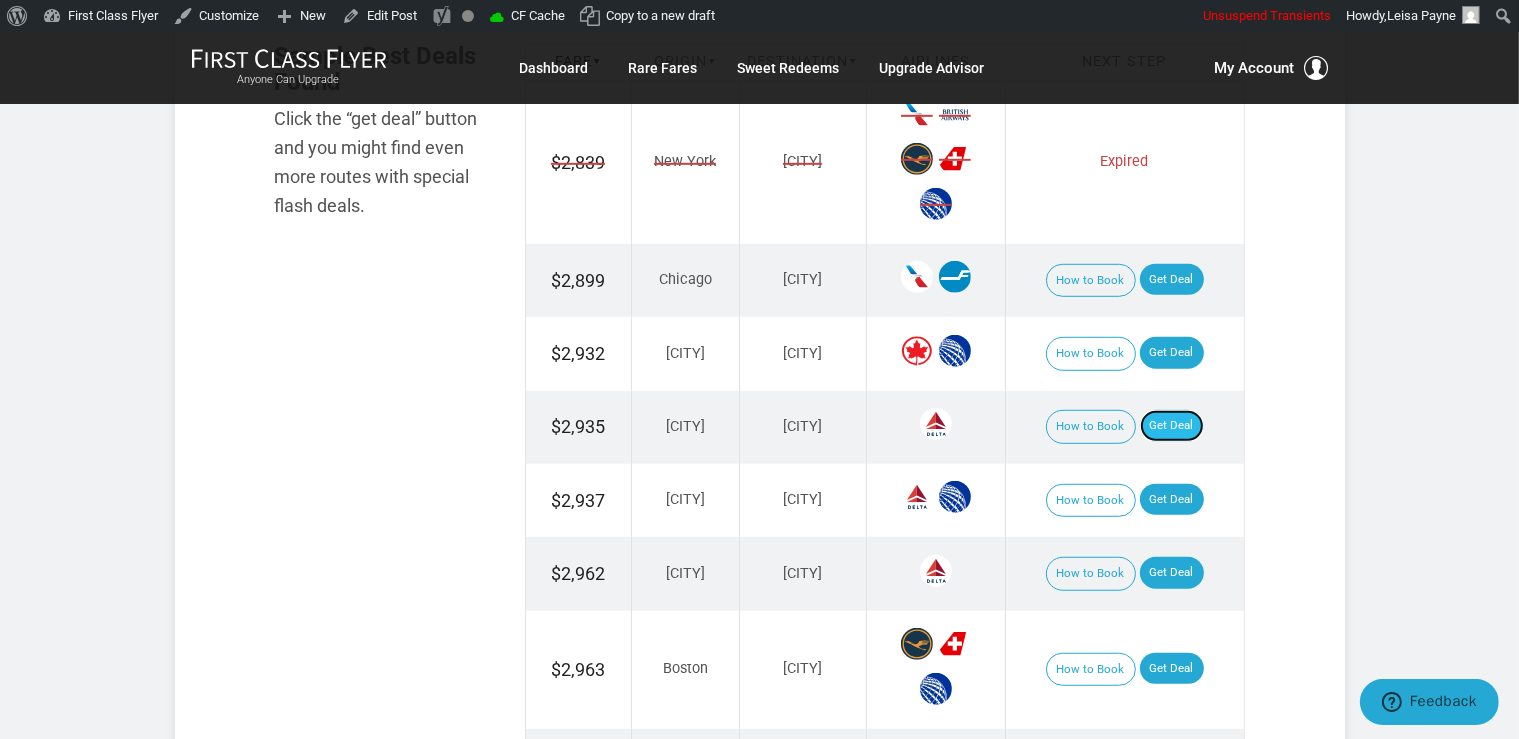 click on "Get Deal" at bounding box center [1172, 426] 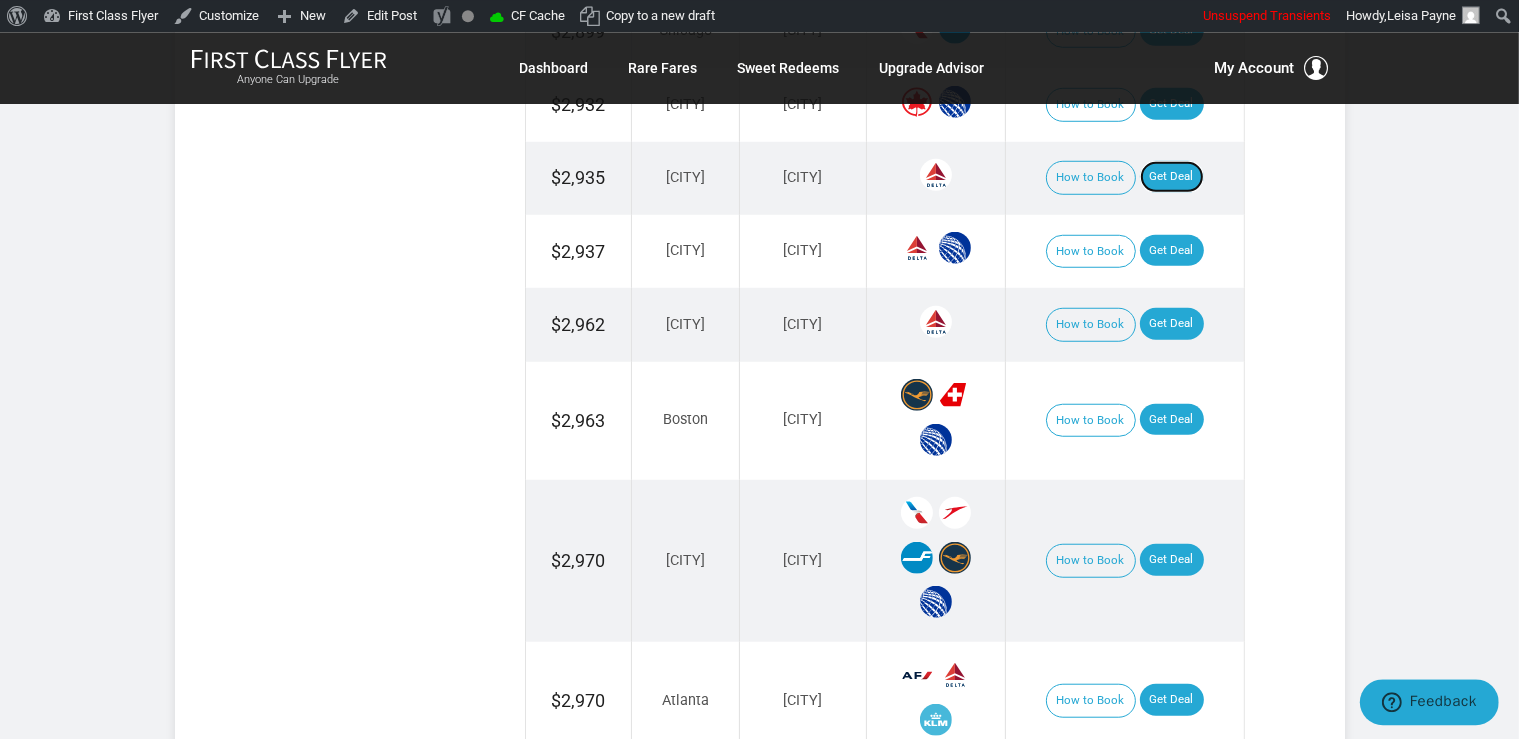 scroll, scrollTop: 1584, scrollLeft: 0, axis: vertical 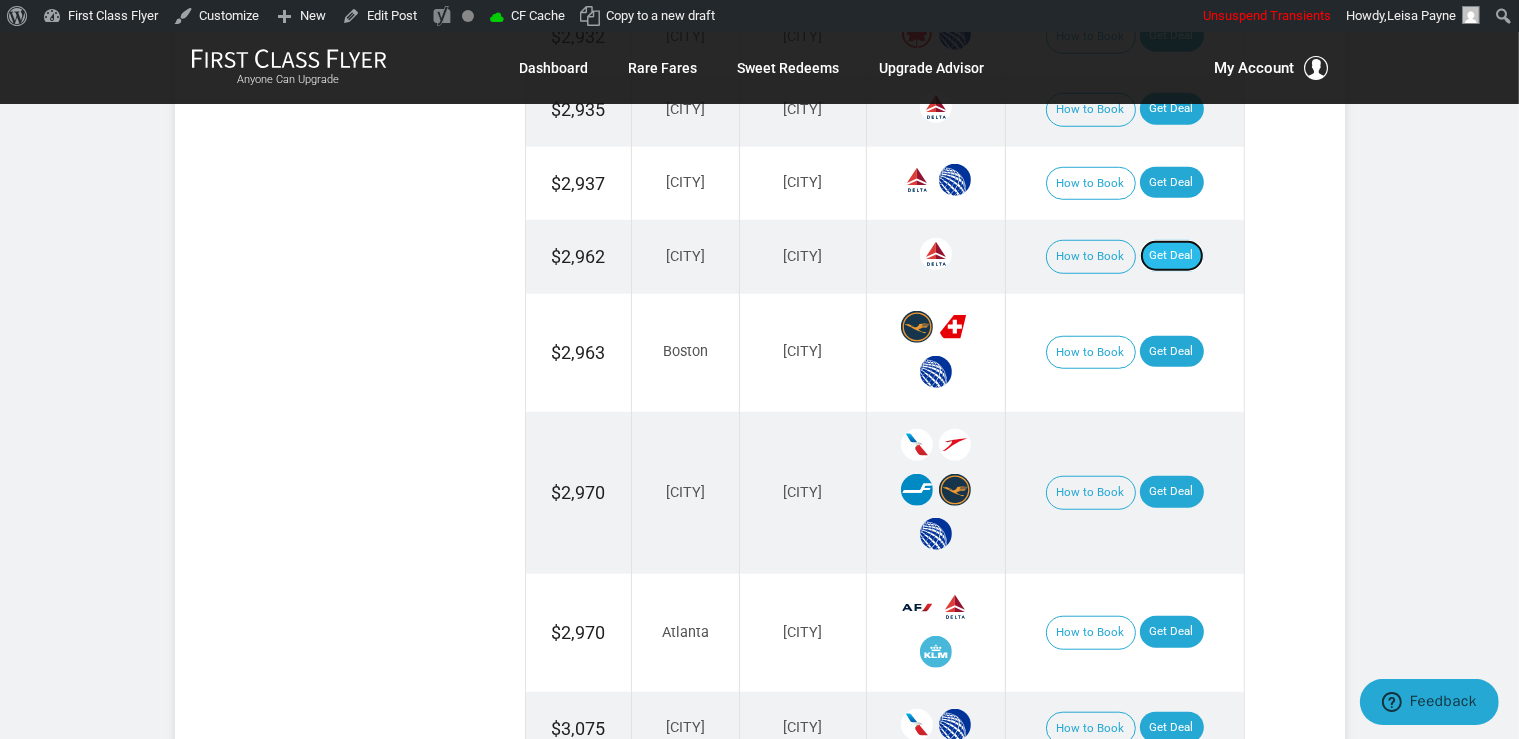 click on "Get Deal" at bounding box center [1172, 256] 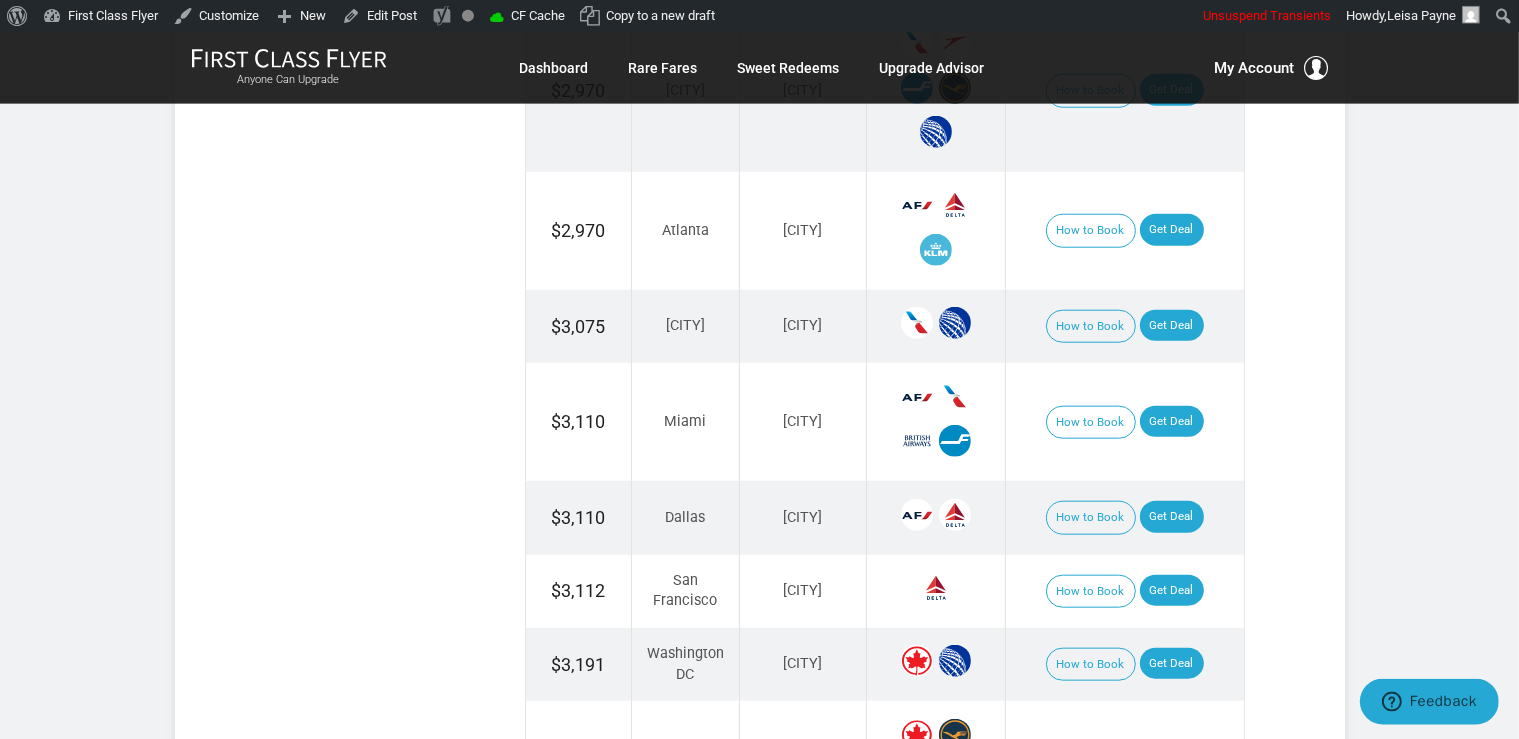scroll, scrollTop: 2112, scrollLeft: 0, axis: vertical 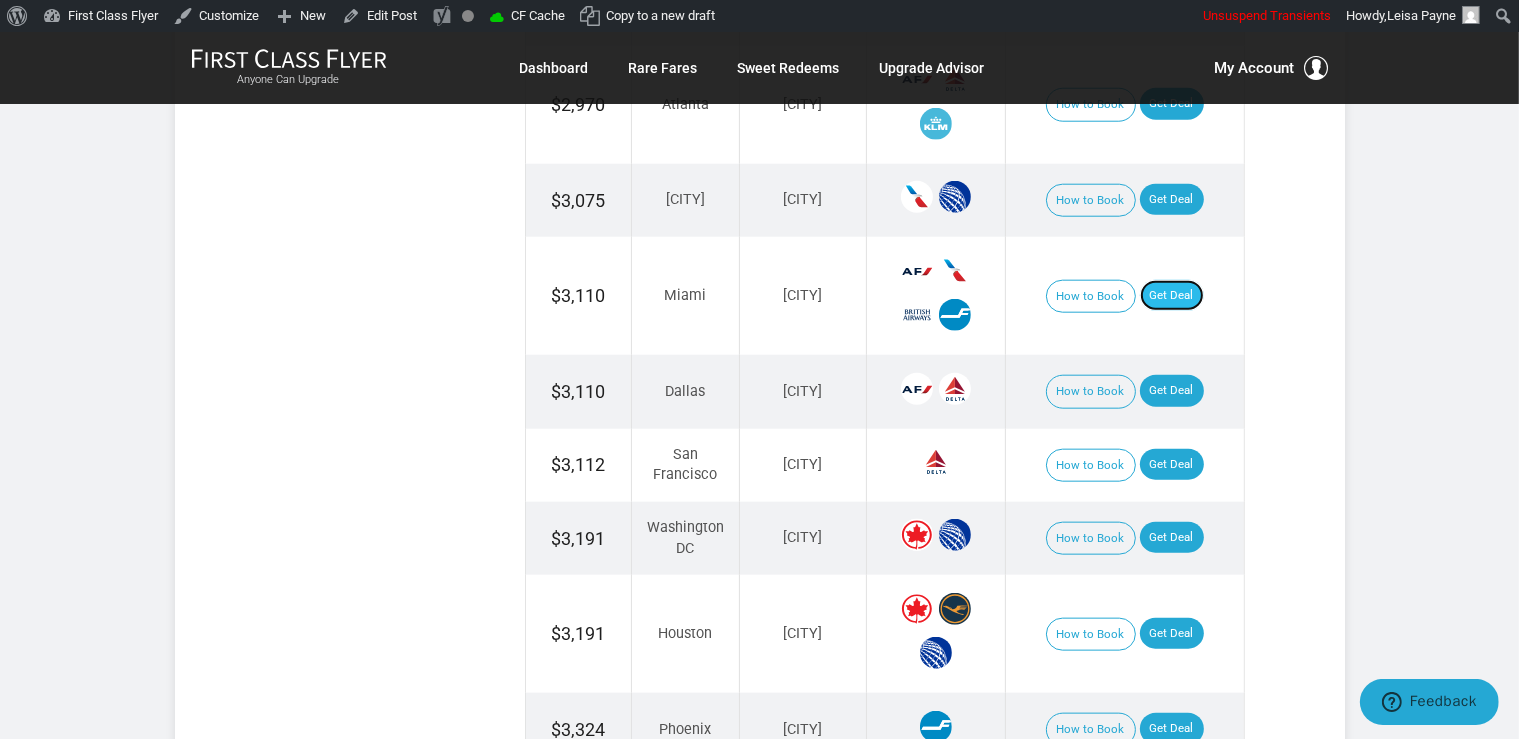 click on "Get Deal" at bounding box center (1172, 296) 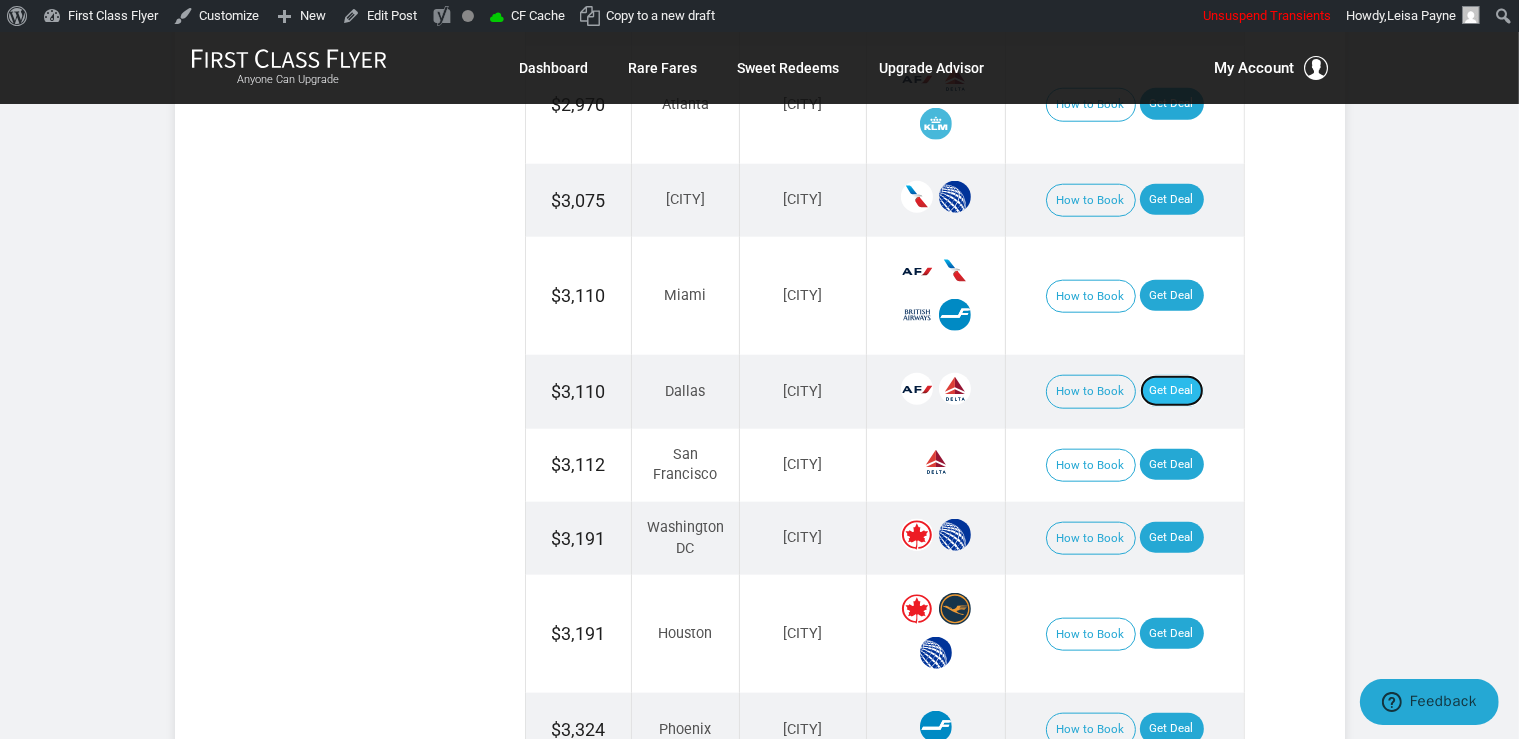 click on "Get Deal" at bounding box center (1172, 391) 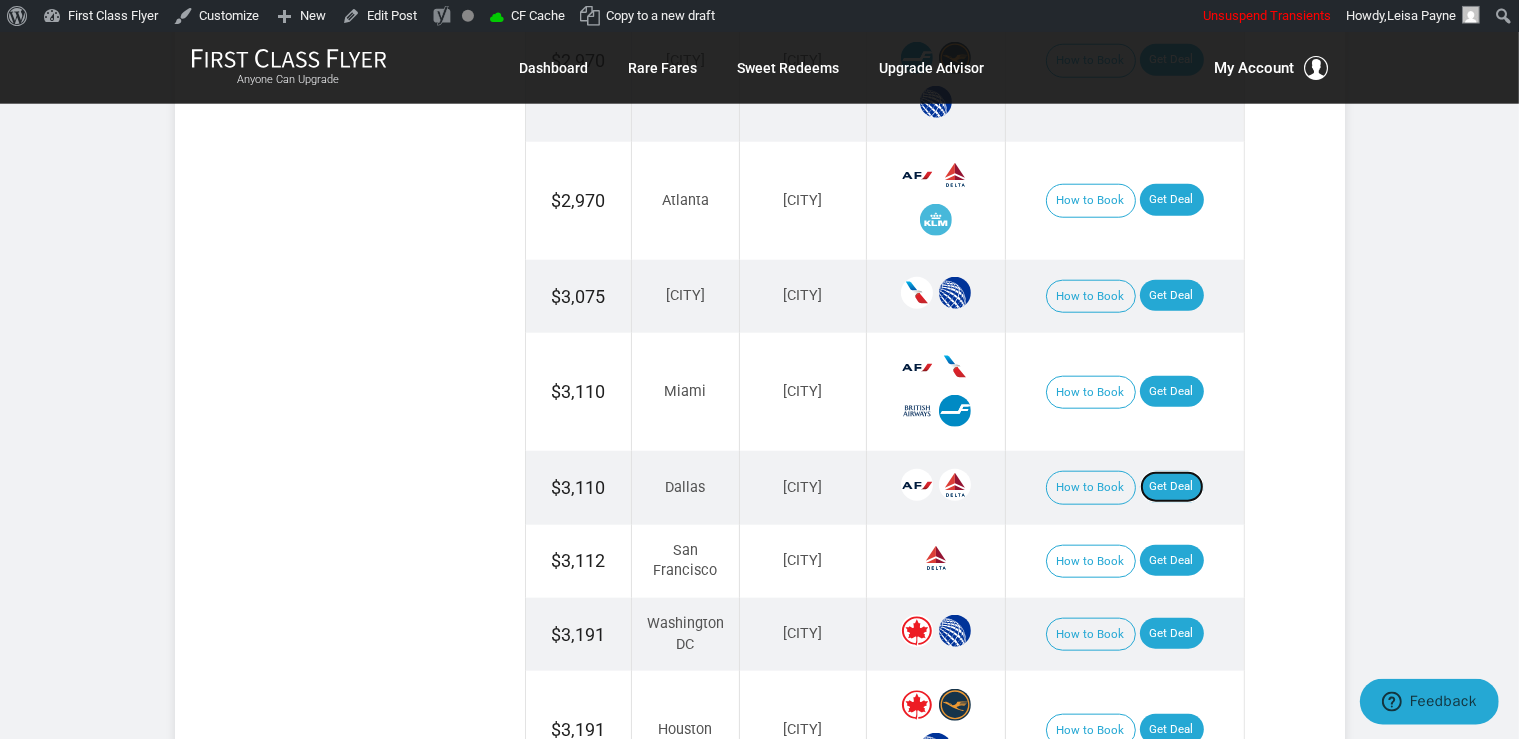scroll, scrollTop: 2006, scrollLeft: 0, axis: vertical 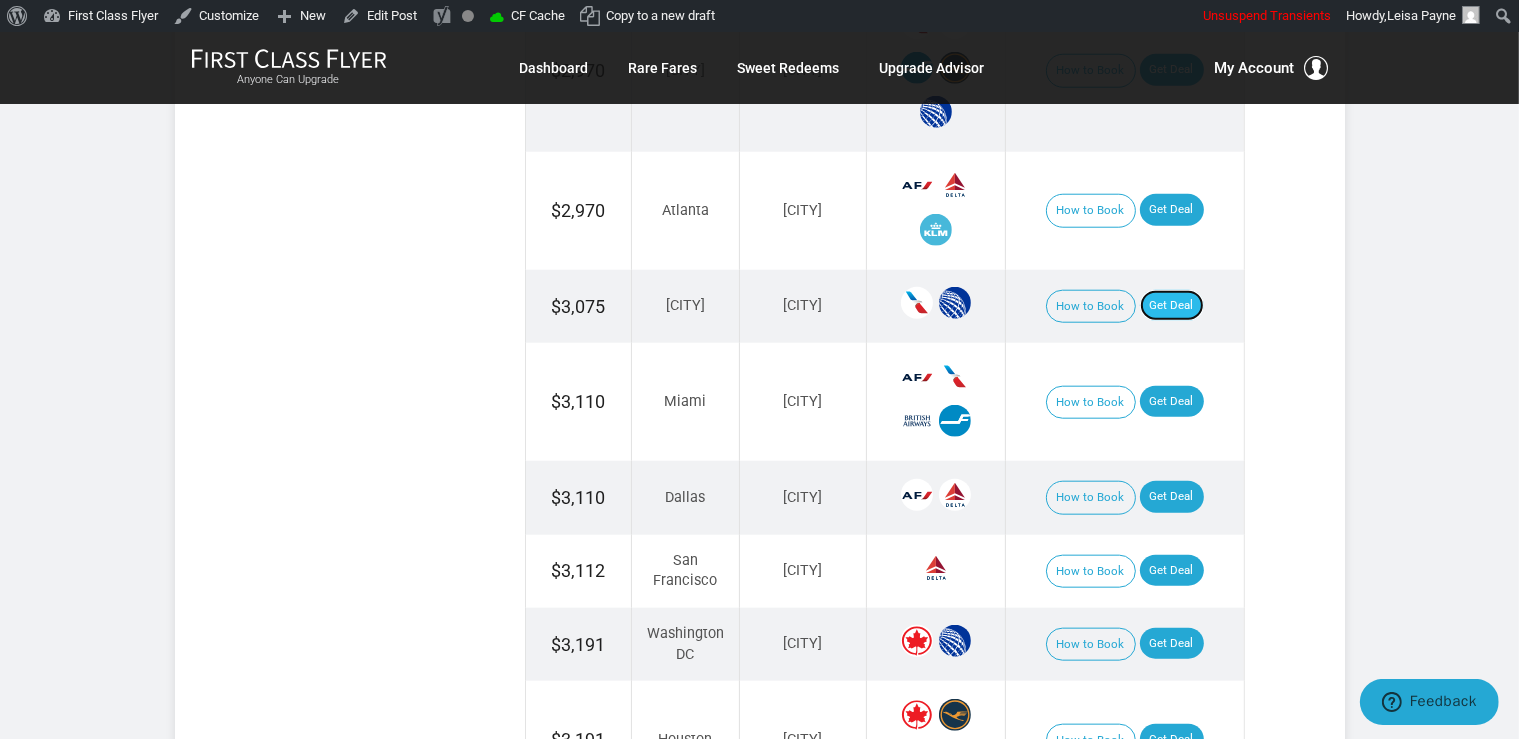click on "Get Deal" at bounding box center (1172, 306) 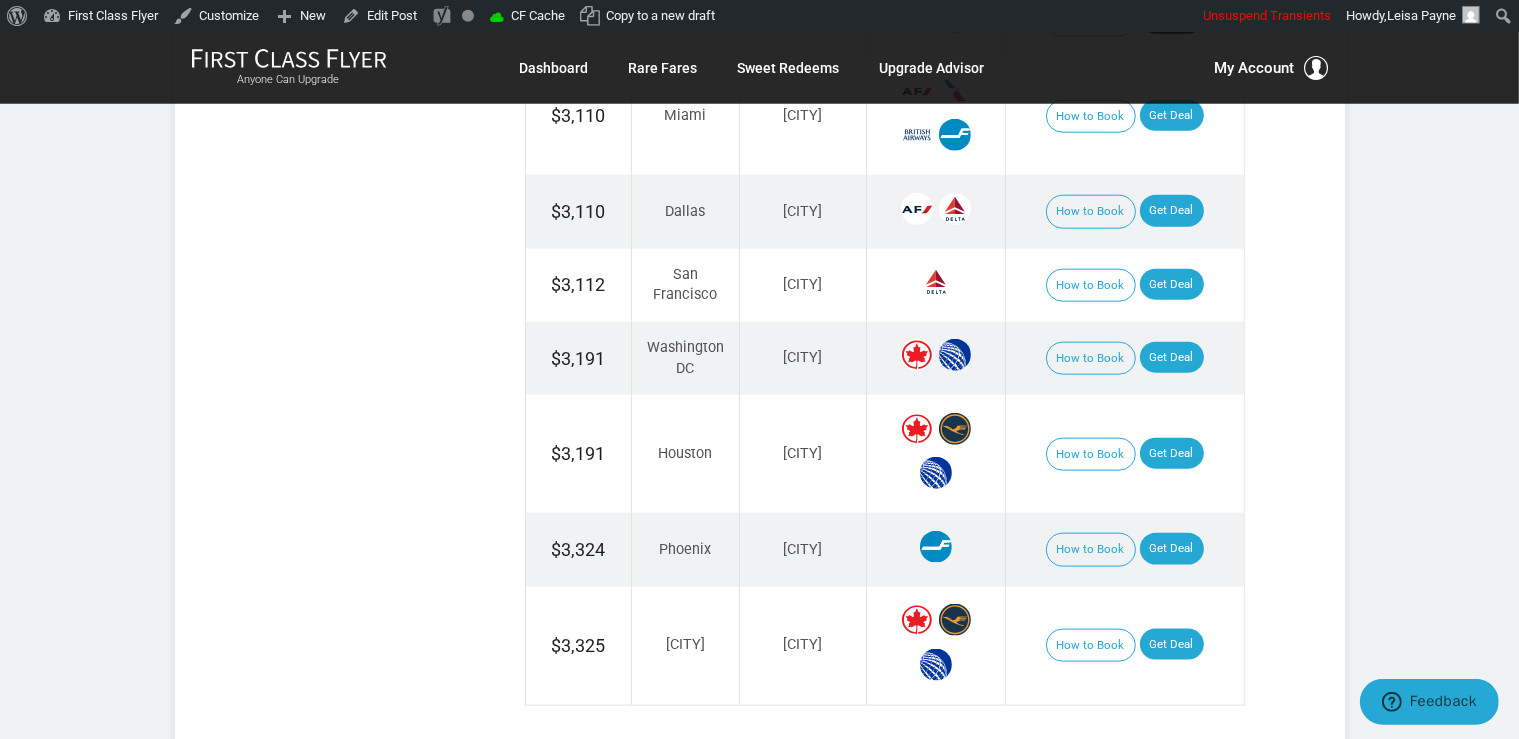 scroll, scrollTop: 2428, scrollLeft: 0, axis: vertical 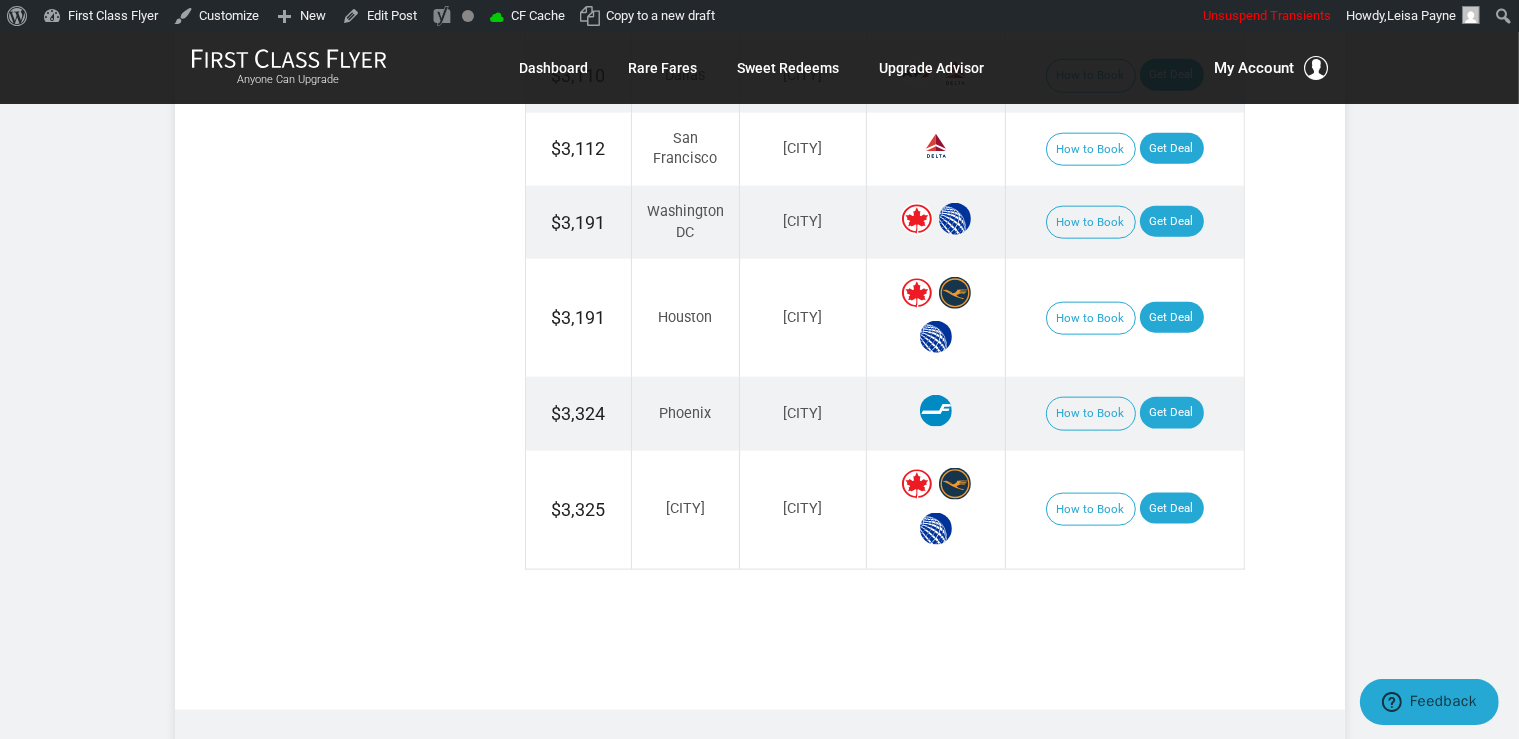 click on "How to Book   Get Deal" at bounding box center (1124, 222) 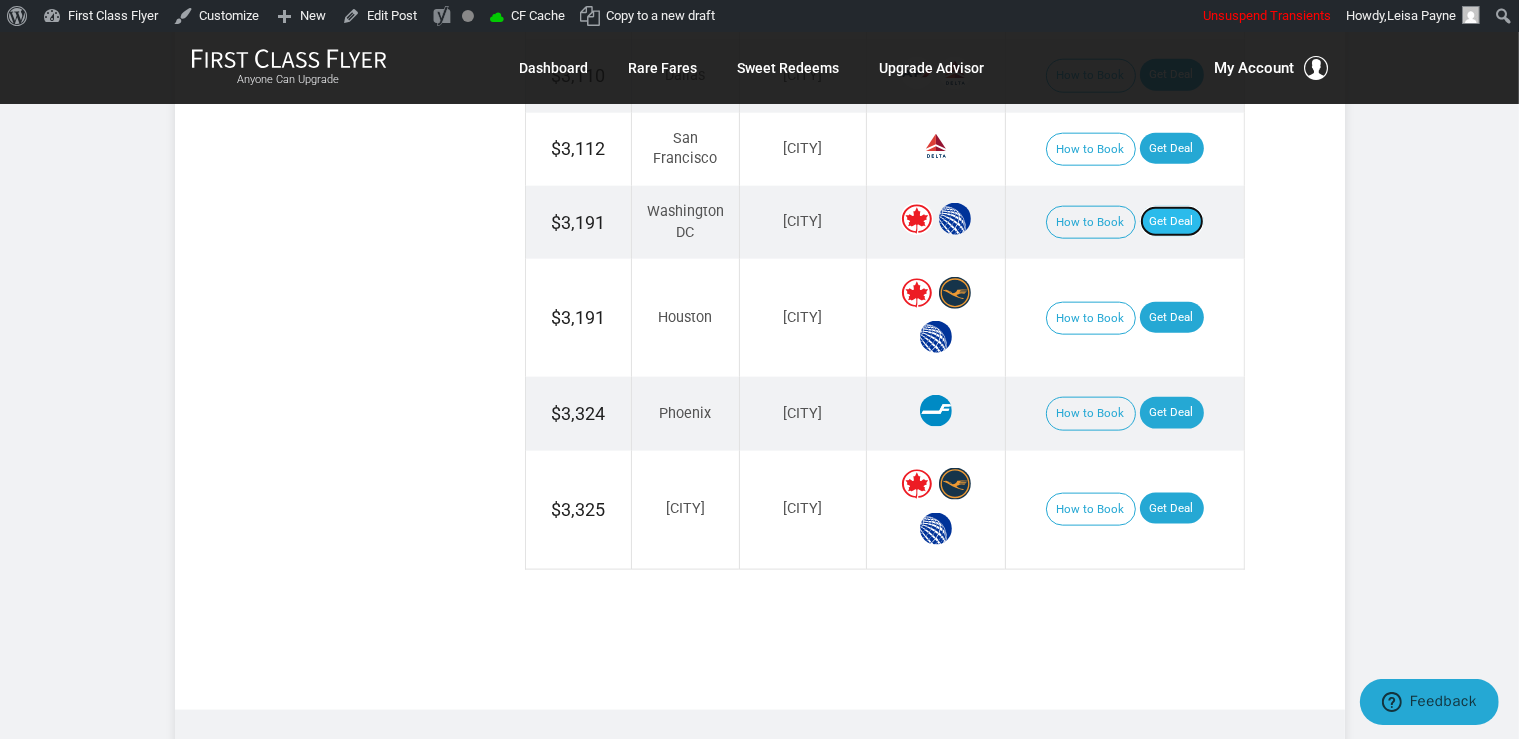 click on "Get Deal" at bounding box center (1172, 222) 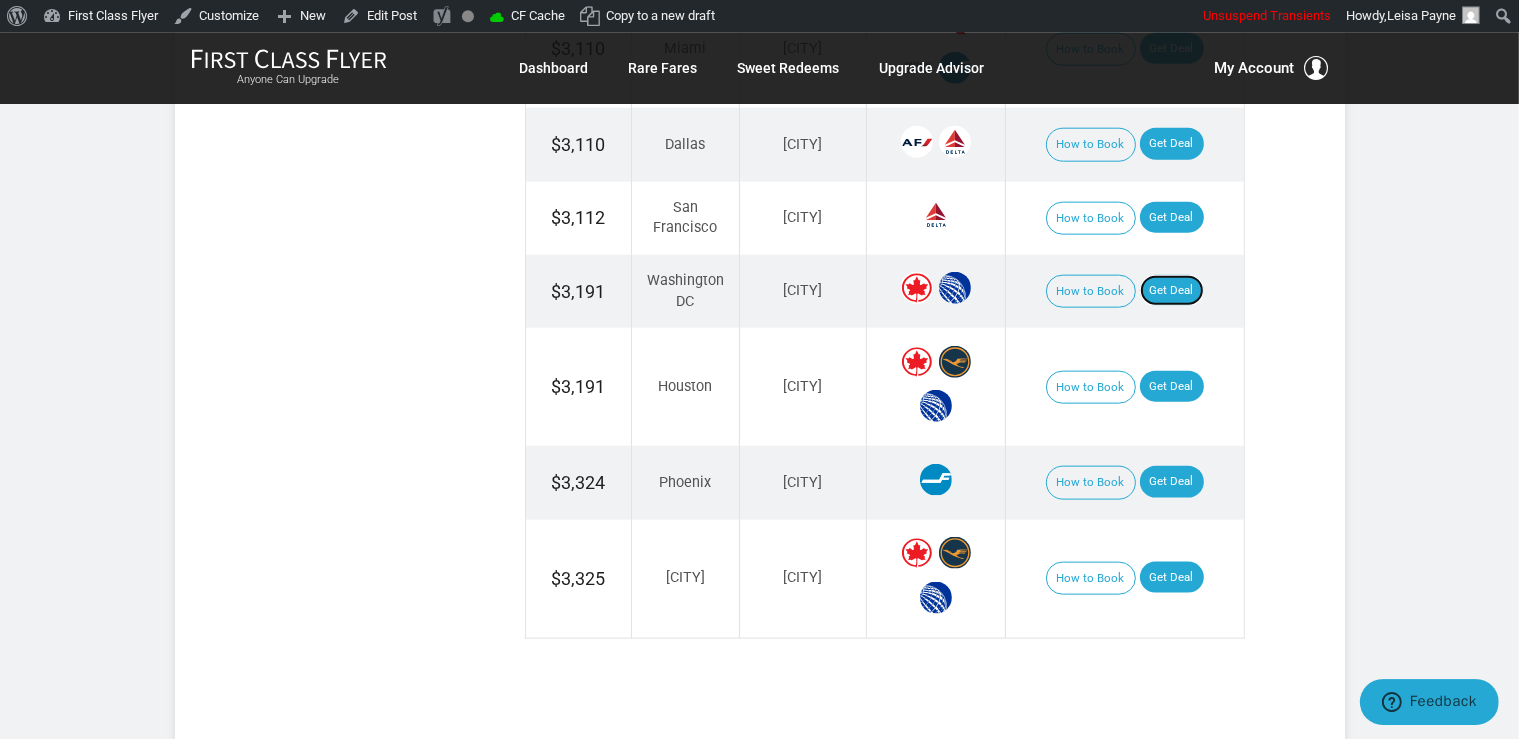 scroll, scrollTop: 2323, scrollLeft: 0, axis: vertical 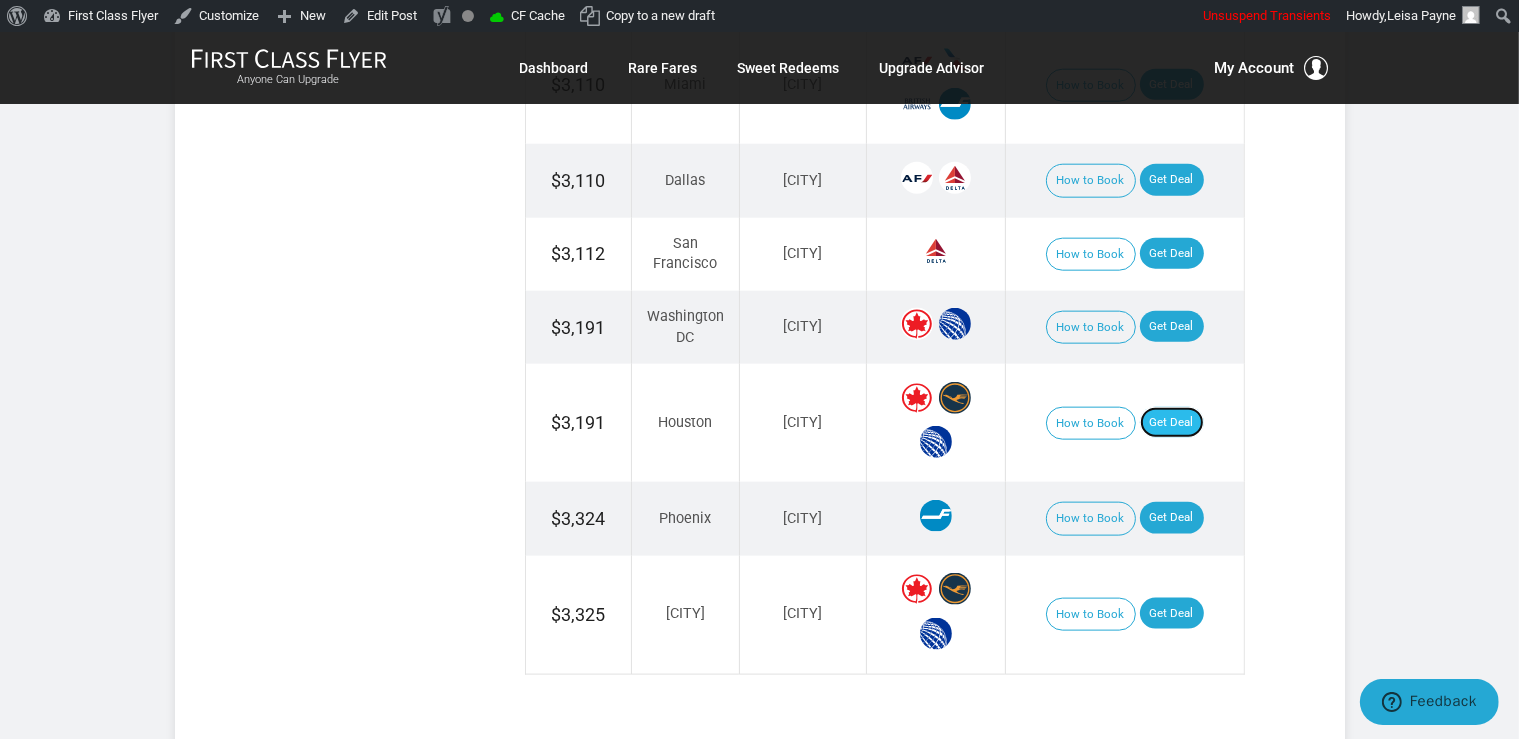 click on "Get Deal" at bounding box center [1172, 423] 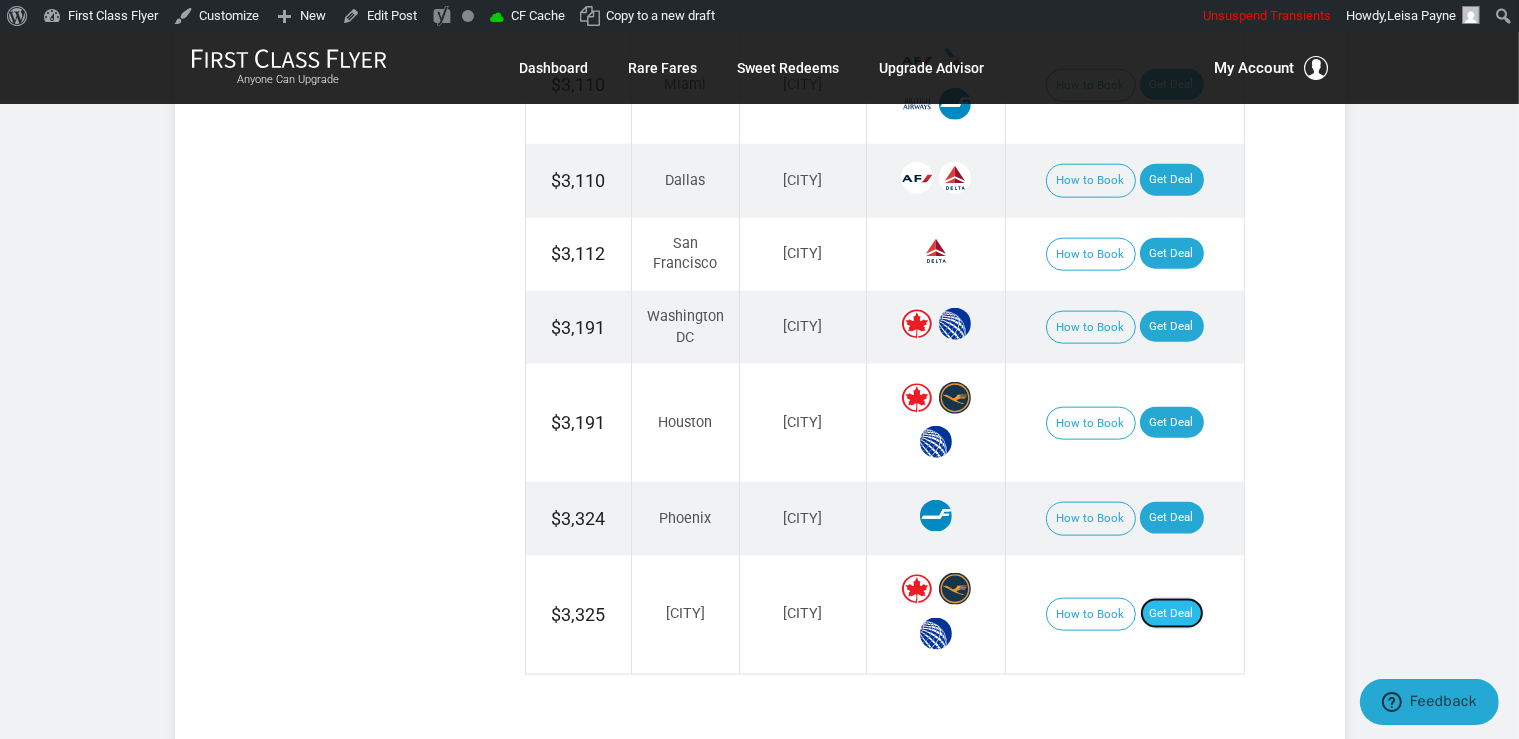 click on "Get Deal" at bounding box center (1172, 614) 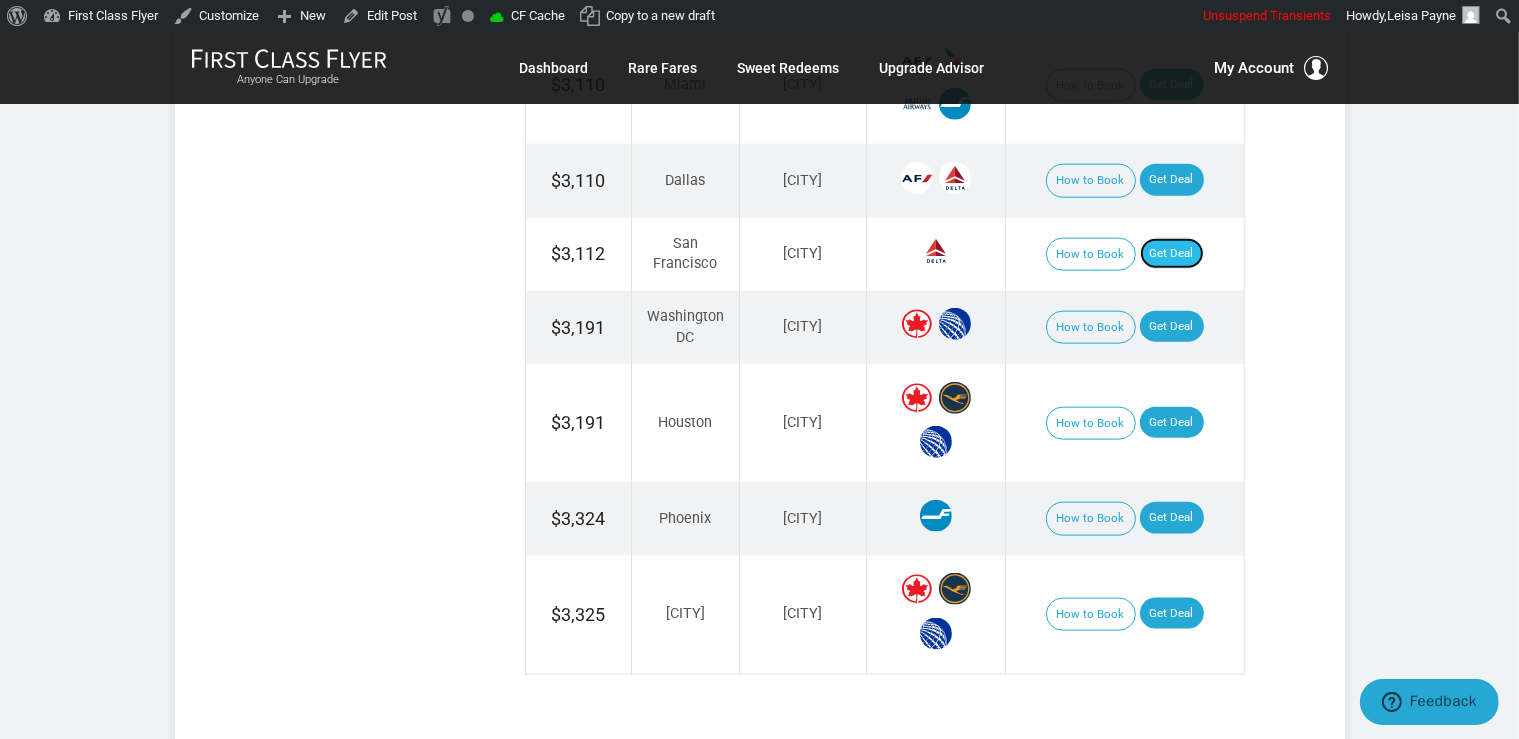 click on "Get Deal" at bounding box center (1172, 254) 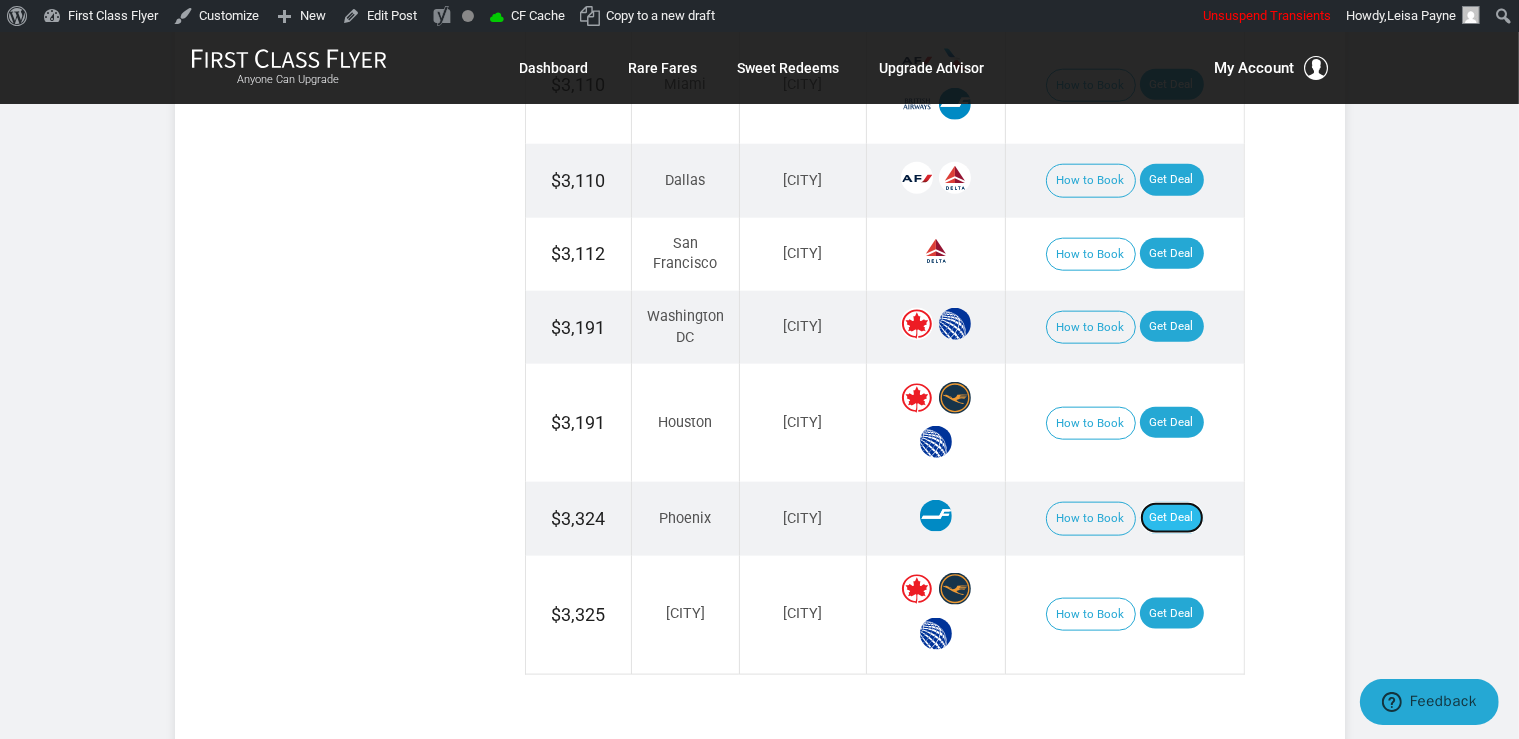 click on "Get Deal" at bounding box center (1172, 518) 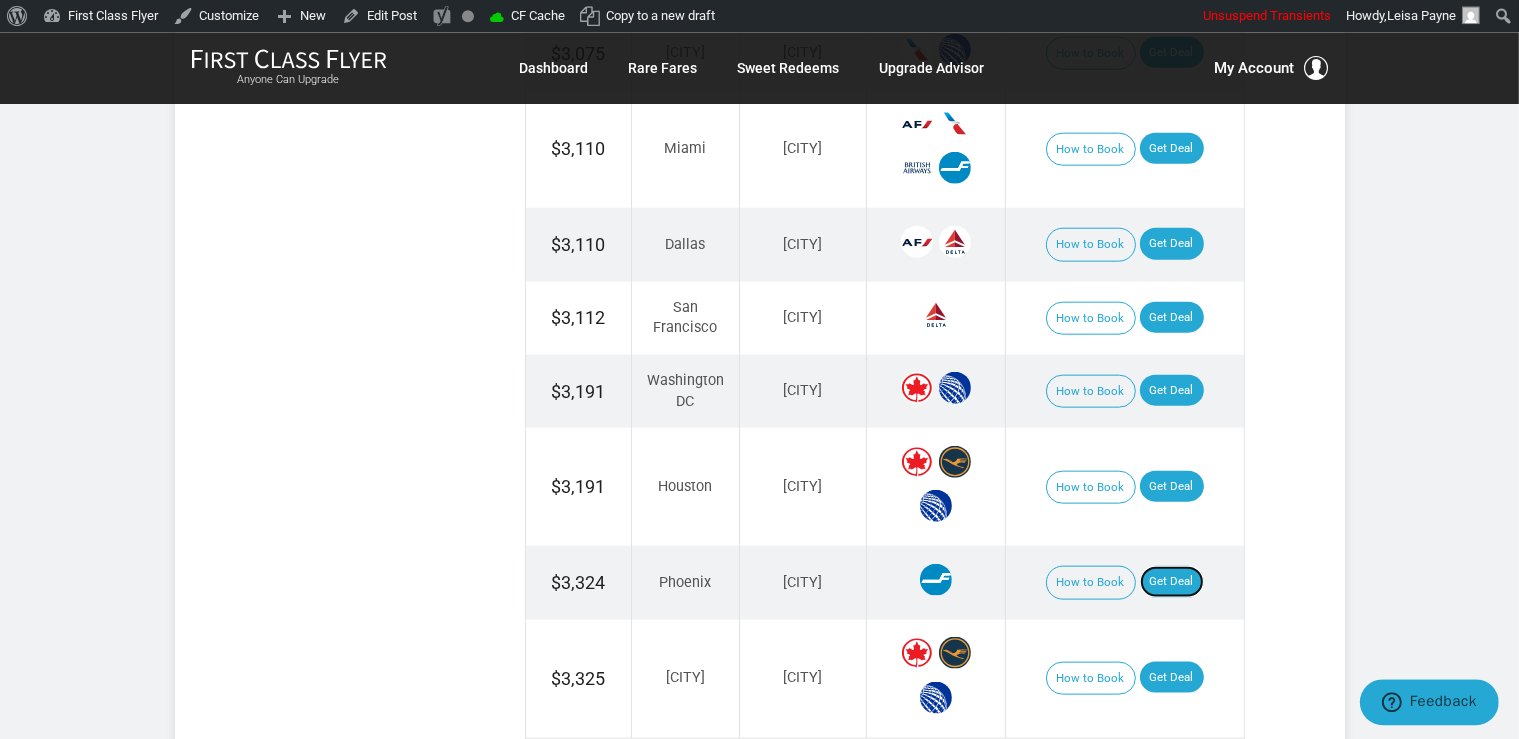 scroll, scrollTop: 2217, scrollLeft: 0, axis: vertical 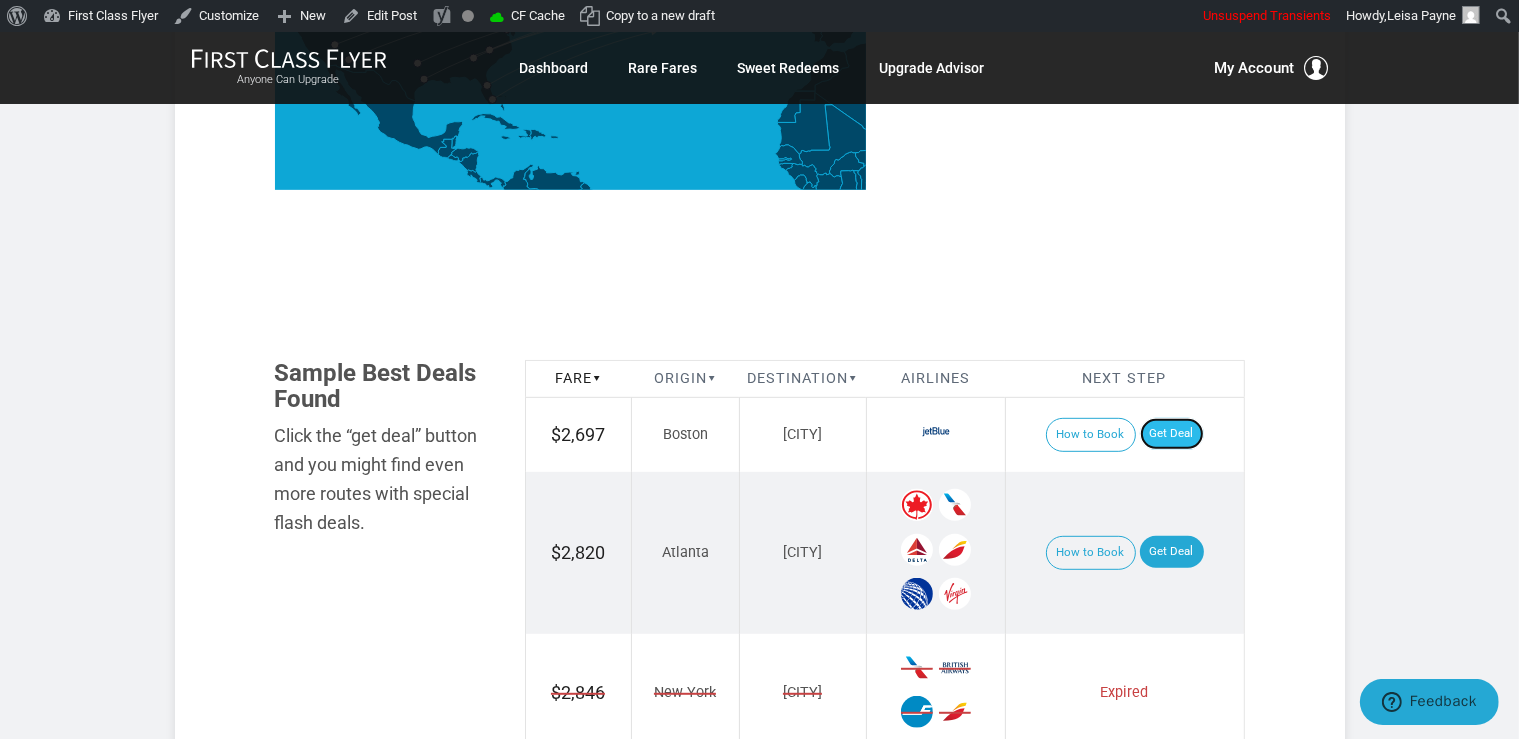 click on "Get Deal" at bounding box center [1172, 434] 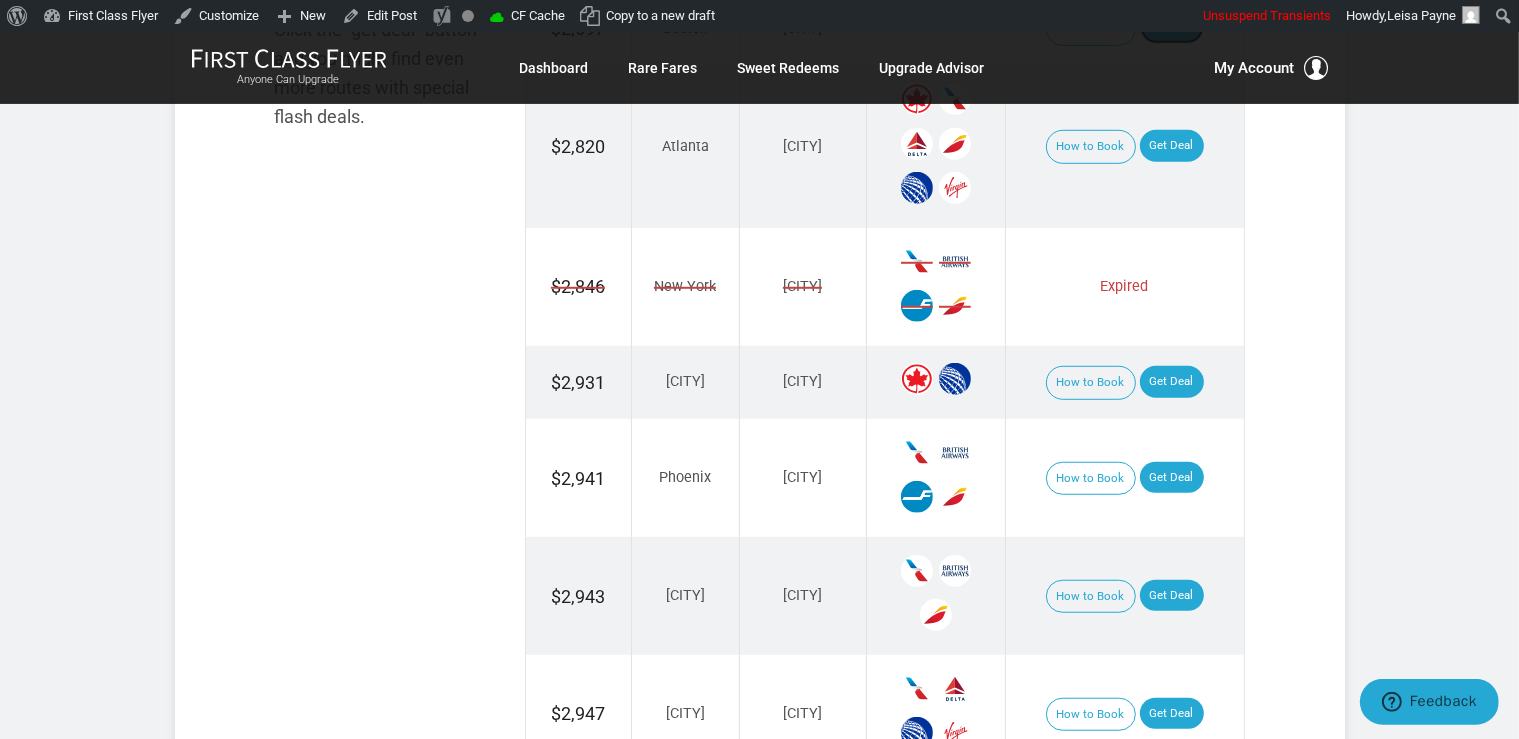 scroll, scrollTop: 1478, scrollLeft: 0, axis: vertical 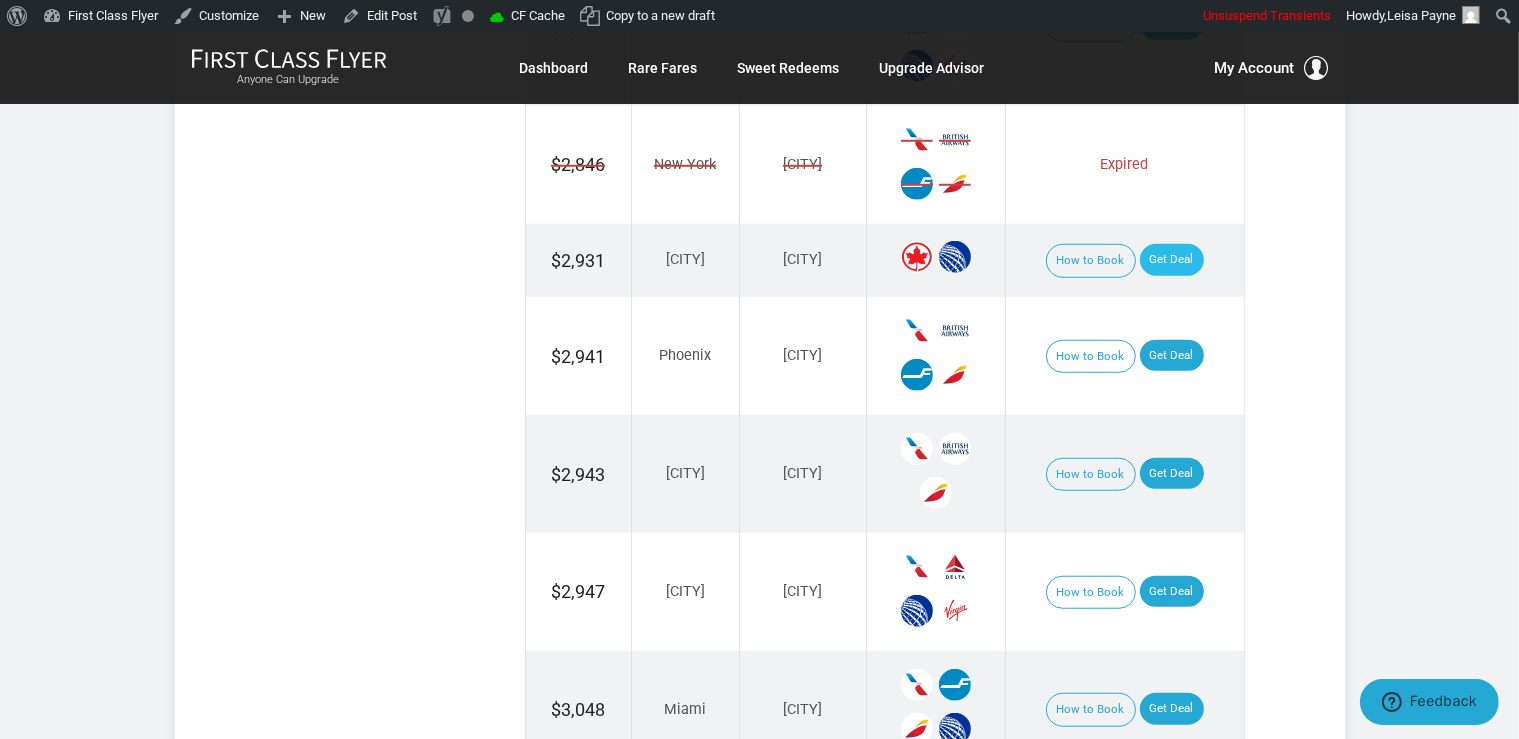 click on "How to Book   Get Deal" at bounding box center (1124, 260) 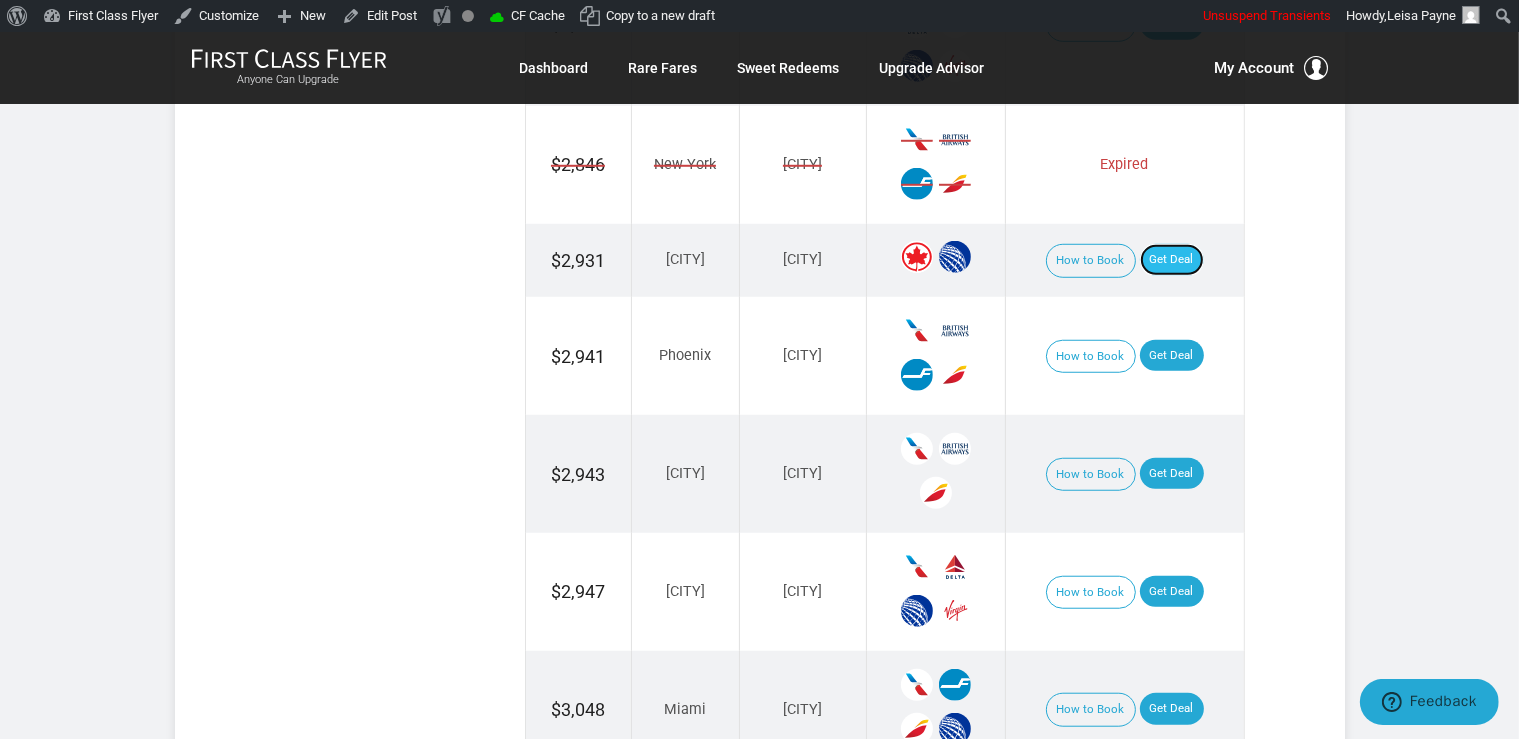 click on "Get Deal" at bounding box center (1172, 260) 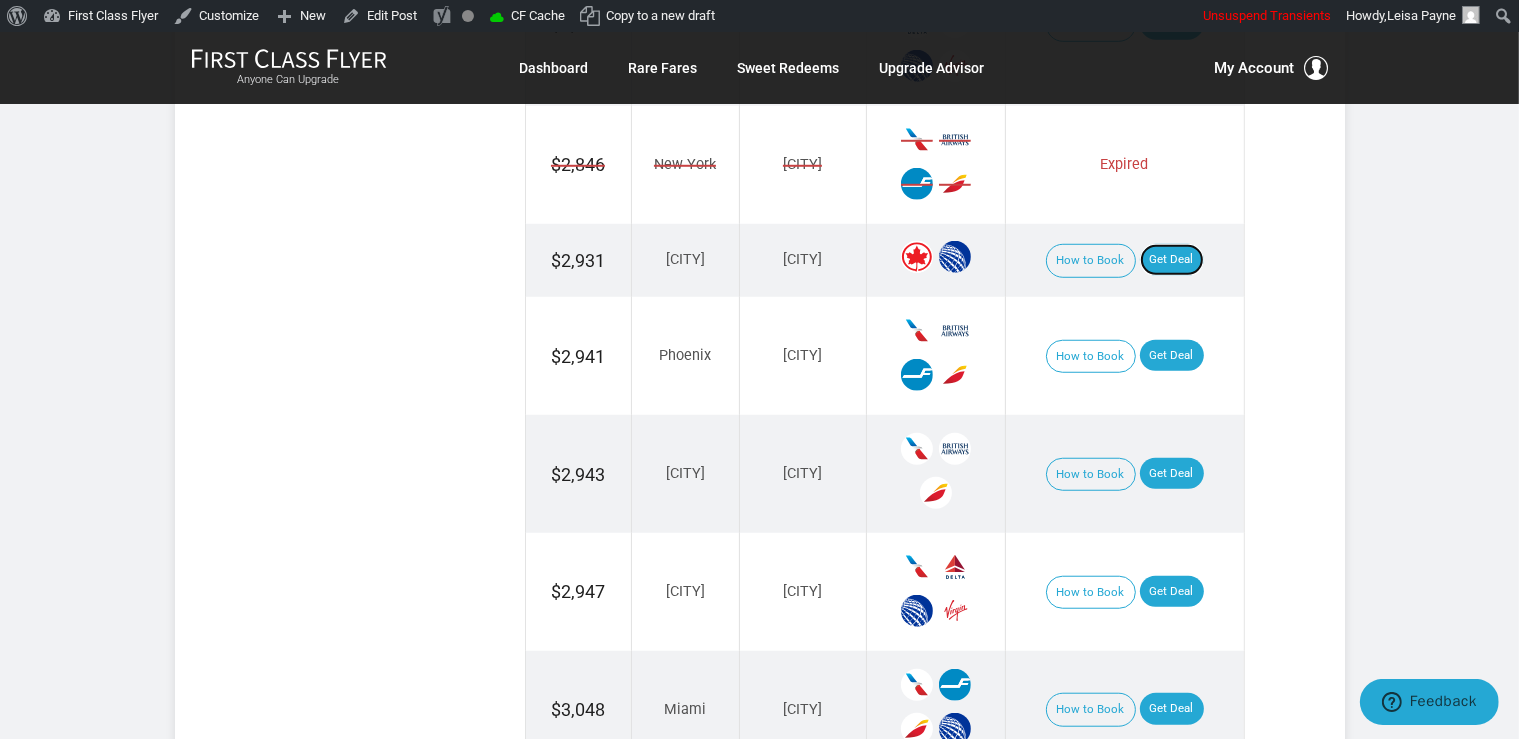 scroll, scrollTop: 1689, scrollLeft: 0, axis: vertical 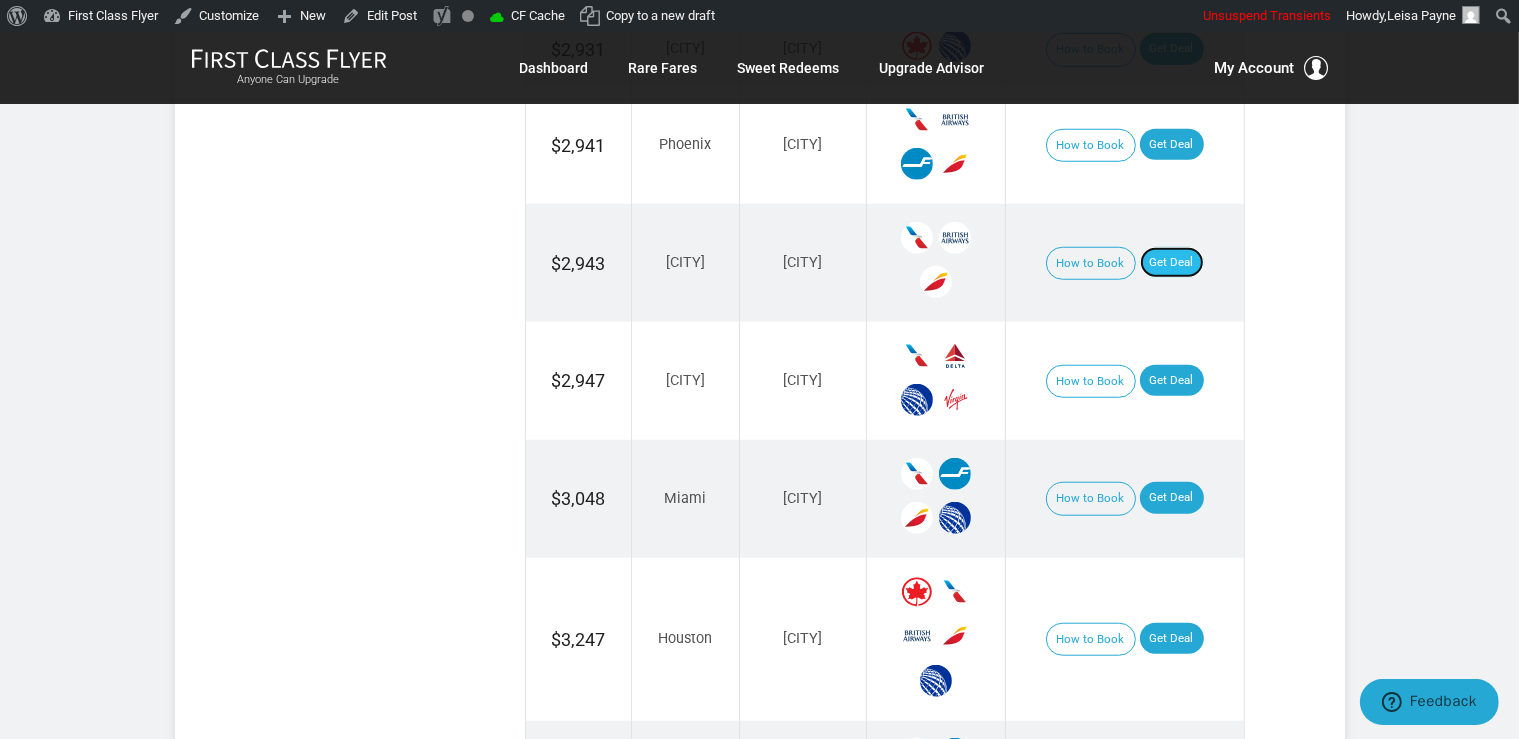 click on "Get Deal" at bounding box center (1172, 263) 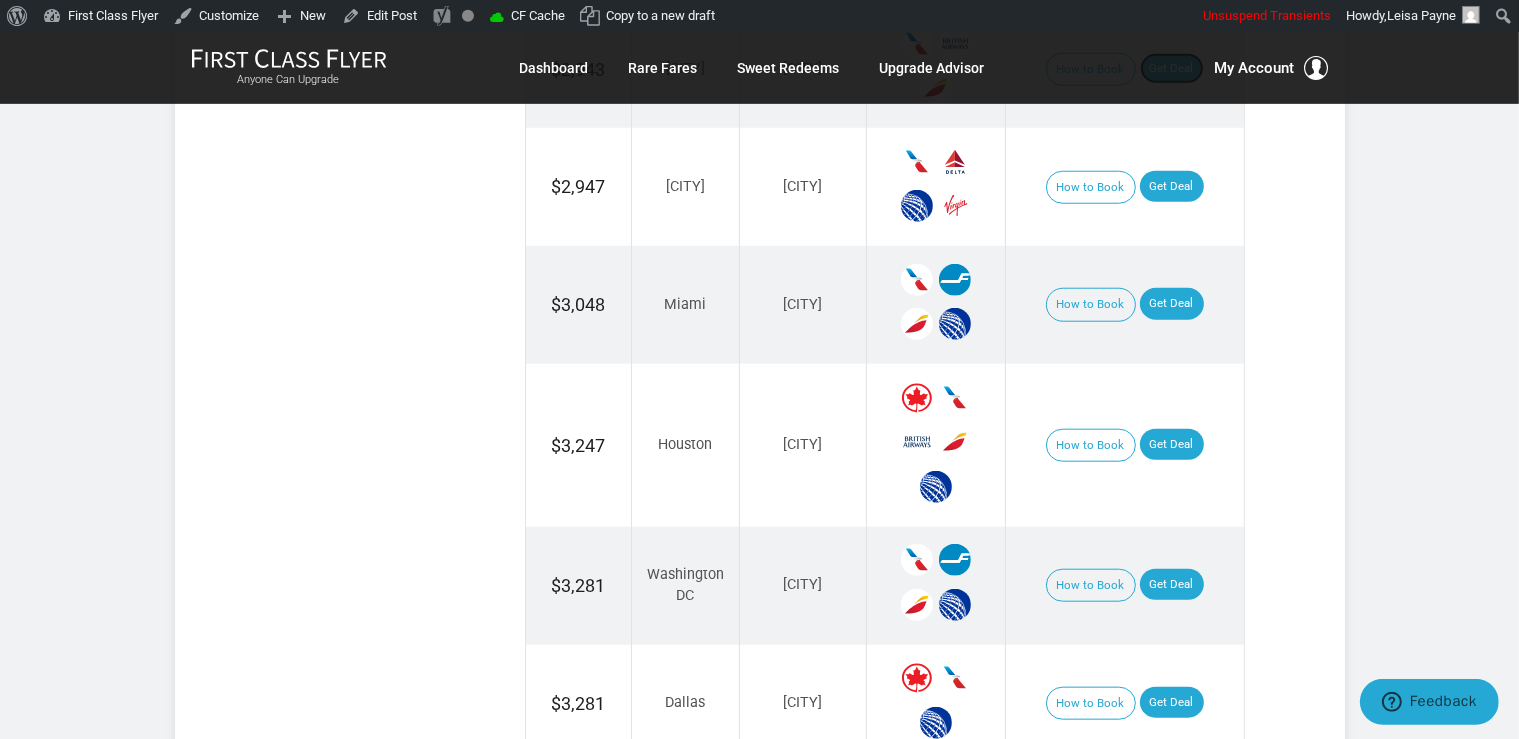 scroll, scrollTop: 1900, scrollLeft: 0, axis: vertical 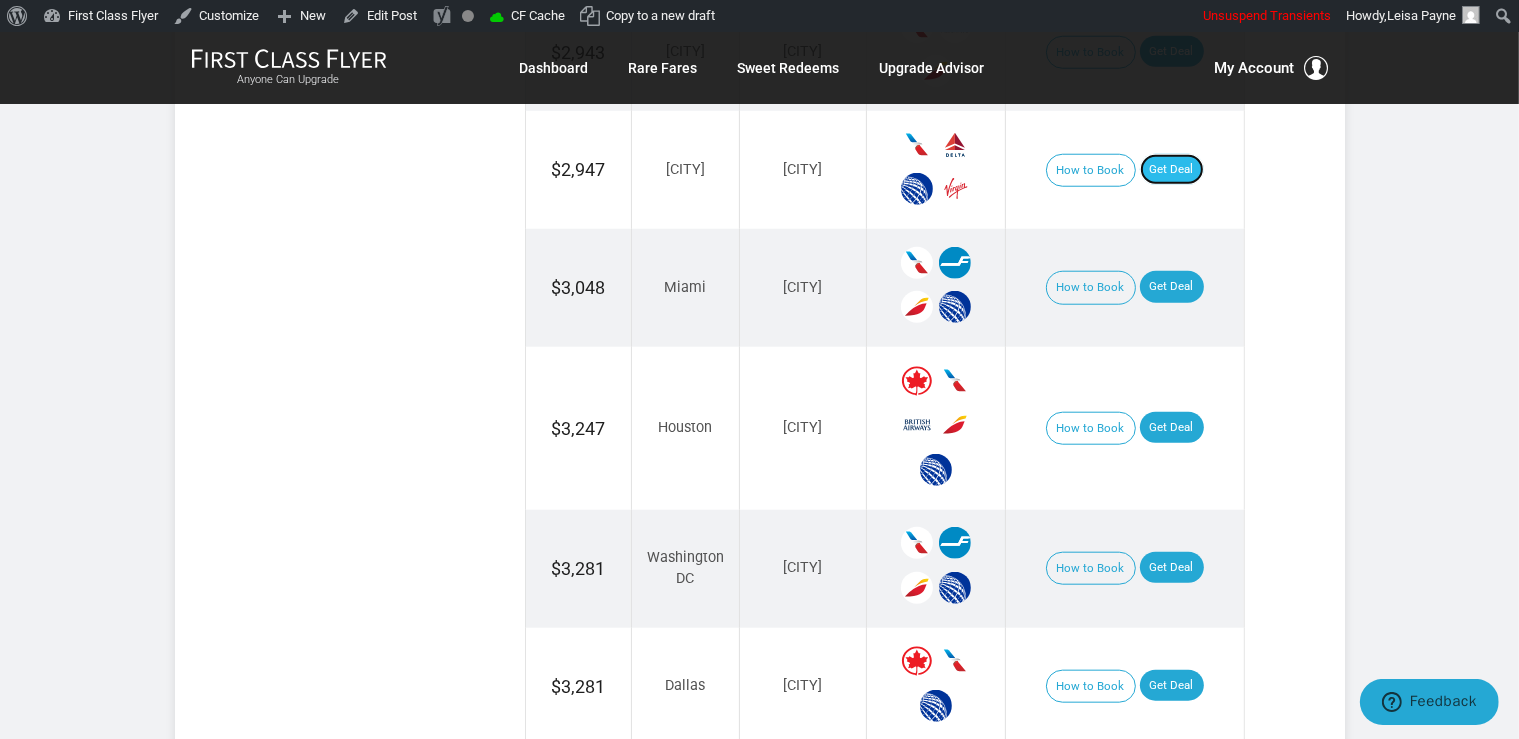 click on "Get Deal" at bounding box center [1172, 170] 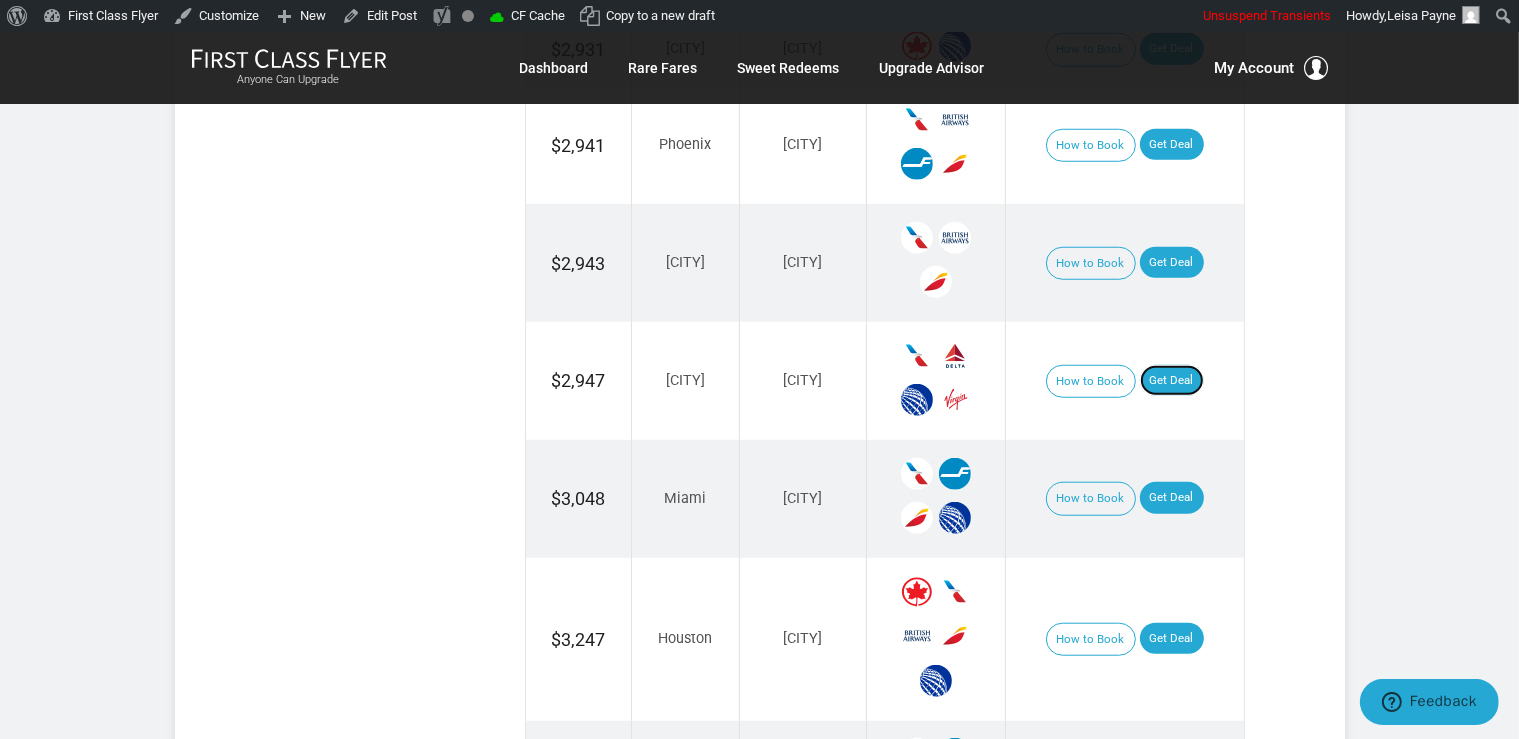 scroll, scrollTop: 1478, scrollLeft: 0, axis: vertical 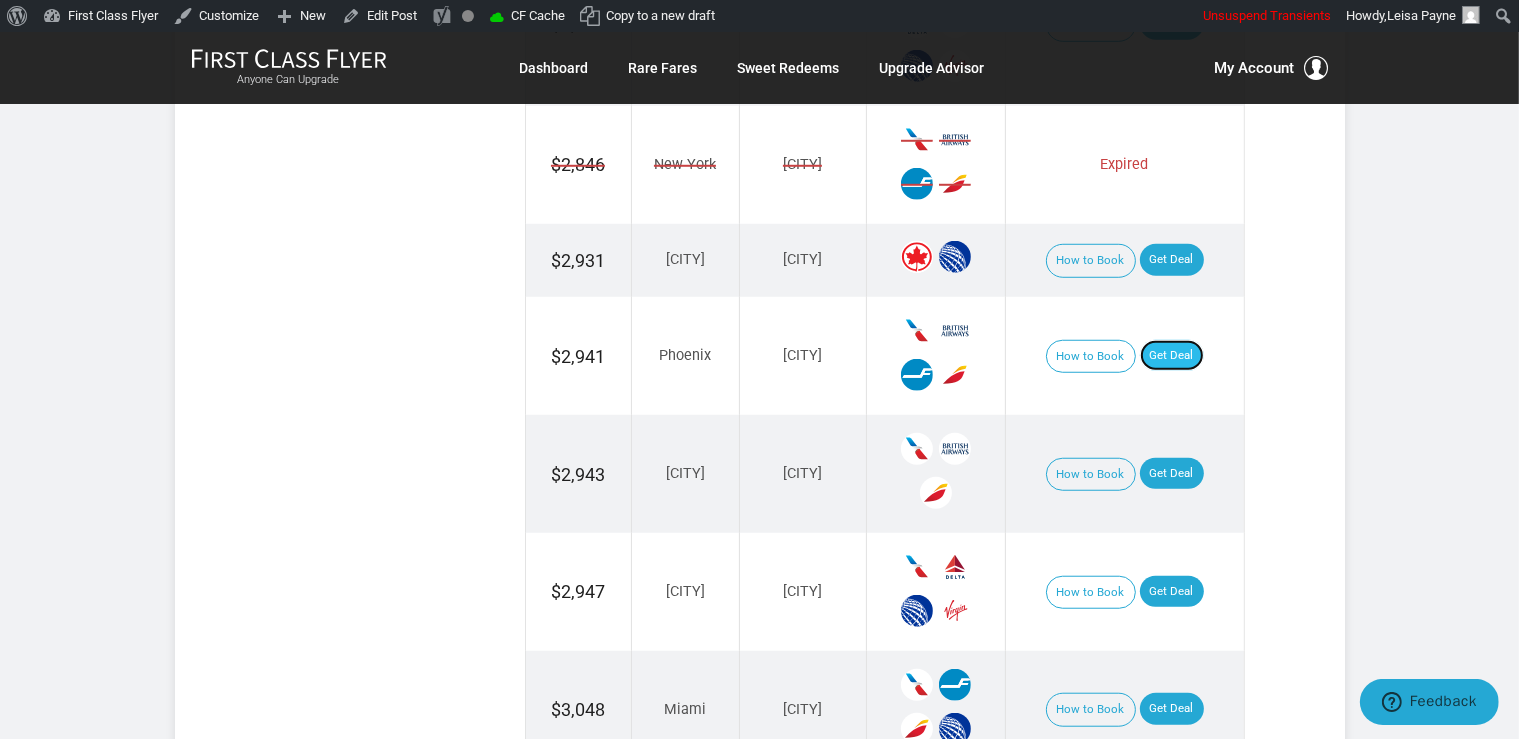 click on "Get Deal" at bounding box center (1172, 356) 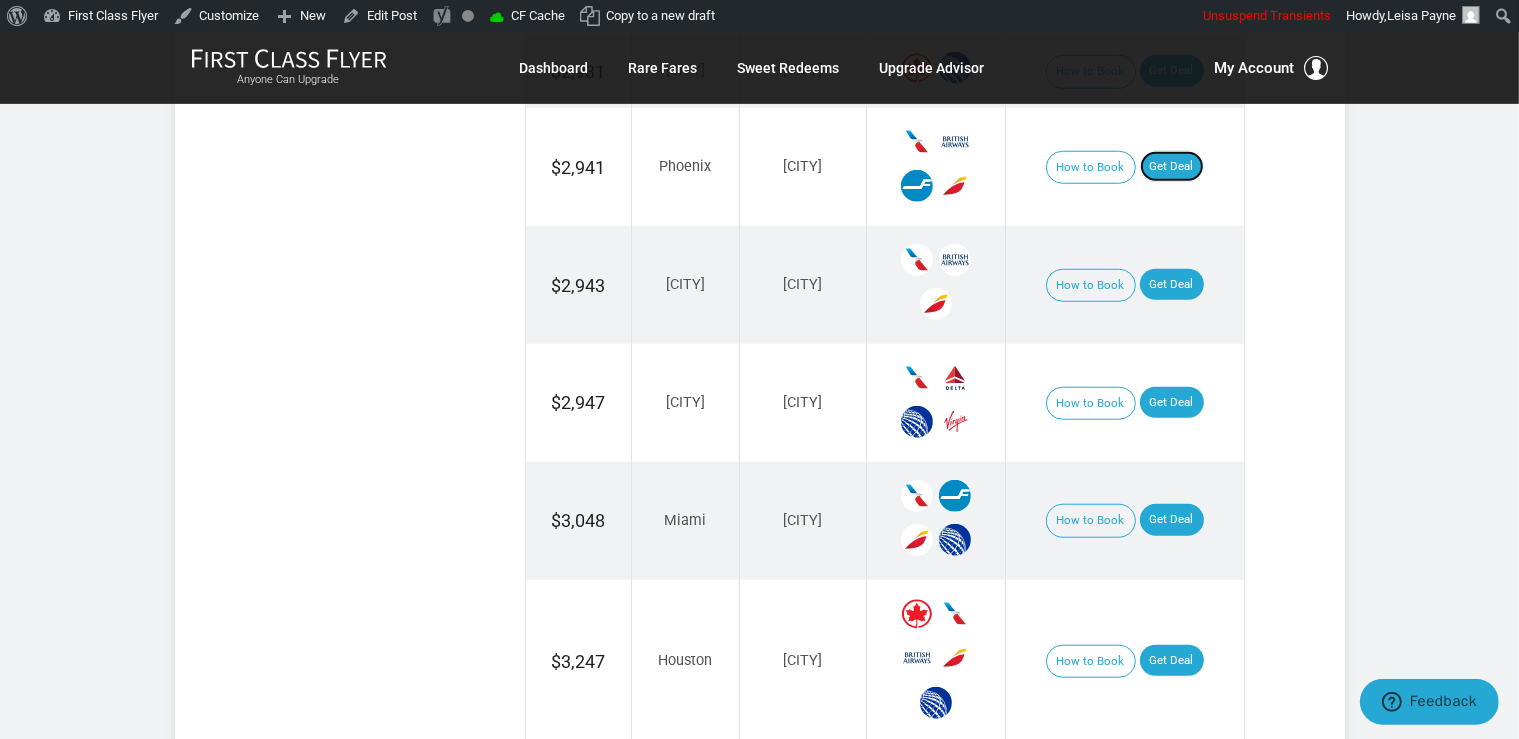 scroll, scrollTop: 1689, scrollLeft: 0, axis: vertical 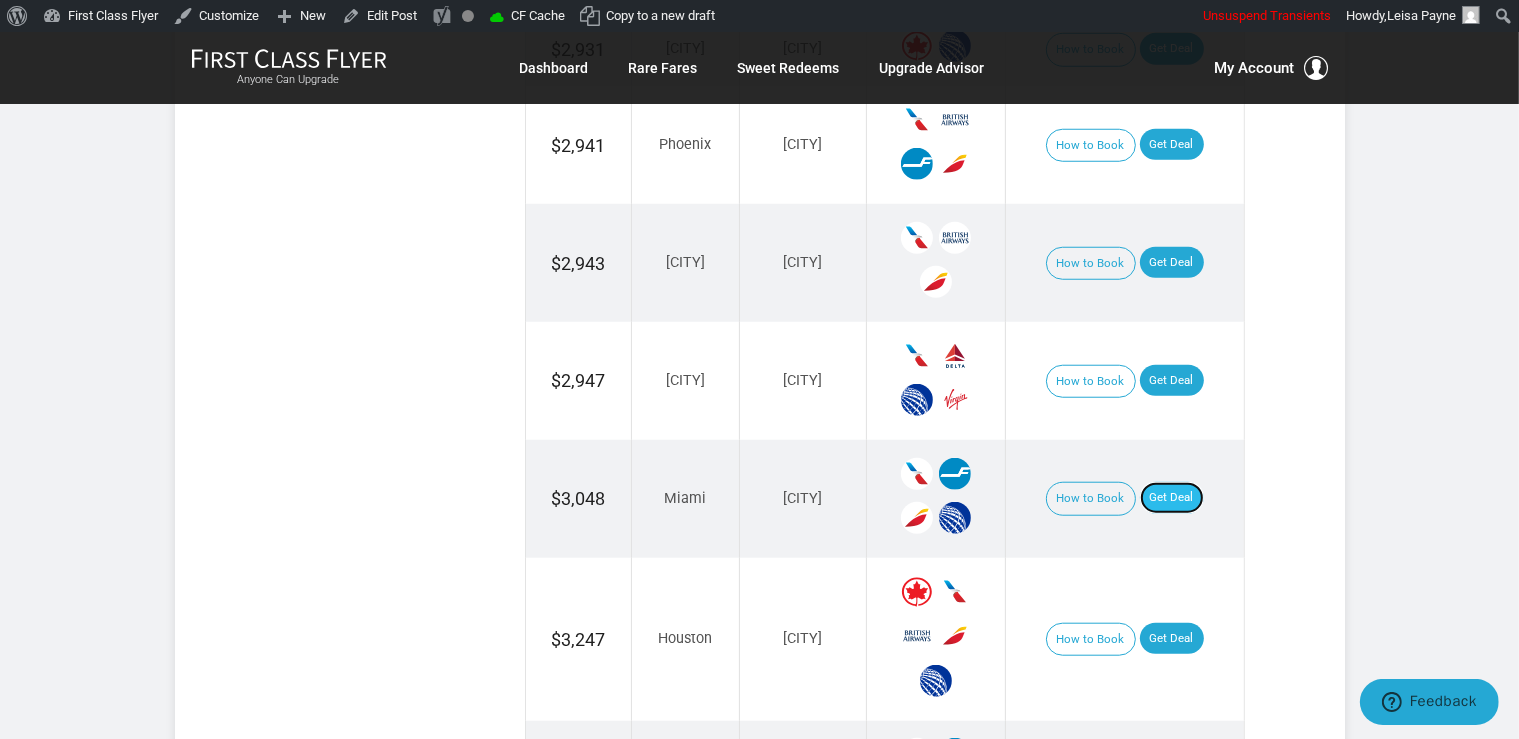 click on "Get Deal" at bounding box center (1172, 498) 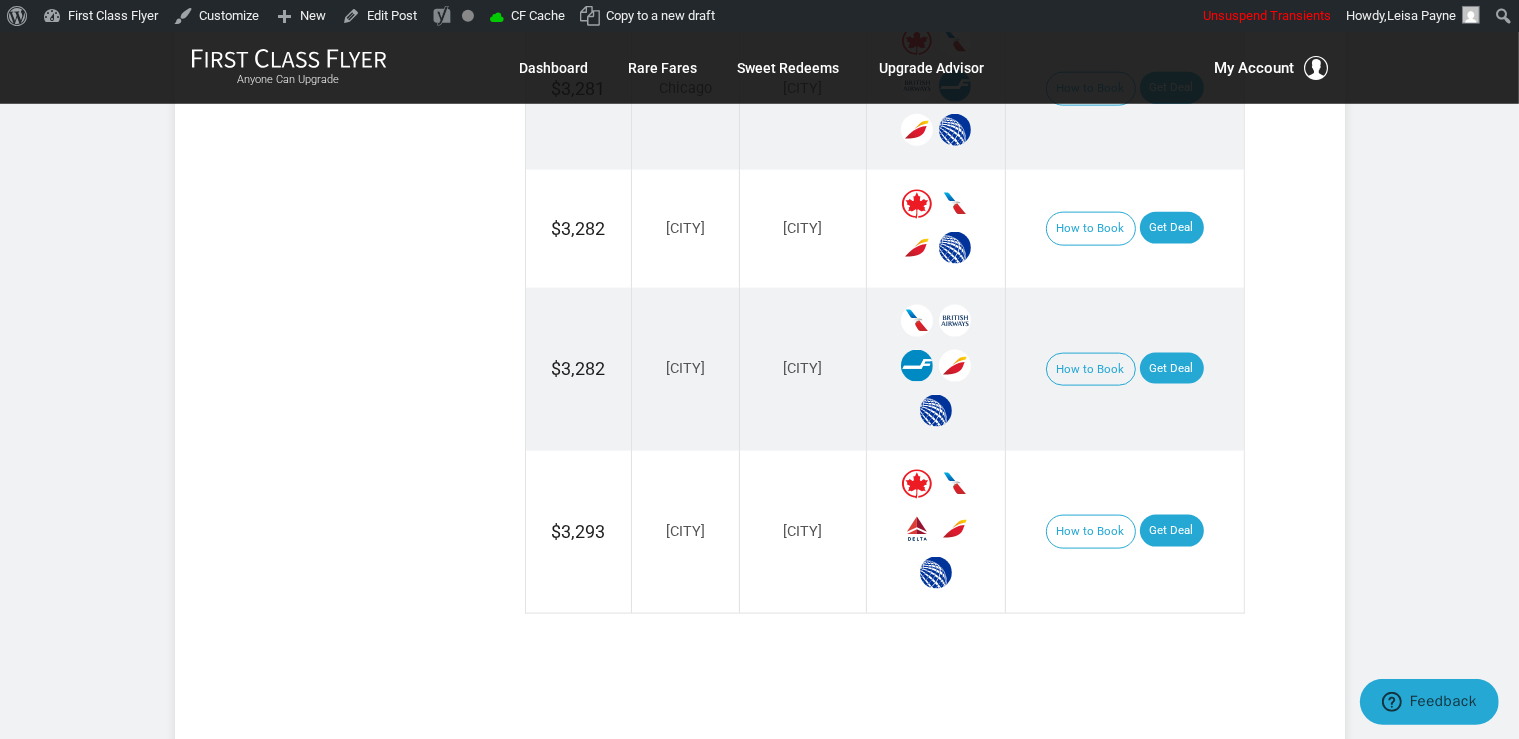 scroll, scrollTop: 2640, scrollLeft: 0, axis: vertical 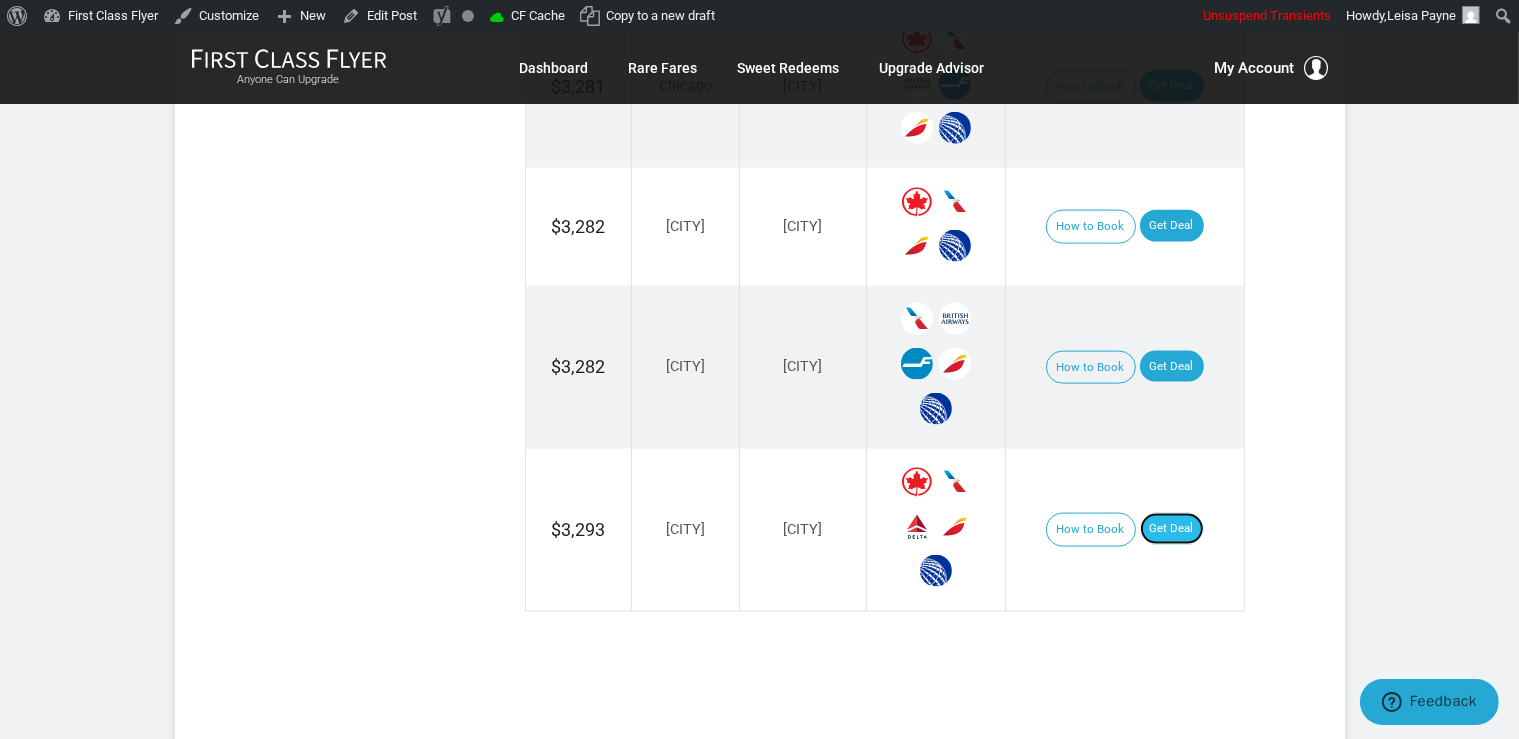 drag, startPoint x: 1171, startPoint y: 482, endPoint x: 1182, endPoint y: 481, distance: 11.045361 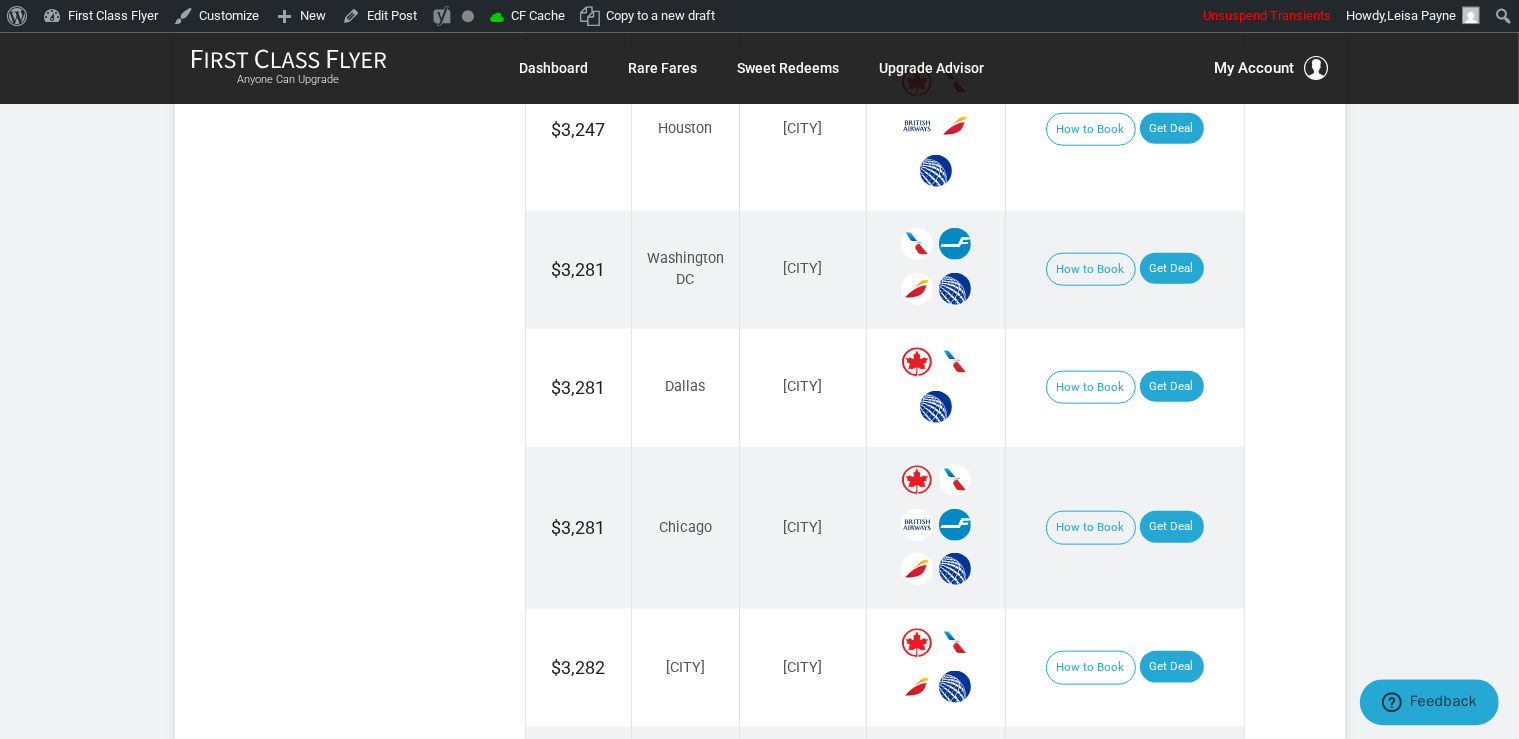 scroll, scrollTop: 2112, scrollLeft: 0, axis: vertical 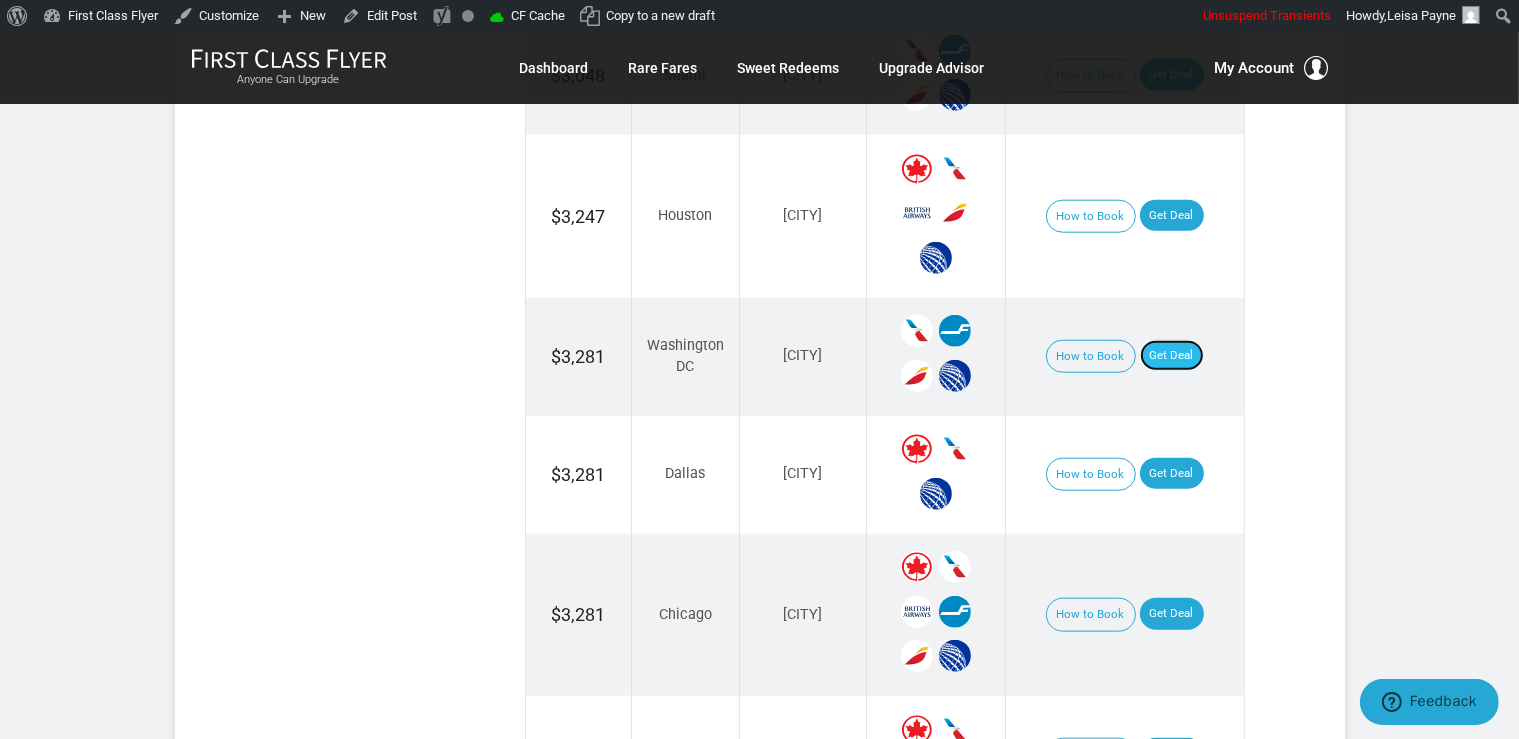 click on "Get Deal" at bounding box center (1172, 356) 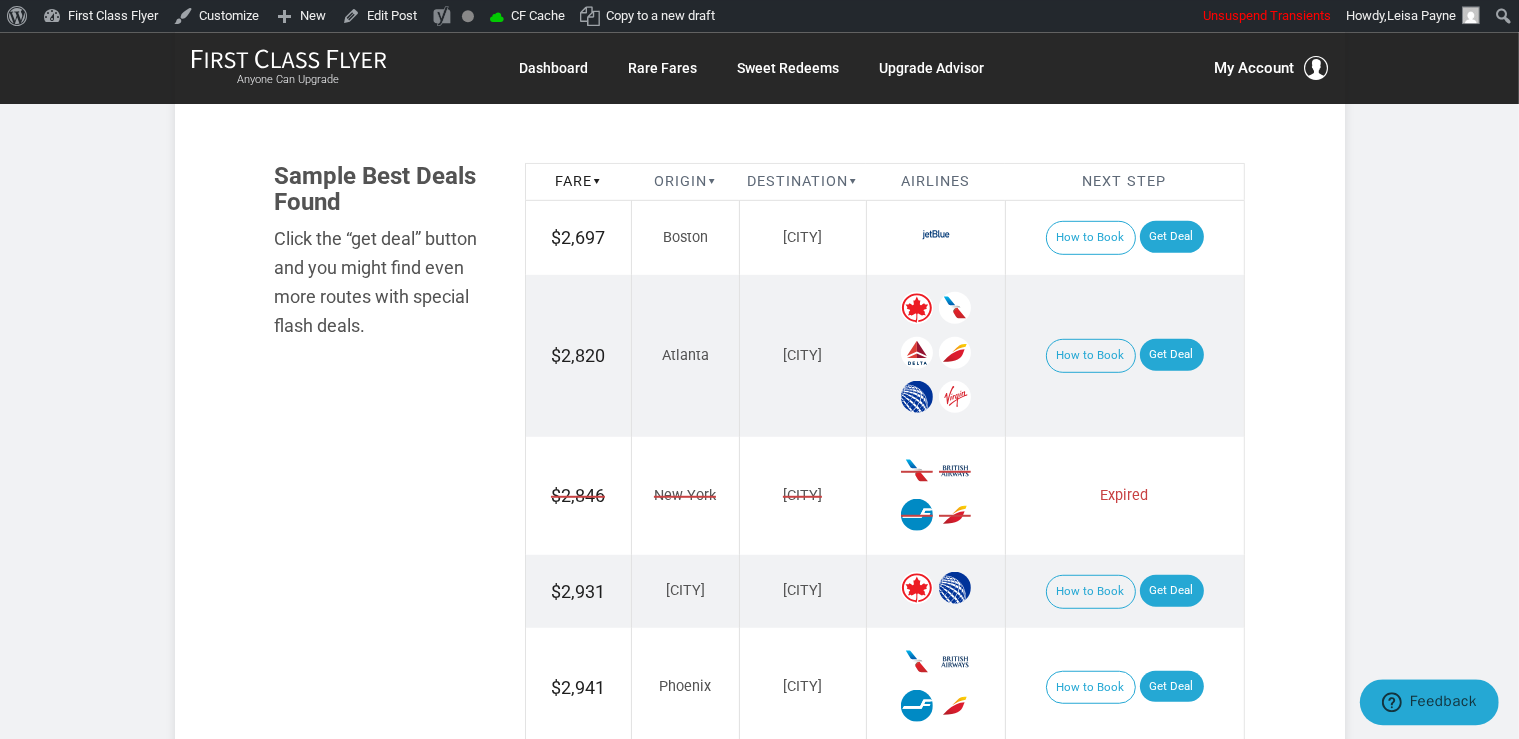 scroll, scrollTop: 1161, scrollLeft: 0, axis: vertical 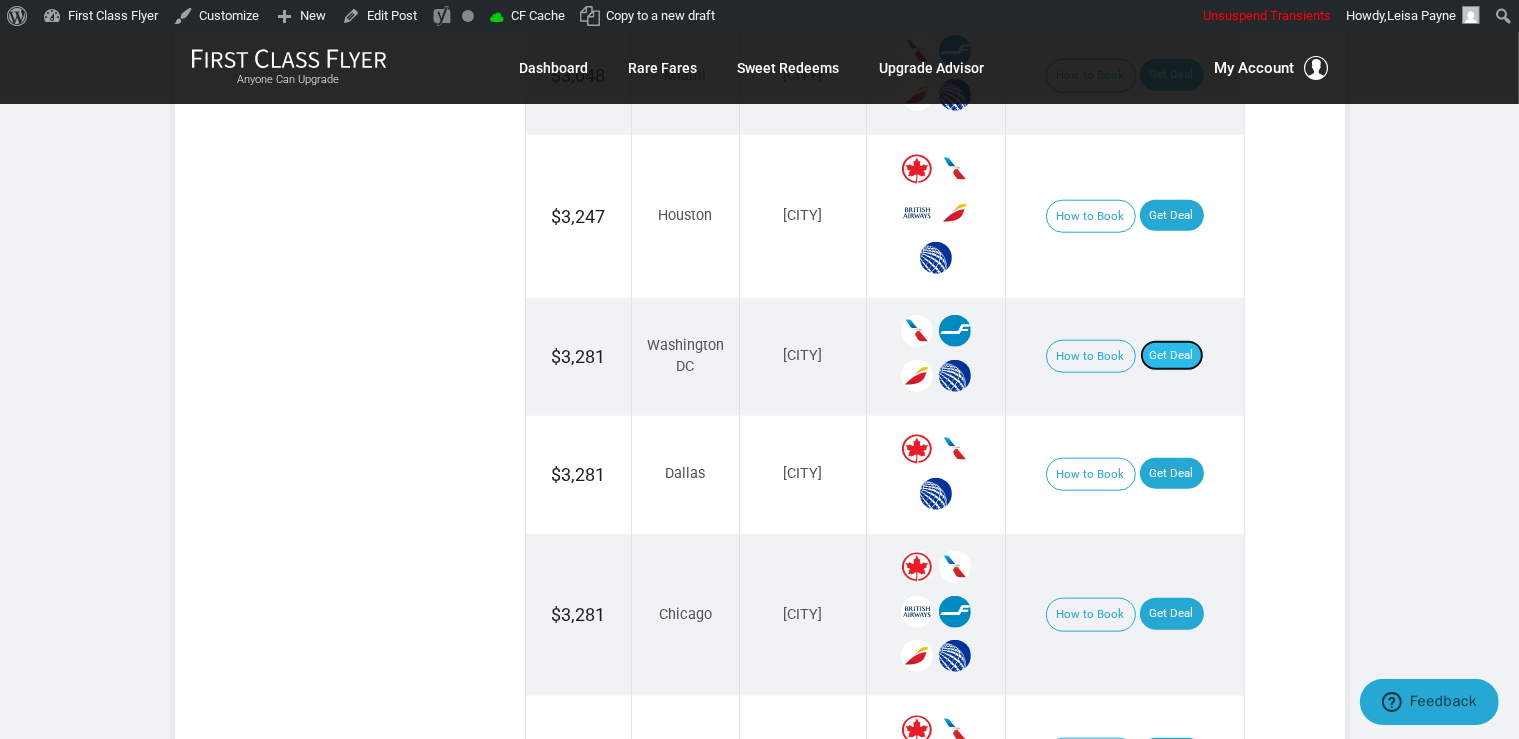 click on "Get Deal" at bounding box center [1172, 356] 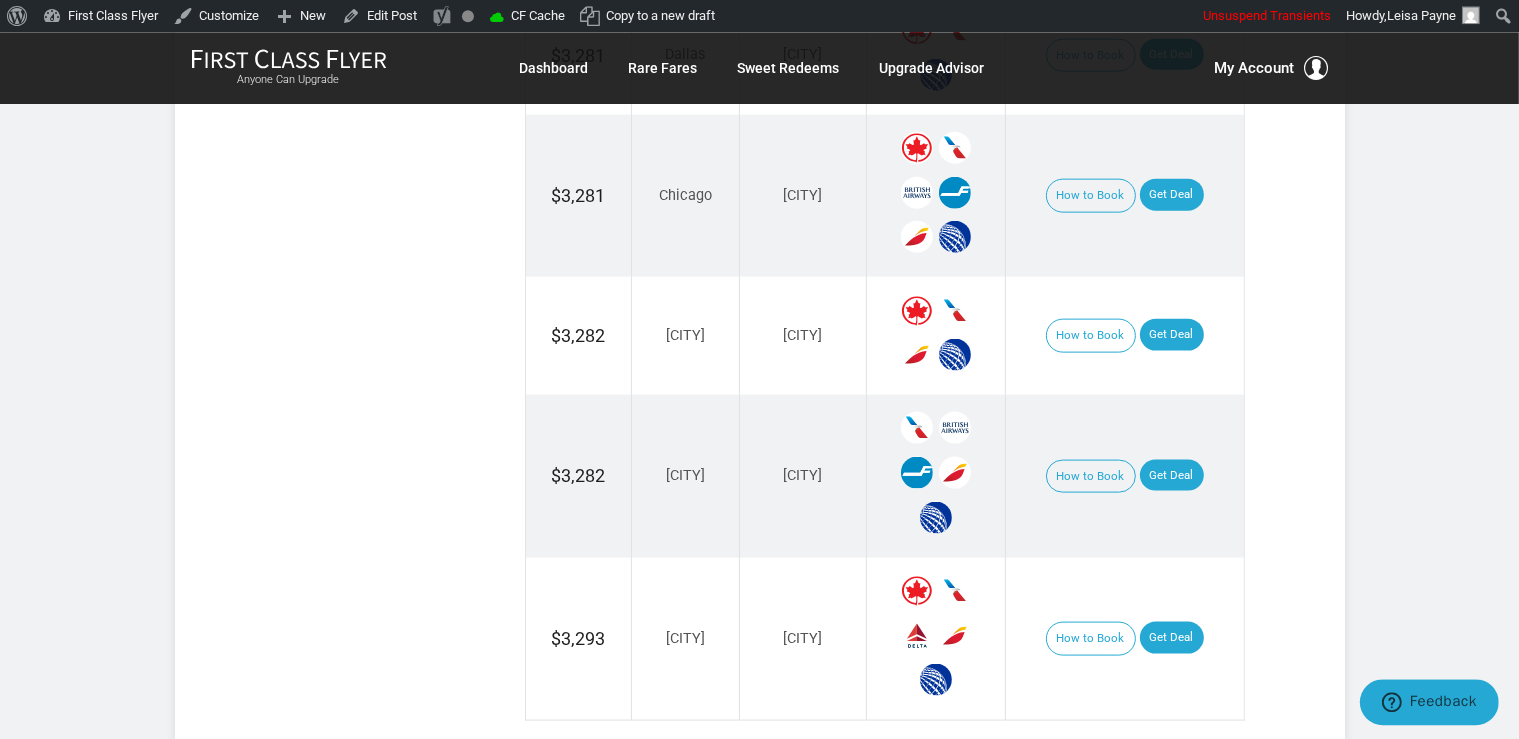 scroll, scrollTop: 2640, scrollLeft: 0, axis: vertical 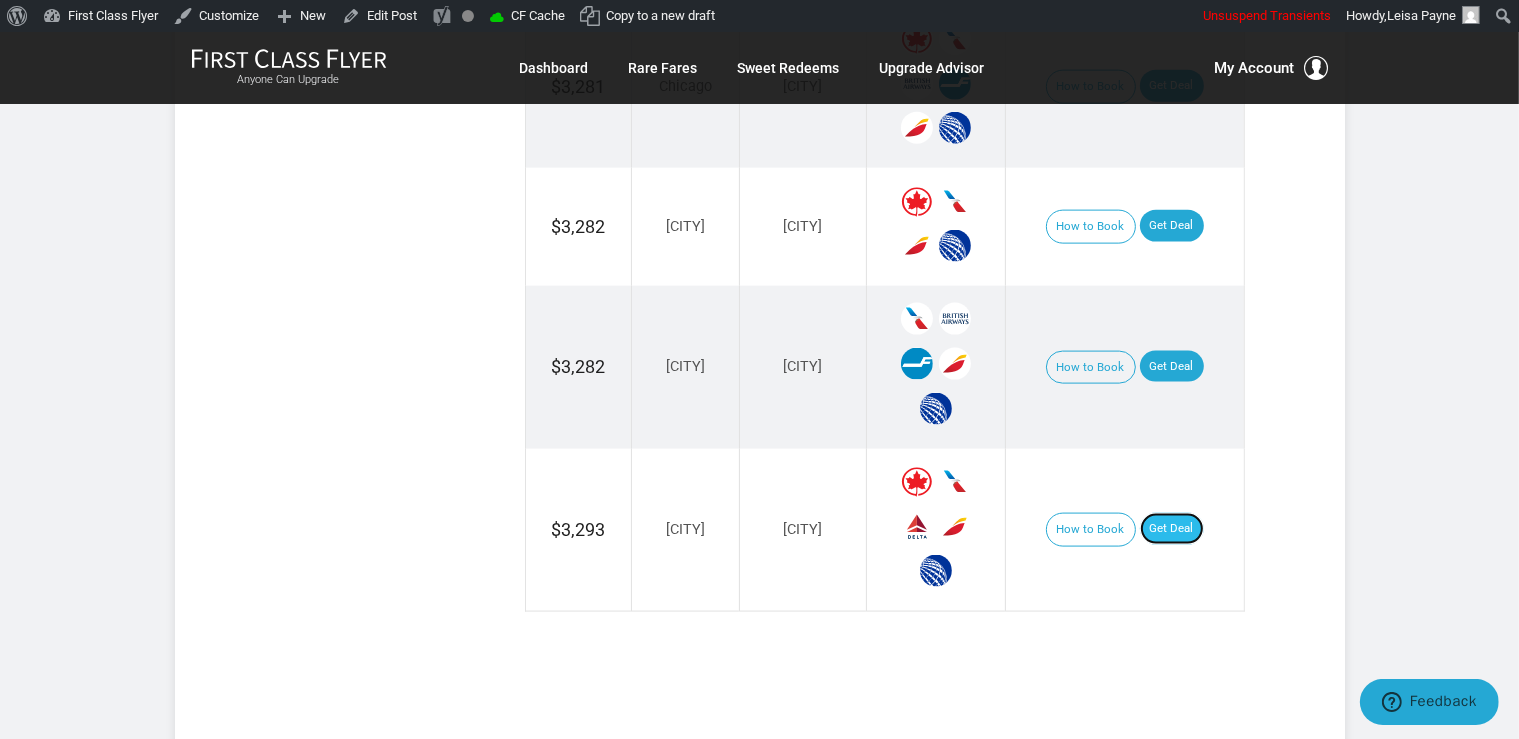 click on "Get Deal" at bounding box center [1172, 529] 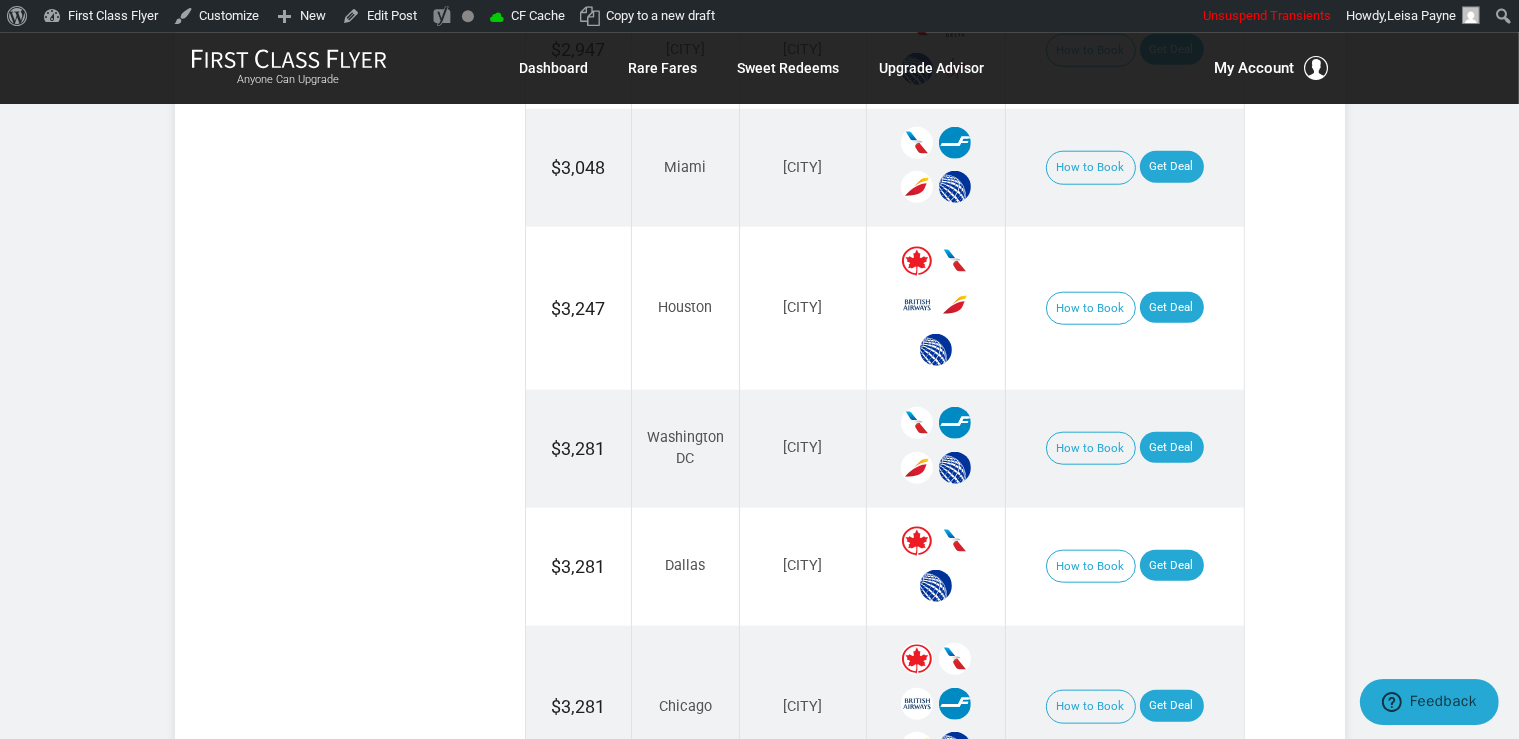 scroll, scrollTop: 2006, scrollLeft: 0, axis: vertical 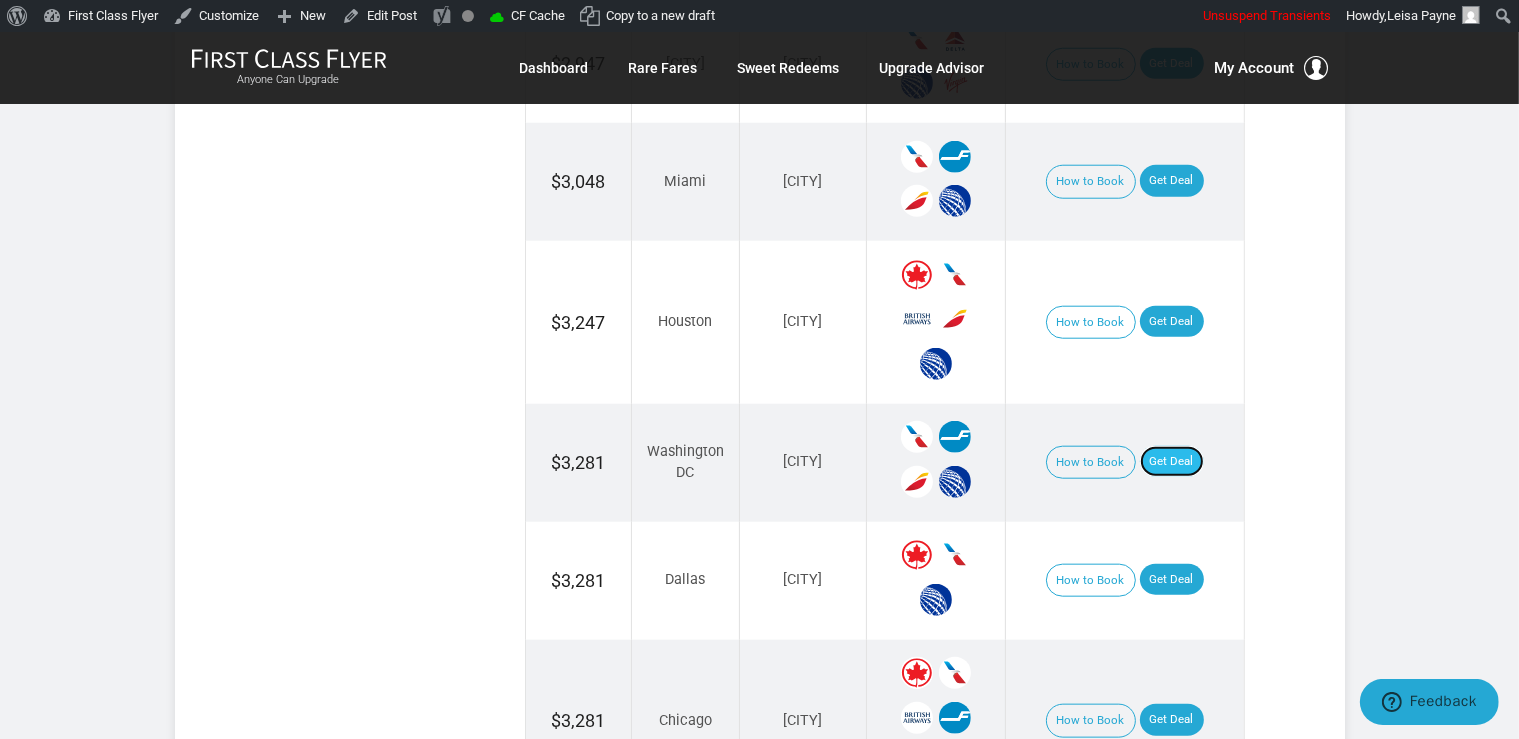 click on "Get Deal" at bounding box center (1172, 462) 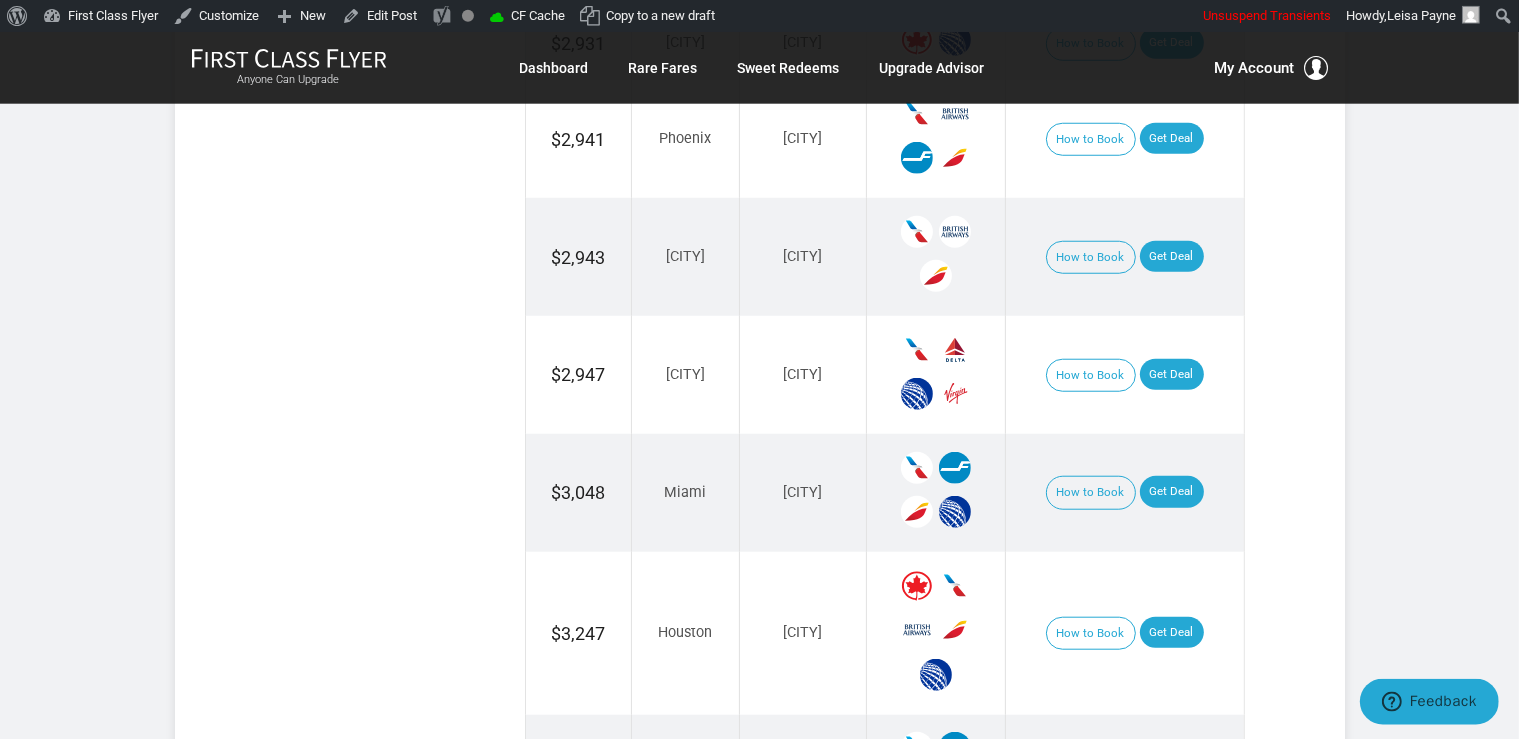 scroll, scrollTop: 1584, scrollLeft: 0, axis: vertical 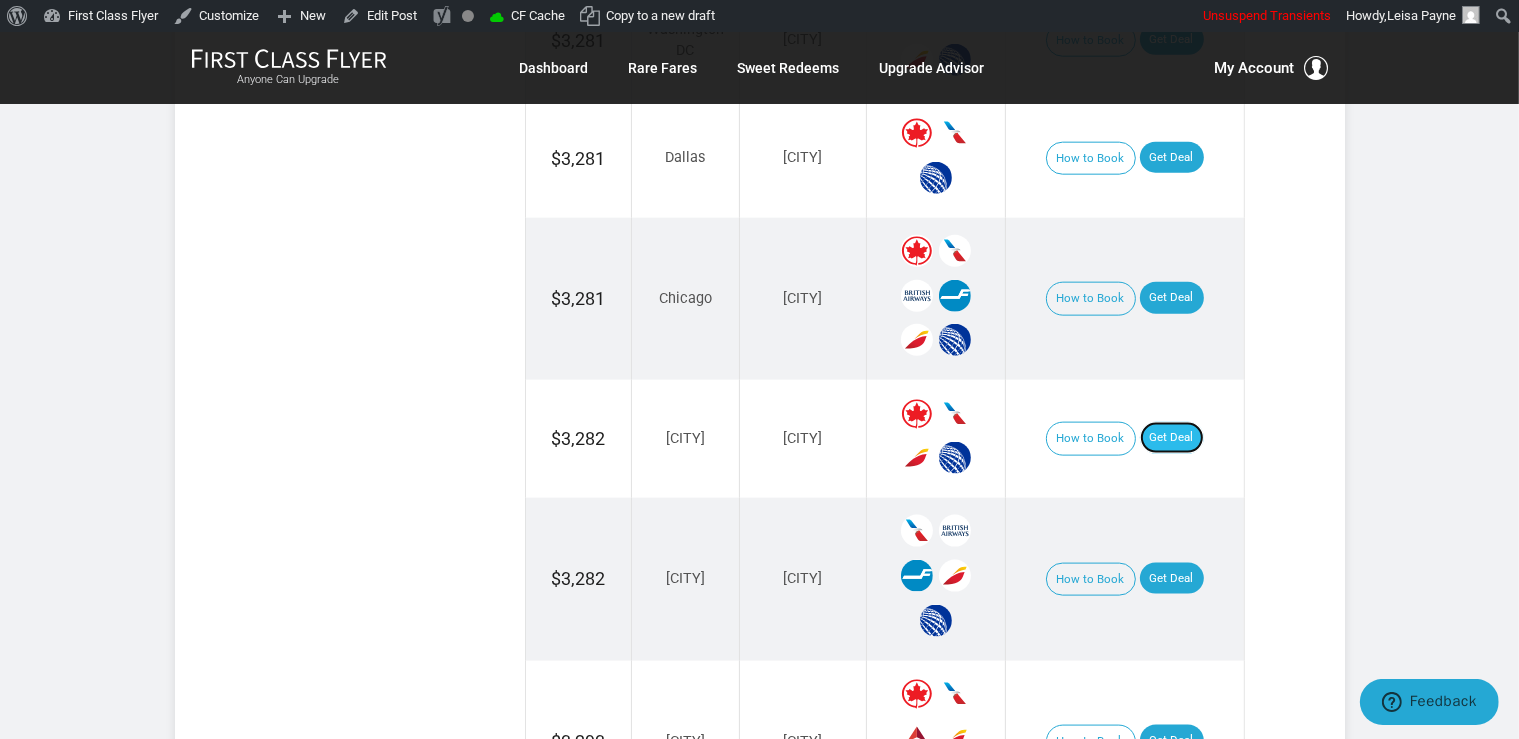 click on "Get Deal" at bounding box center [1172, 438] 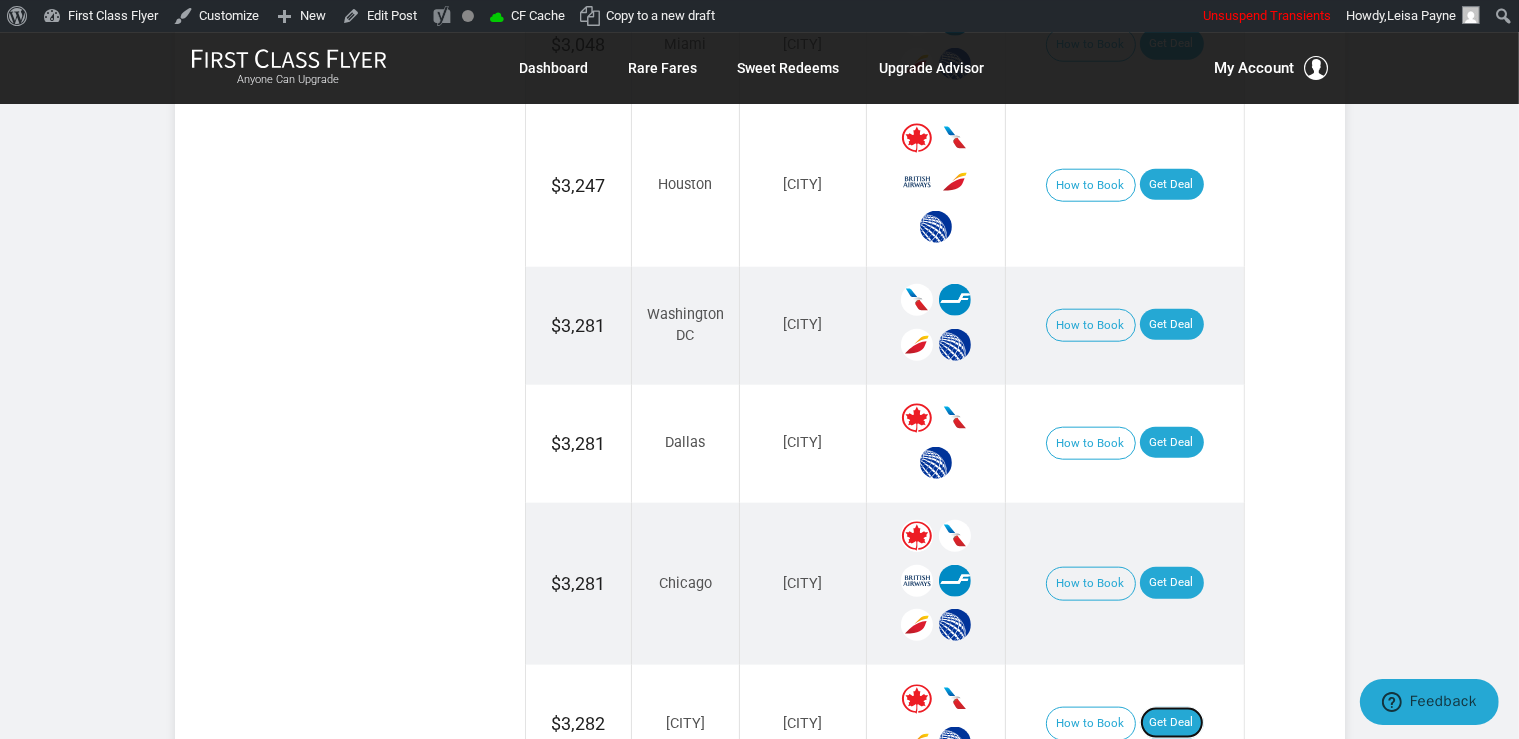 scroll, scrollTop: 2112, scrollLeft: 0, axis: vertical 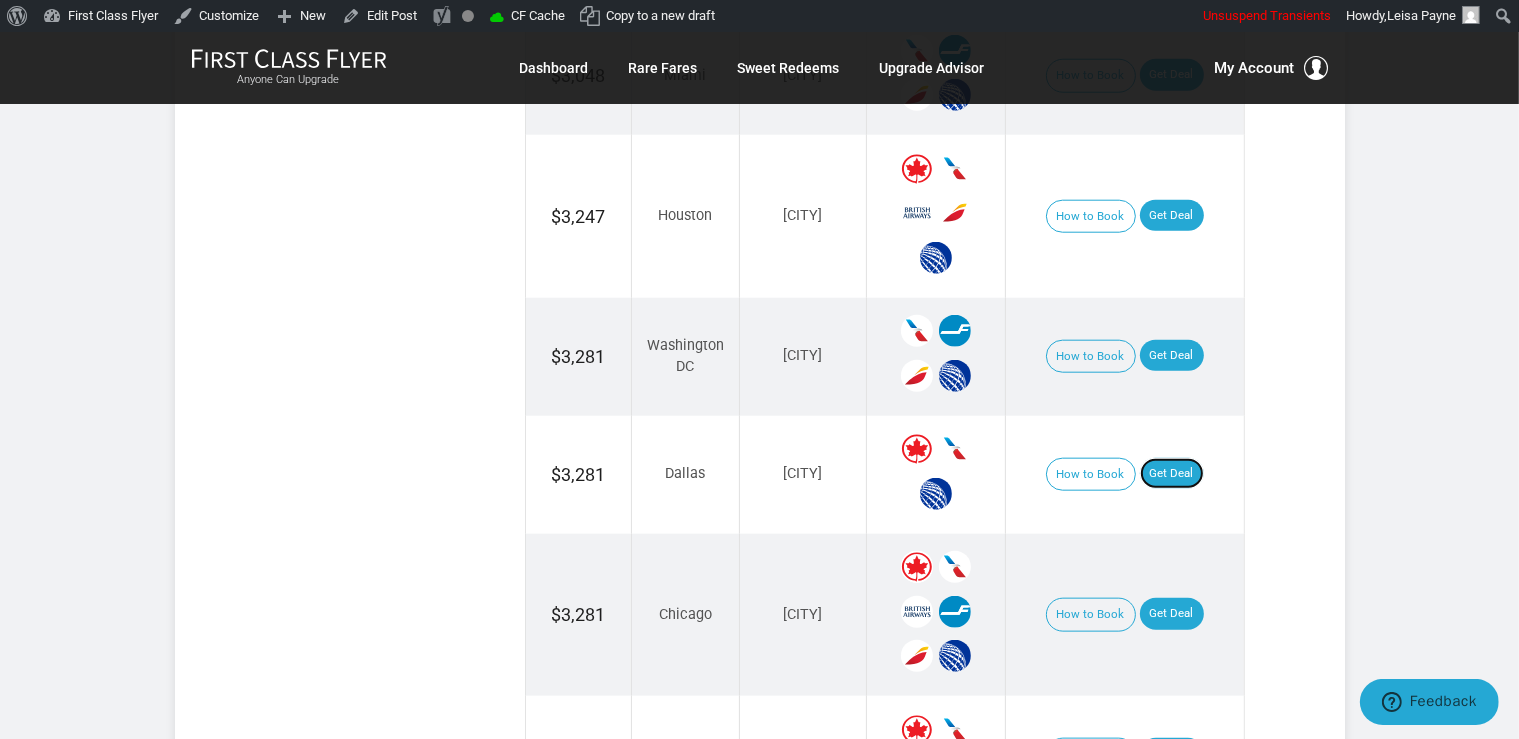 click on "Get Deal" at bounding box center (1172, 474) 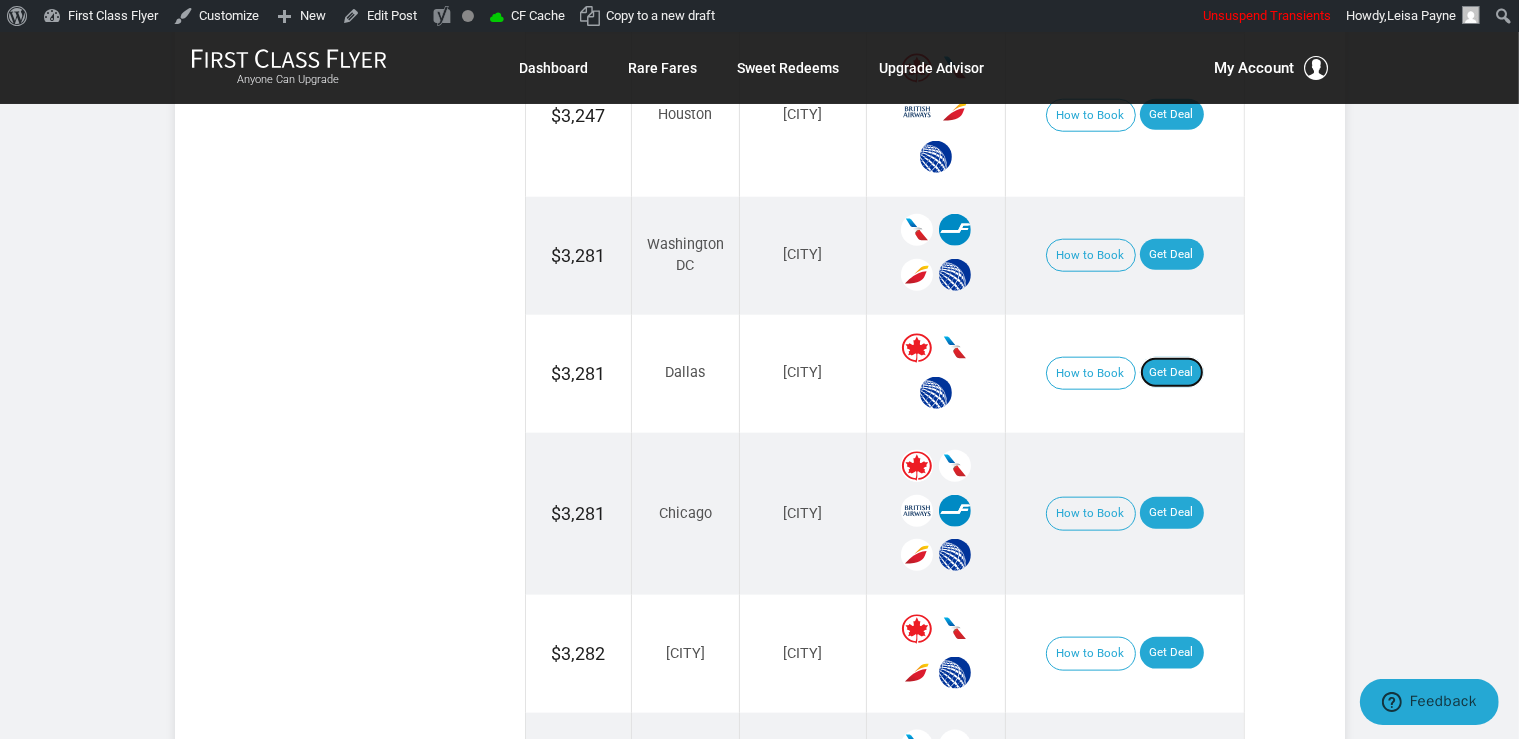 scroll, scrollTop: 2428, scrollLeft: 0, axis: vertical 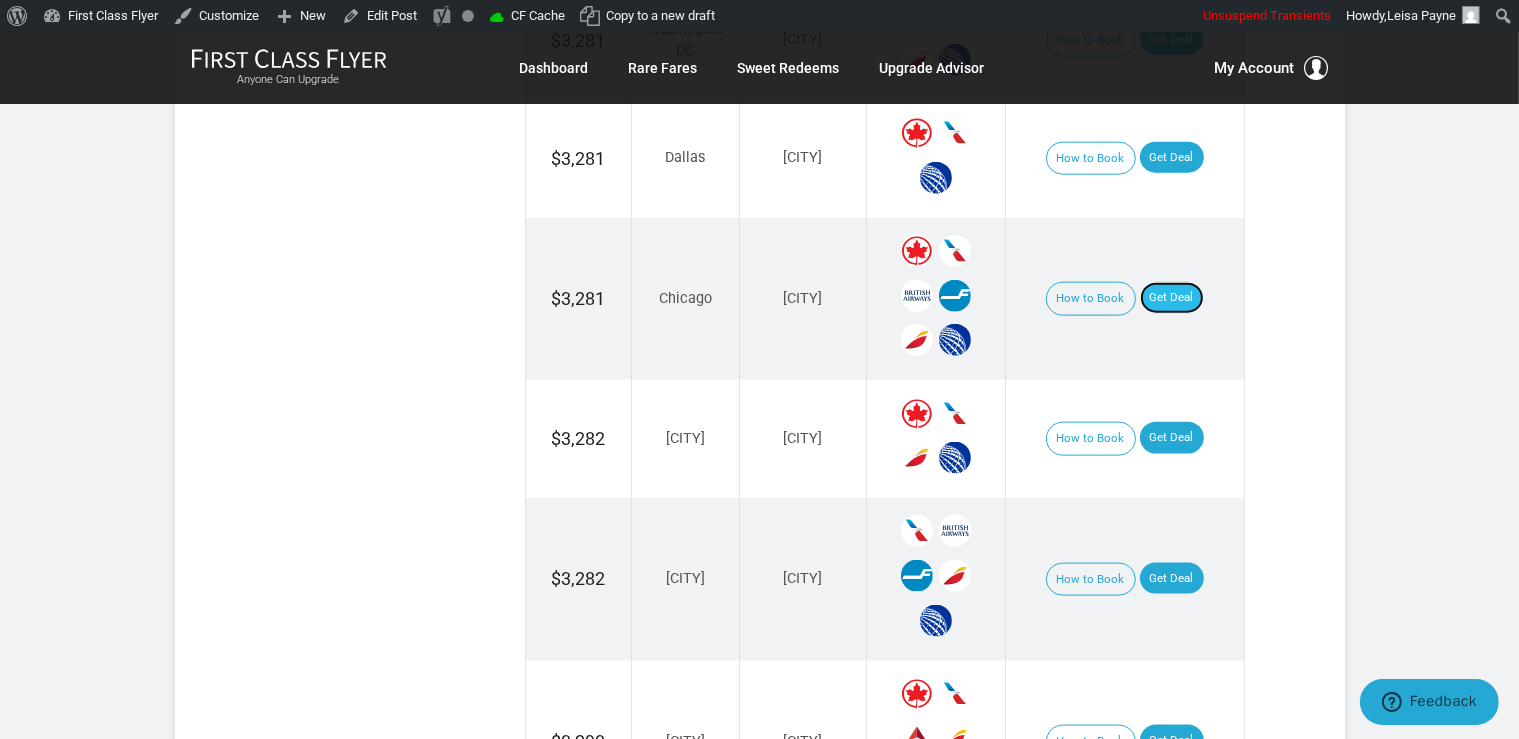 click on "Get Deal" at bounding box center (1172, 298) 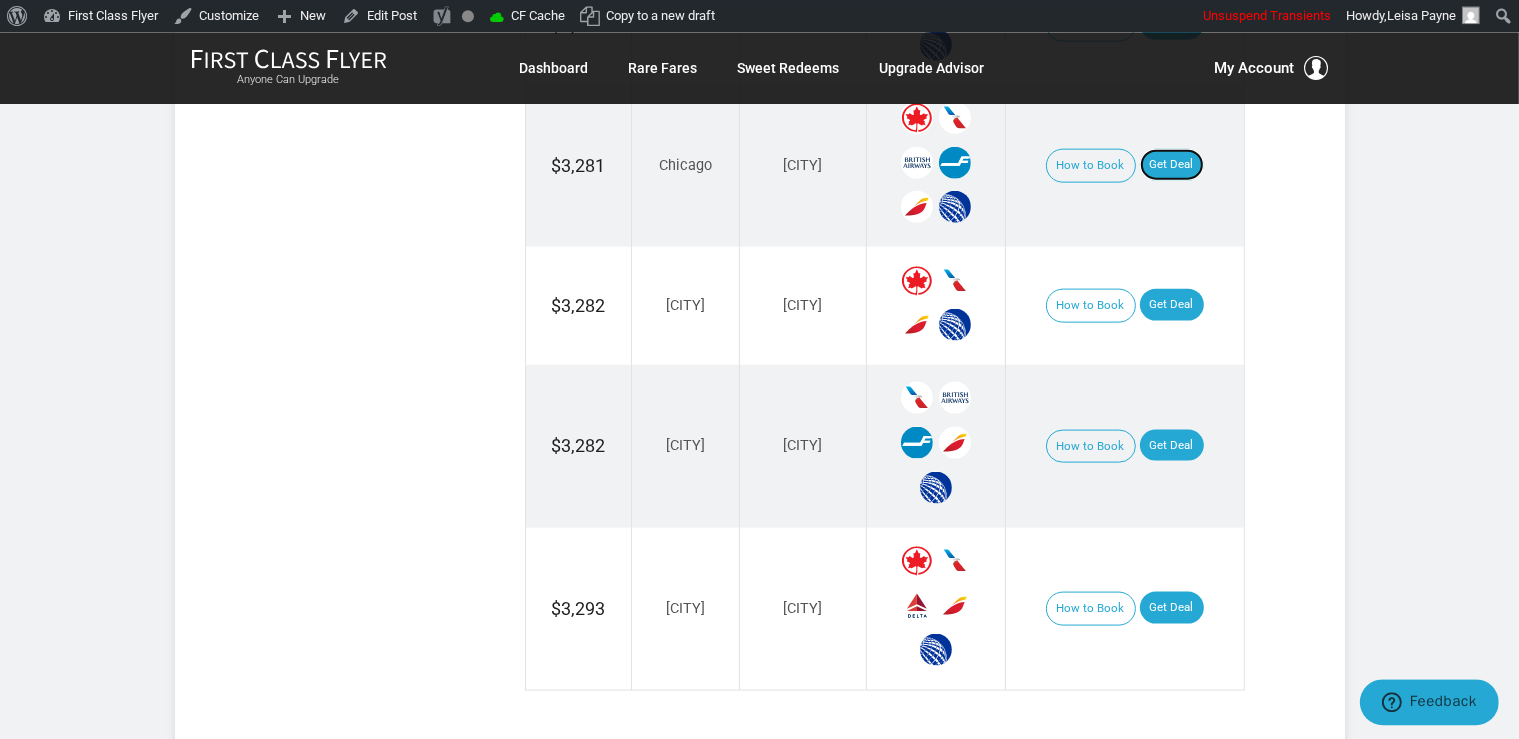 scroll, scrollTop: 2745, scrollLeft: 0, axis: vertical 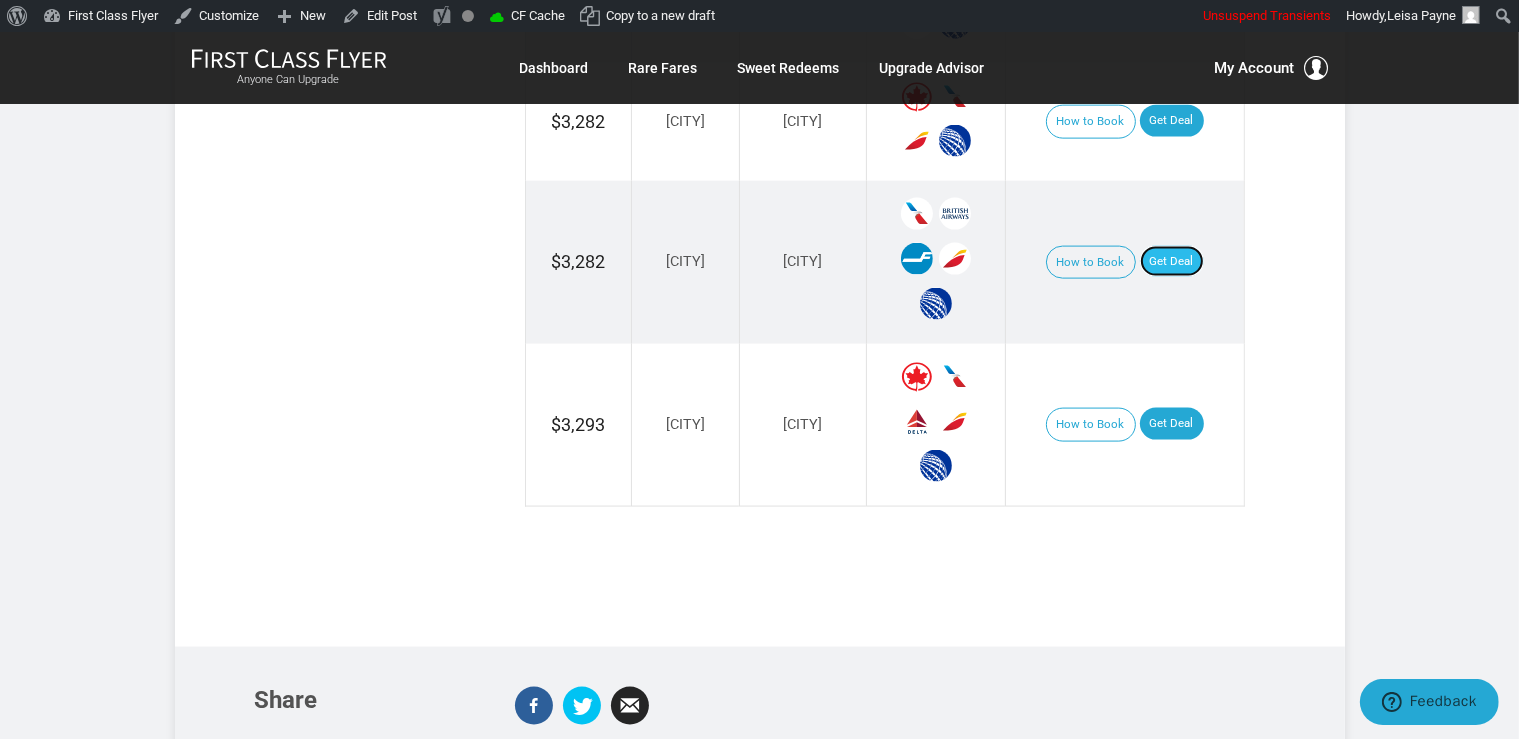 click on "Get Deal" at bounding box center [1172, 262] 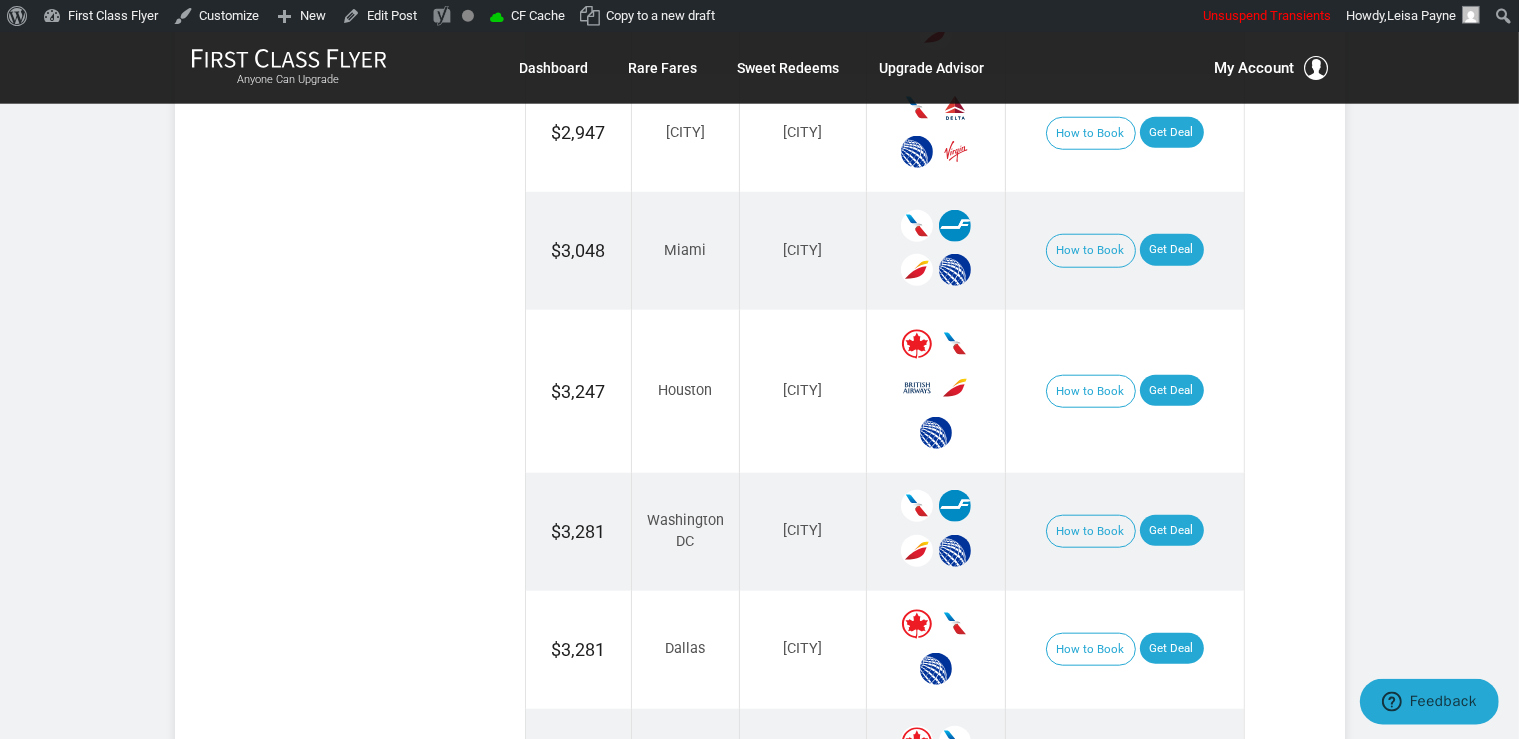 scroll, scrollTop: 1900, scrollLeft: 0, axis: vertical 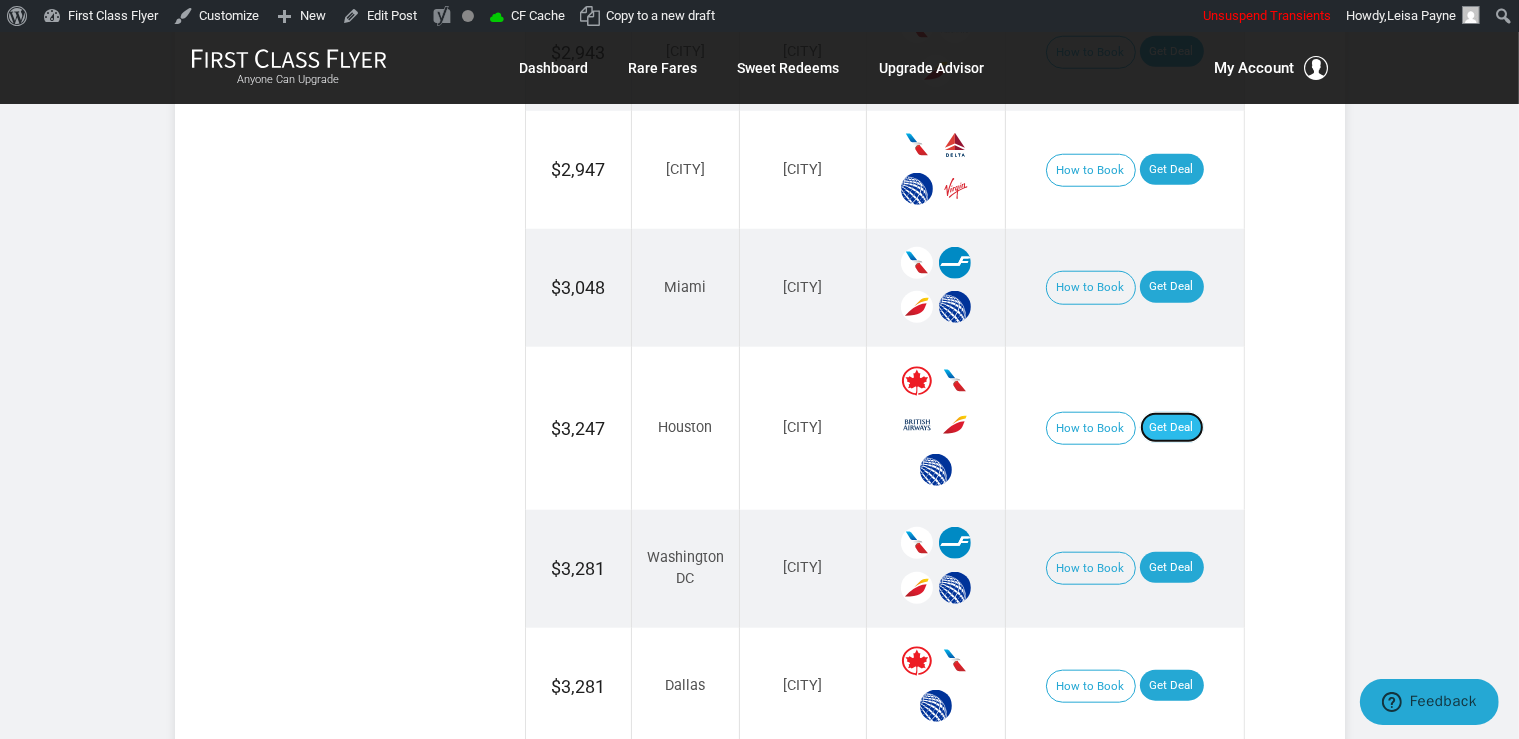click on "Get Deal" at bounding box center [1172, 428] 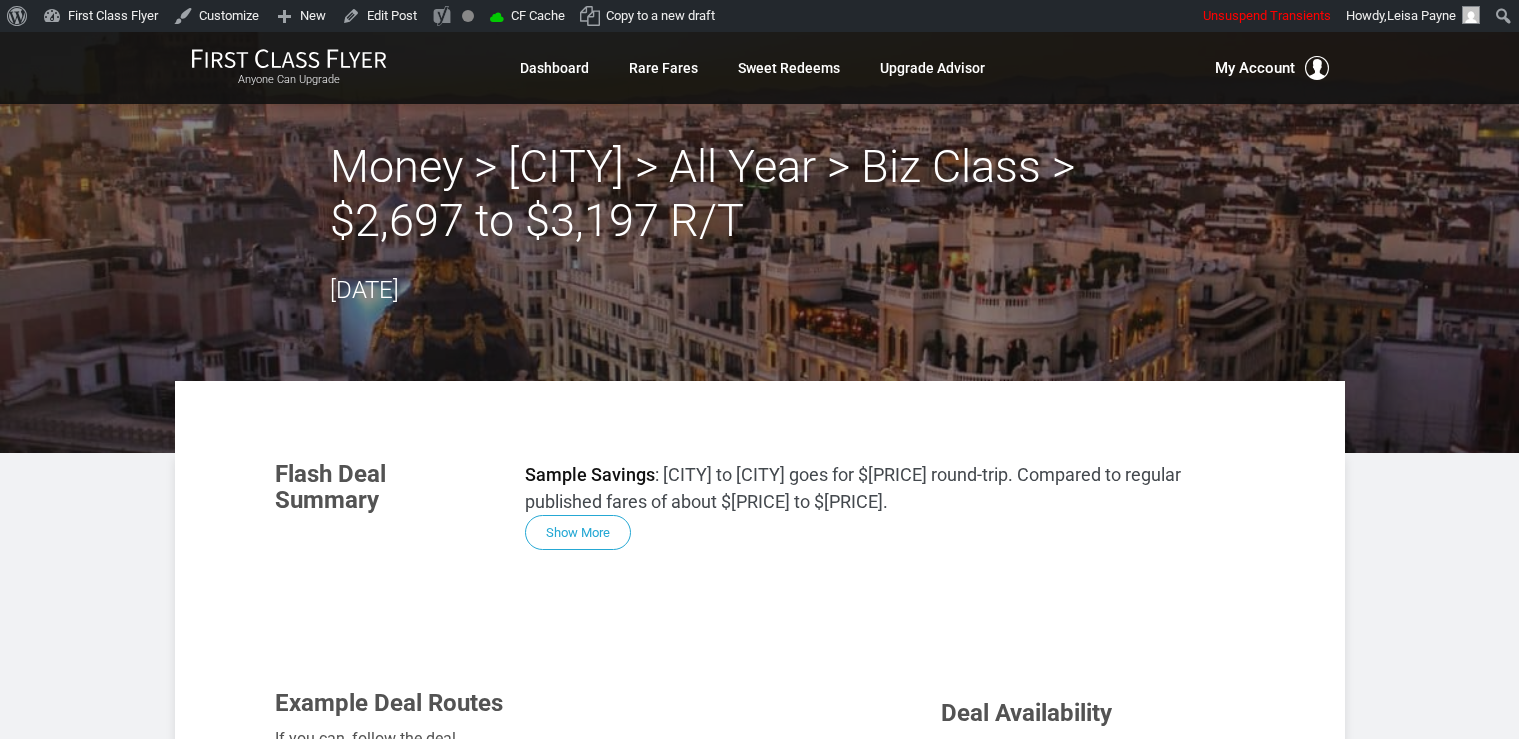 scroll, scrollTop: 0, scrollLeft: 0, axis: both 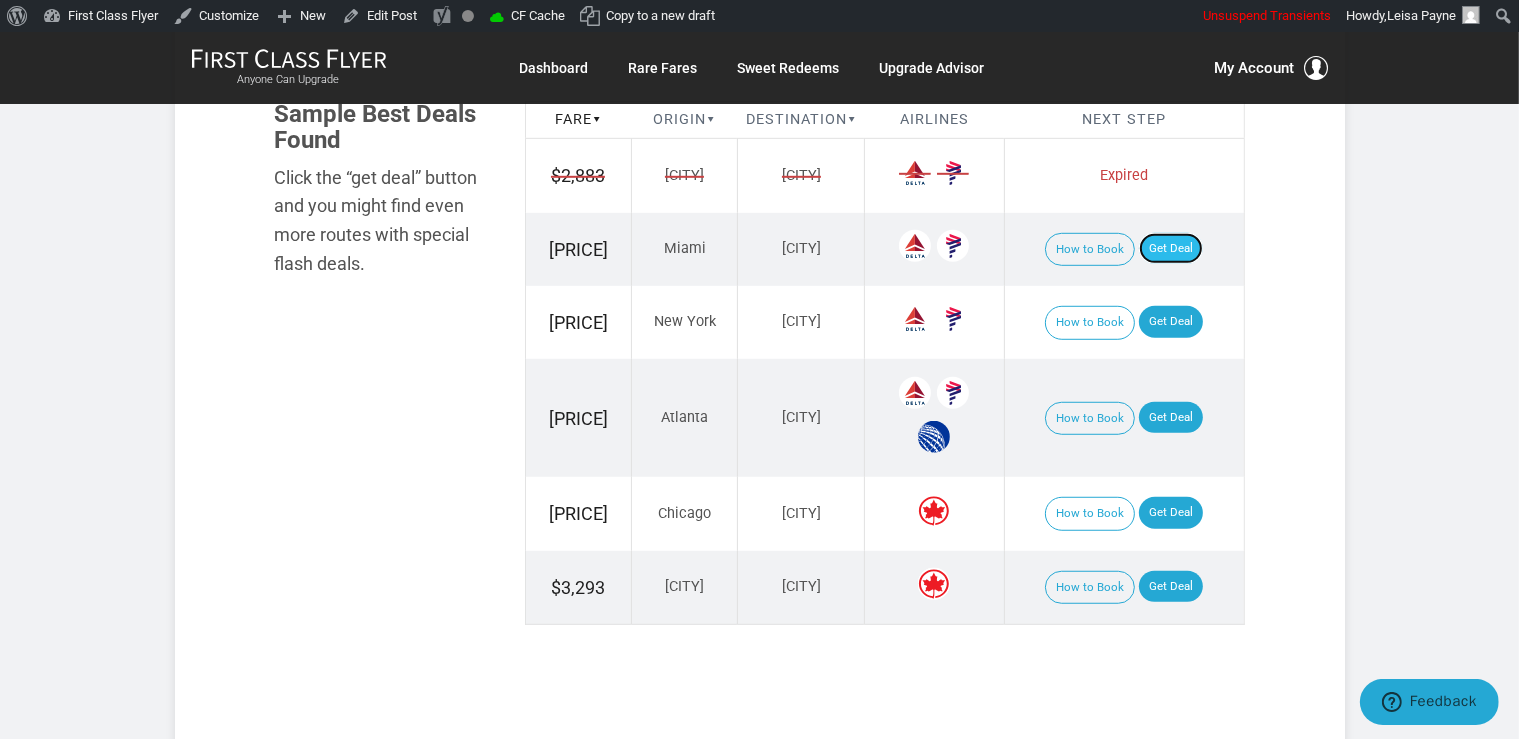 click on "Get Deal" at bounding box center (1171, 249) 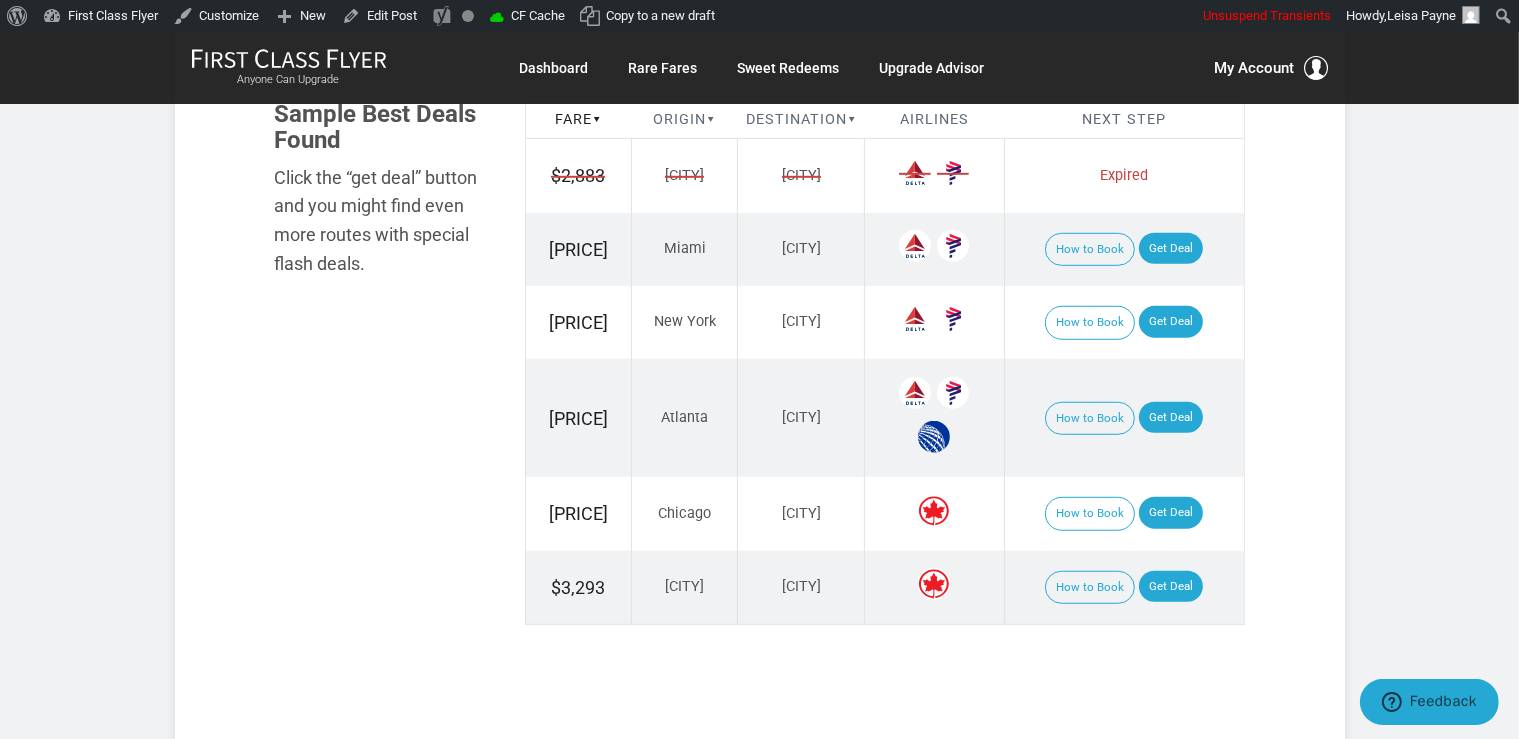 click on "How to Book   Get Deal" at bounding box center [1124, 322] 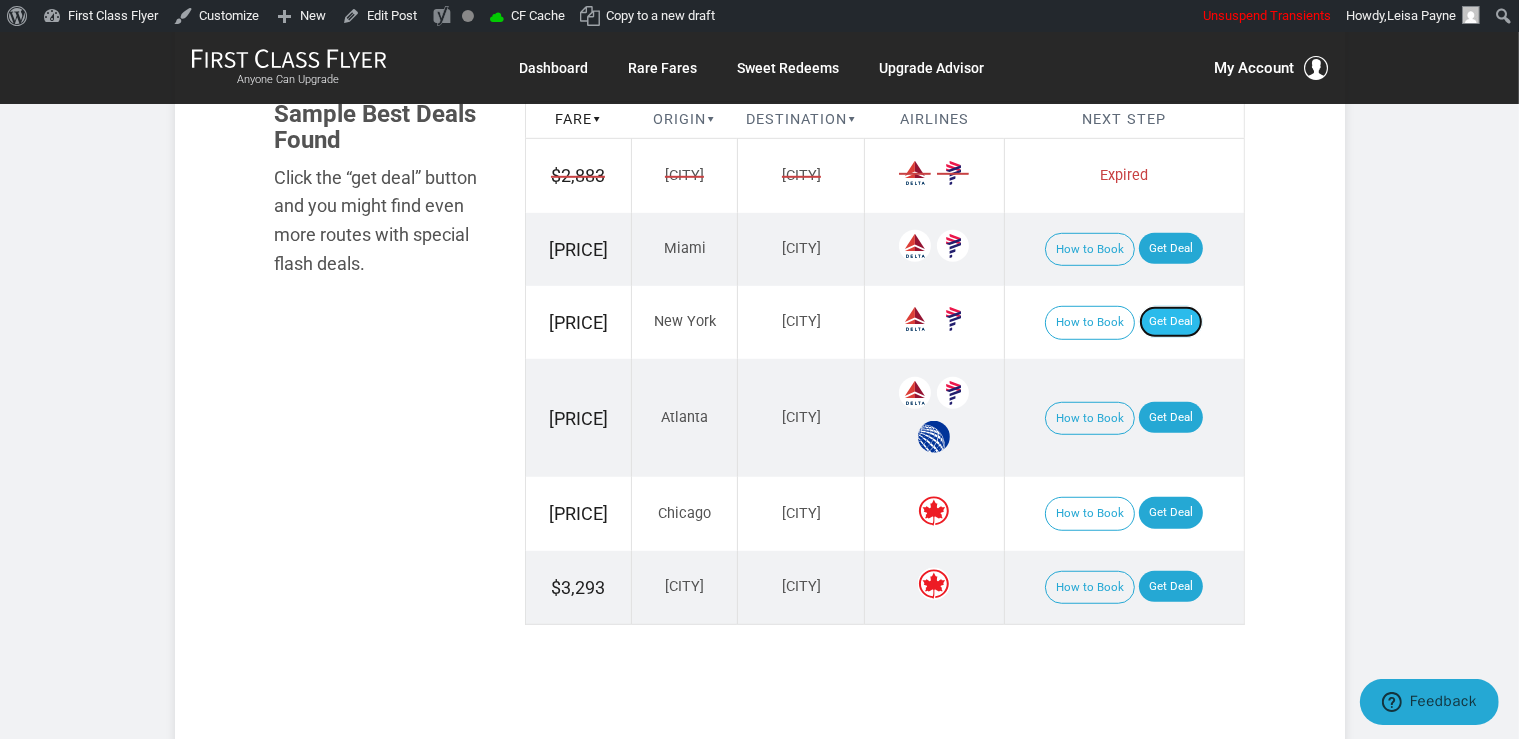 click on "Get Deal" at bounding box center [1171, 322] 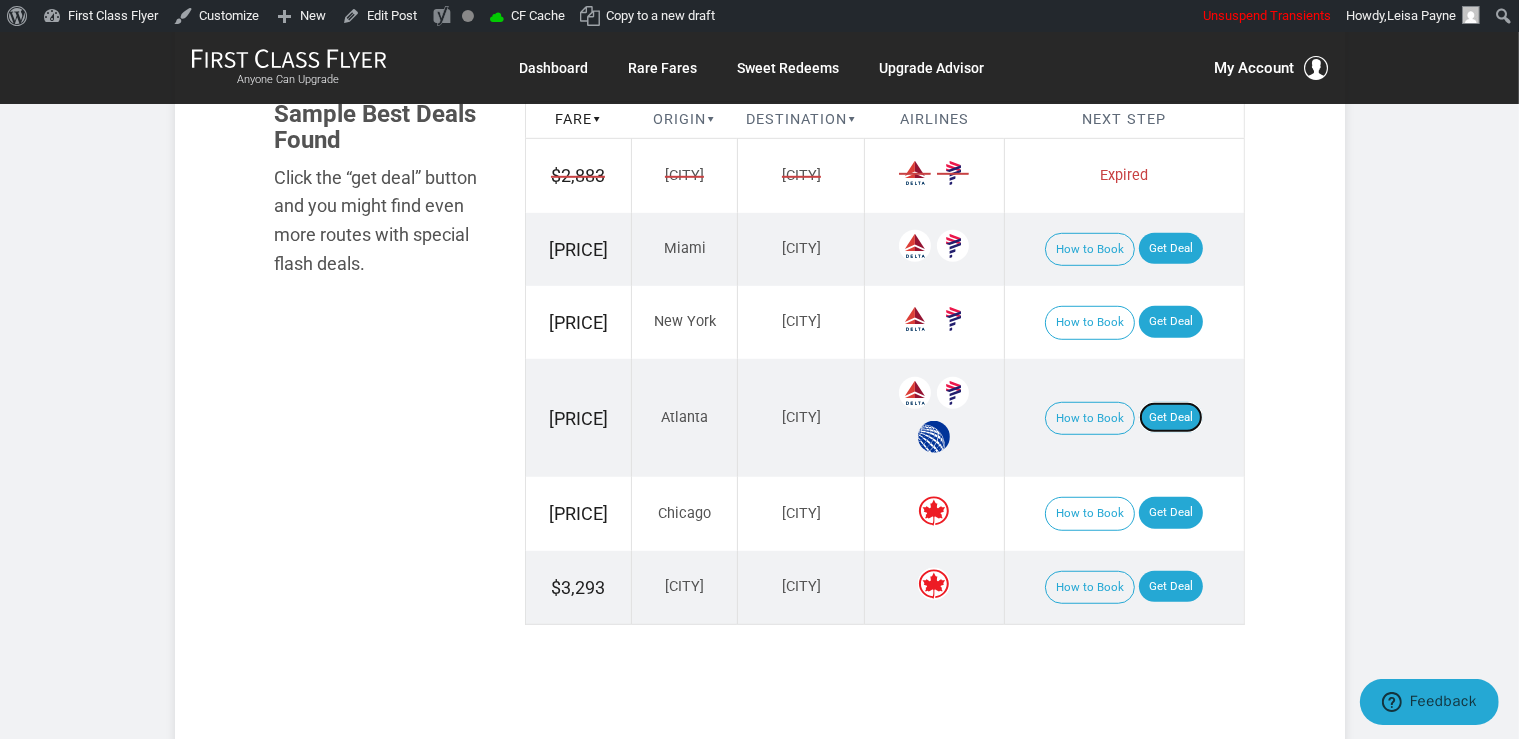 drag, startPoint x: 1194, startPoint y: 415, endPoint x: 1205, endPoint y: 411, distance: 11.7046995 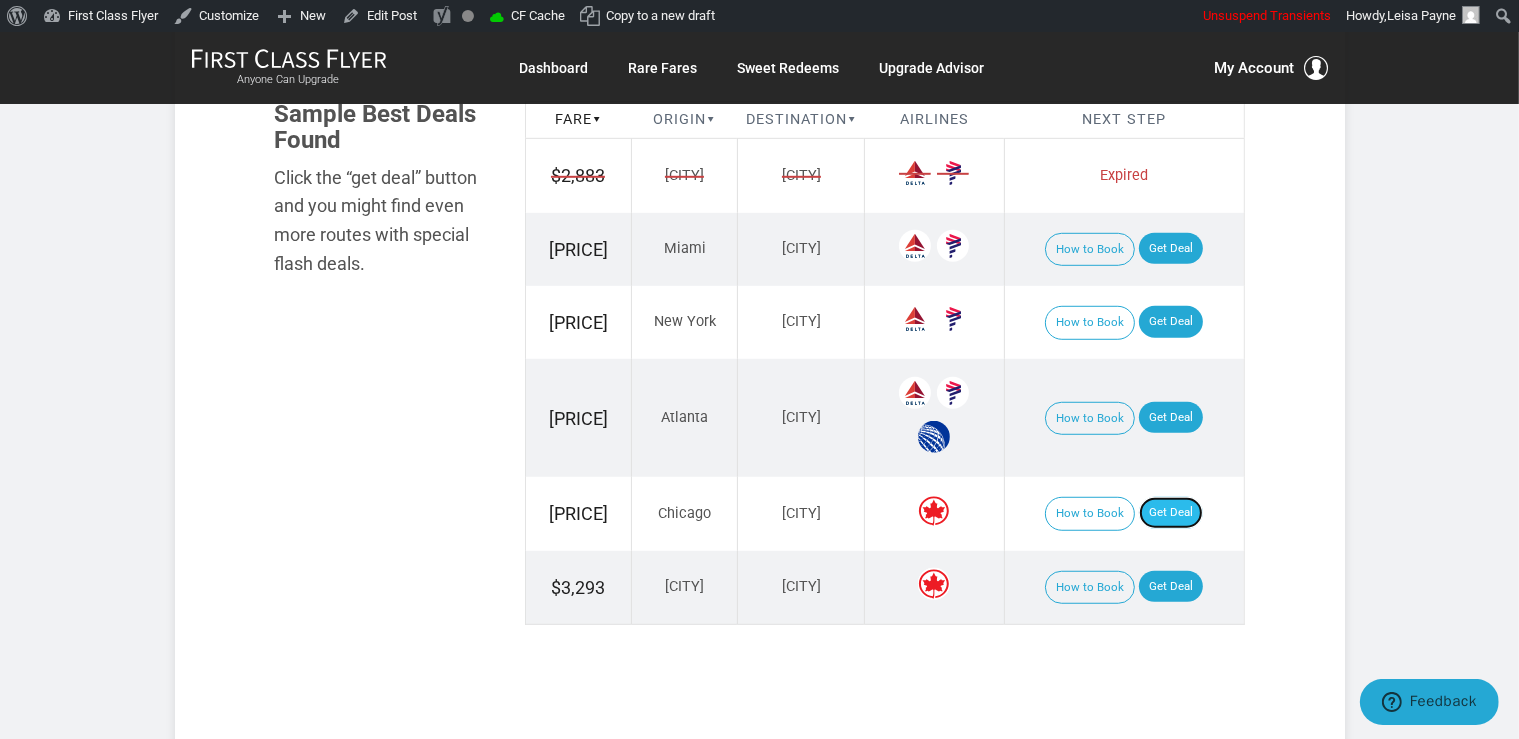 click on "Get Deal" at bounding box center [1171, 513] 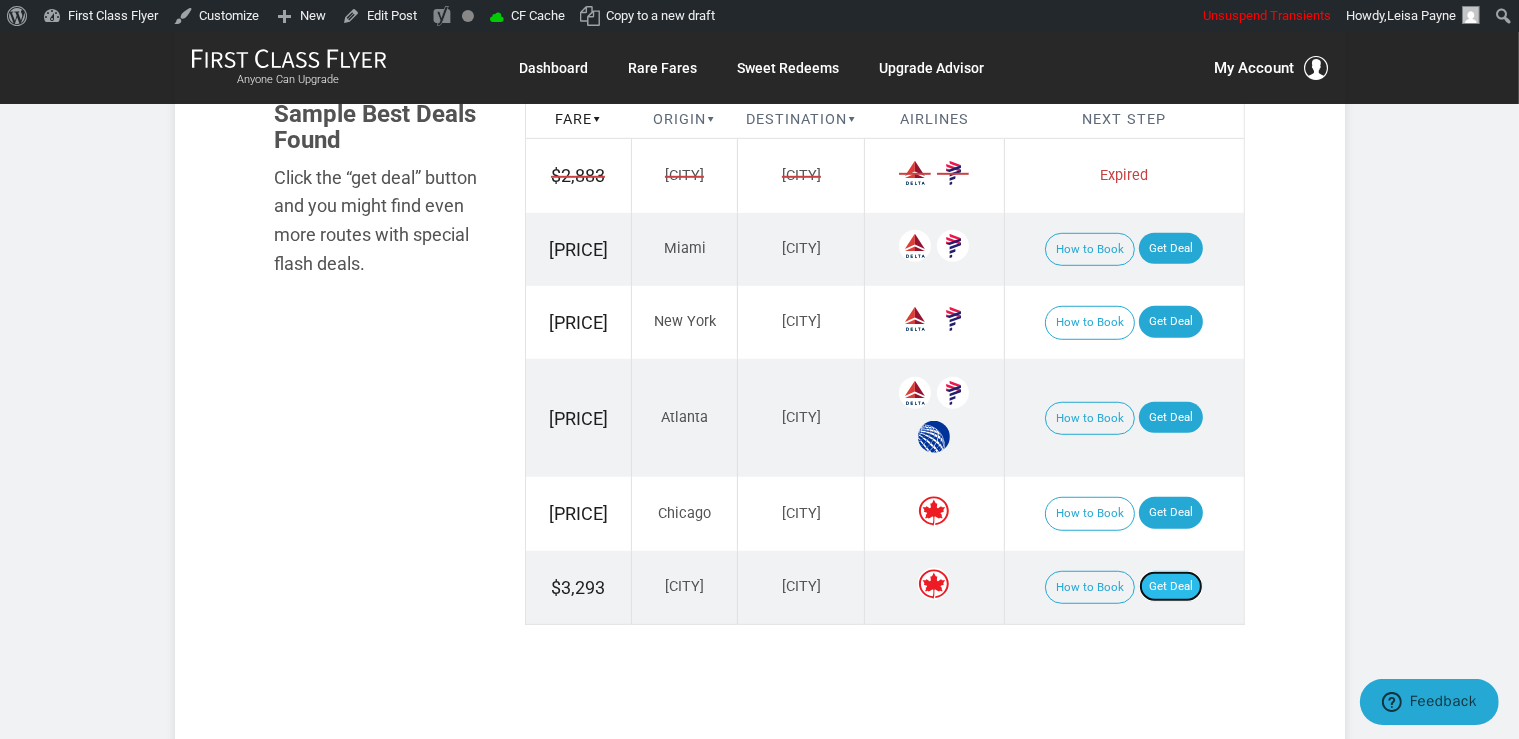 click on "Get Deal" at bounding box center (1171, 587) 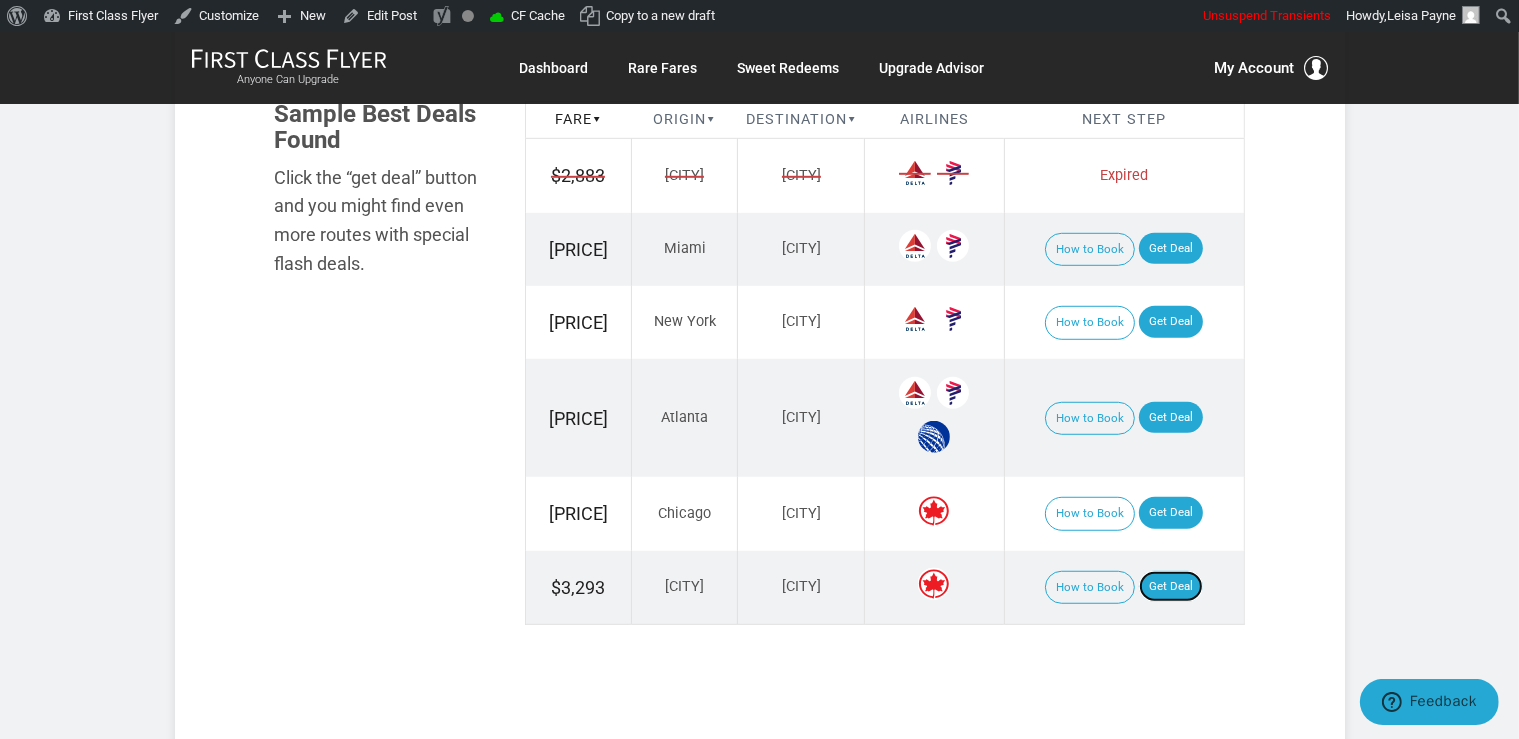 scroll, scrollTop: 844, scrollLeft: 0, axis: vertical 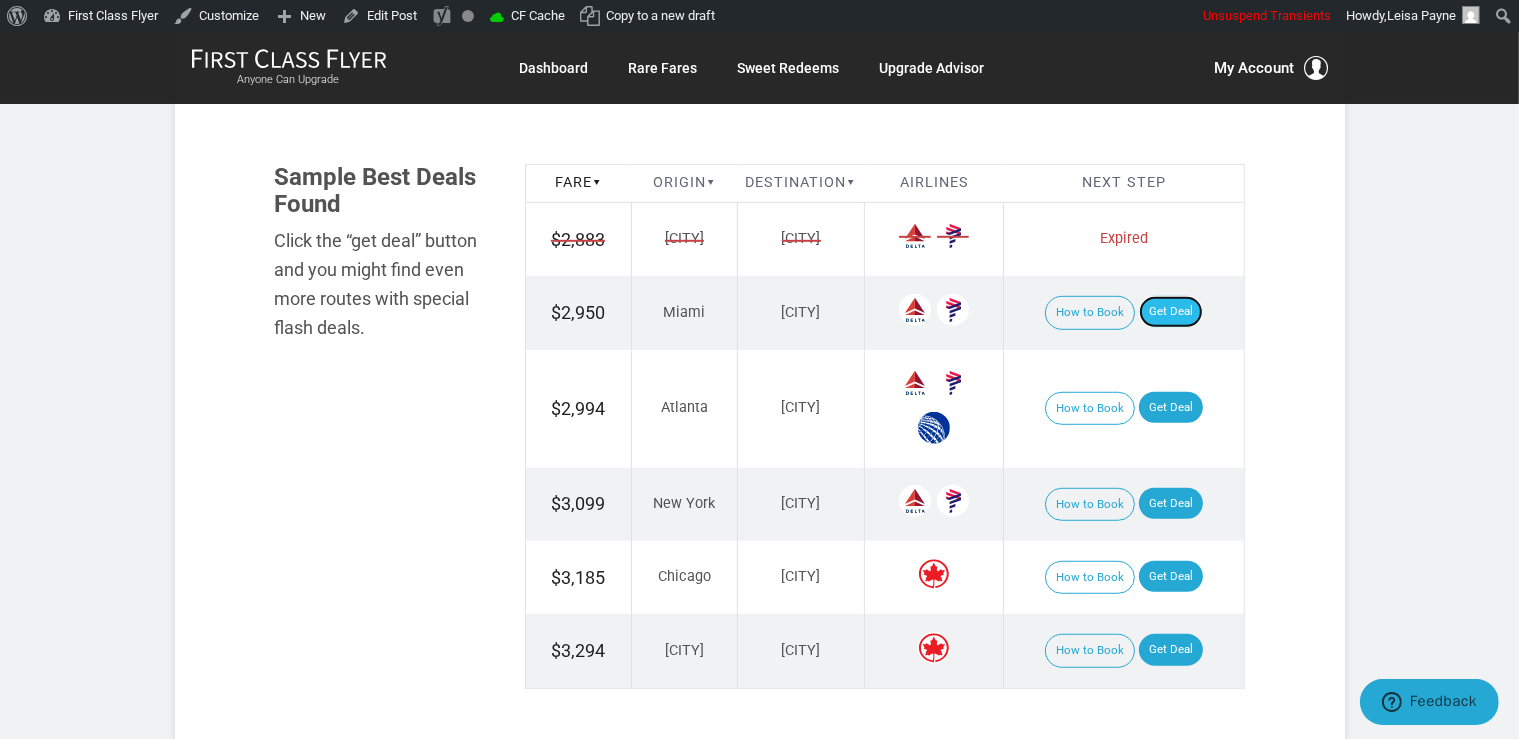 click on "Get Deal" at bounding box center (1171, 312) 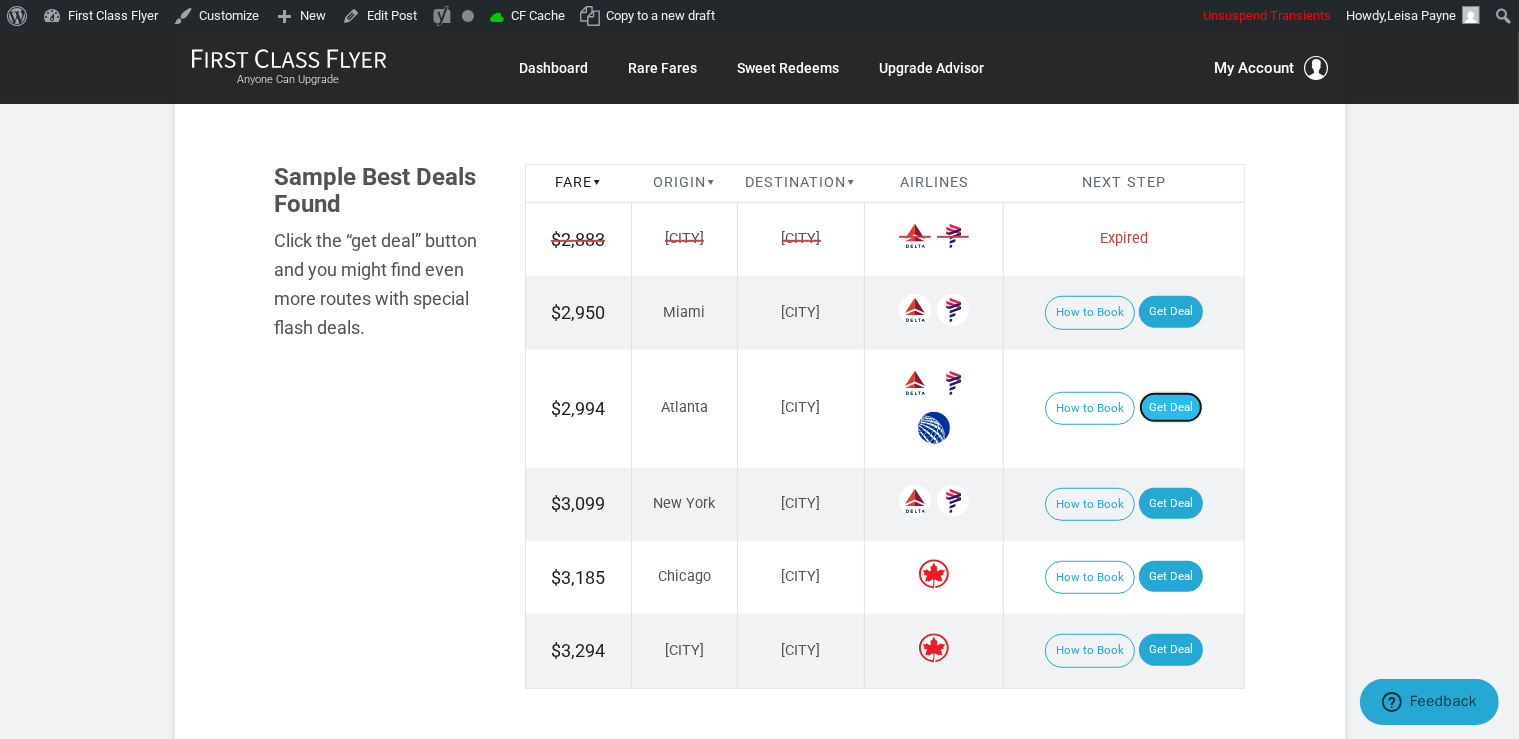 click on "Get Deal" at bounding box center [1171, 408] 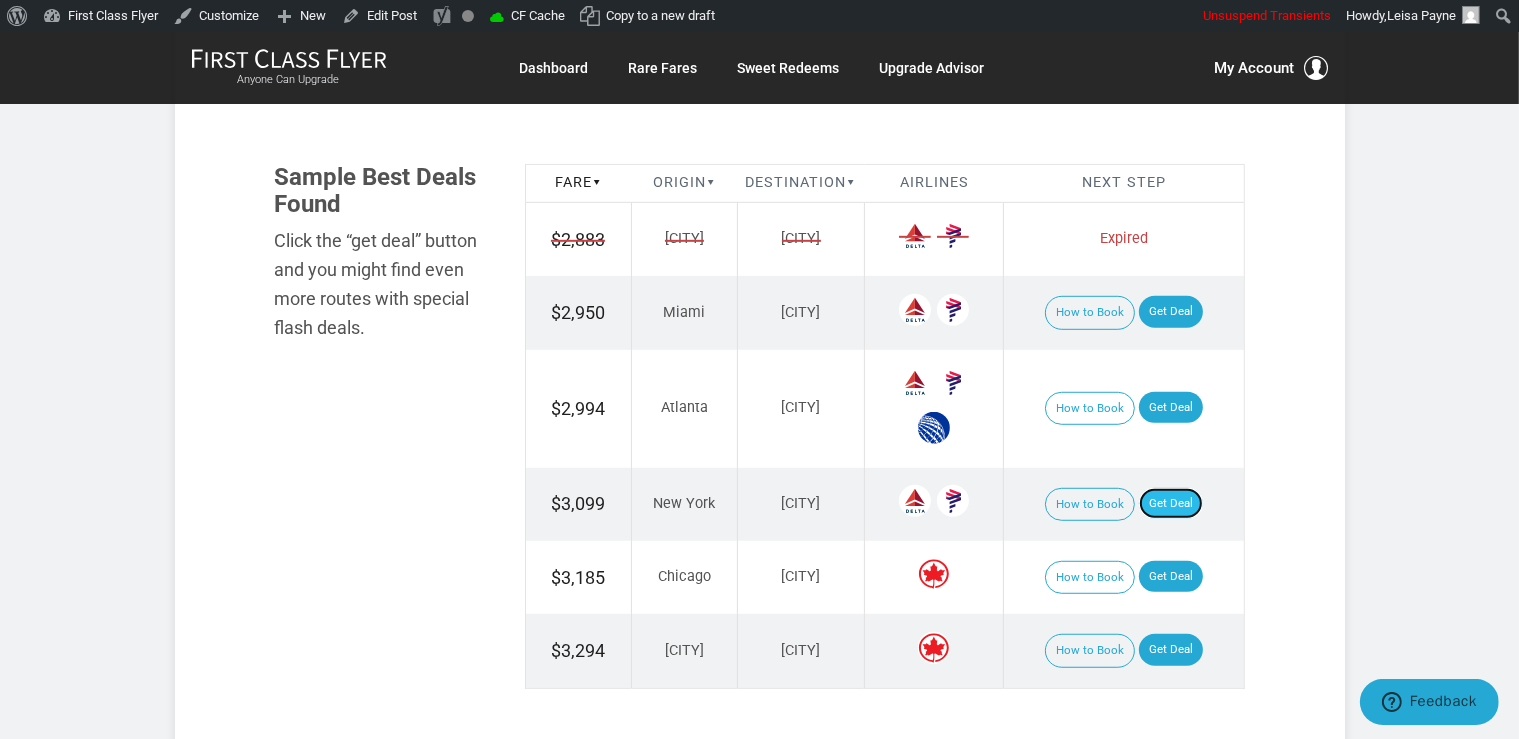 click on "Get Deal" at bounding box center (1171, 504) 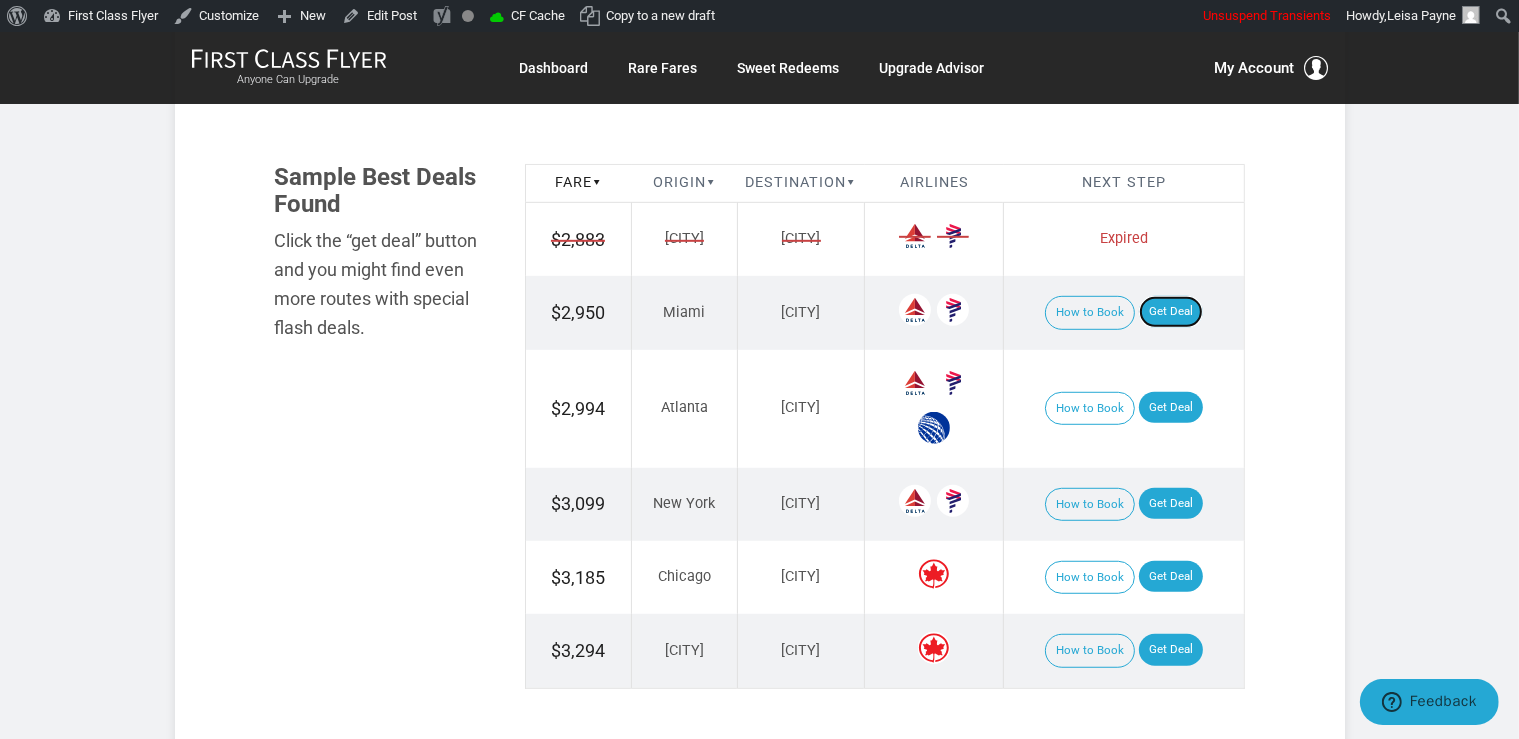 drag, startPoint x: 1163, startPoint y: 310, endPoint x: 1175, endPoint y: 273, distance: 38.8973 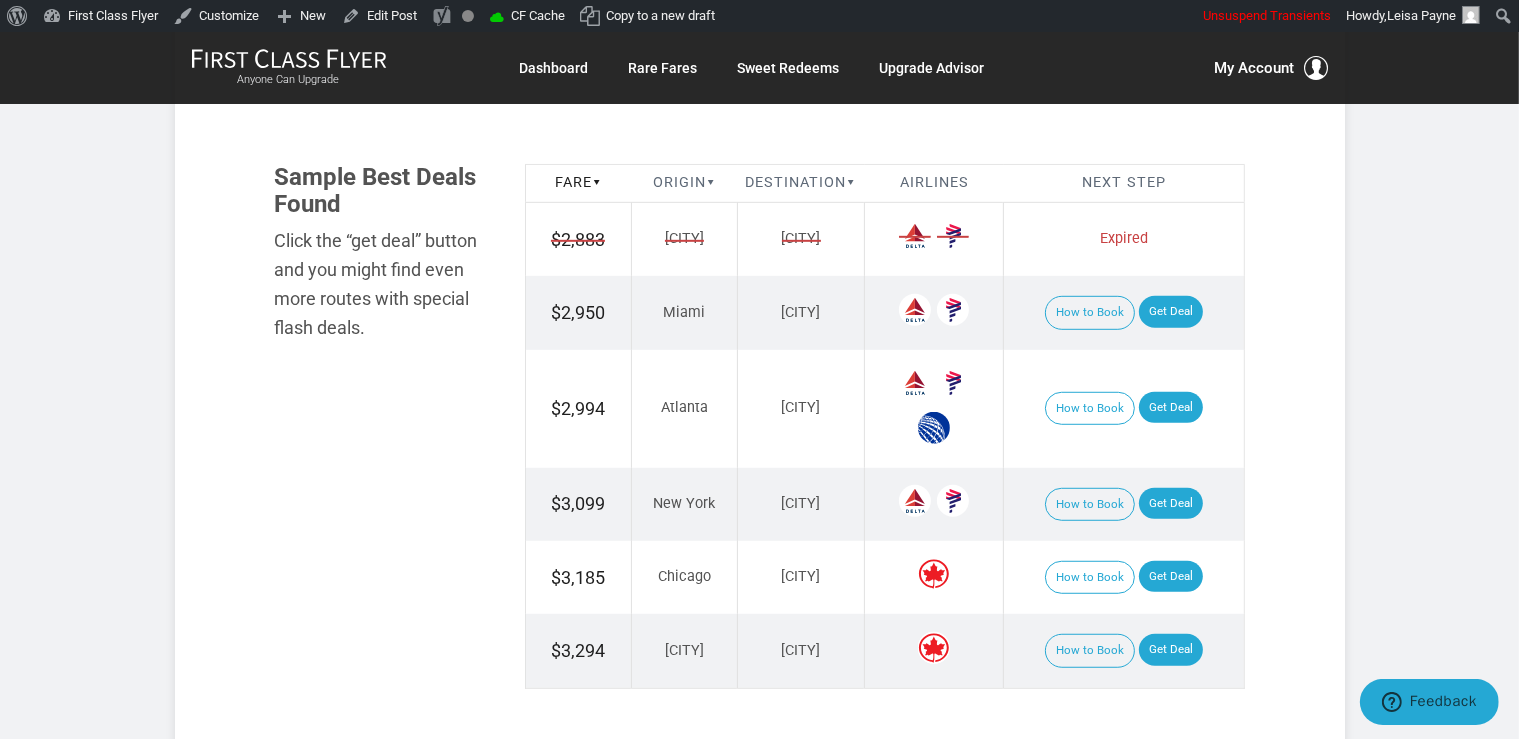 click on "How to Book   Get Deal" at bounding box center [1124, 409] 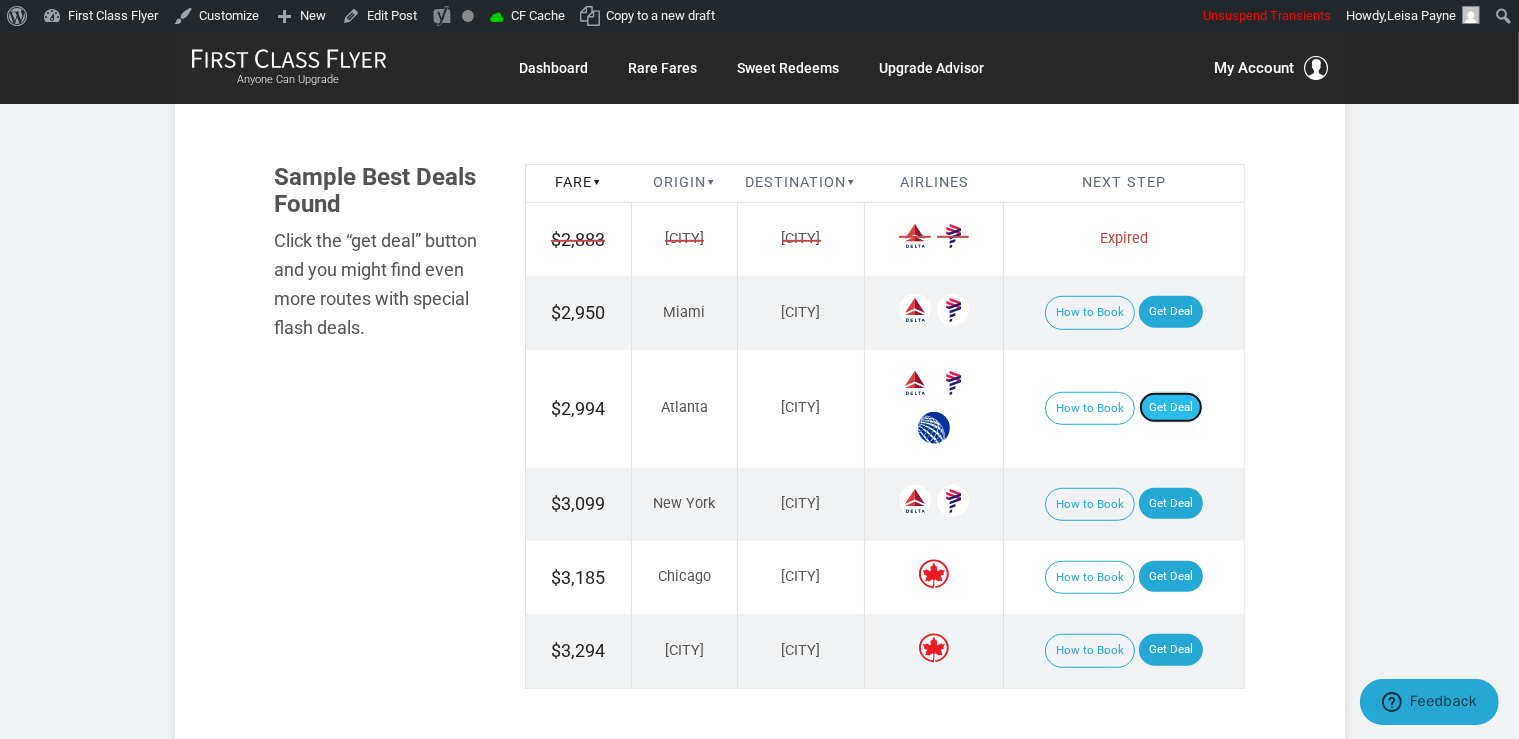 drag, startPoint x: 1177, startPoint y: 415, endPoint x: 1176, endPoint y: 402, distance: 13.038404 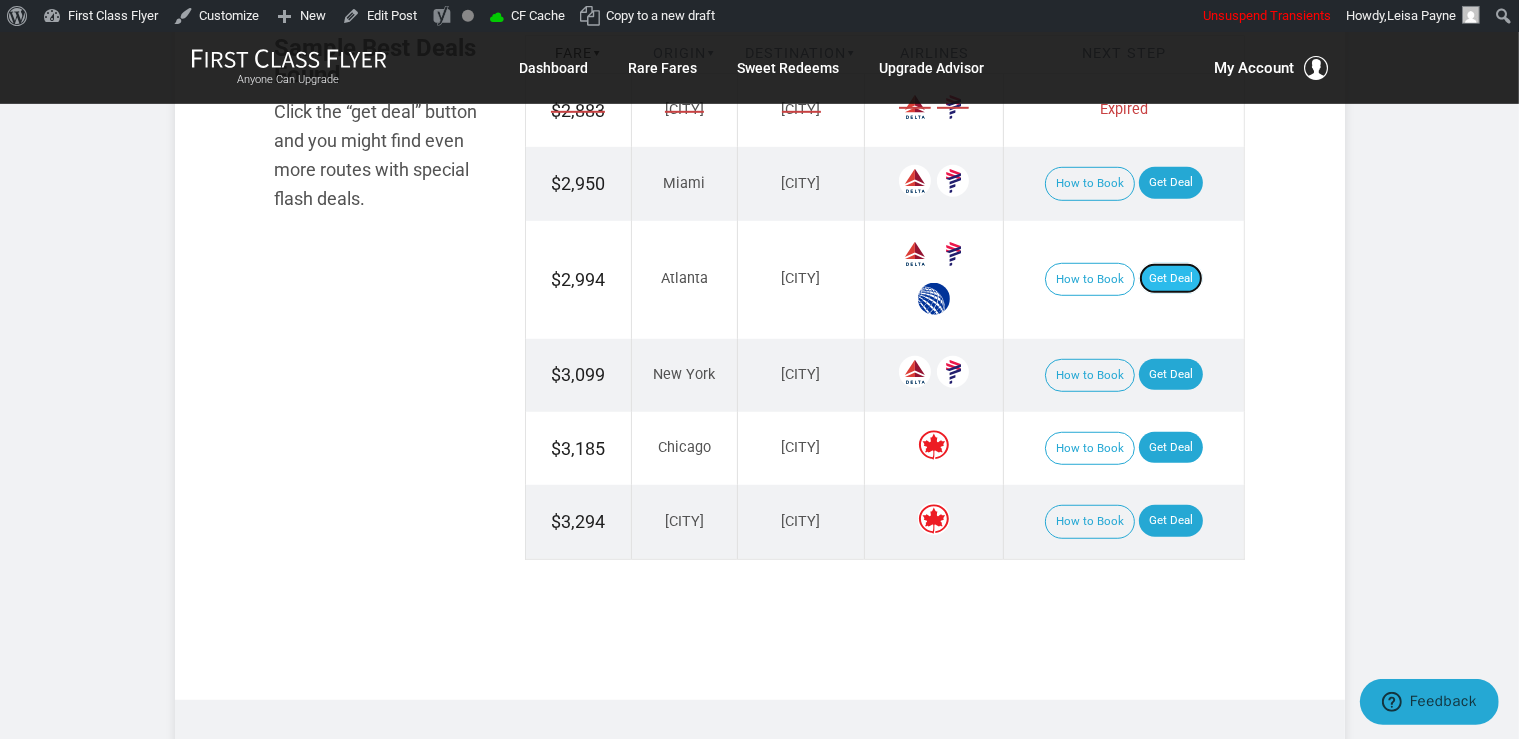 scroll, scrollTop: 1267, scrollLeft: 0, axis: vertical 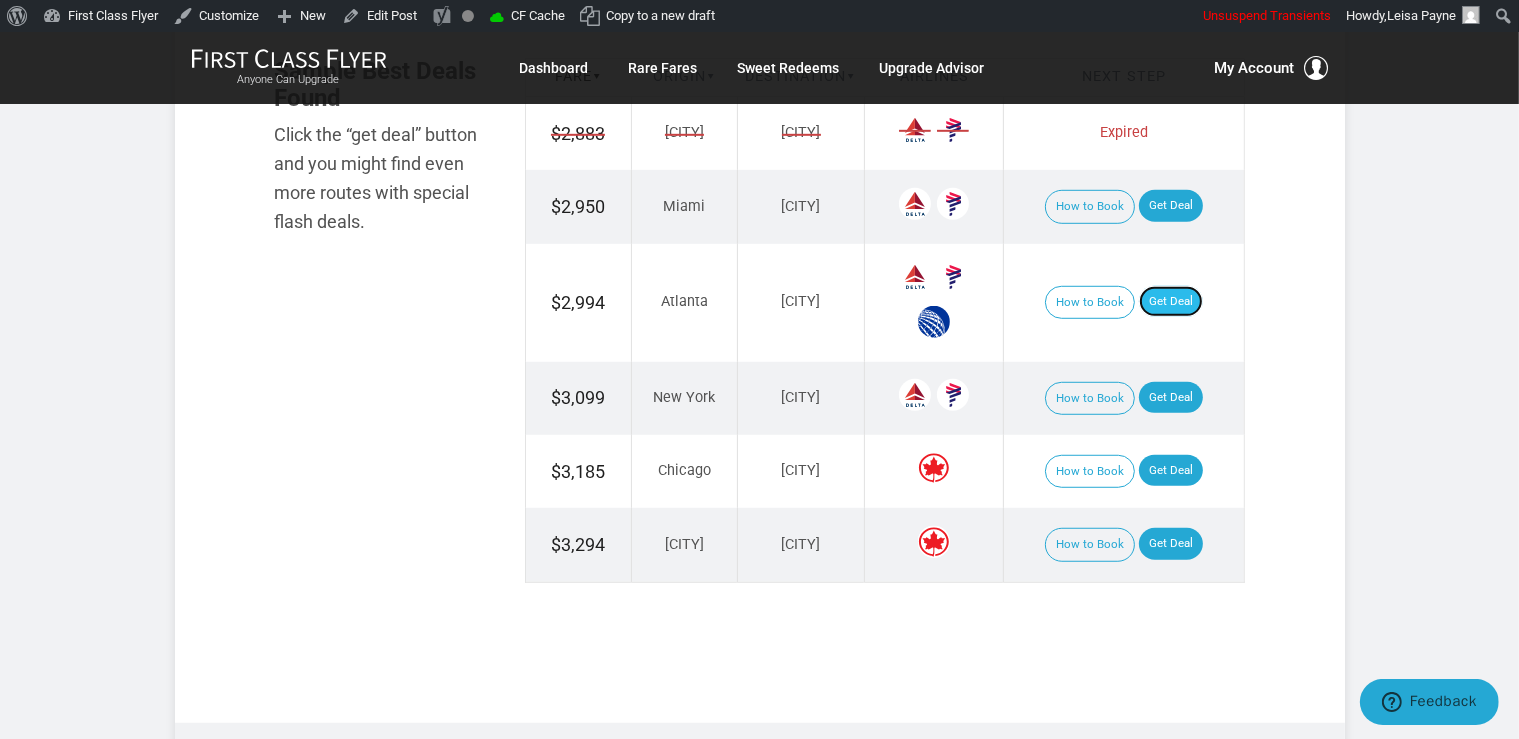 click on "Get Deal" at bounding box center [1171, 302] 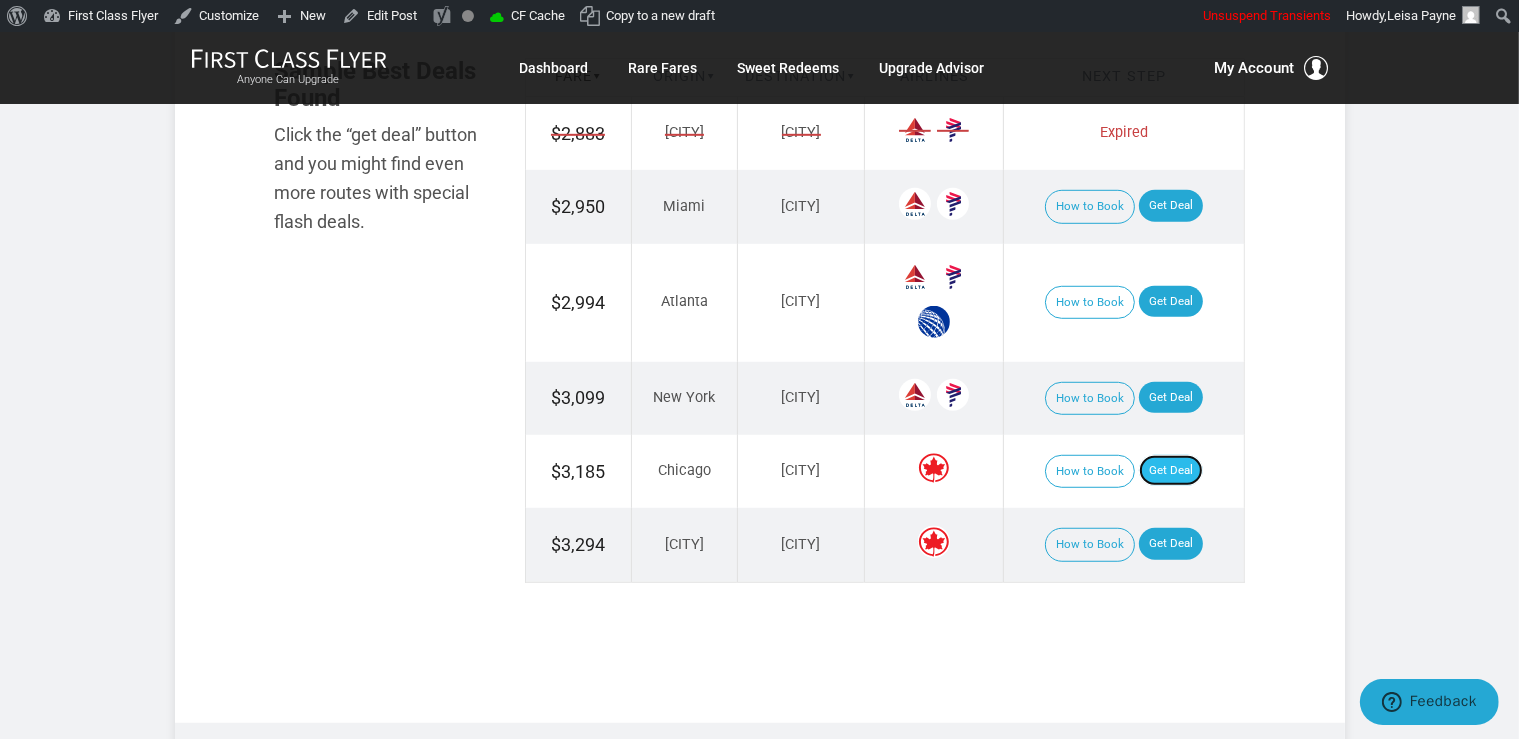 click on "Get Deal" at bounding box center [1171, 471] 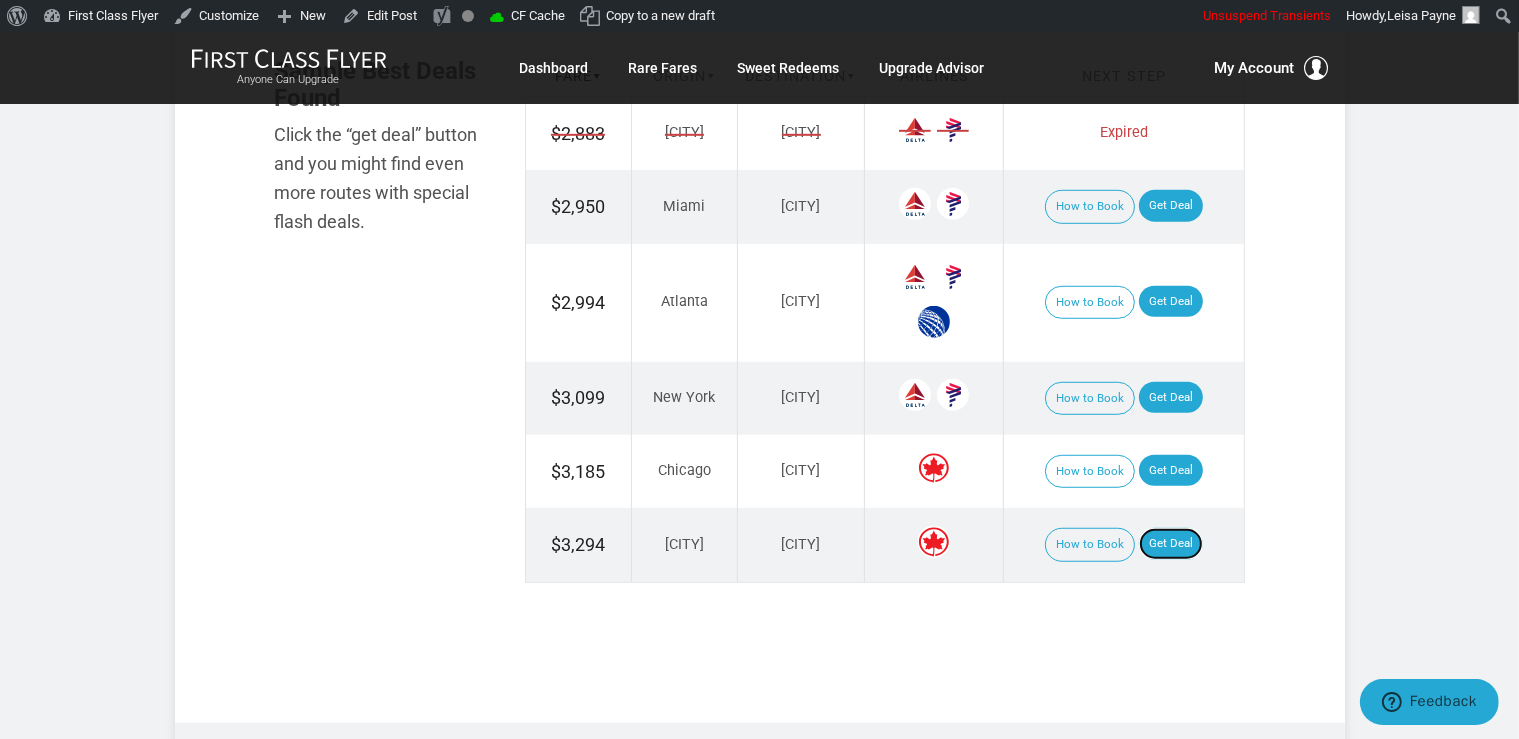 drag, startPoint x: 1151, startPoint y: 545, endPoint x: 1142, endPoint y: 439, distance: 106.381386 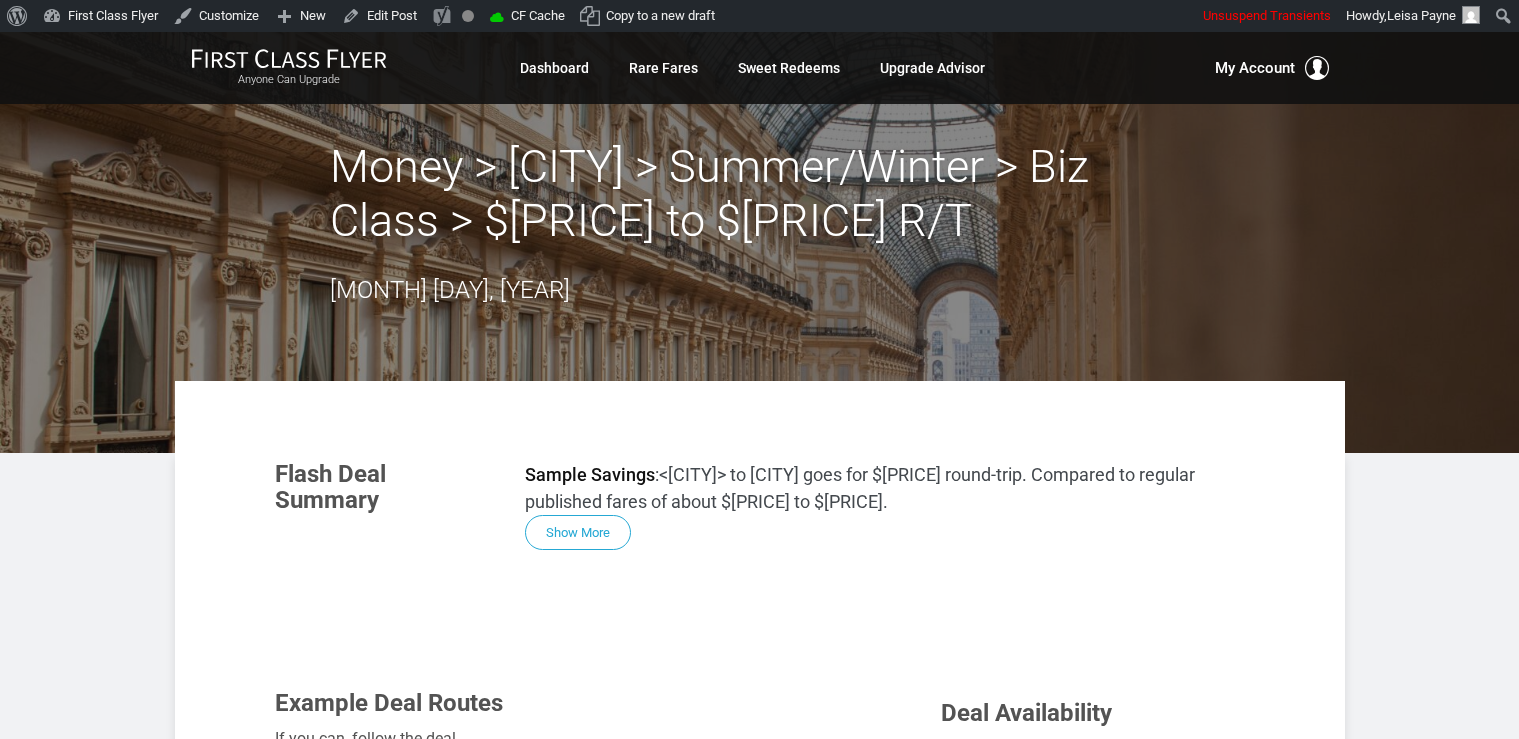 scroll, scrollTop: 0, scrollLeft: 0, axis: both 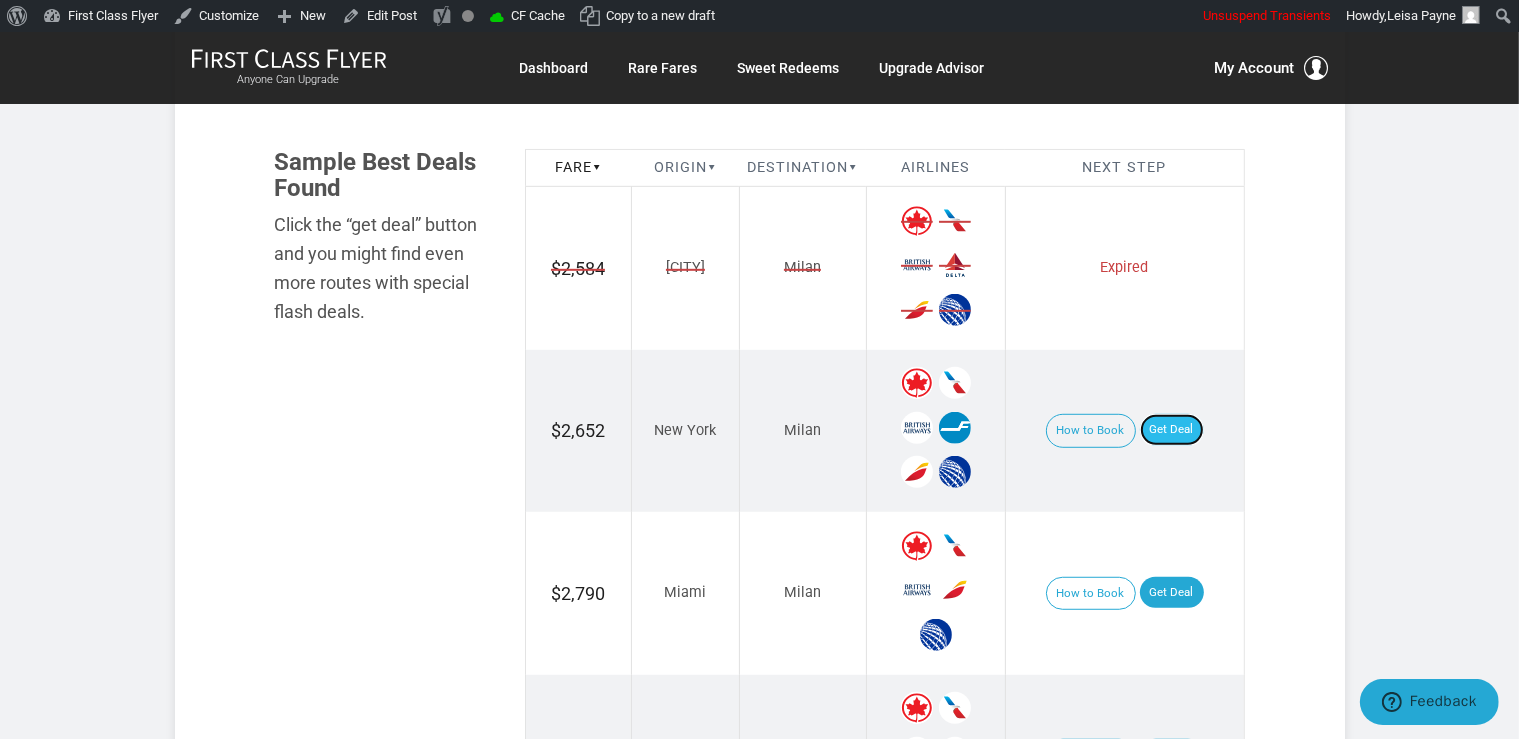 click on "Get Deal" at bounding box center [1172, 430] 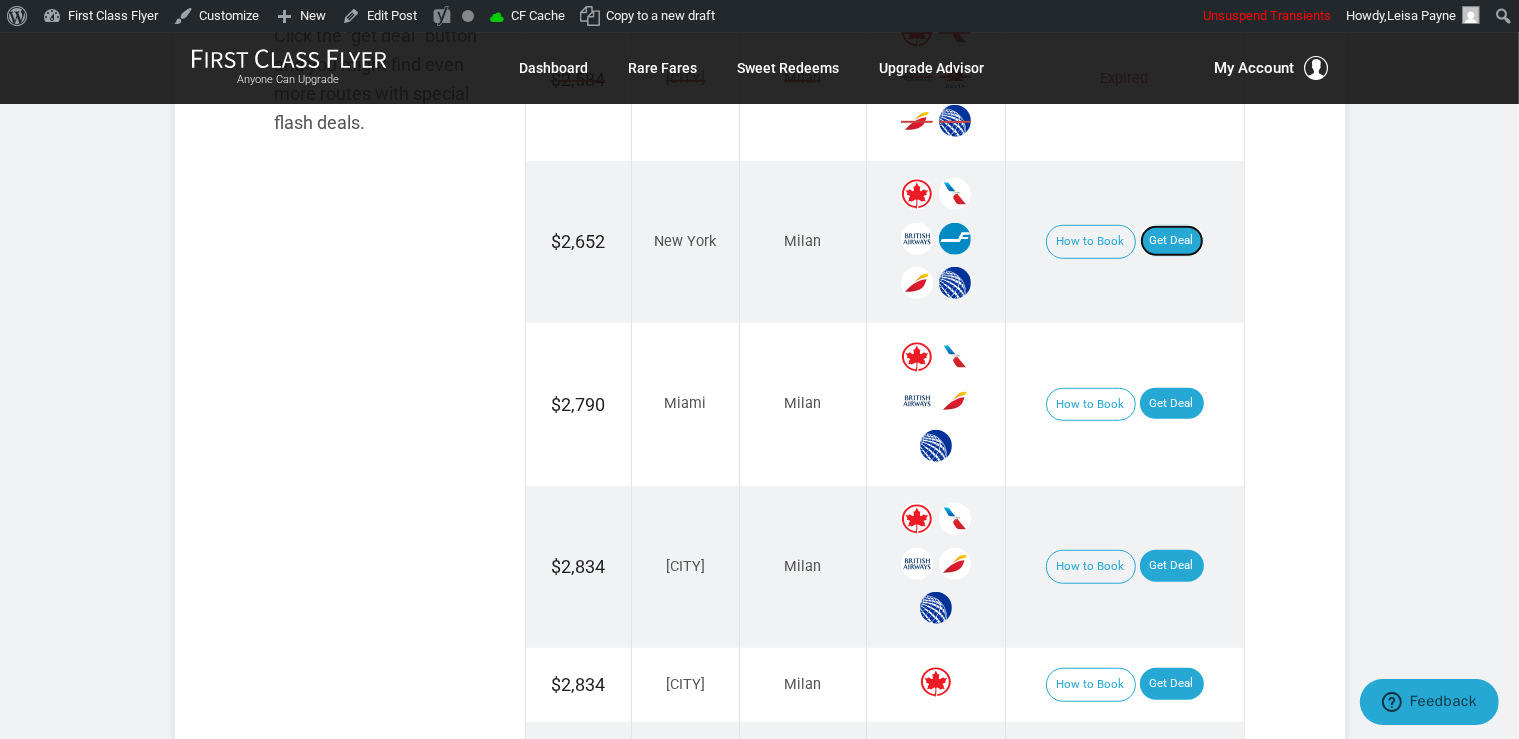 scroll, scrollTop: 1372, scrollLeft: 0, axis: vertical 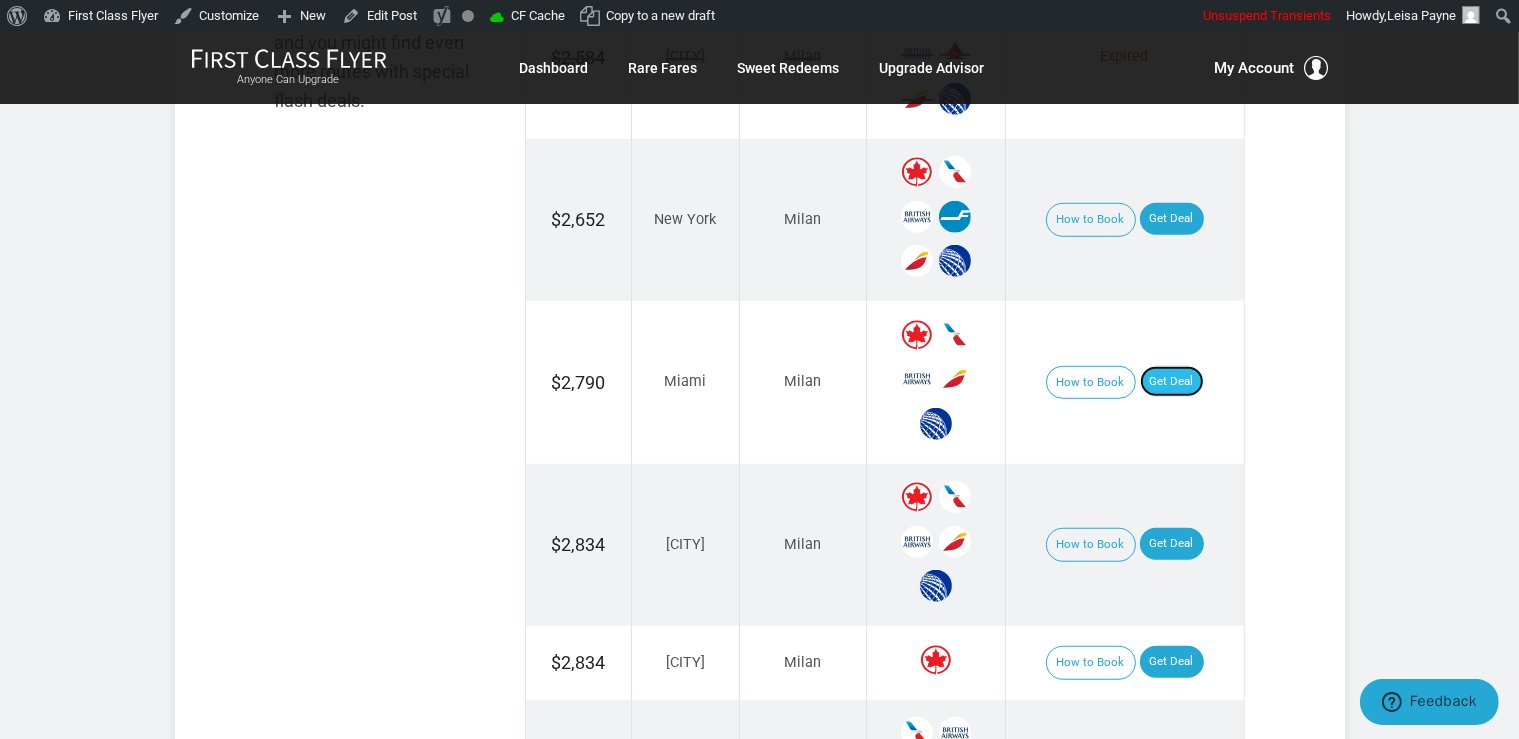 click on "Get Deal" at bounding box center (1172, 382) 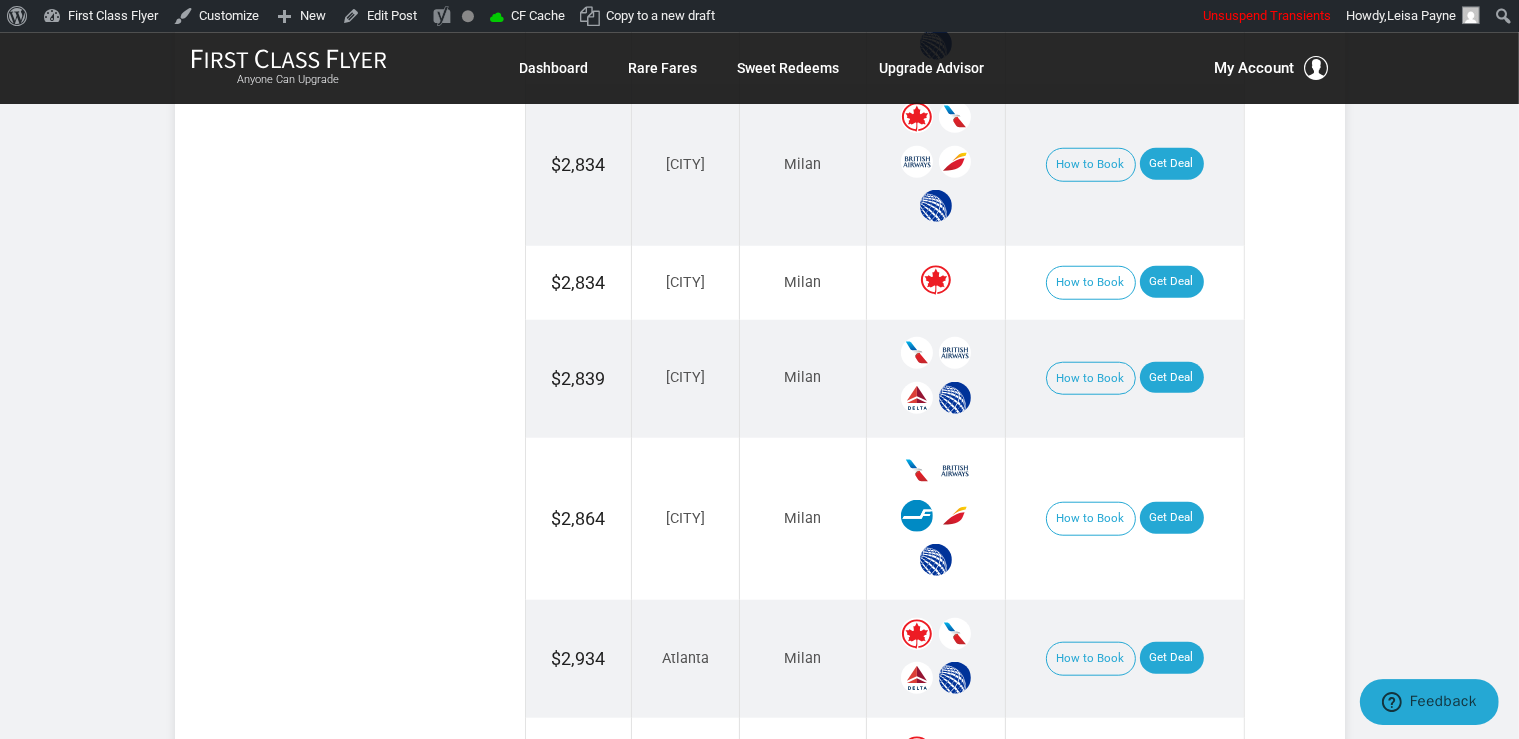 scroll, scrollTop: 1795, scrollLeft: 0, axis: vertical 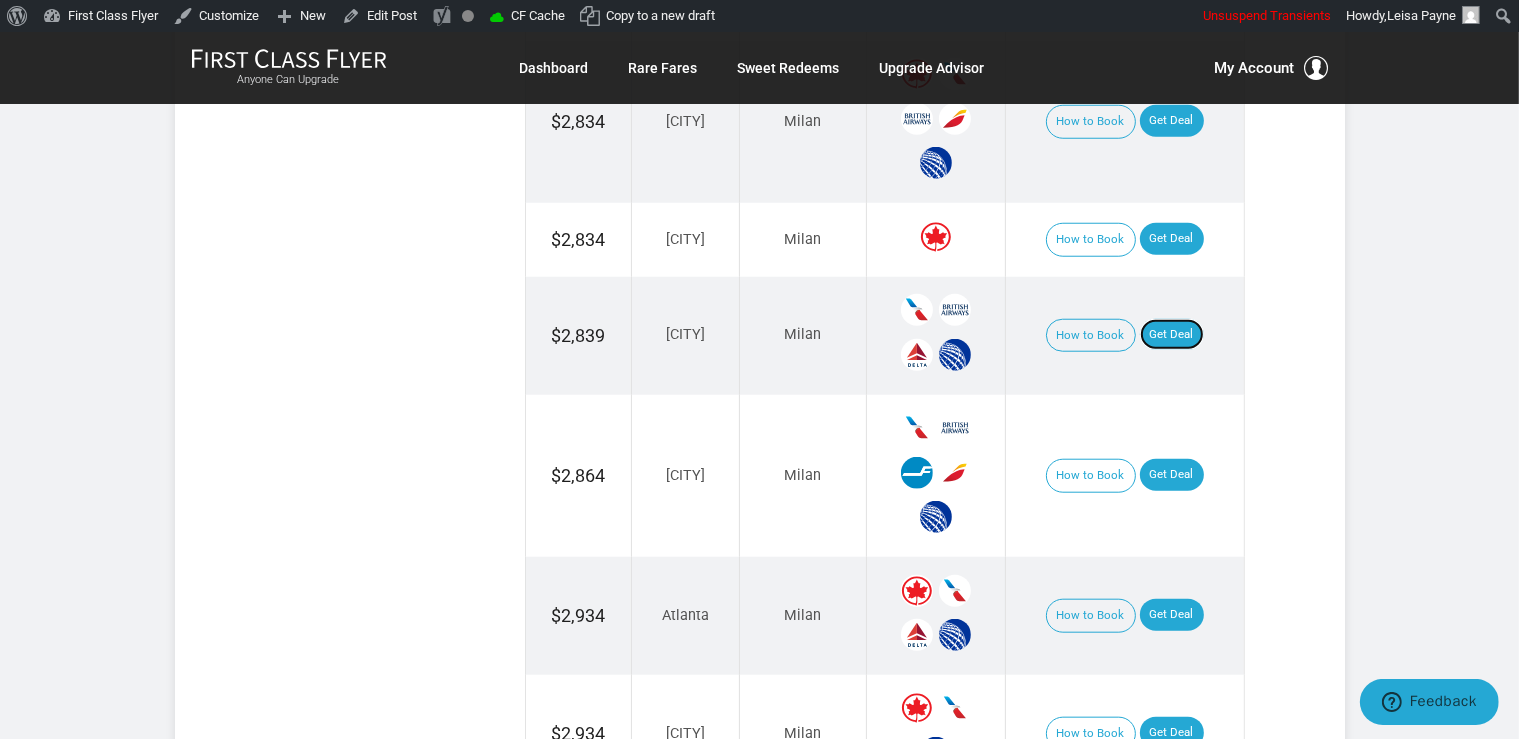 click on "Get Deal" at bounding box center [1172, 335] 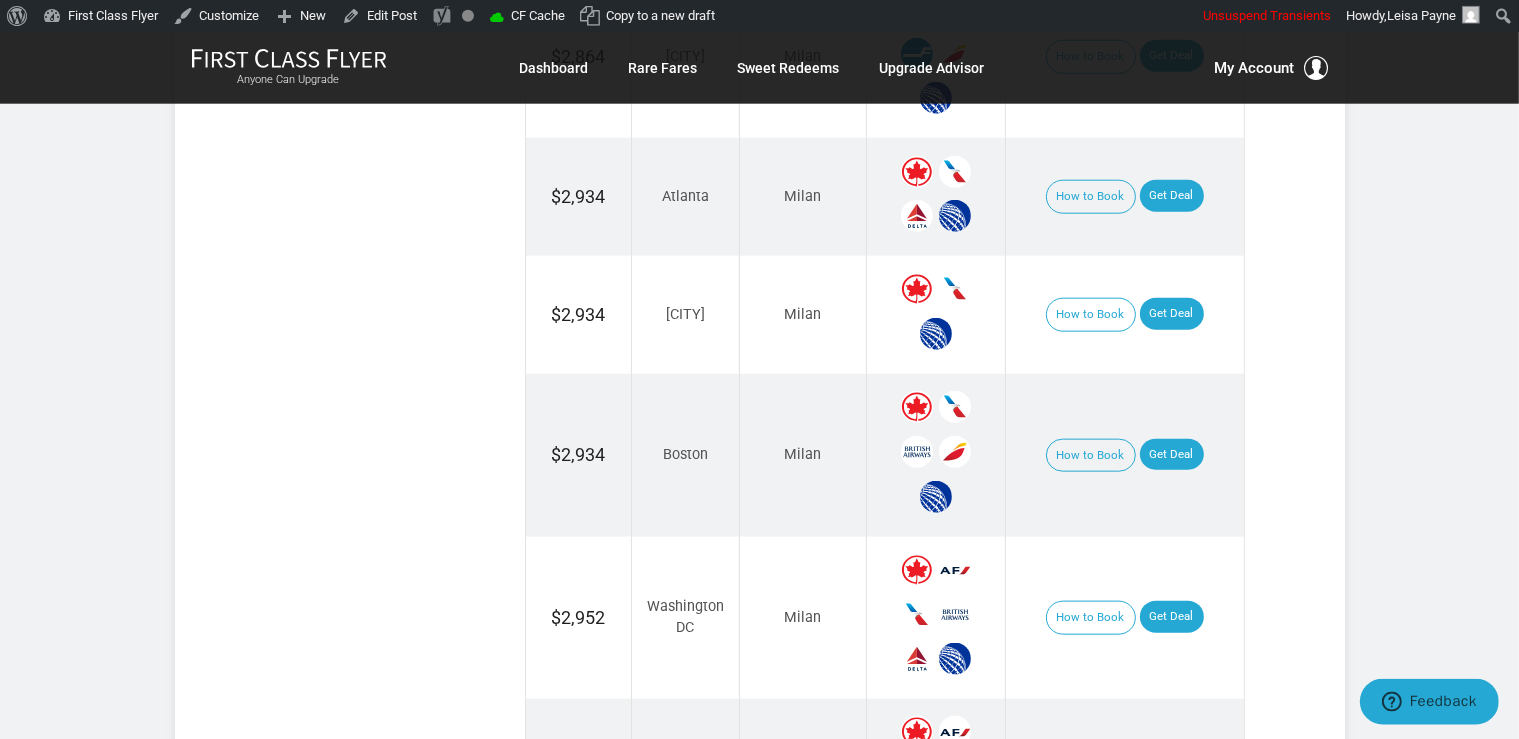 scroll, scrollTop: 2217, scrollLeft: 0, axis: vertical 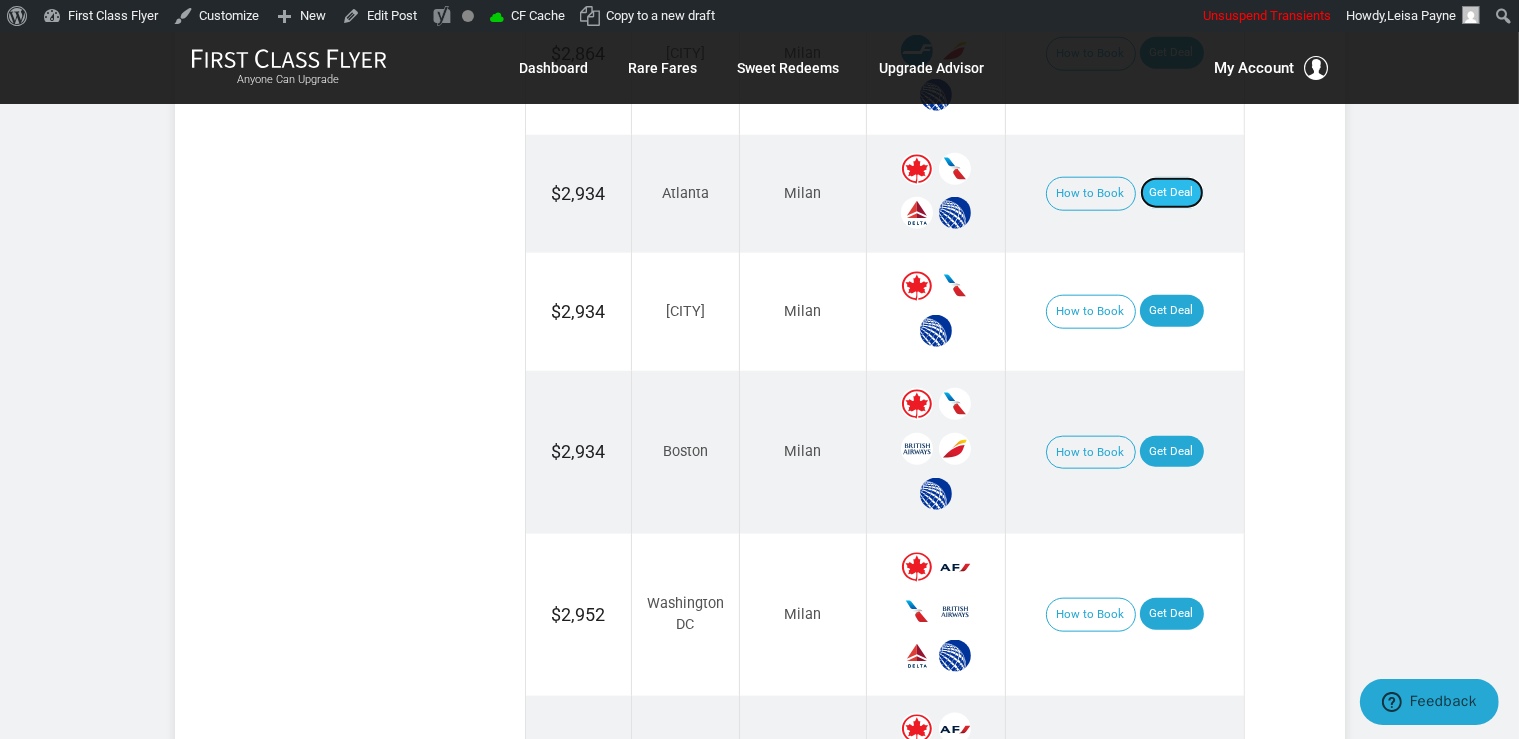click on "Get Deal" at bounding box center [1172, 193] 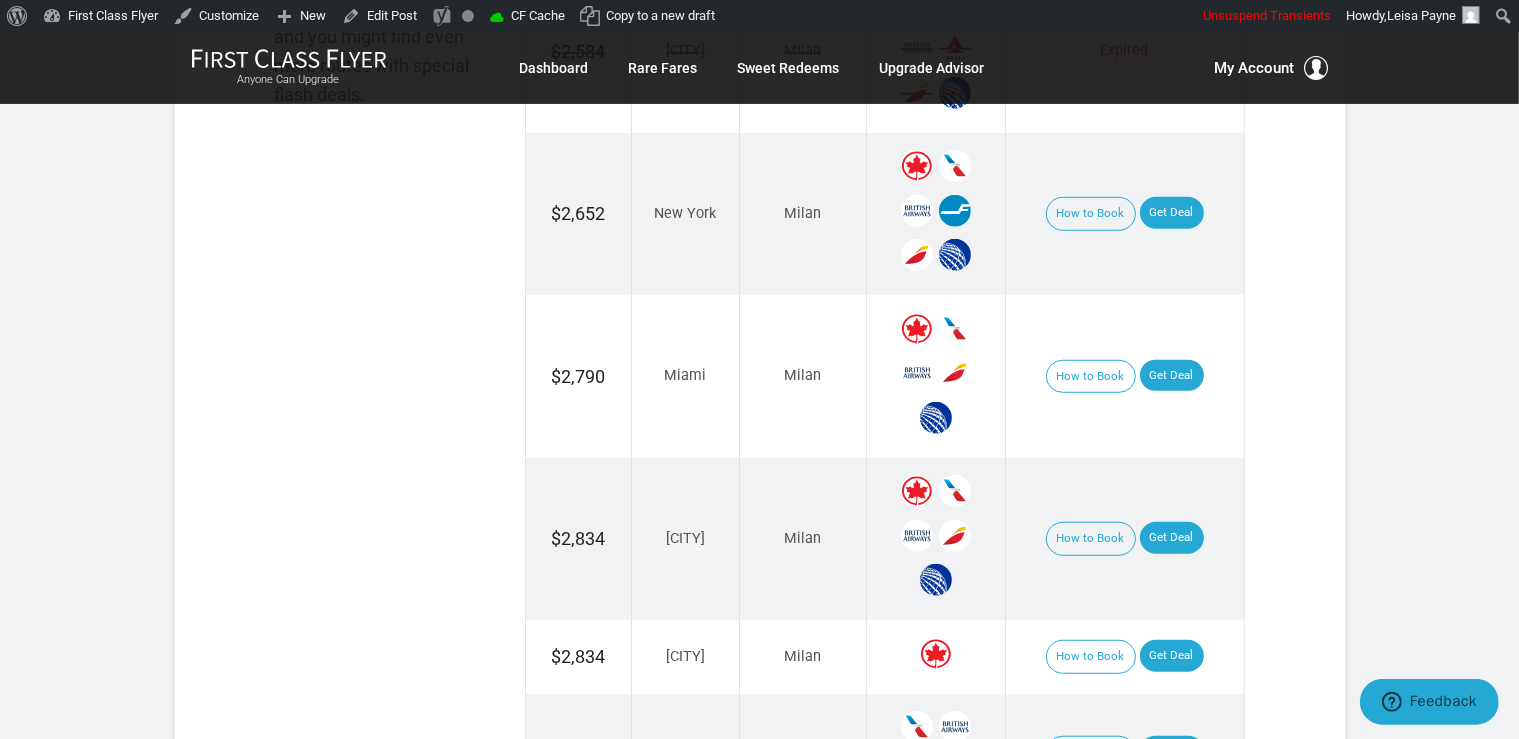 scroll, scrollTop: 1372, scrollLeft: 0, axis: vertical 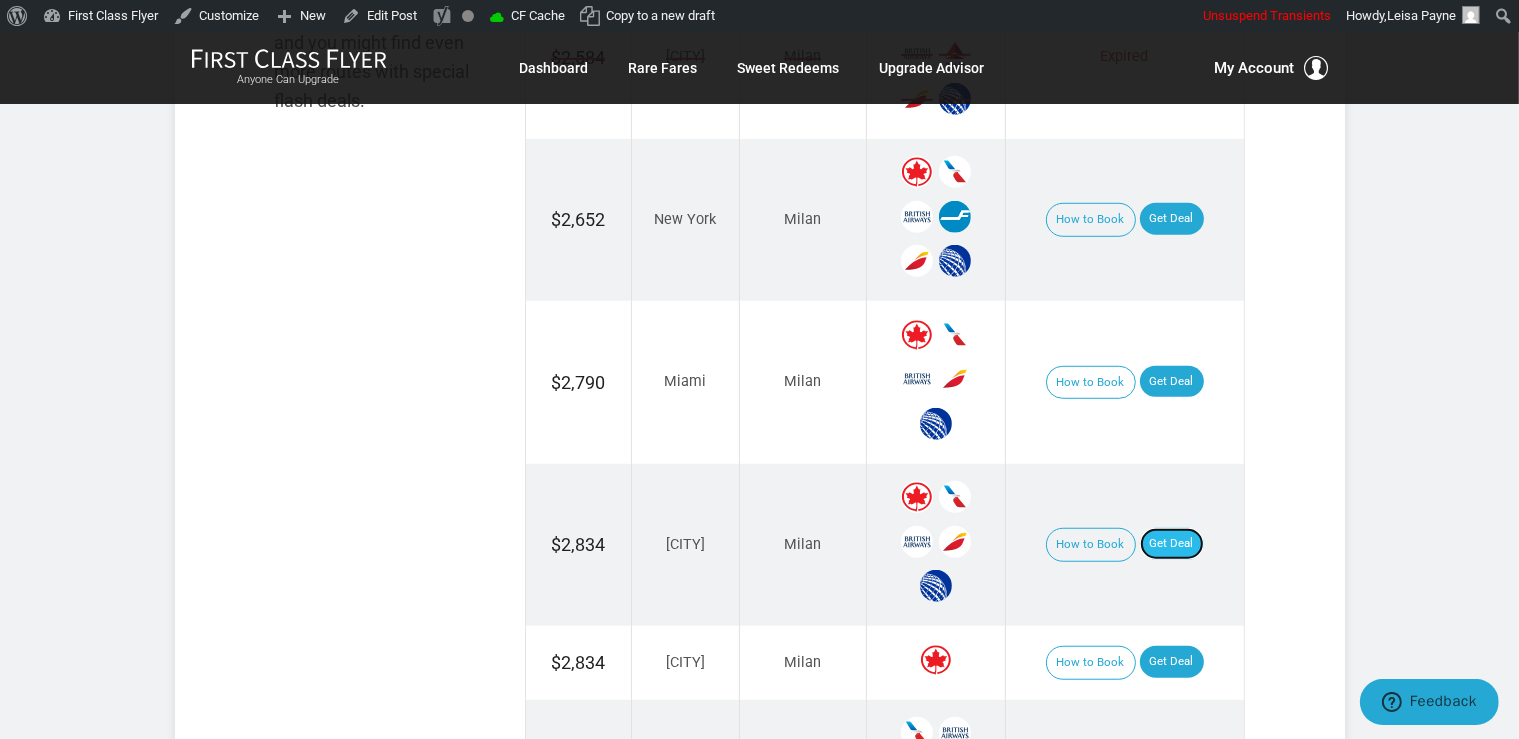 click on "Get Deal" at bounding box center [1172, 544] 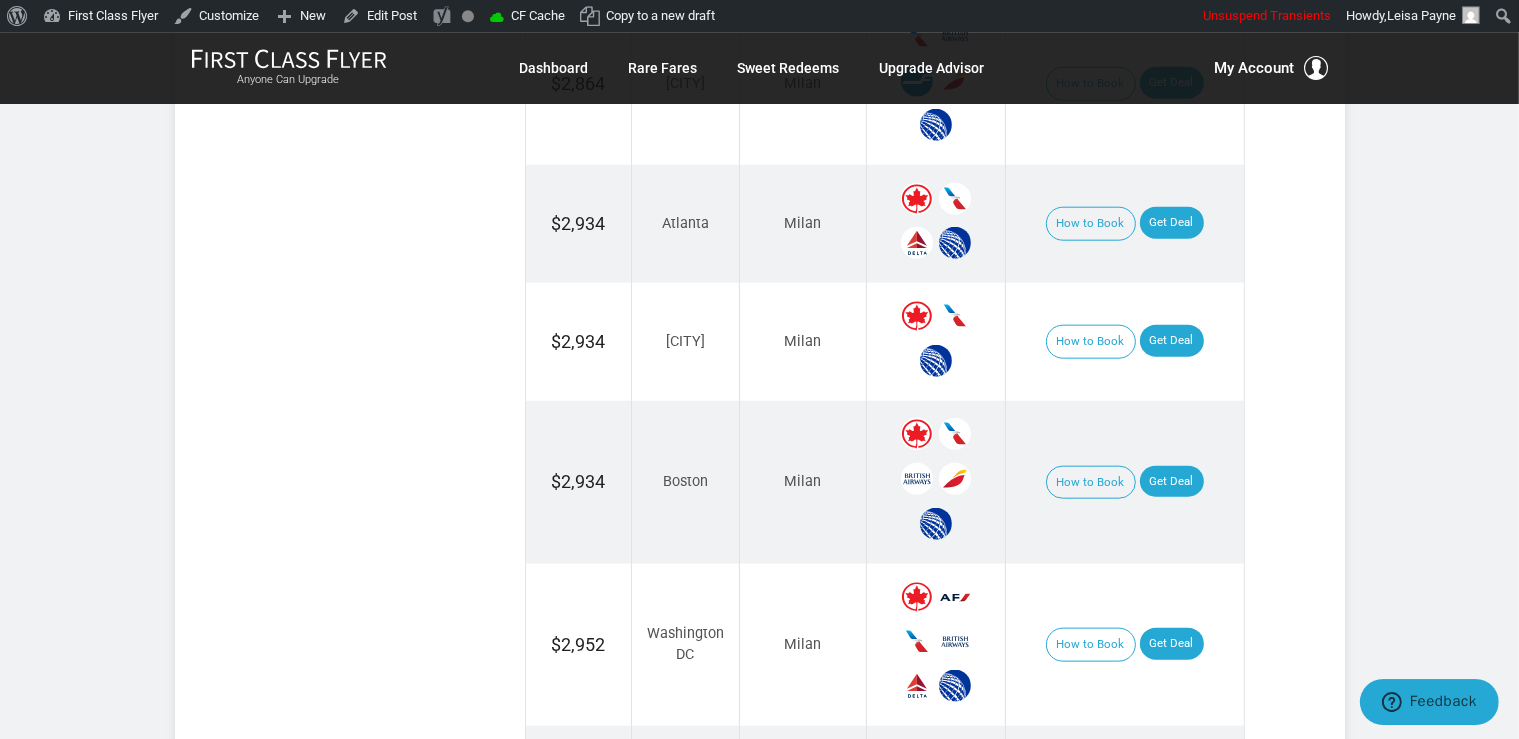 scroll, scrollTop: 2217, scrollLeft: 0, axis: vertical 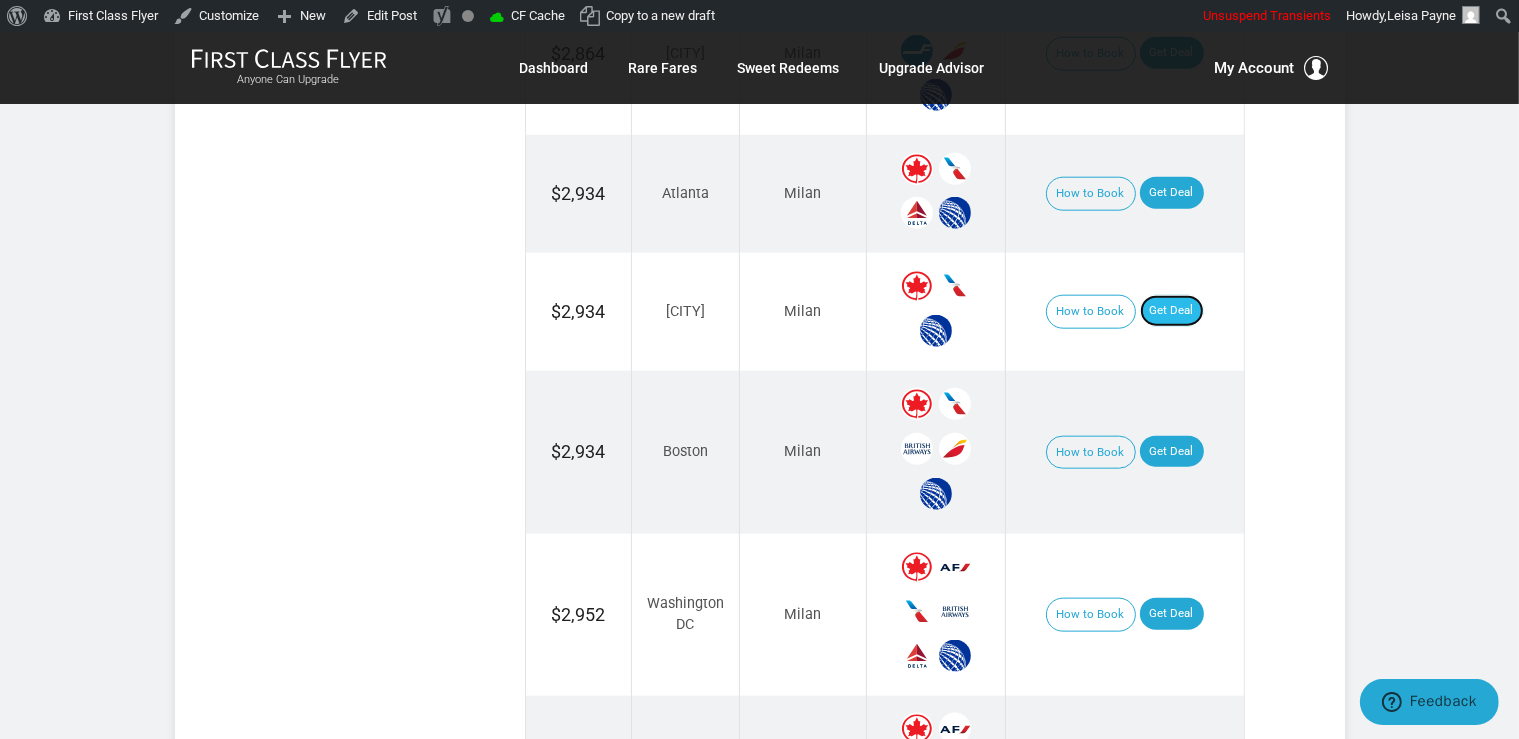 click on "Get Deal" at bounding box center [1172, 311] 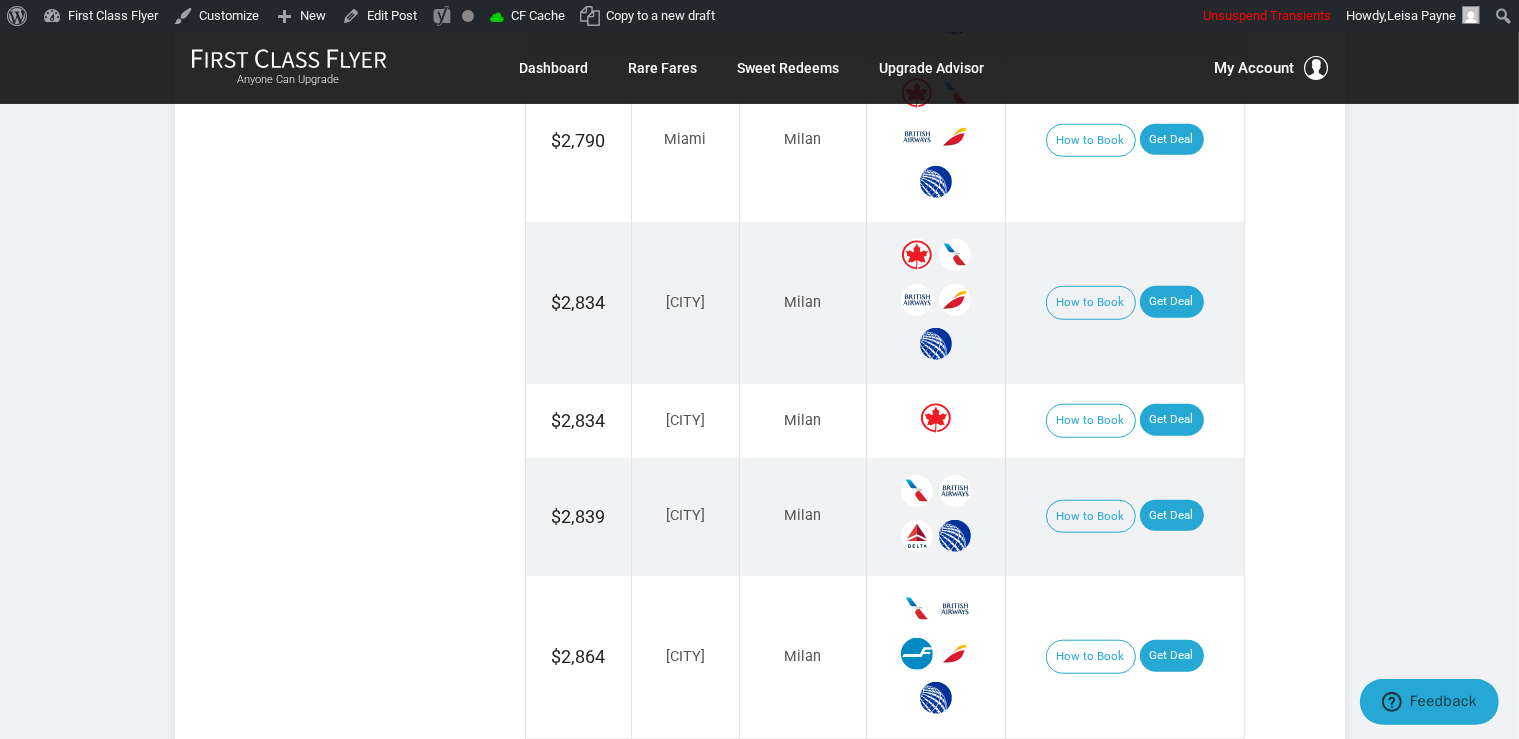 scroll, scrollTop: 1584, scrollLeft: 0, axis: vertical 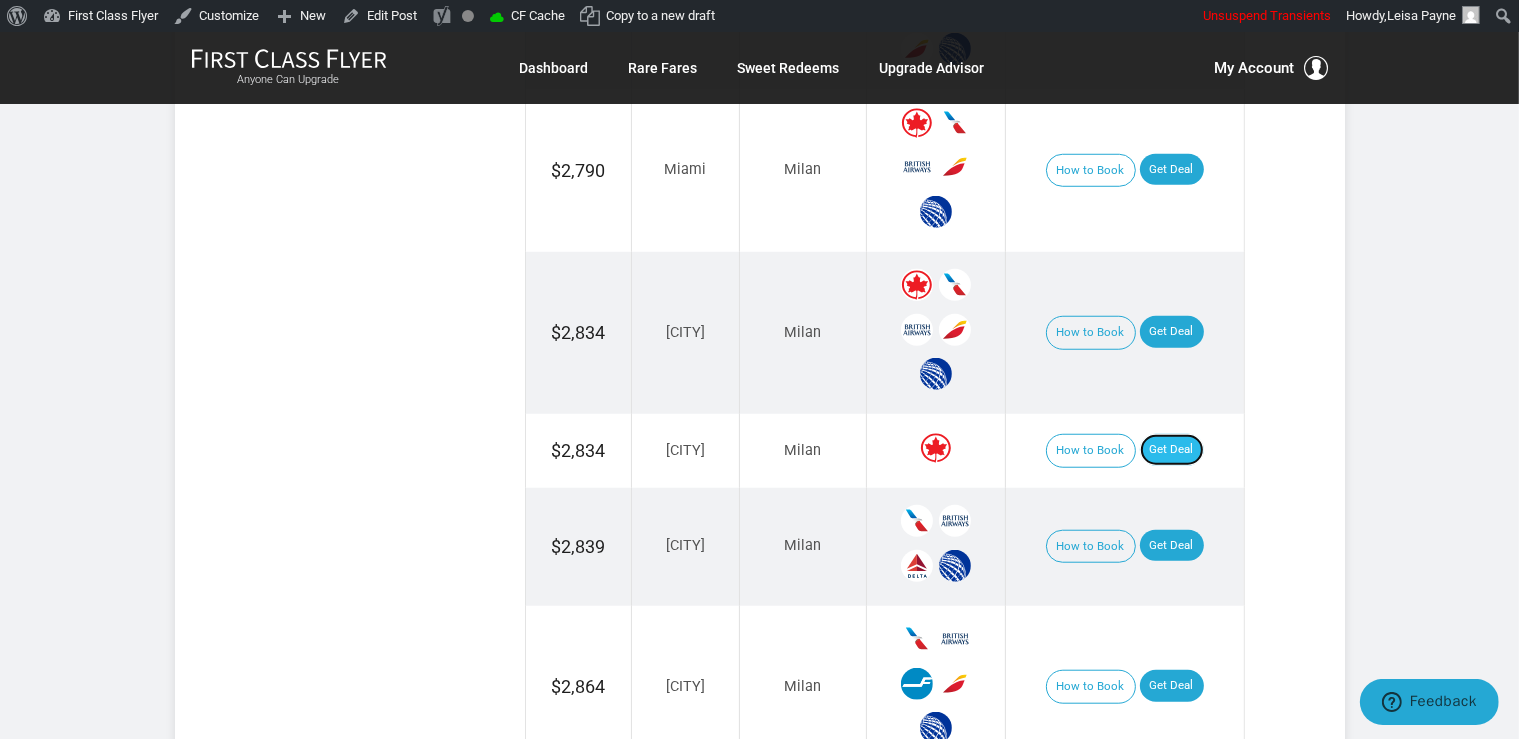 click on "Get Deal" at bounding box center (1172, 450) 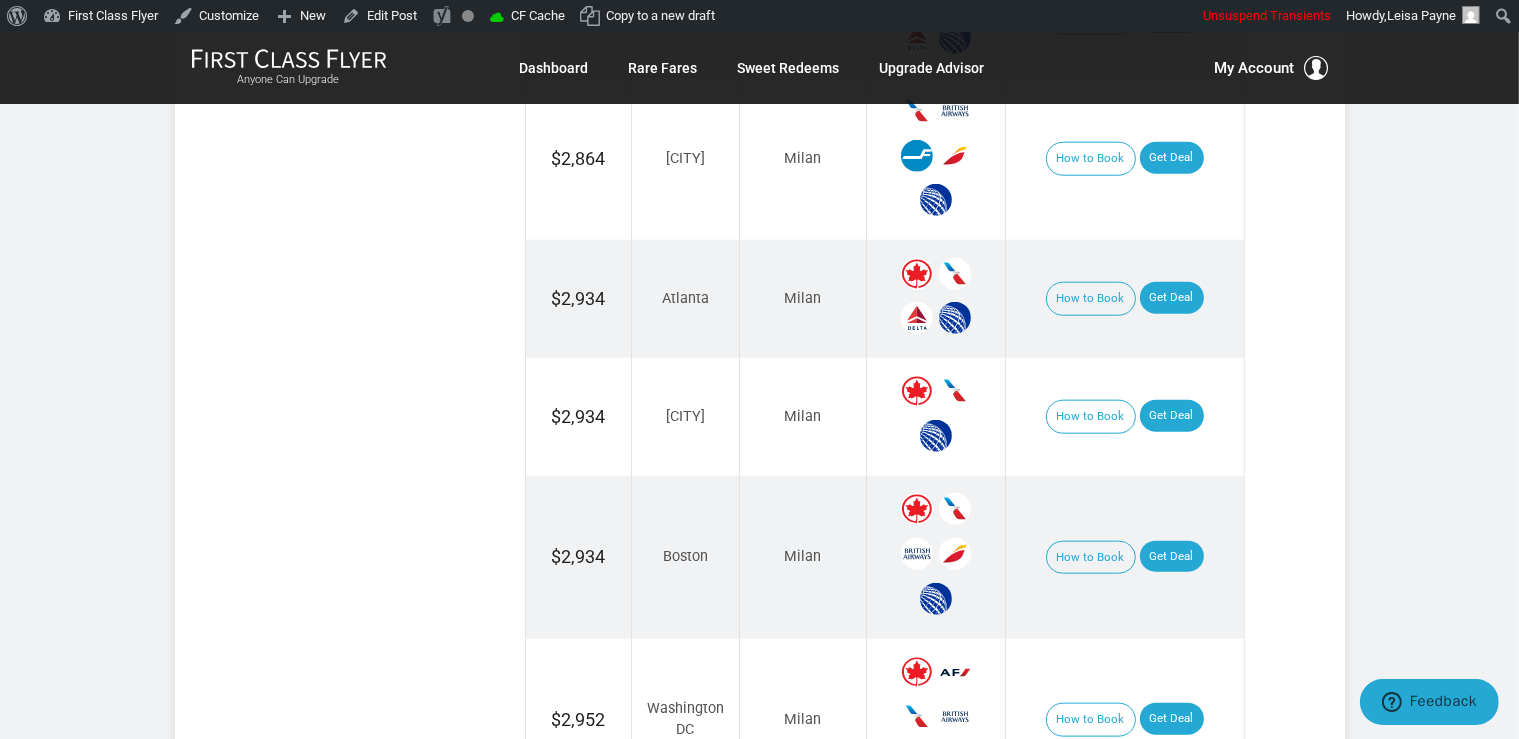 scroll, scrollTop: 2217, scrollLeft: 0, axis: vertical 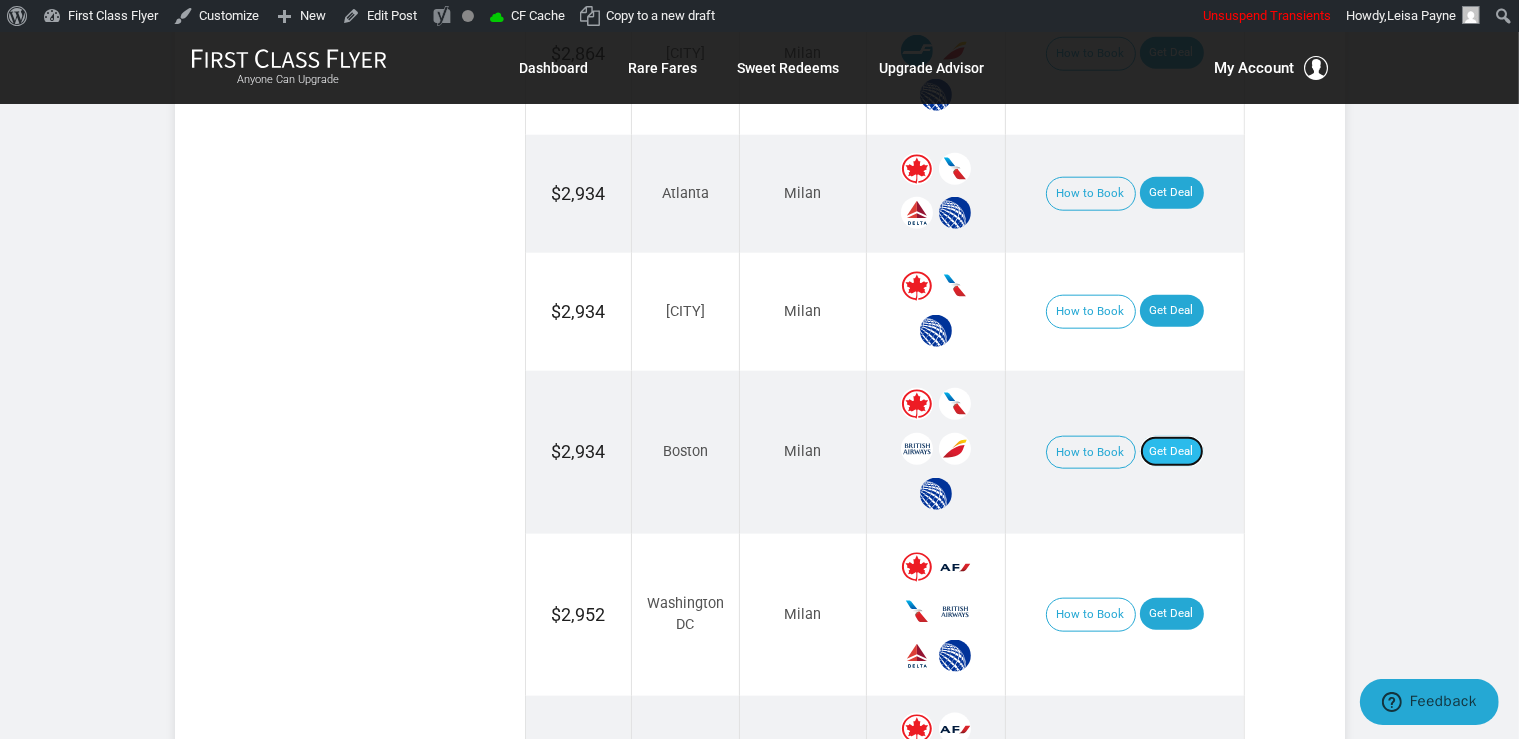 click on "Get Deal" at bounding box center (1172, 452) 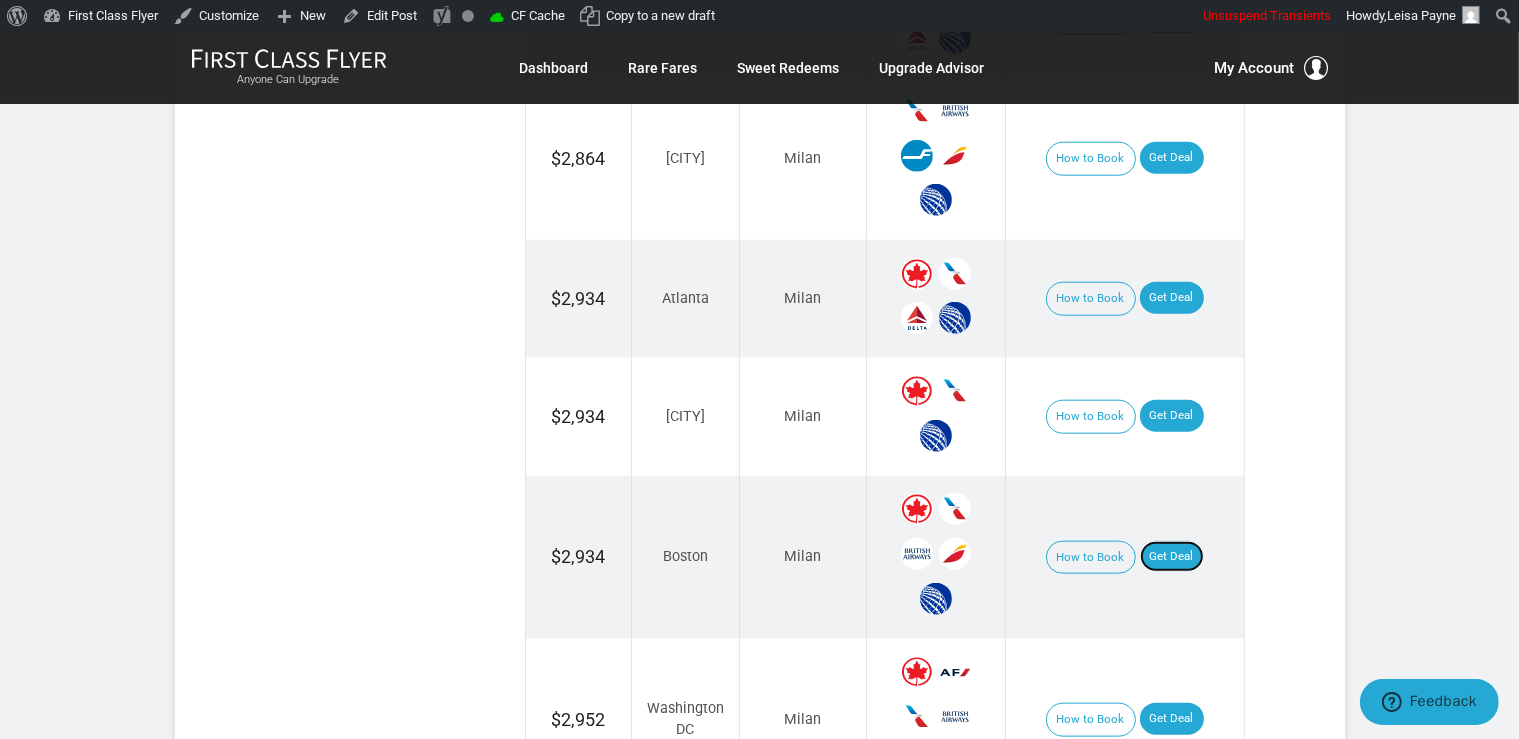 scroll, scrollTop: 1900, scrollLeft: 0, axis: vertical 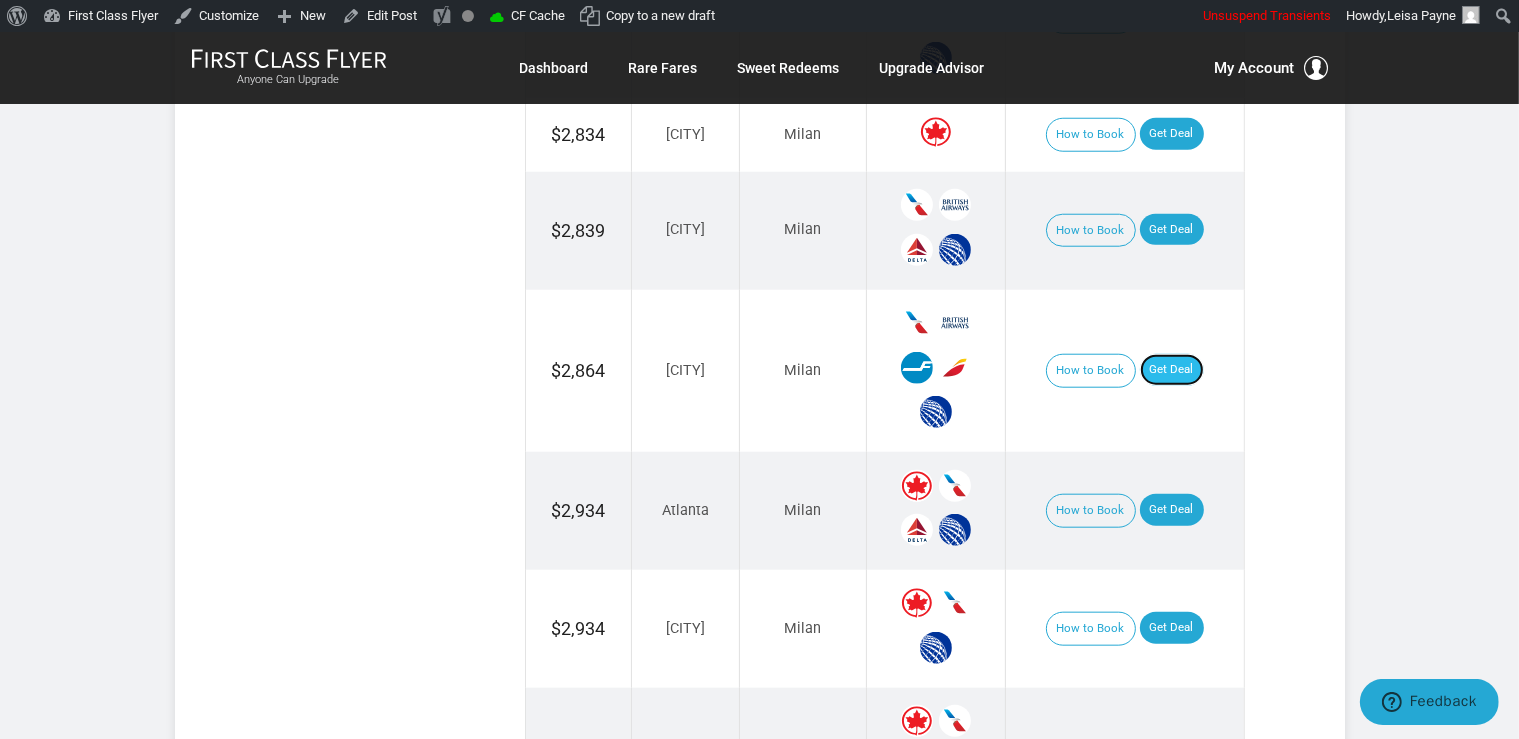click on "Get Deal" at bounding box center [1172, 370] 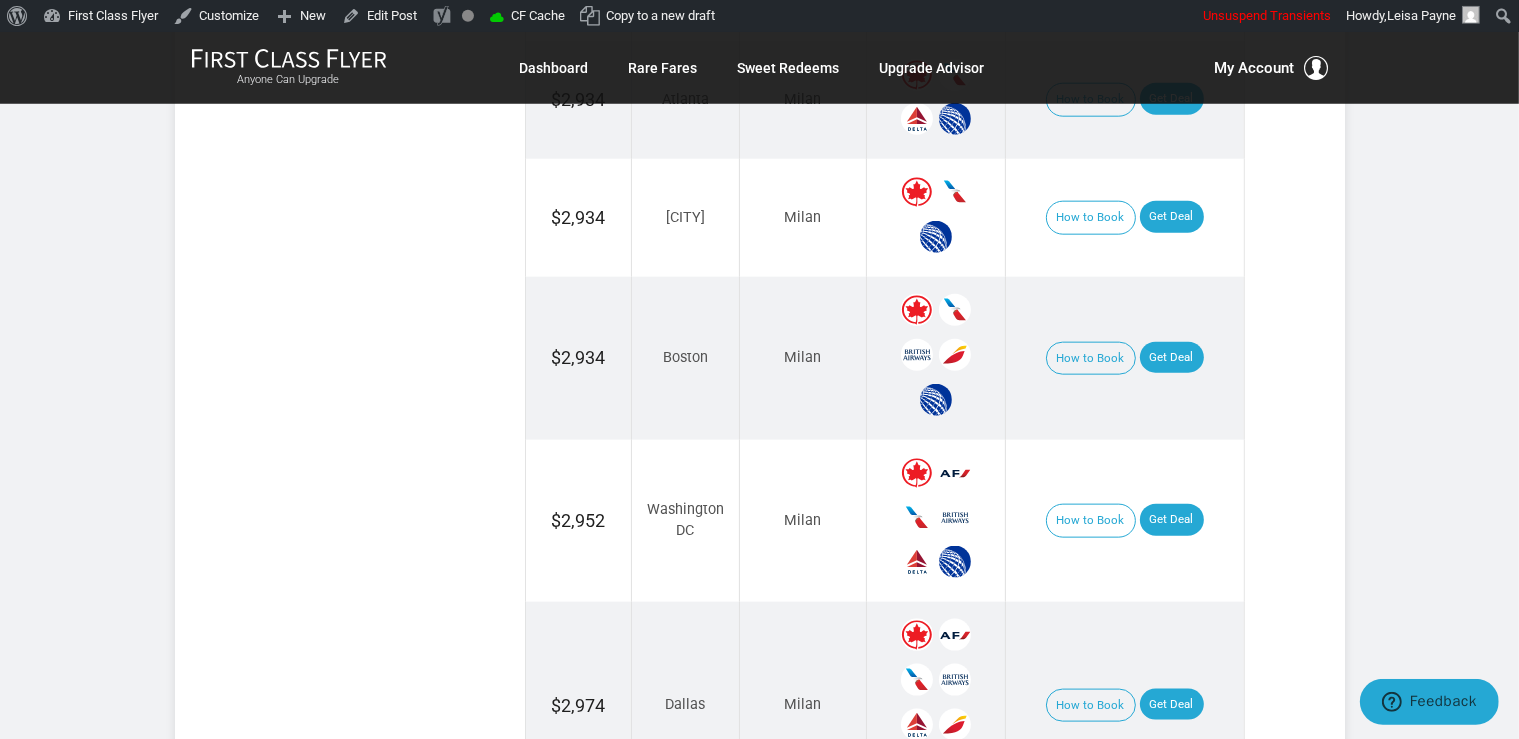 scroll, scrollTop: 2534, scrollLeft: 0, axis: vertical 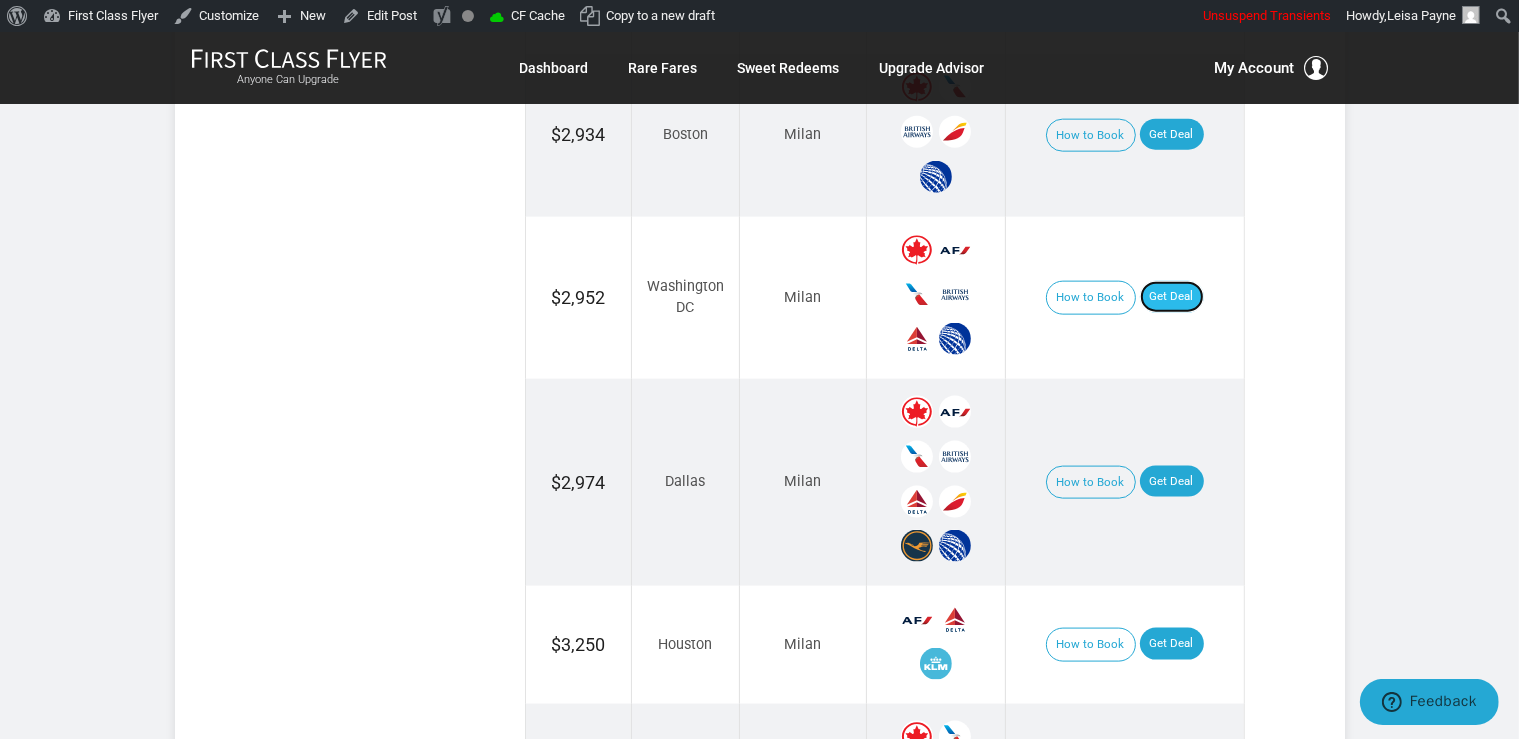 click on "Get Deal" at bounding box center (1172, 297) 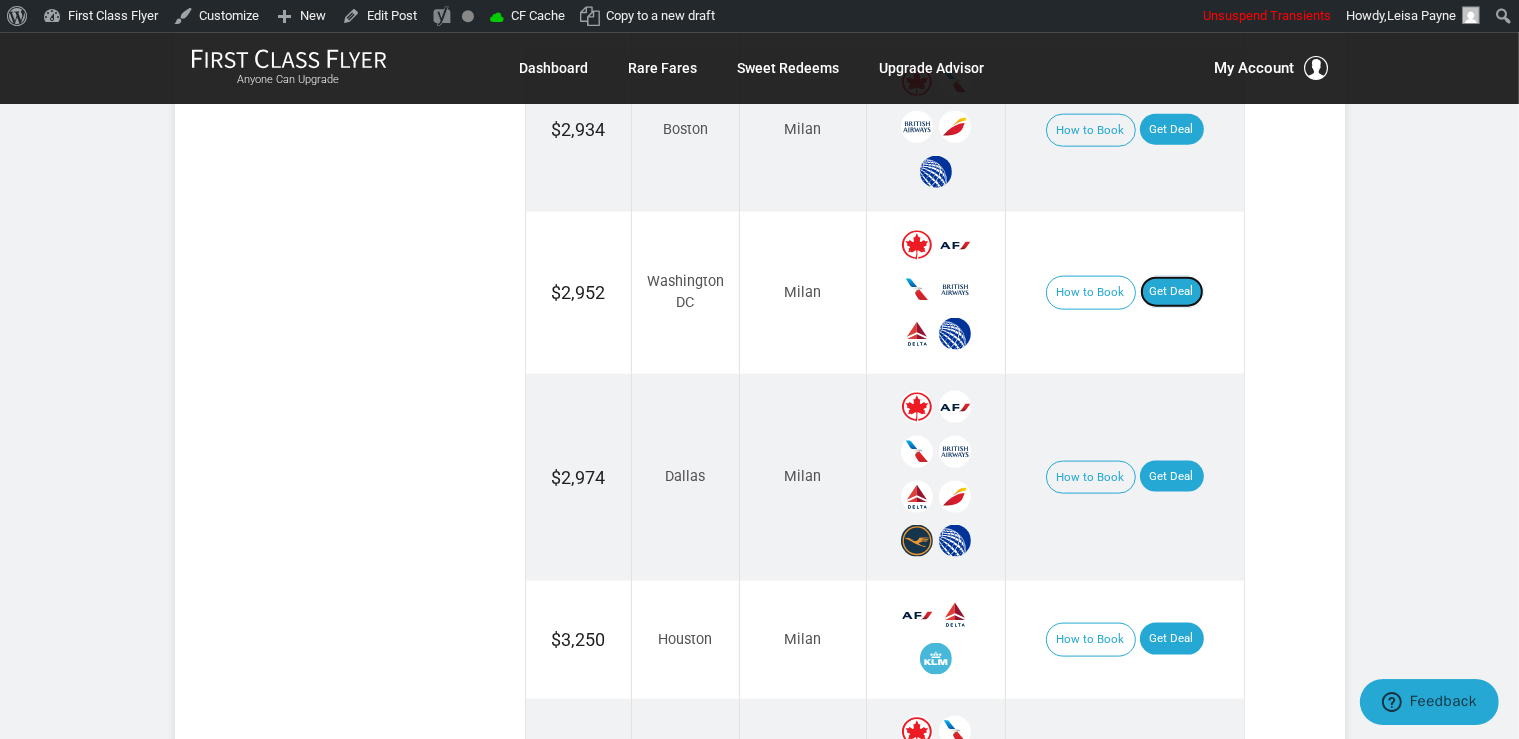 scroll, scrollTop: 2745, scrollLeft: 0, axis: vertical 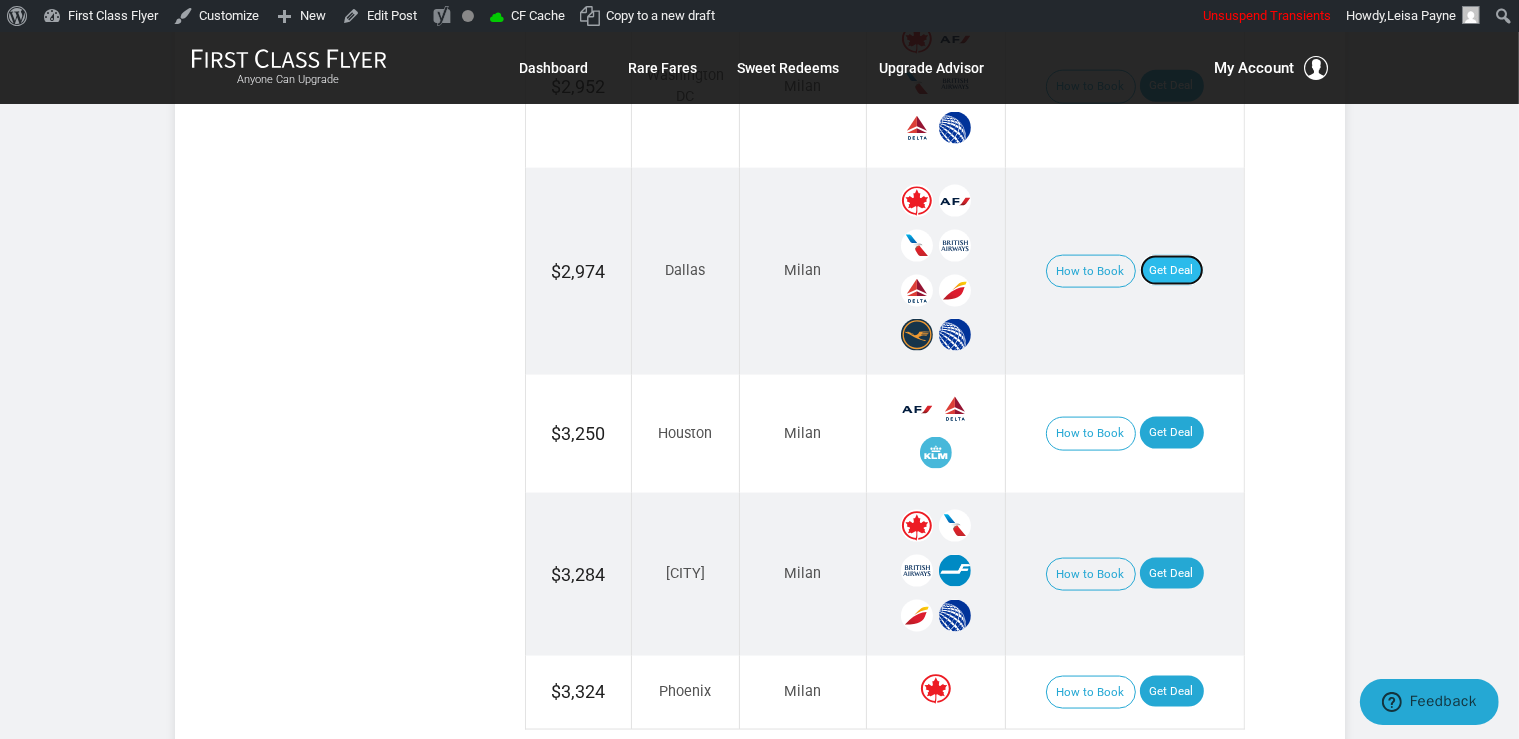 click on "Get Deal" at bounding box center (1172, 271) 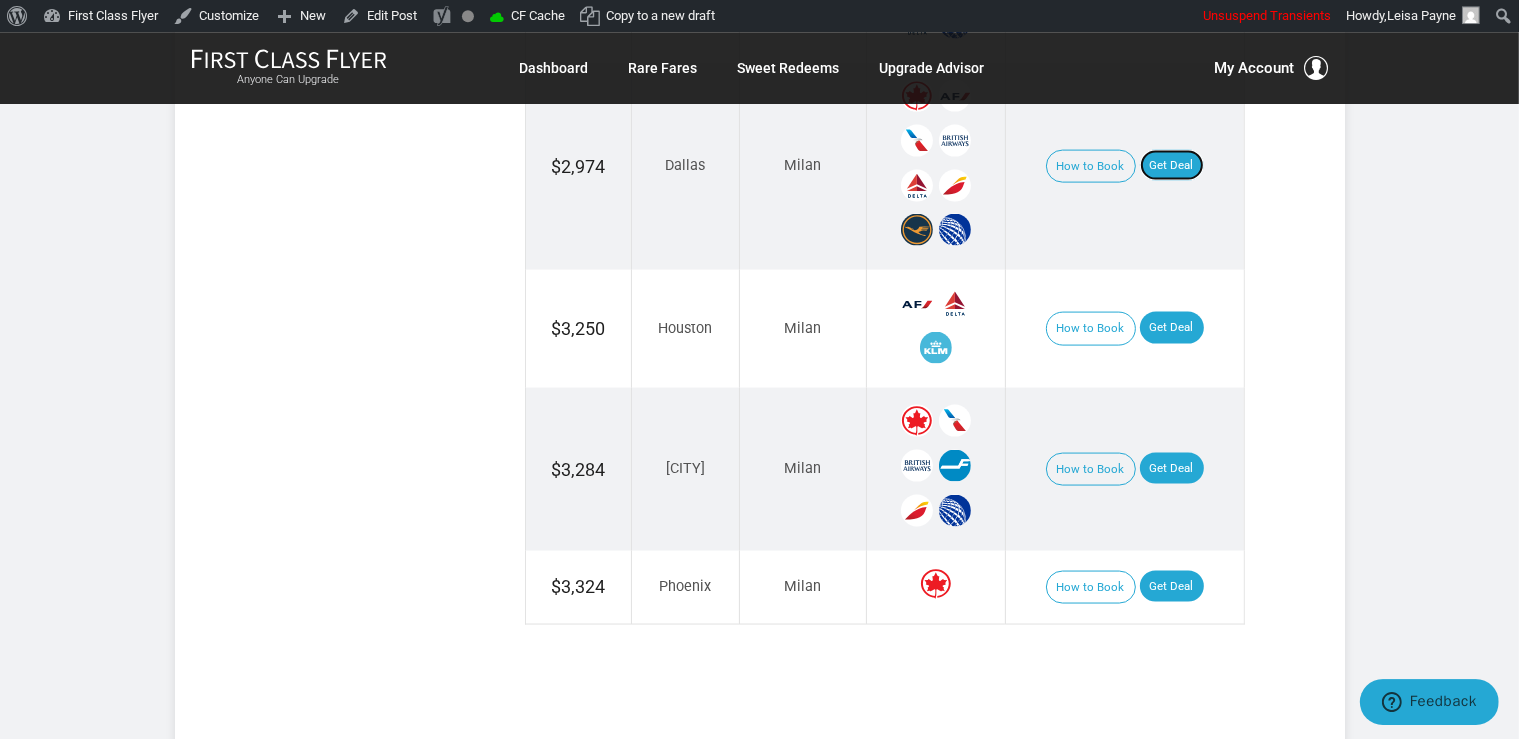scroll, scrollTop: 3062, scrollLeft: 0, axis: vertical 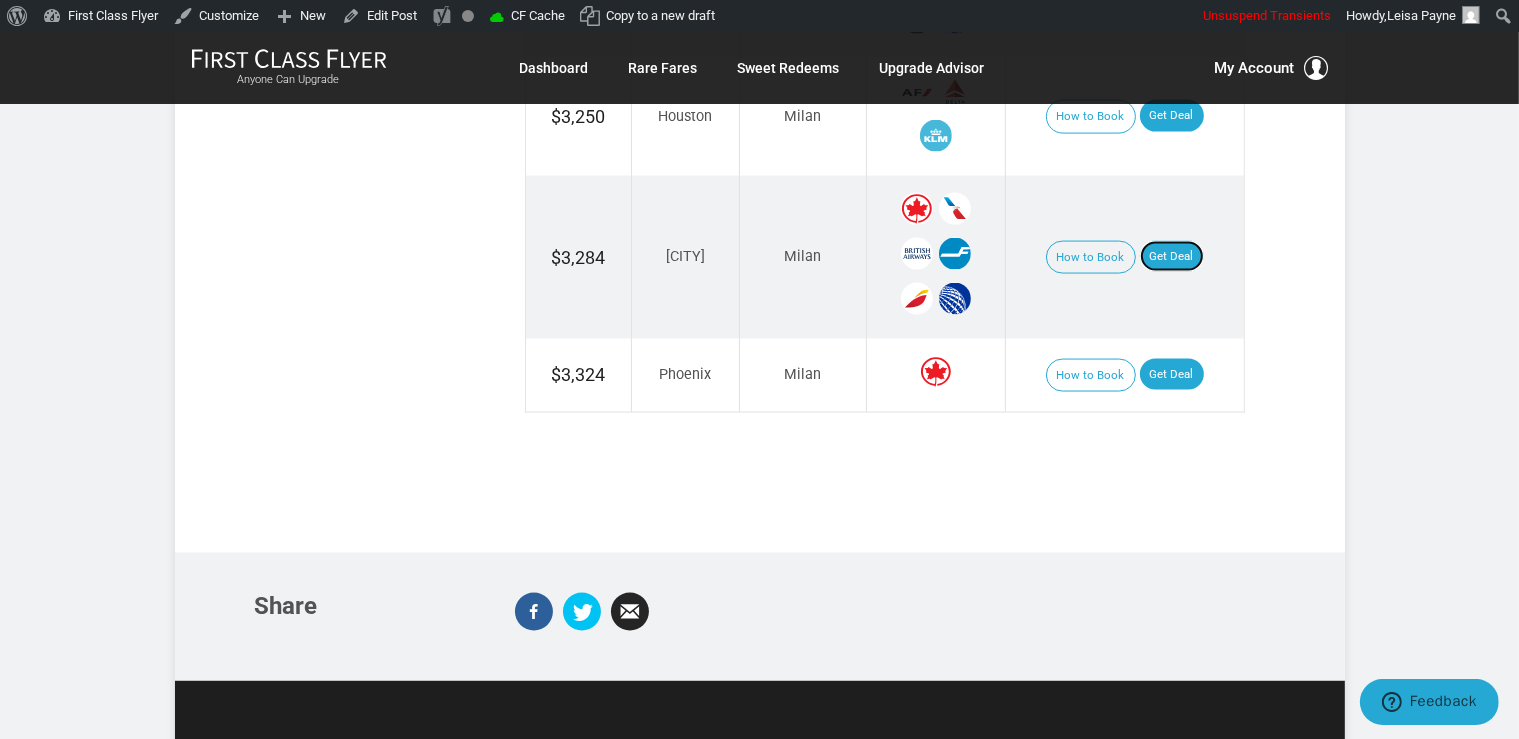 click on "Get Deal" at bounding box center (1172, 257) 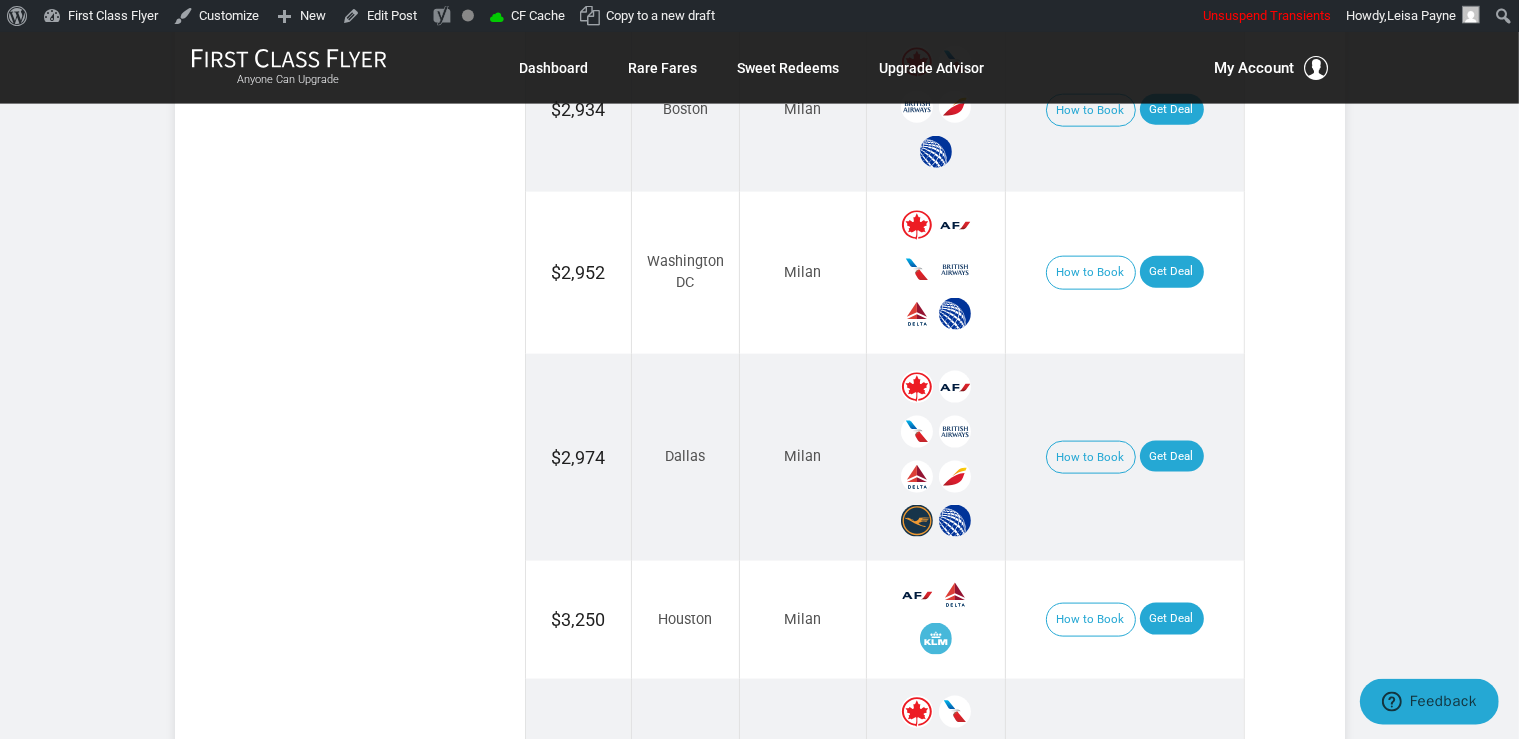 scroll, scrollTop: 2745, scrollLeft: 0, axis: vertical 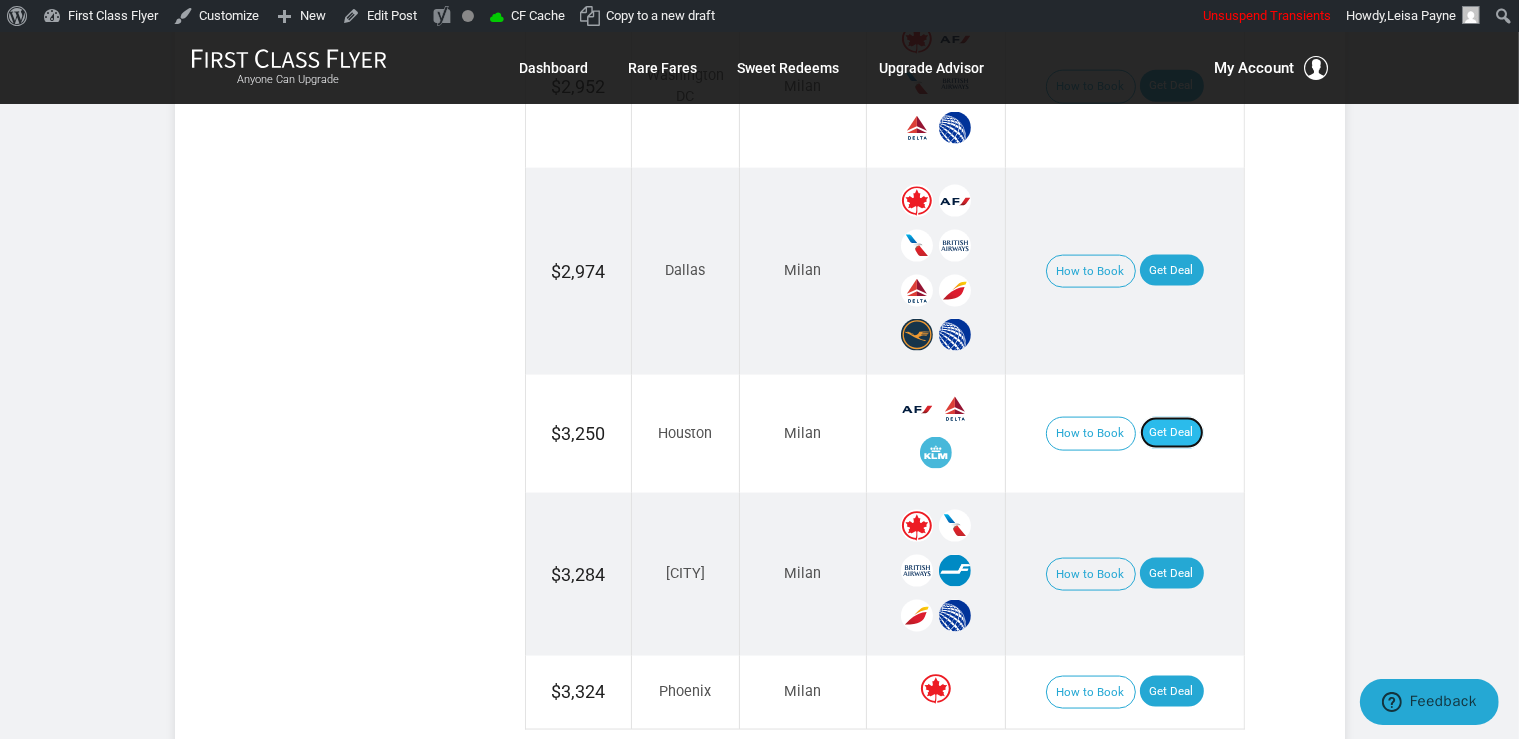 click on "Get Deal" at bounding box center [1172, 433] 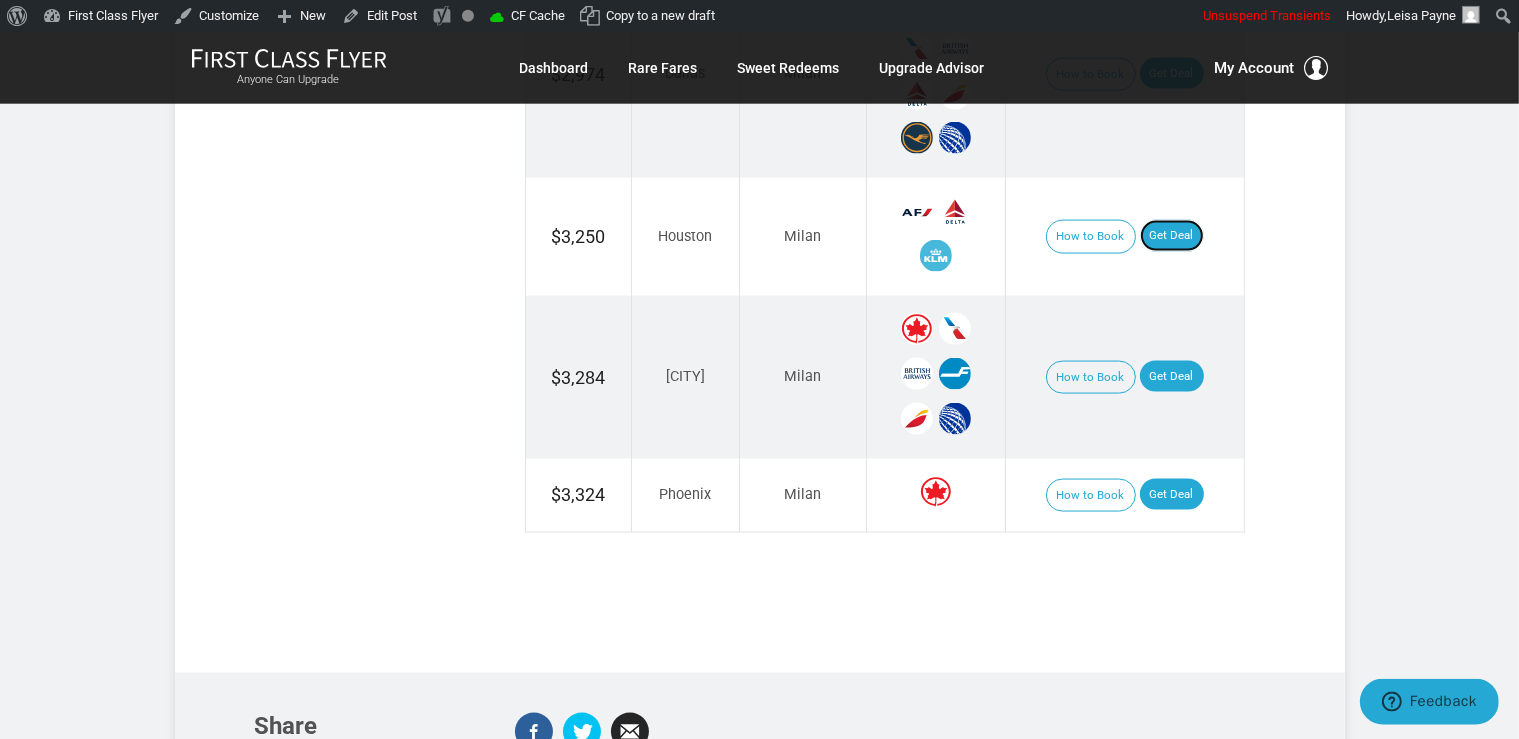 scroll, scrollTop: 3062, scrollLeft: 0, axis: vertical 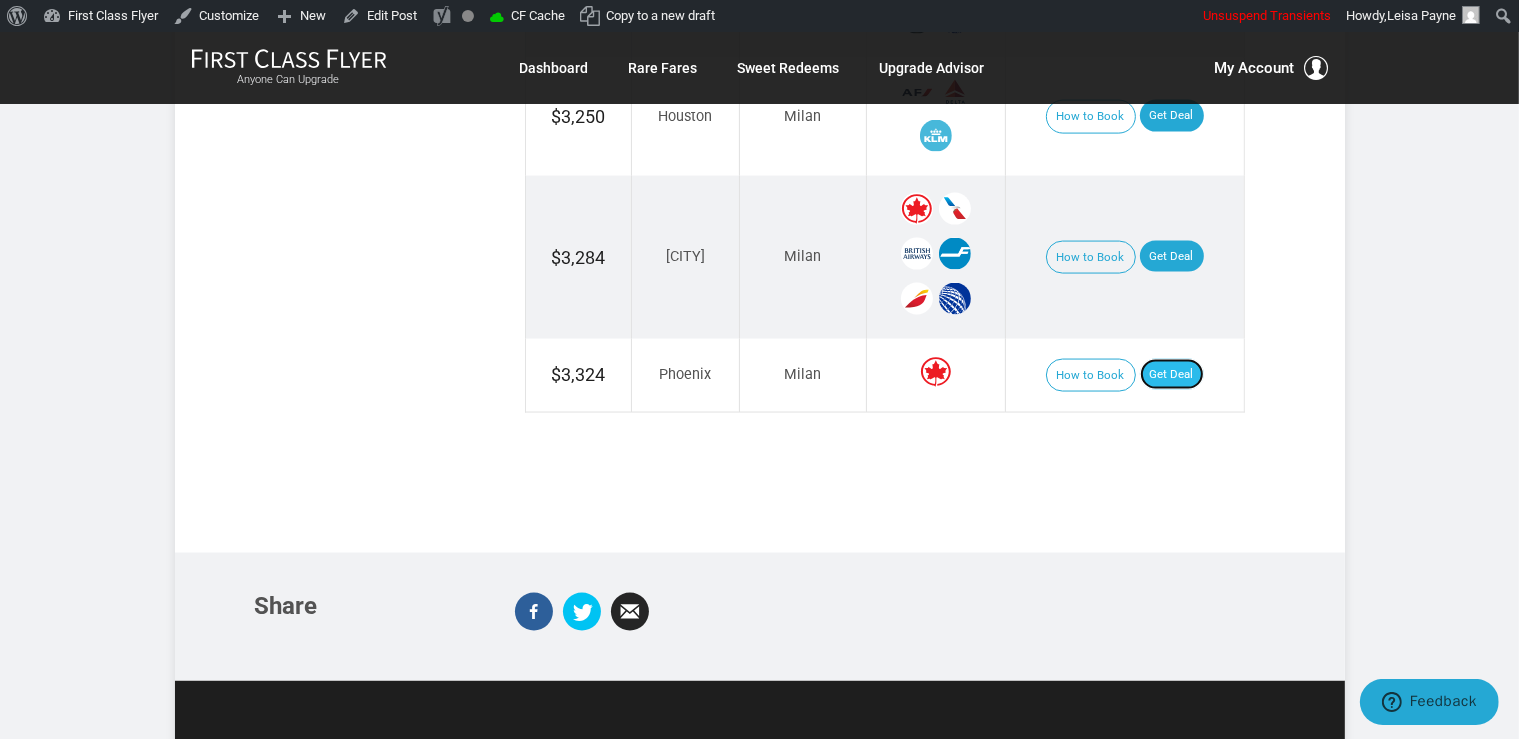 drag, startPoint x: 1163, startPoint y: 344, endPoint x: 1183, endPoint y: 347, distance: 20.22375 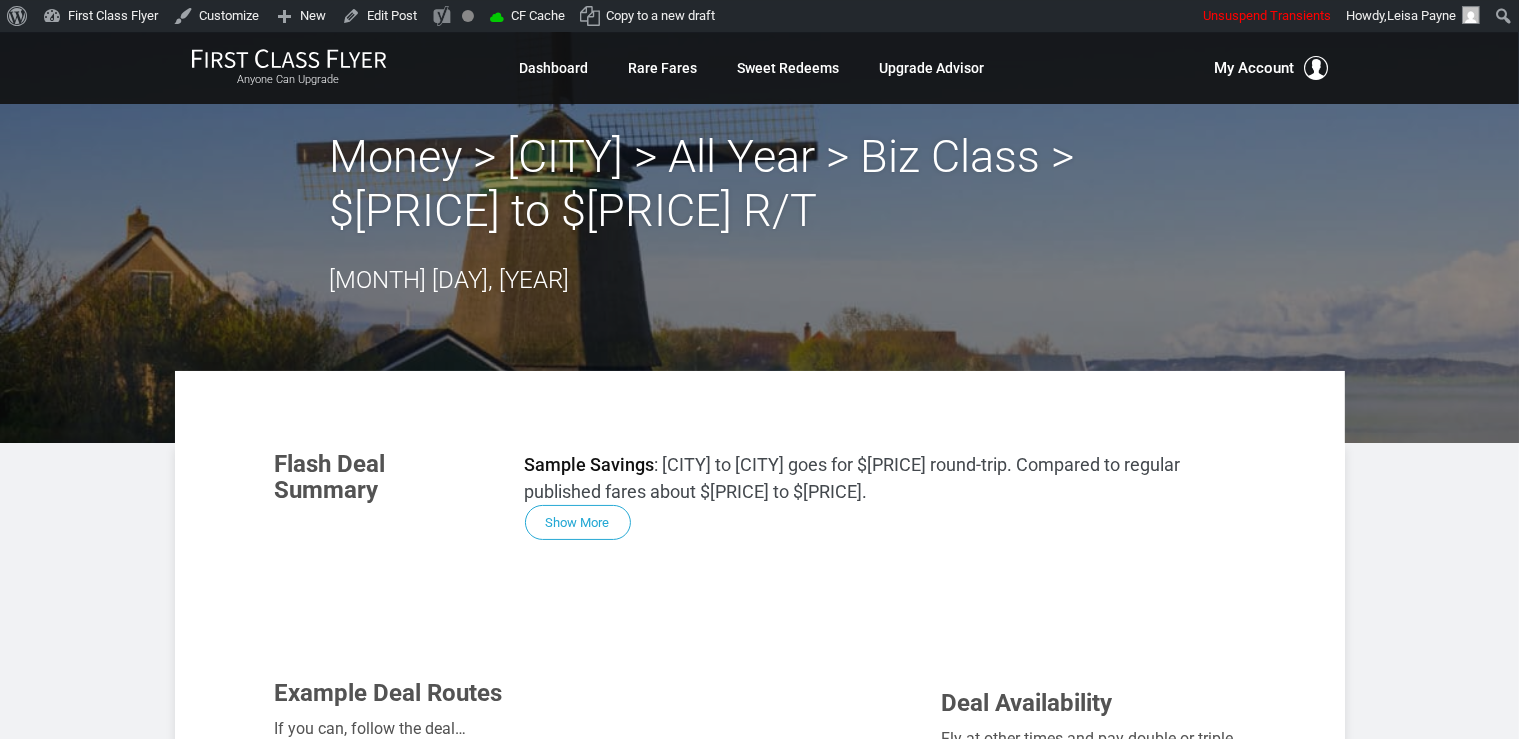 scroll, scrollTop: 633, scrollLeft: 0, axis: vertical 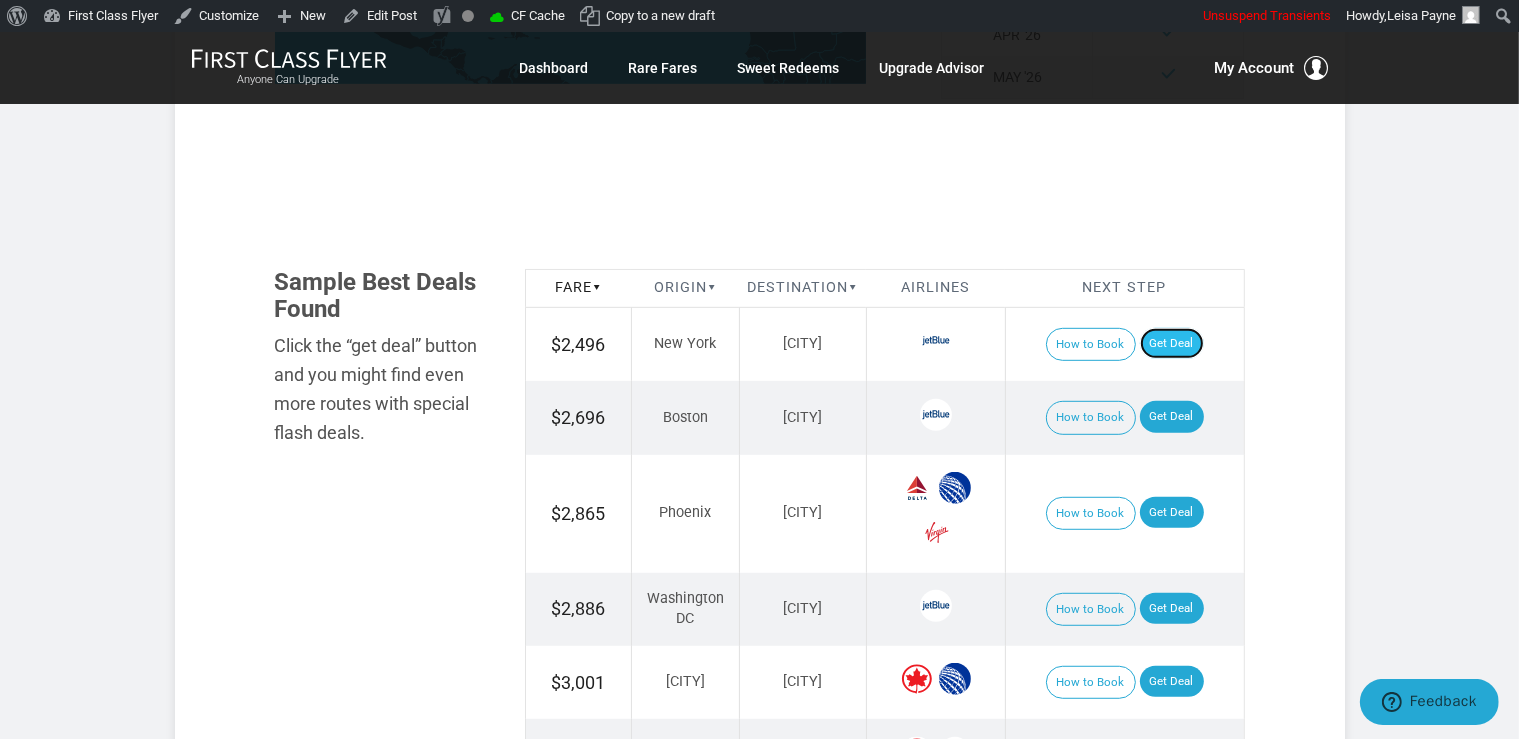 click on "Get Deal" at bounding box center [1172, 344] 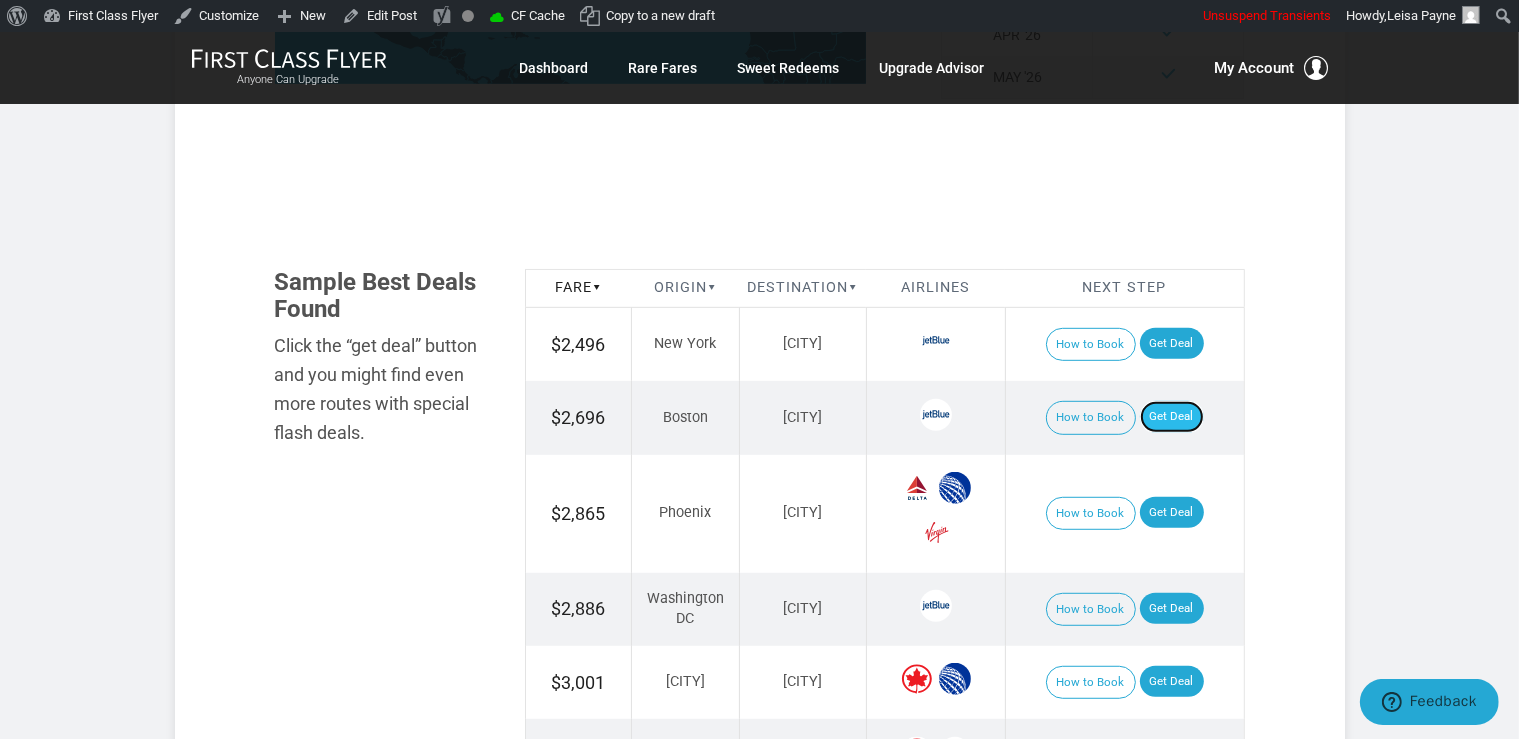 drag, startPoint x: 1184, startPoint y: 412, endPoint x: 1204, endPoint y: 416, distance: 20.396078 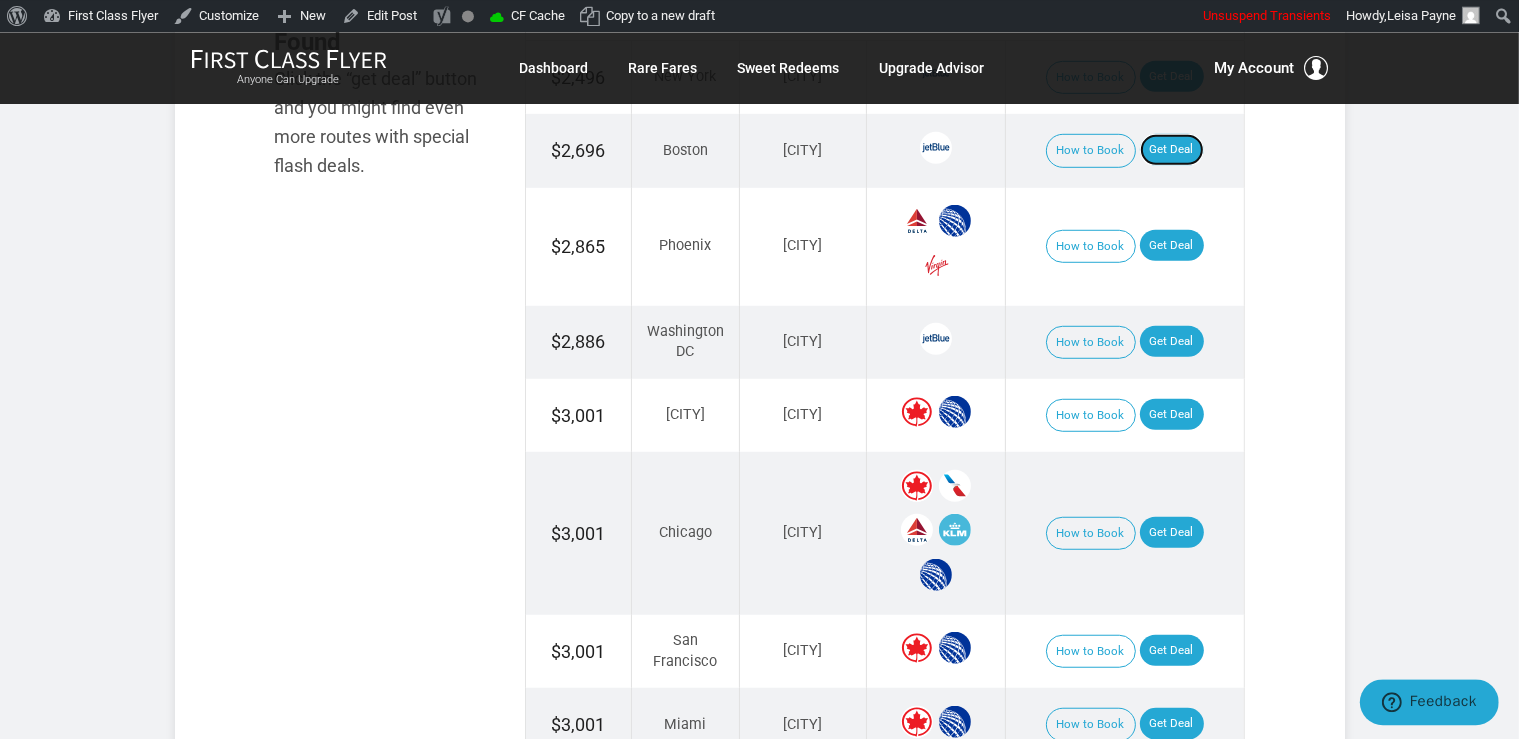 scroll, scrollTop: 1372, scrollLeft: 0, axis: vertical 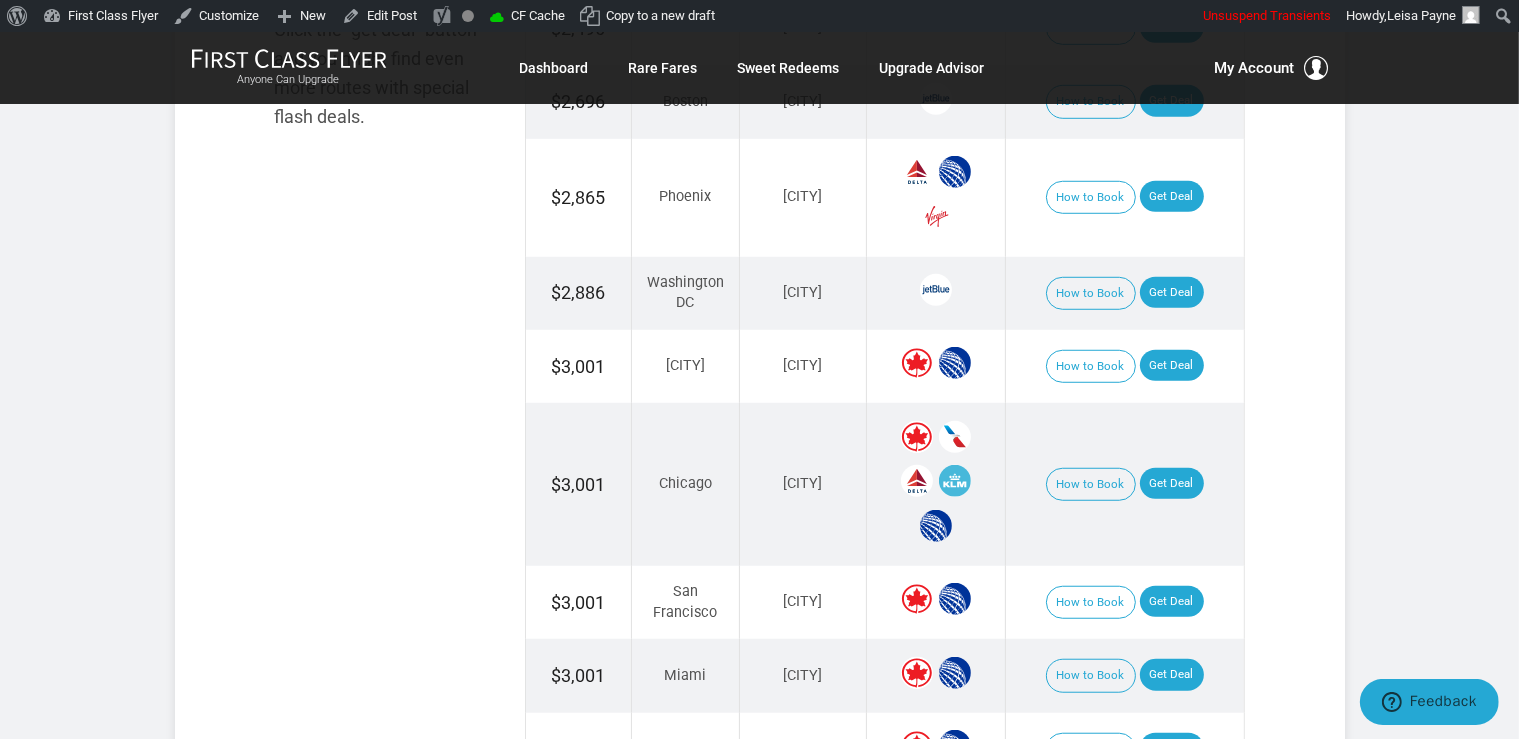 click on "How to Book   Get Deal" at bounding box center (1124, 198) 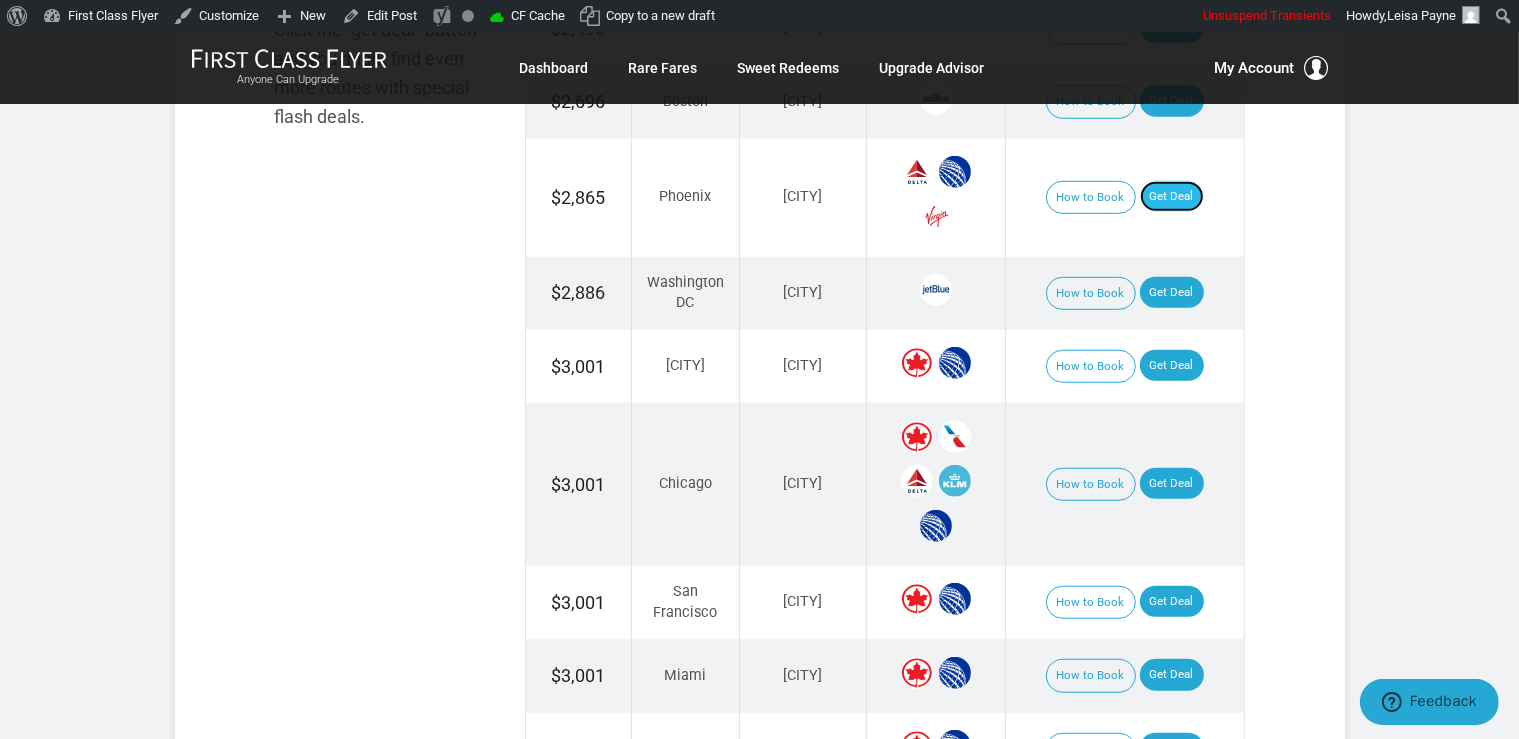 click on "Get Deal" at bounding box center (1172, 197) 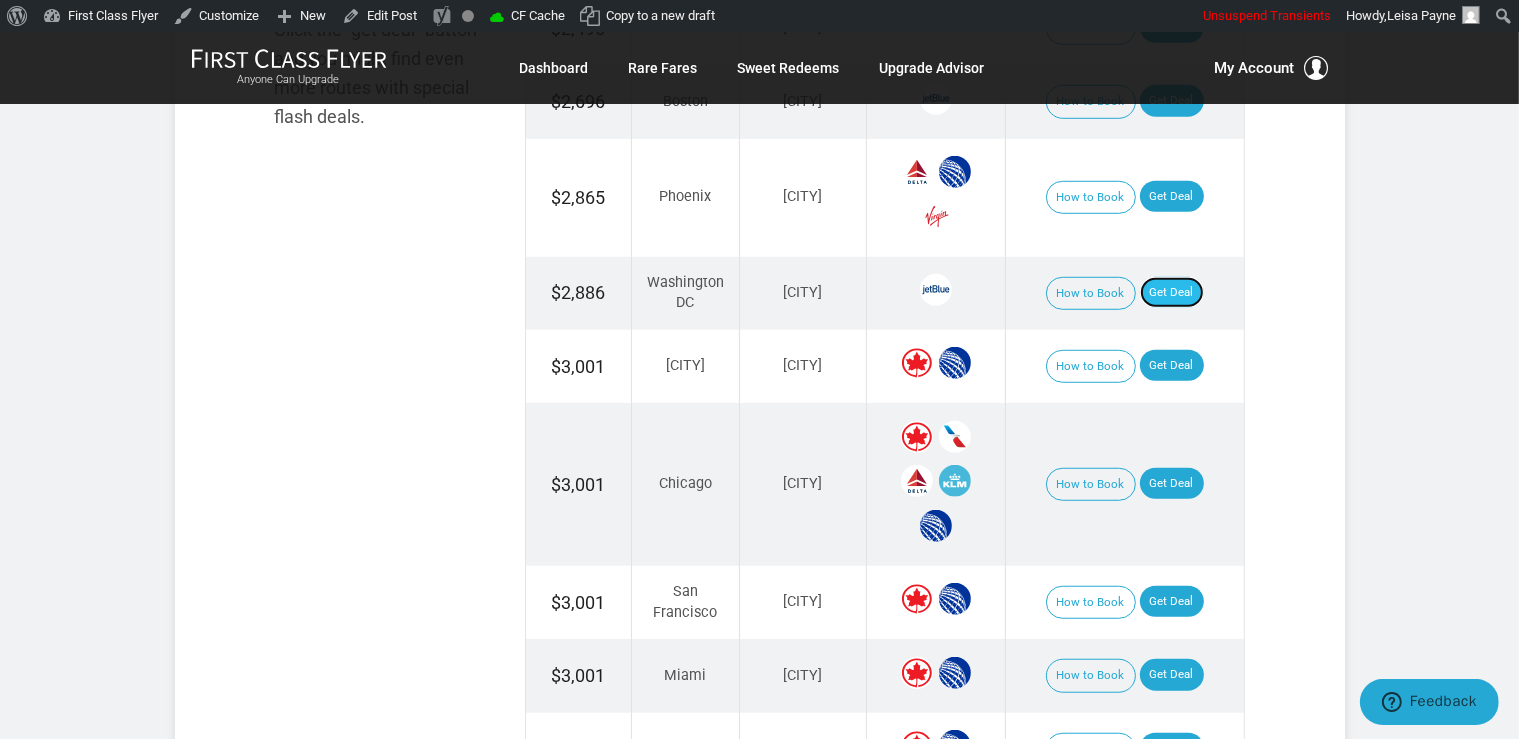 click on "Get Deal" at bounding box center (1172, 293) 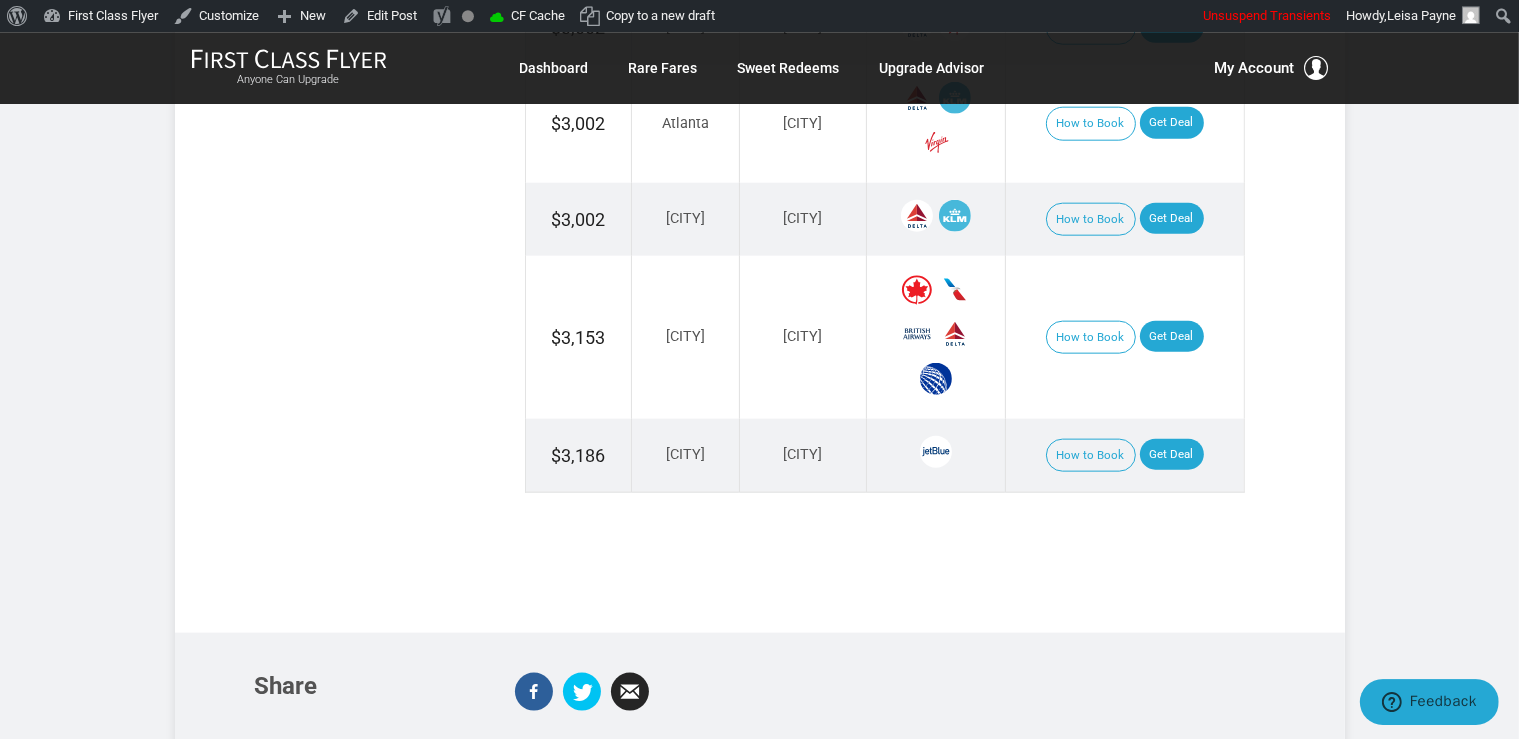 scroll, scrollTop: 2323, scrollLeft: 0, axis: vertical 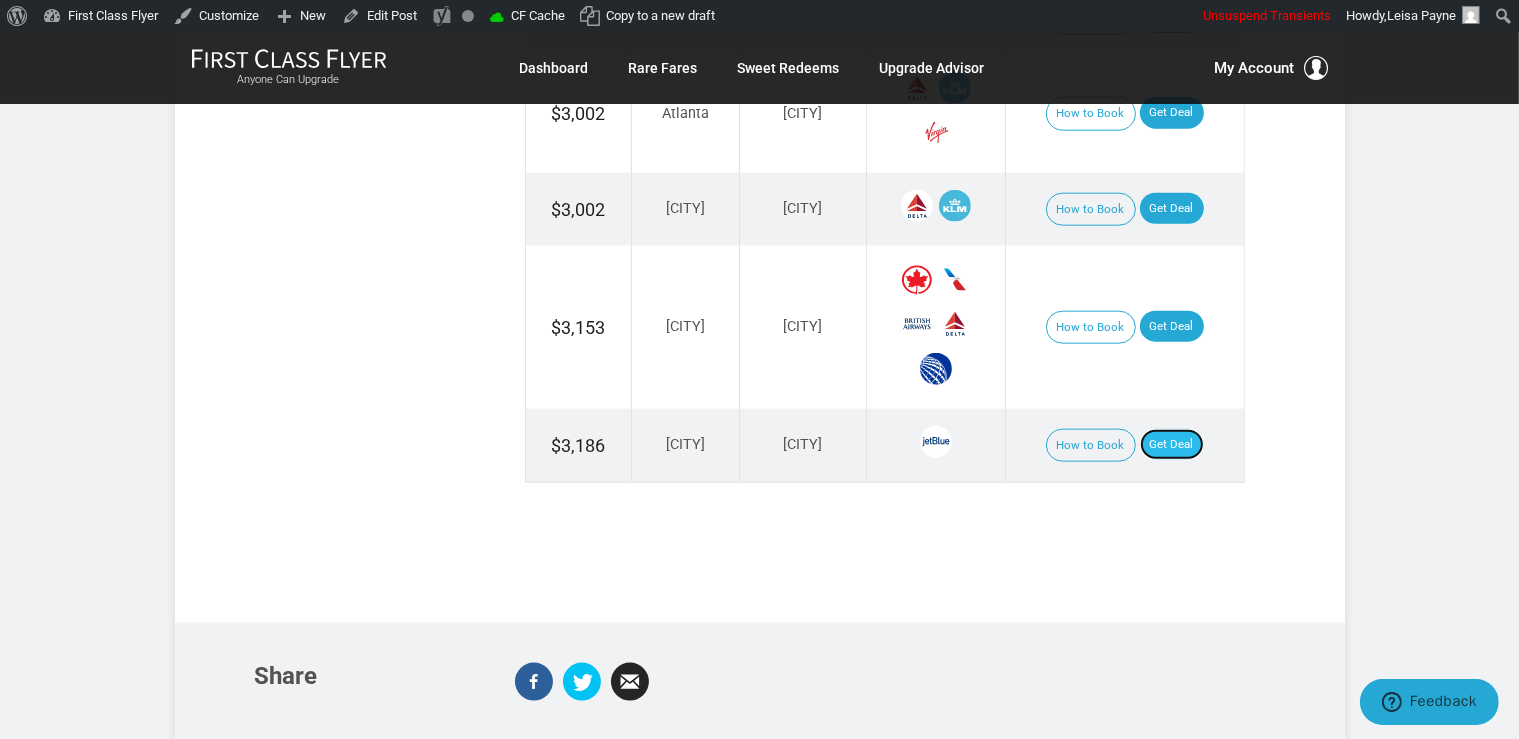 click on "Get Deal" at bounding box center (1172, 445) 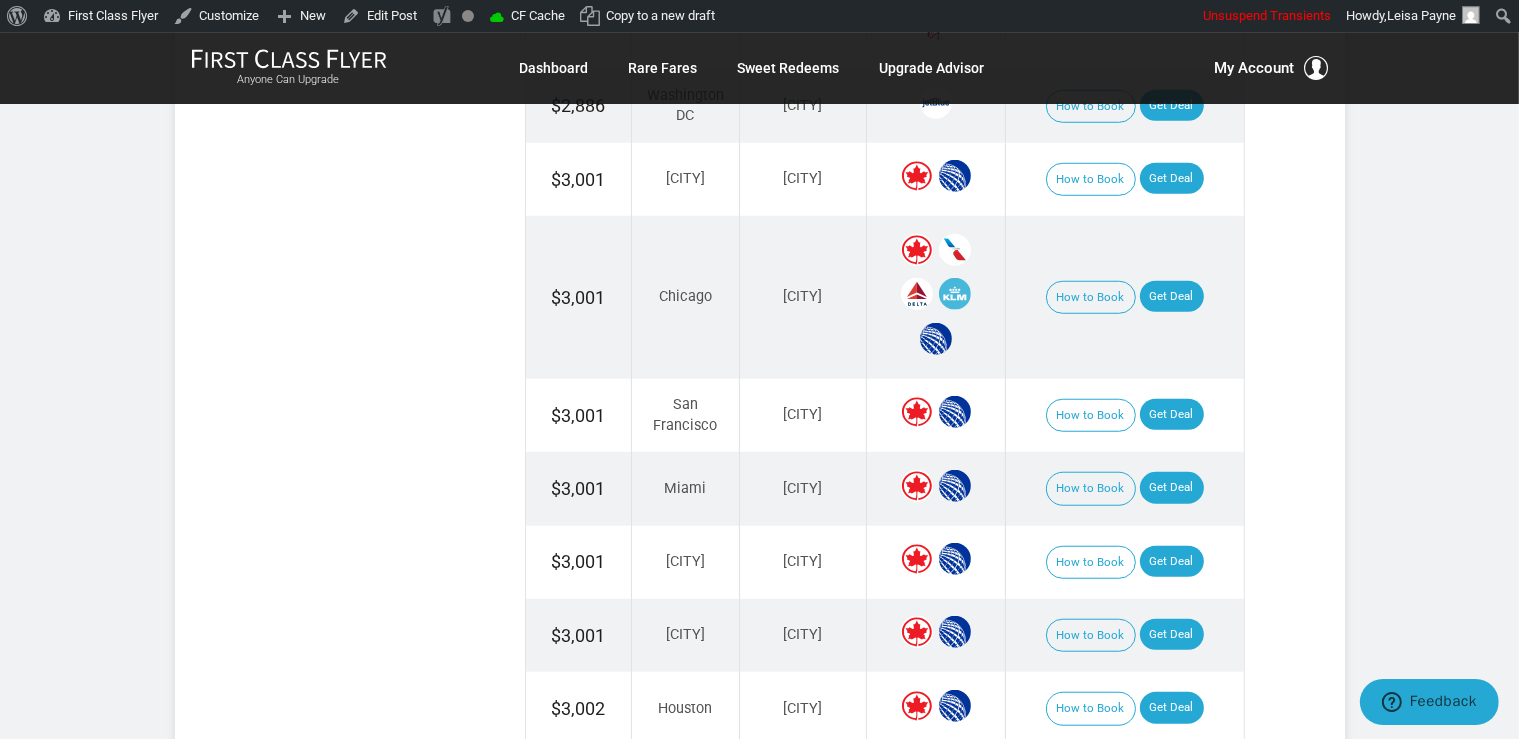 scroll, scrollTop: 1478, scrollLeft: 0, axis: vertical 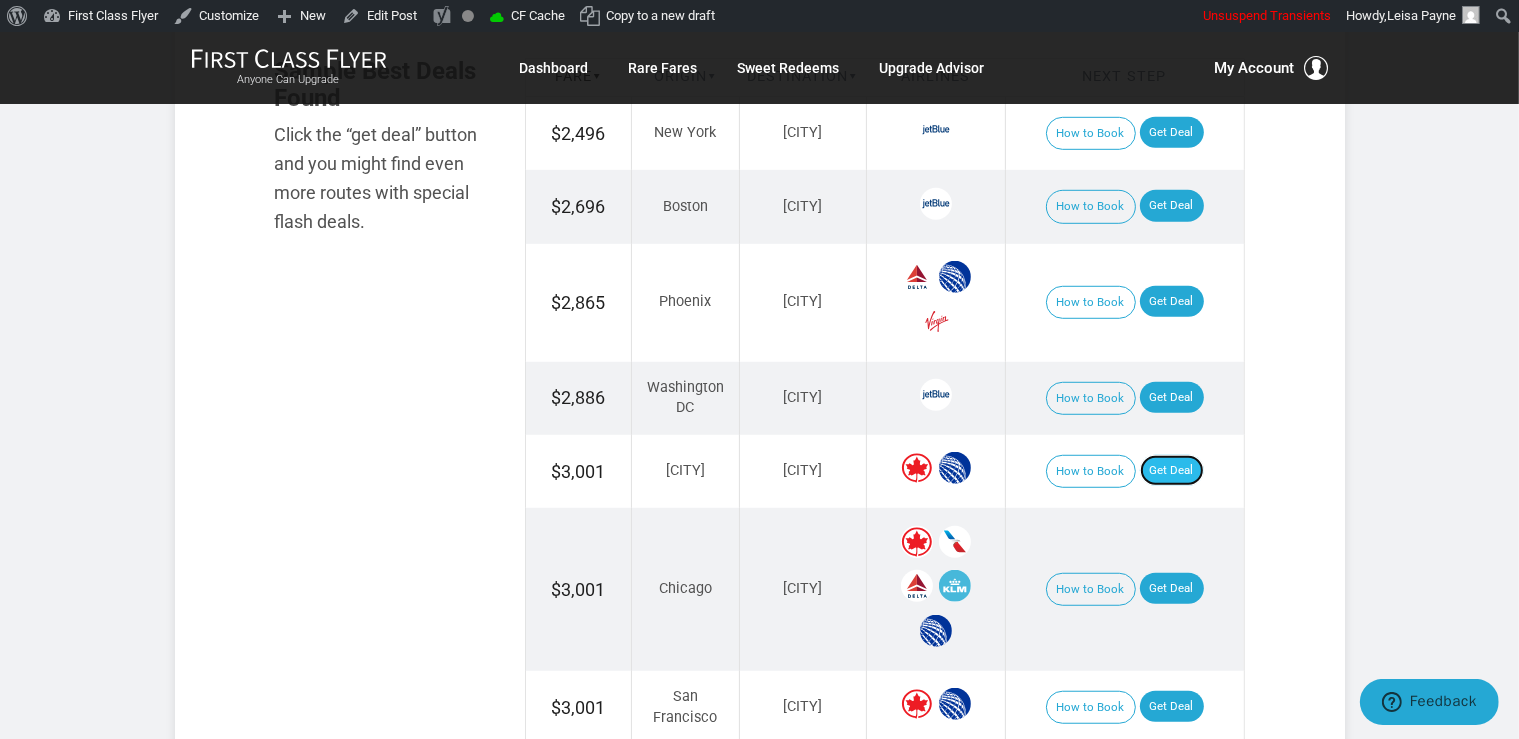 drag, startPoint x: 1177, startPoint y: 466, endPoint x: 1191, endPoint y: 469, distance: 14.3178215 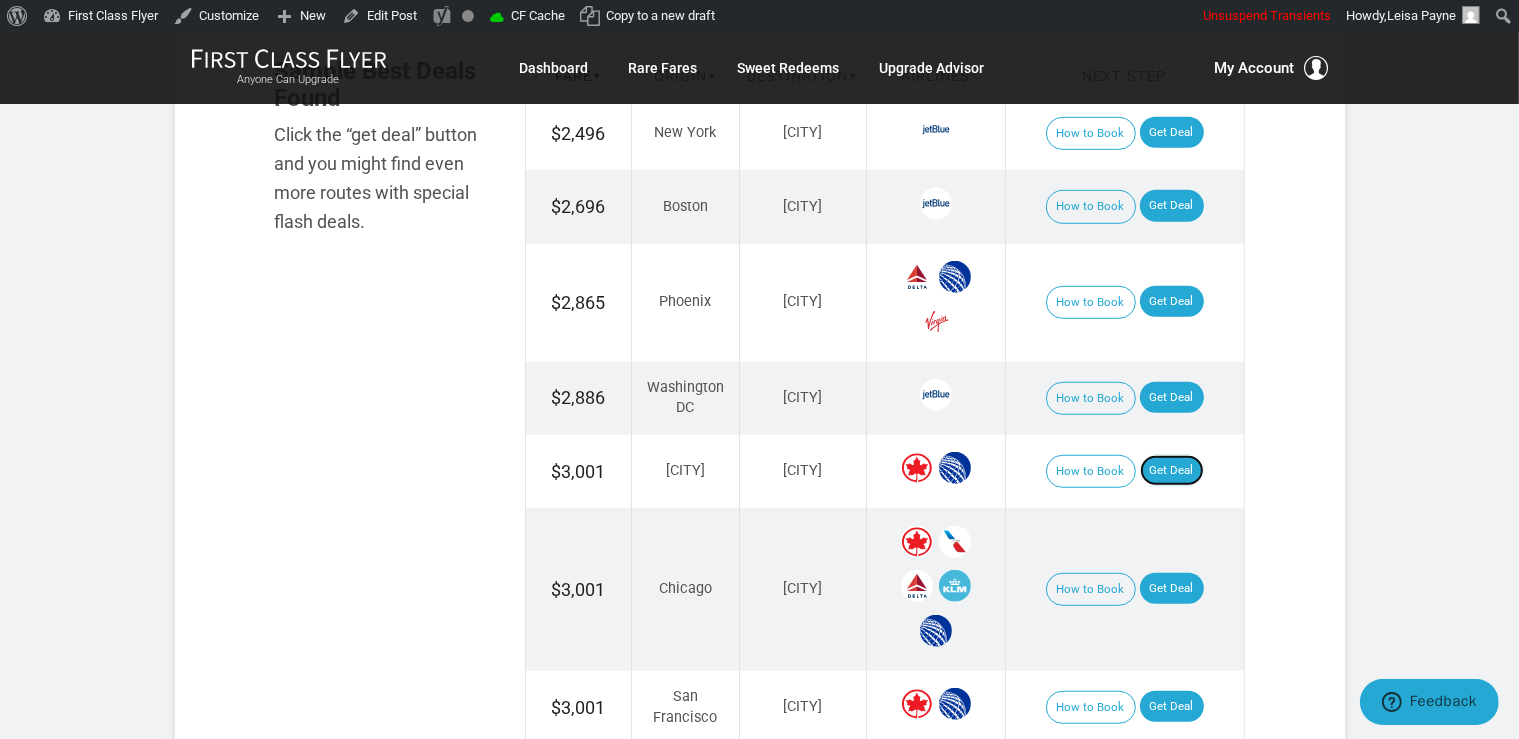 scroll, scrollTop: 1478, scrollLeft: 0, axis: vertical 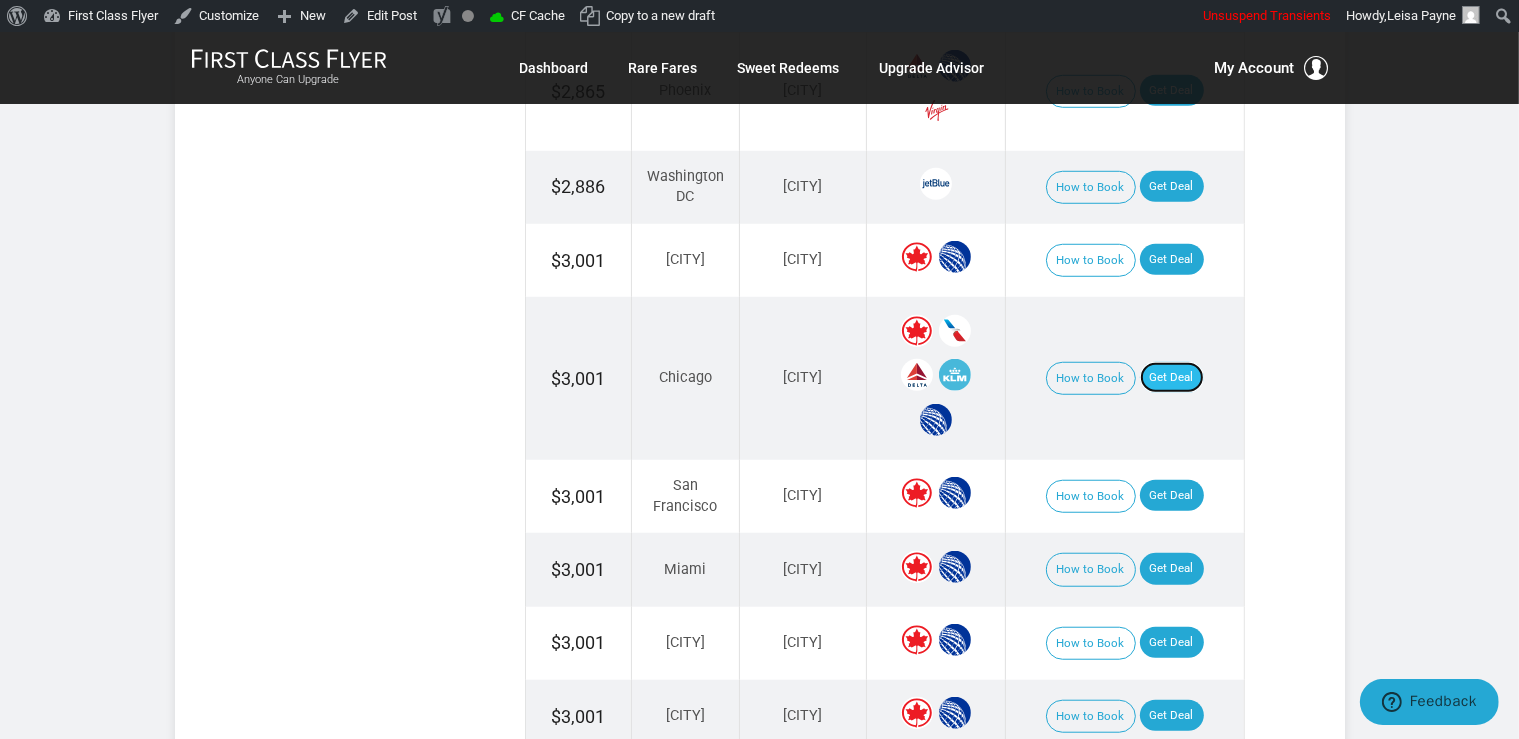 click on "Get Deal" at bounding box center (1172, 378) 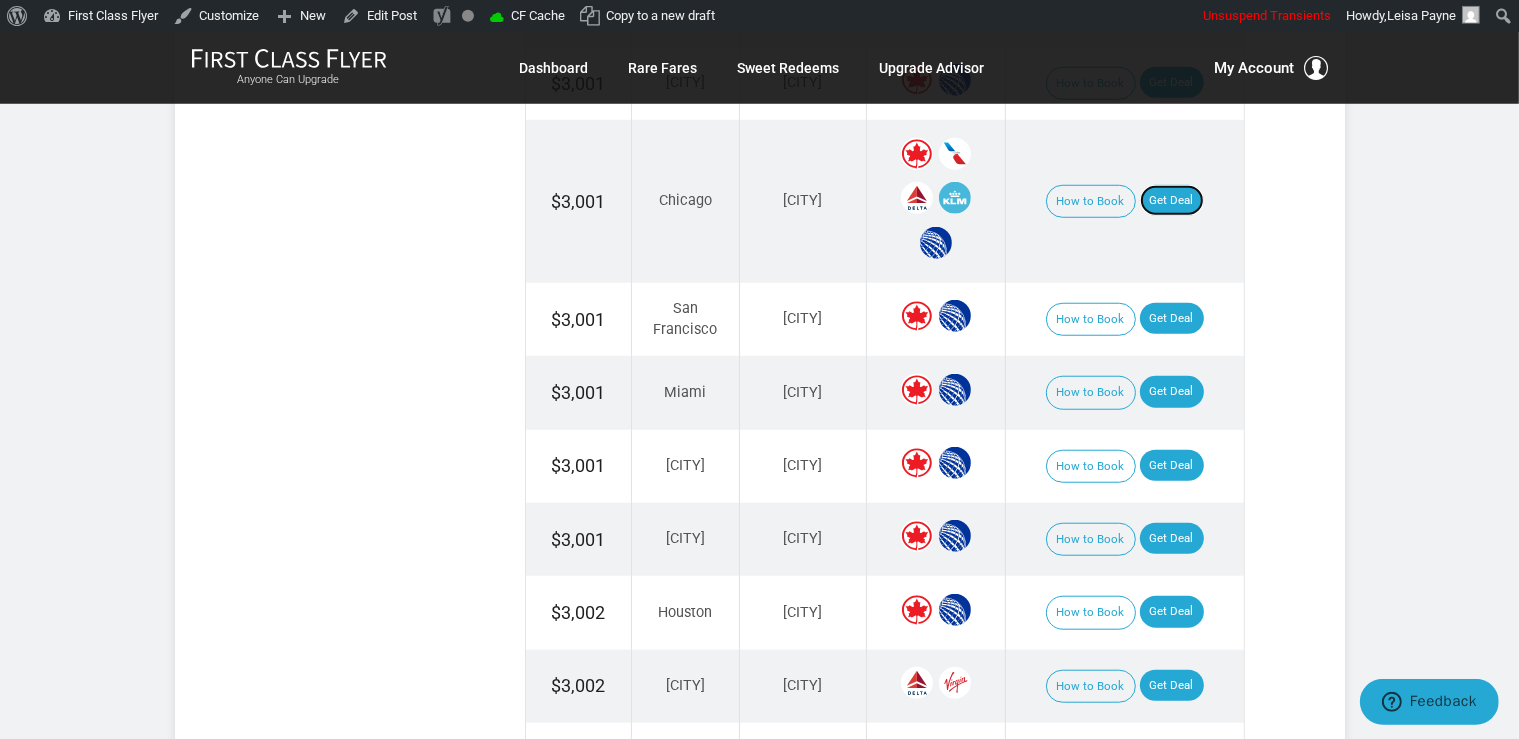 scroll, scrollTop: 1689, scrollLeft: 0, axis: vertical 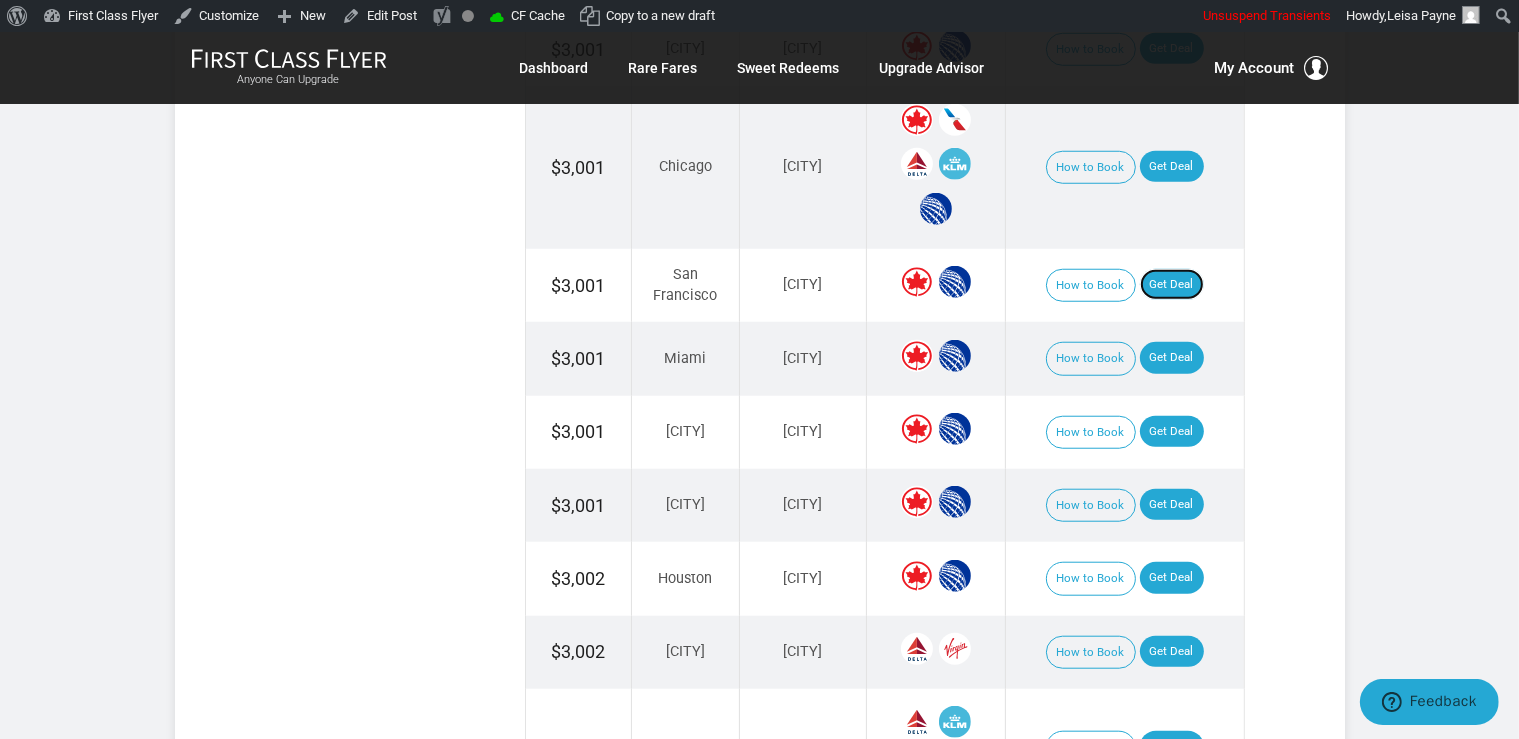 click on "Get Deal" at bounding box center (1172, 285) 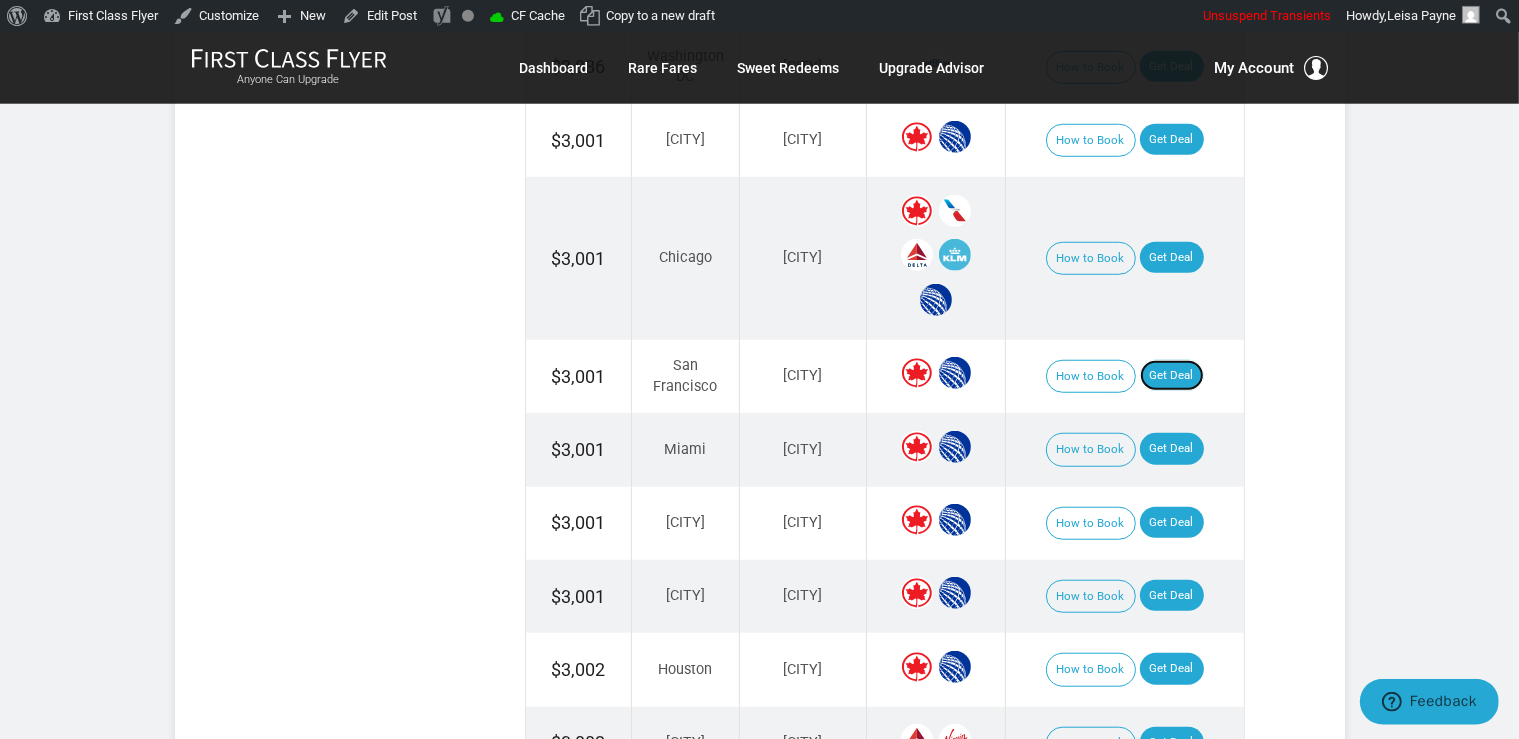 scroll, scrollTop: 1689, scrollLeft: 0, axis: vertical 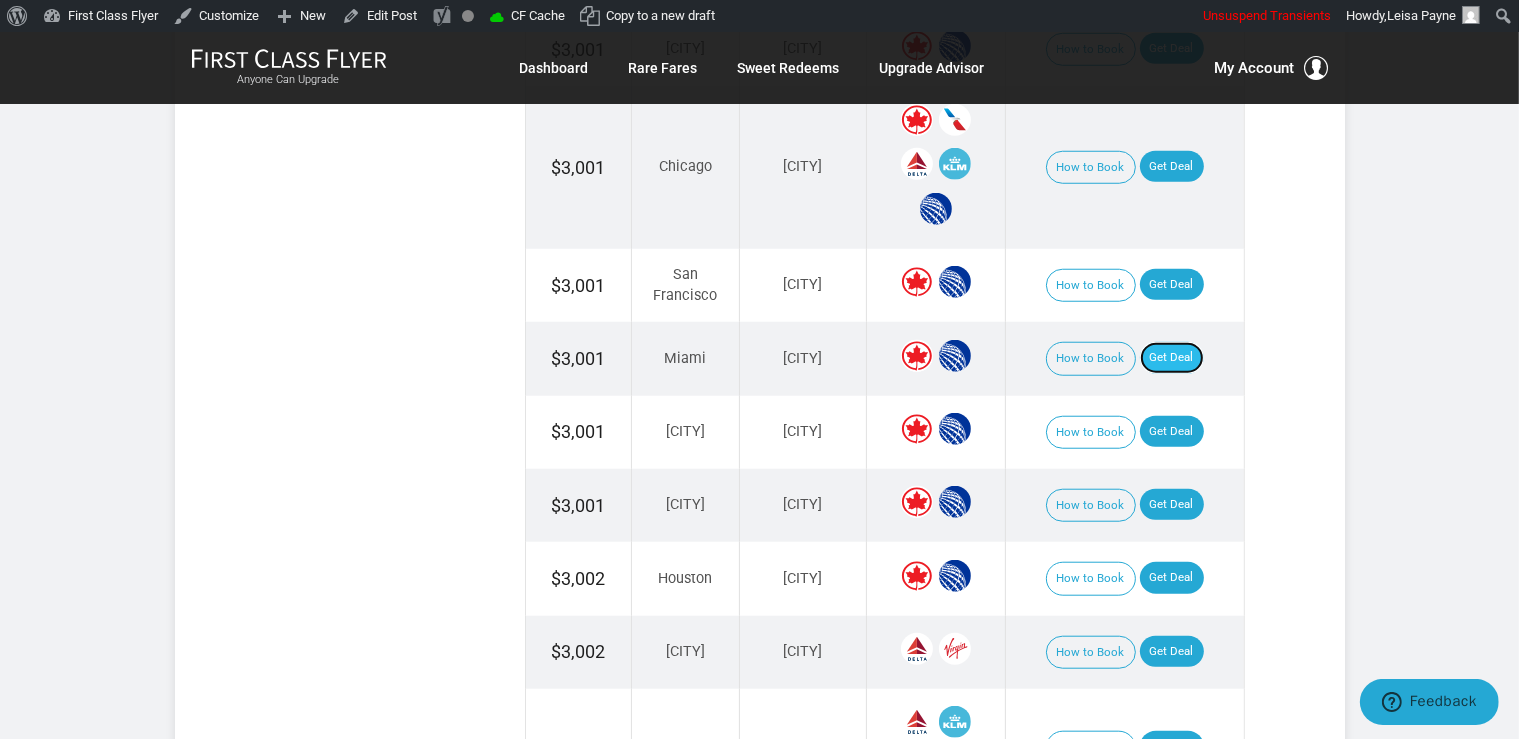 click on "Get Deal" at bounding box center [1172, 358] 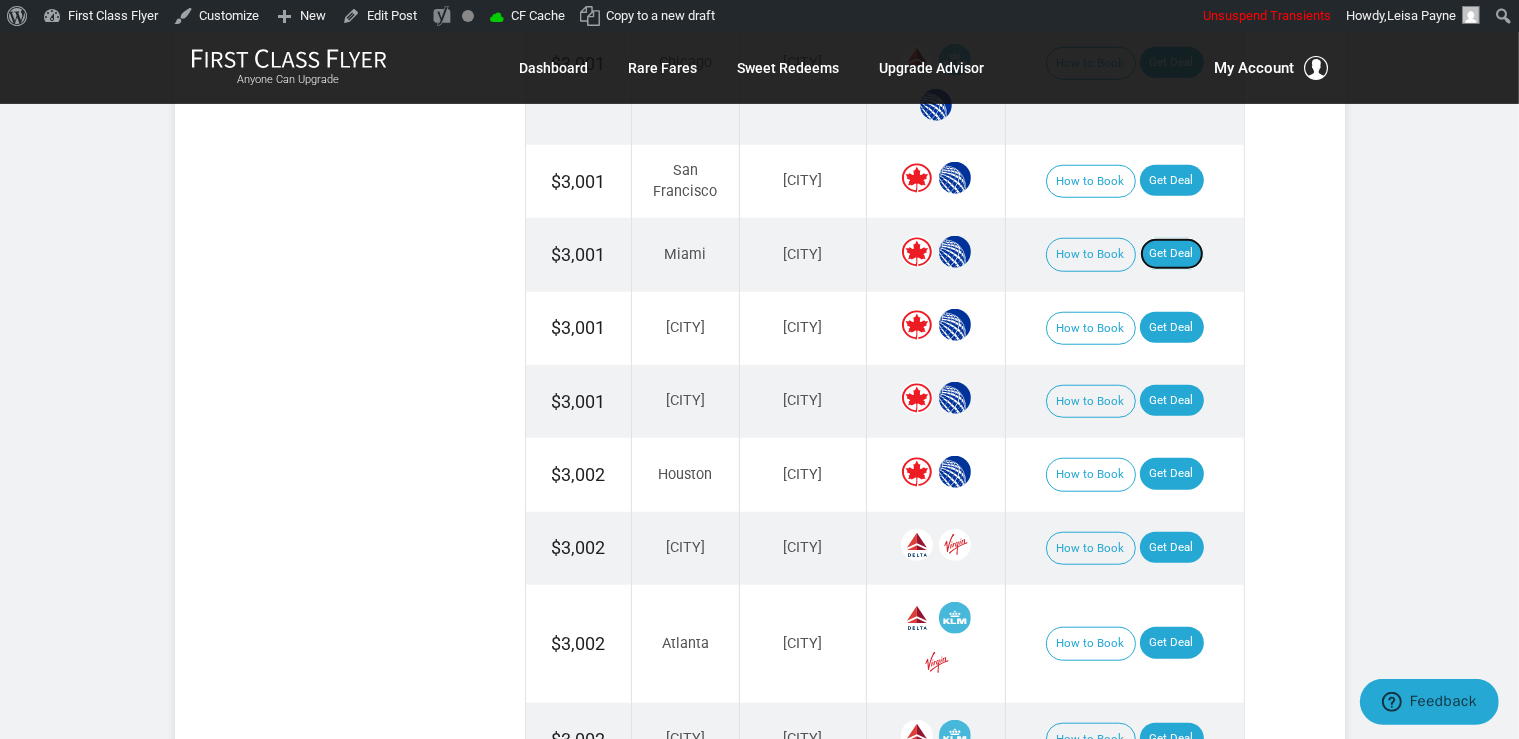 scroll, scrollTop: 1795, scrollLeft: 0, axis: vertical 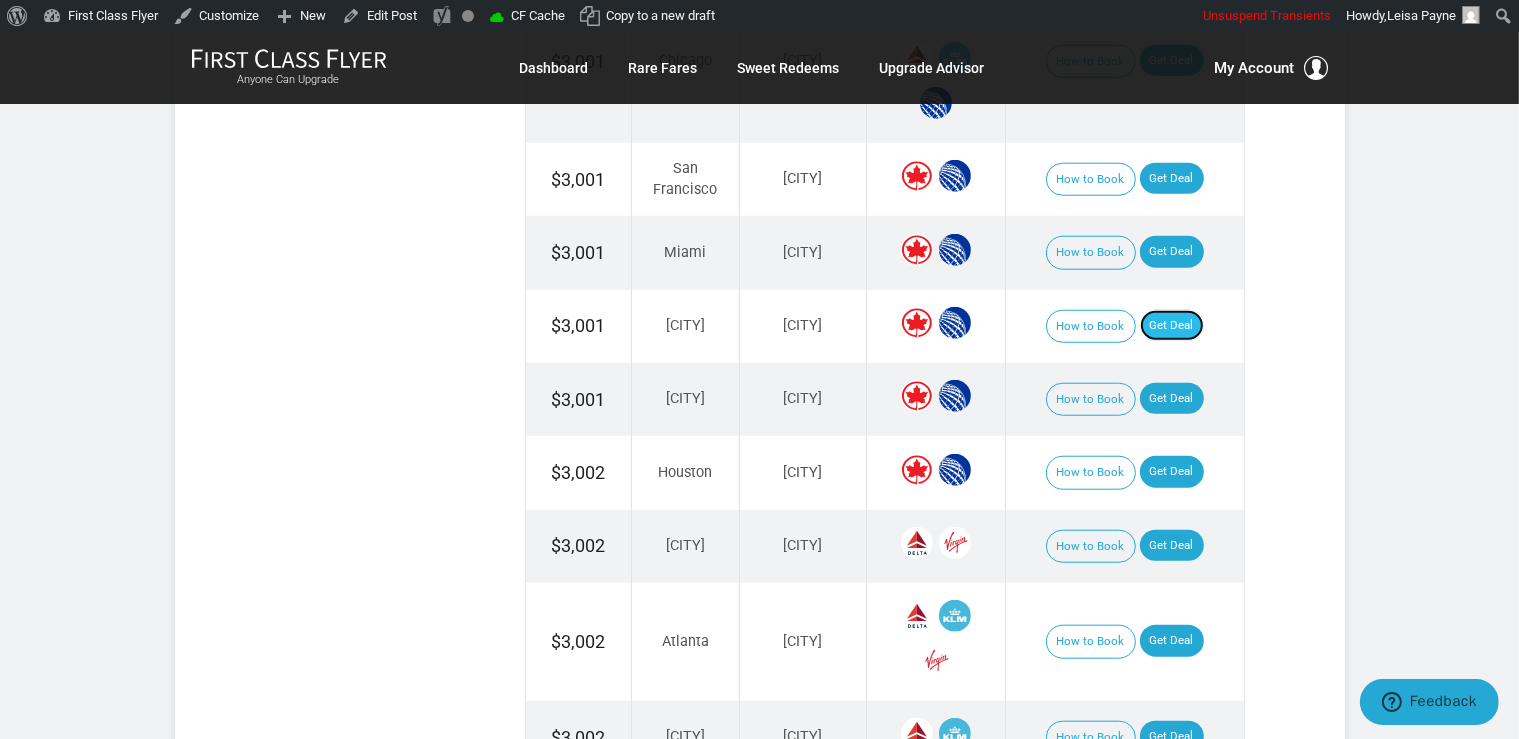 drag, startPoint x: 1166, startPoint y: 306, endPoint x: 1184, endPoint y: 318, distance: 21.633308 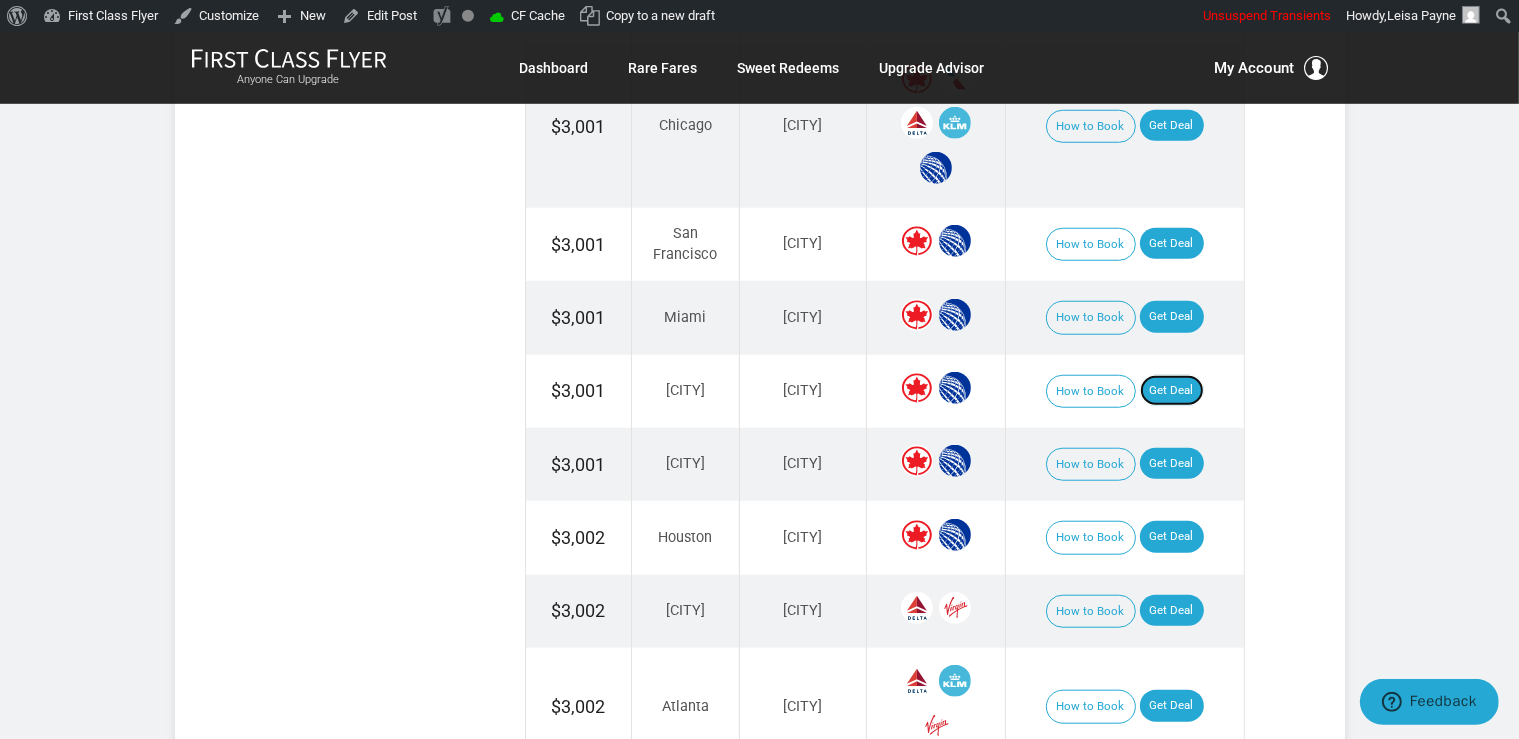 scroll, scrollTop: 1689, scrollLeft: 0, axis: vertical 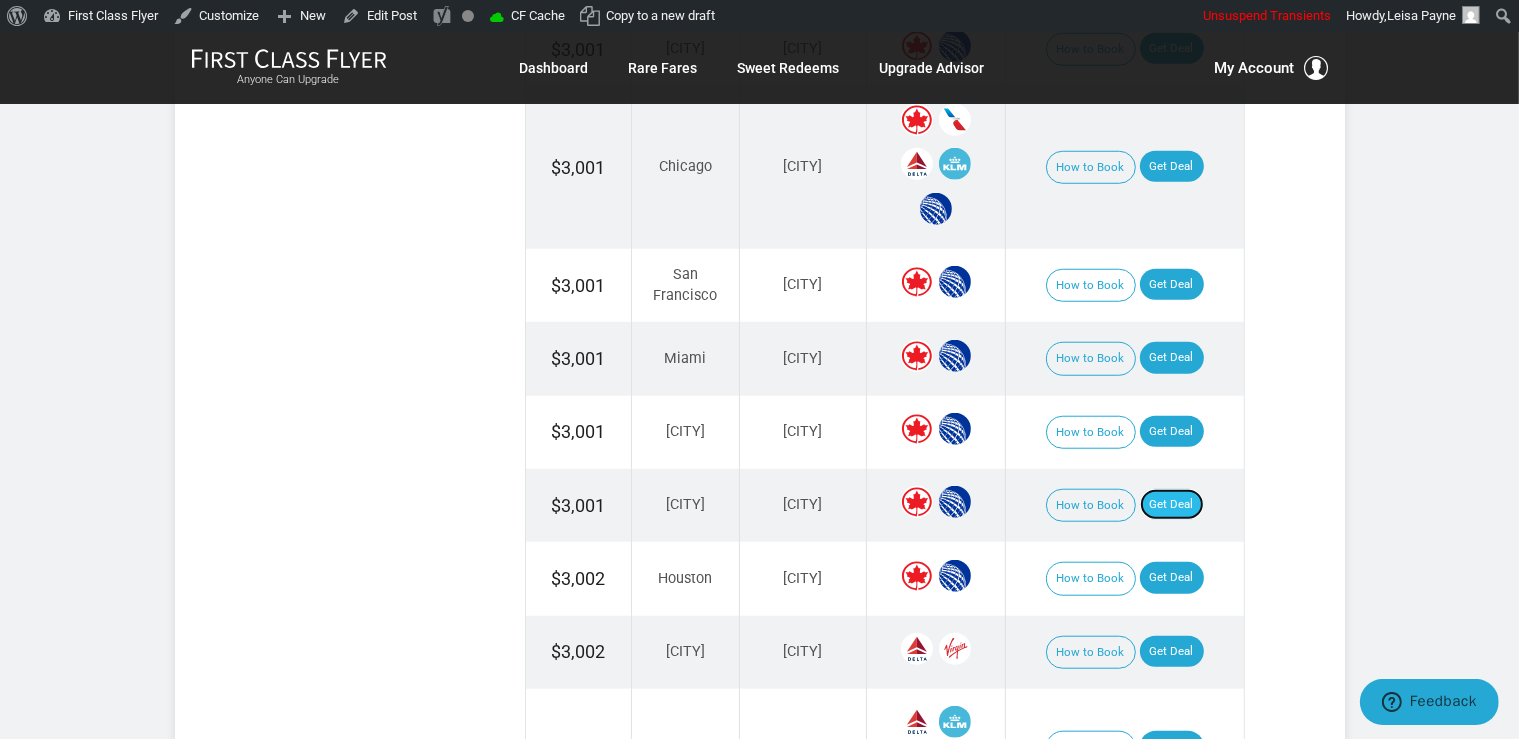 click on "Get Deal" at bounding box center [1172, 505] 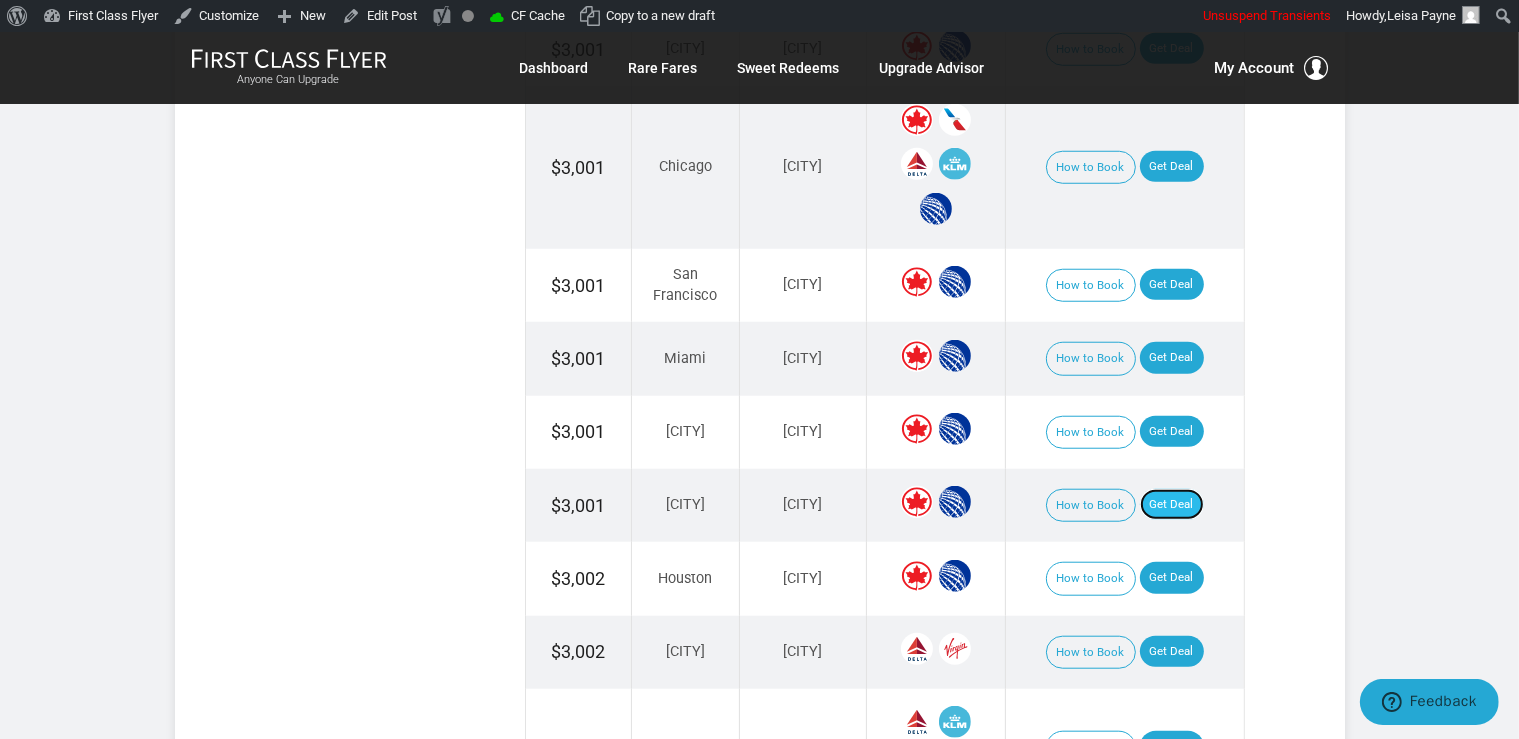 click on "Get Deal" at bounding box center (1172, 505) 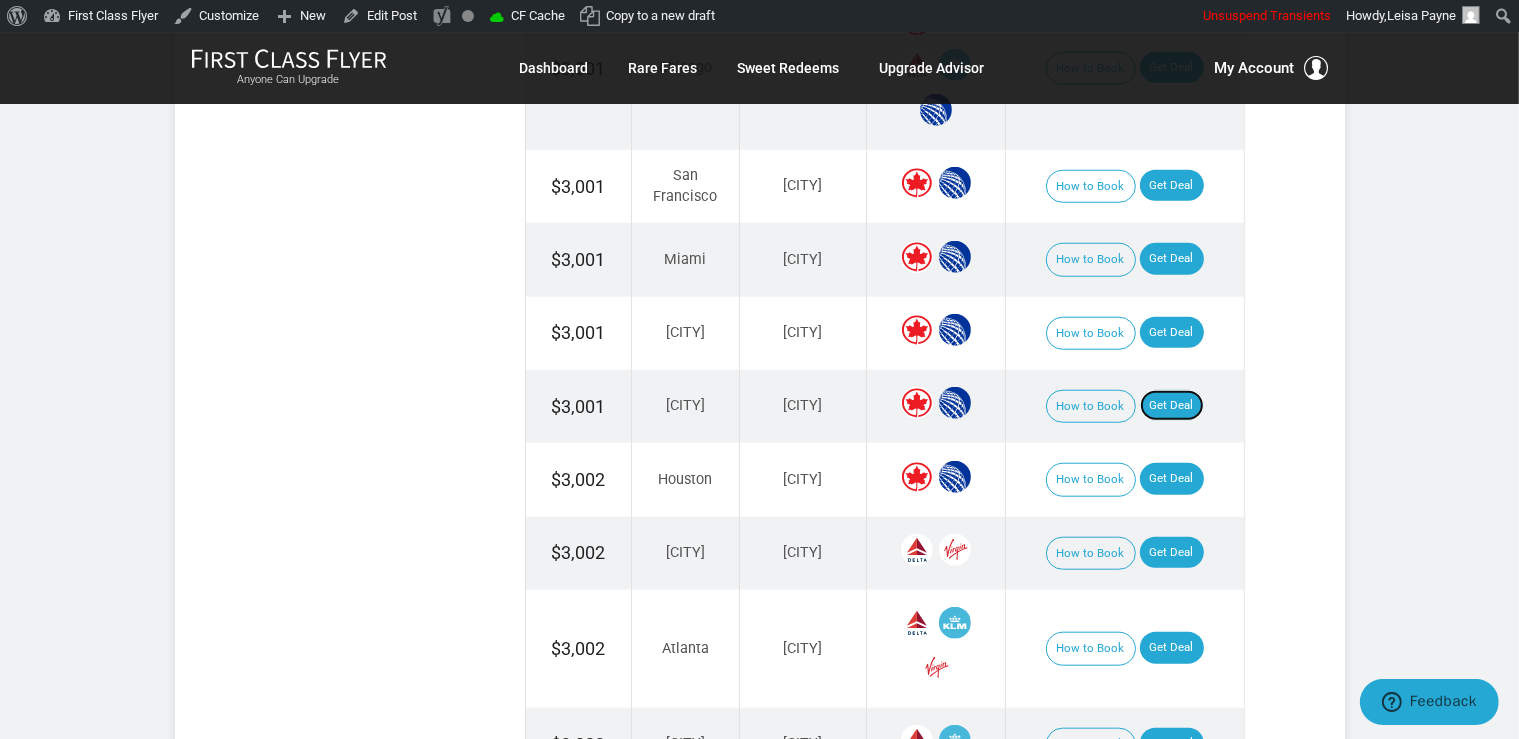 scroll, scrollTop: 1900, scrollLeft: 0, axis: vertical 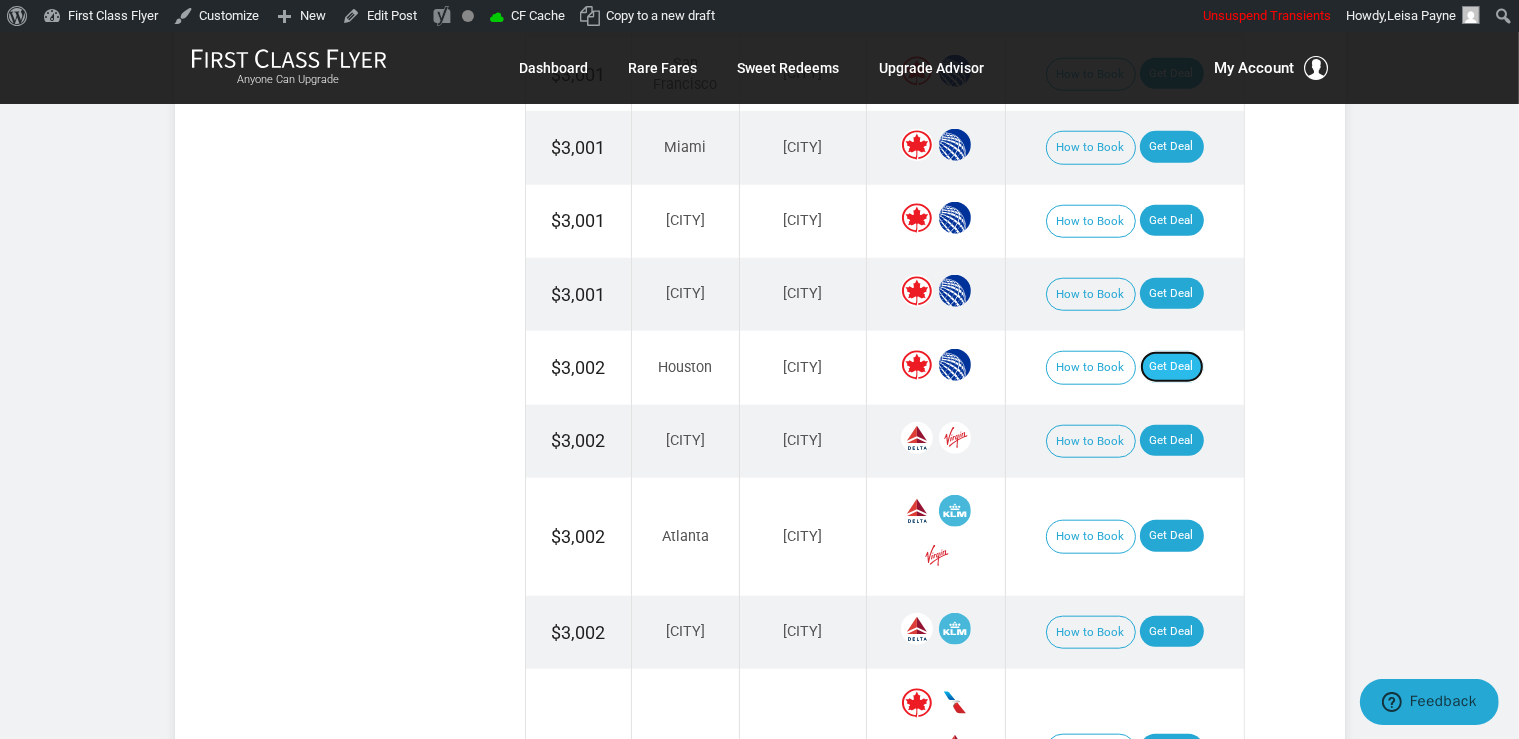 click on "Get Deal" at bounding box center [1172, 367] 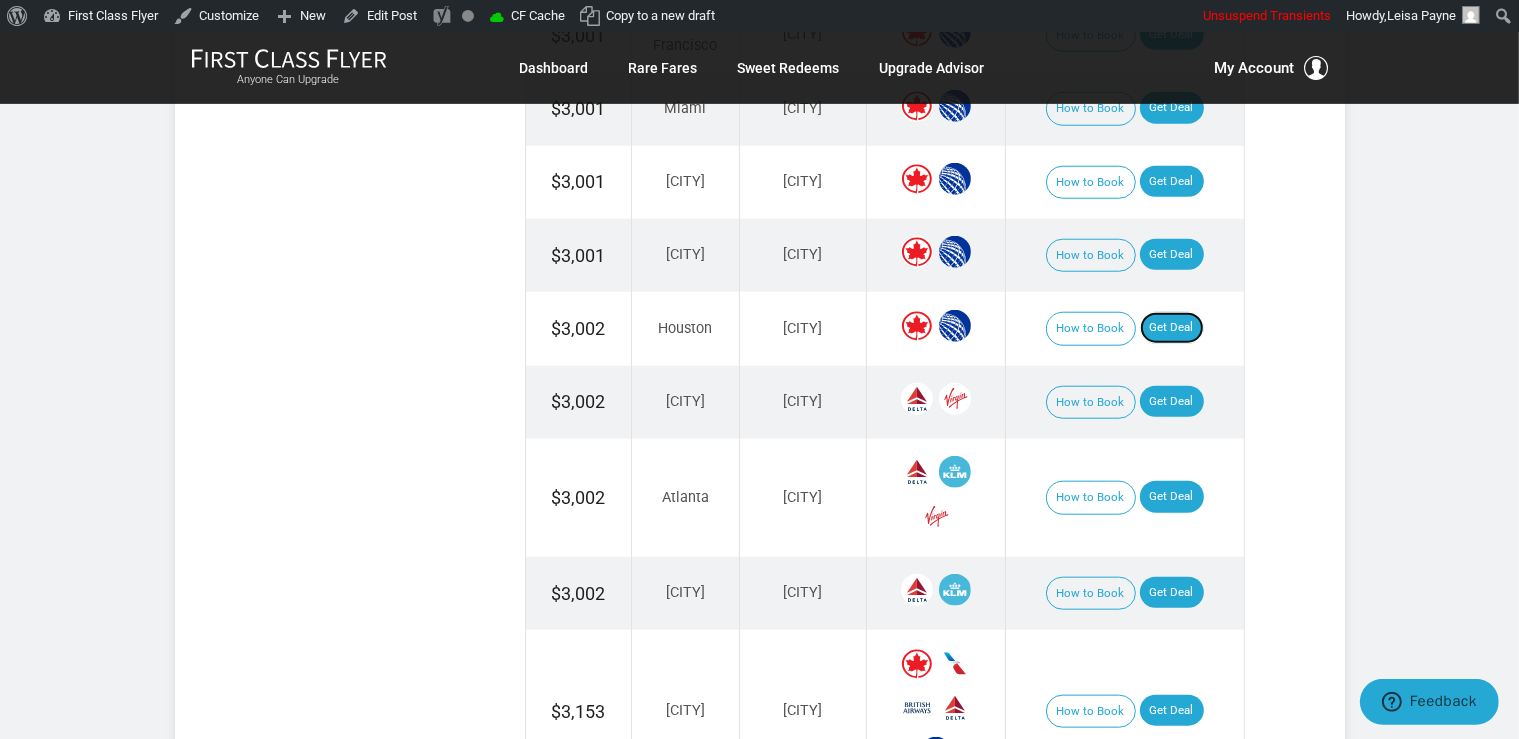 scroll, scrollTop: 2006, scrollLeft: 0, axis: vertical 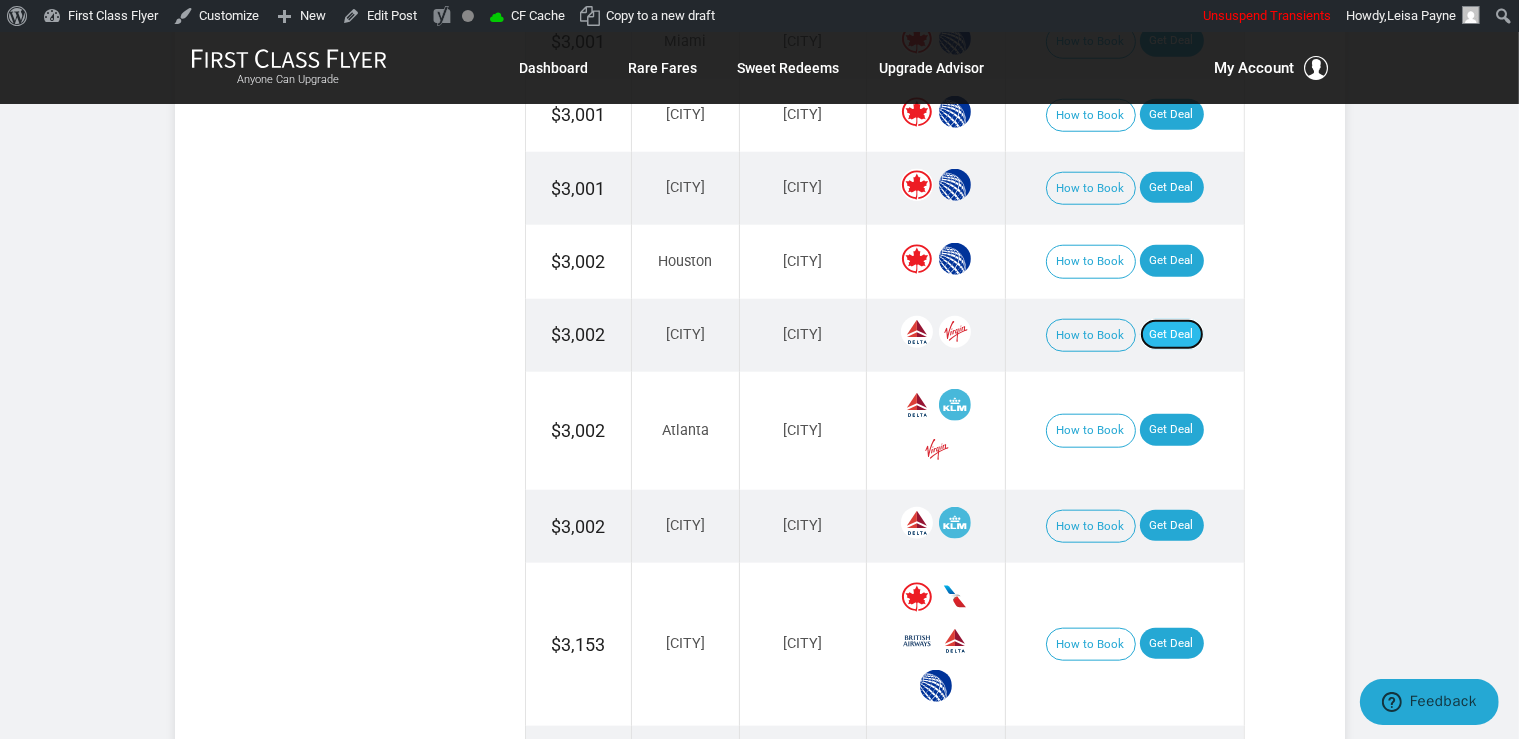 click on "Get Deal" at bounding box center (1172, 335) 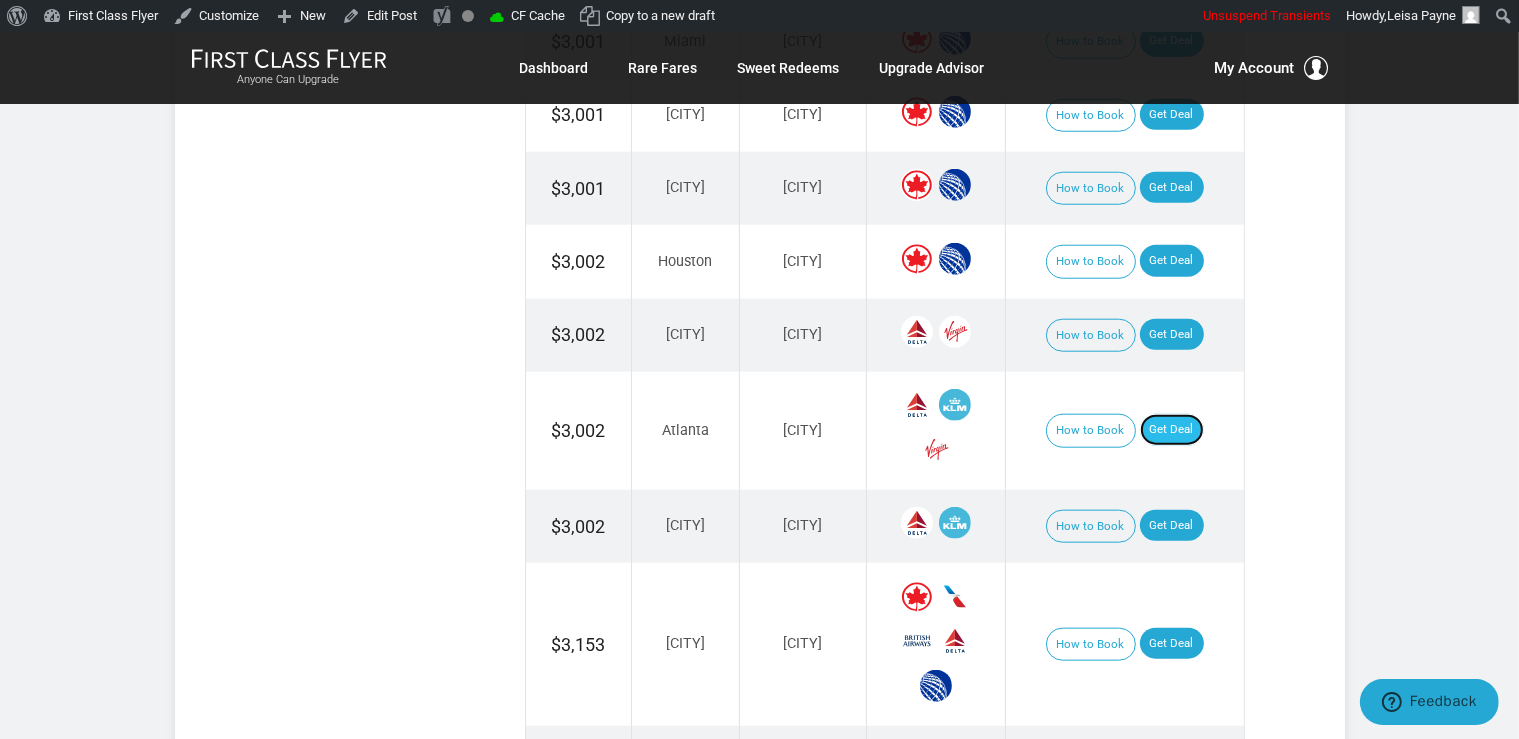 click on "Get Deal" at bounding box center (1172, 430) 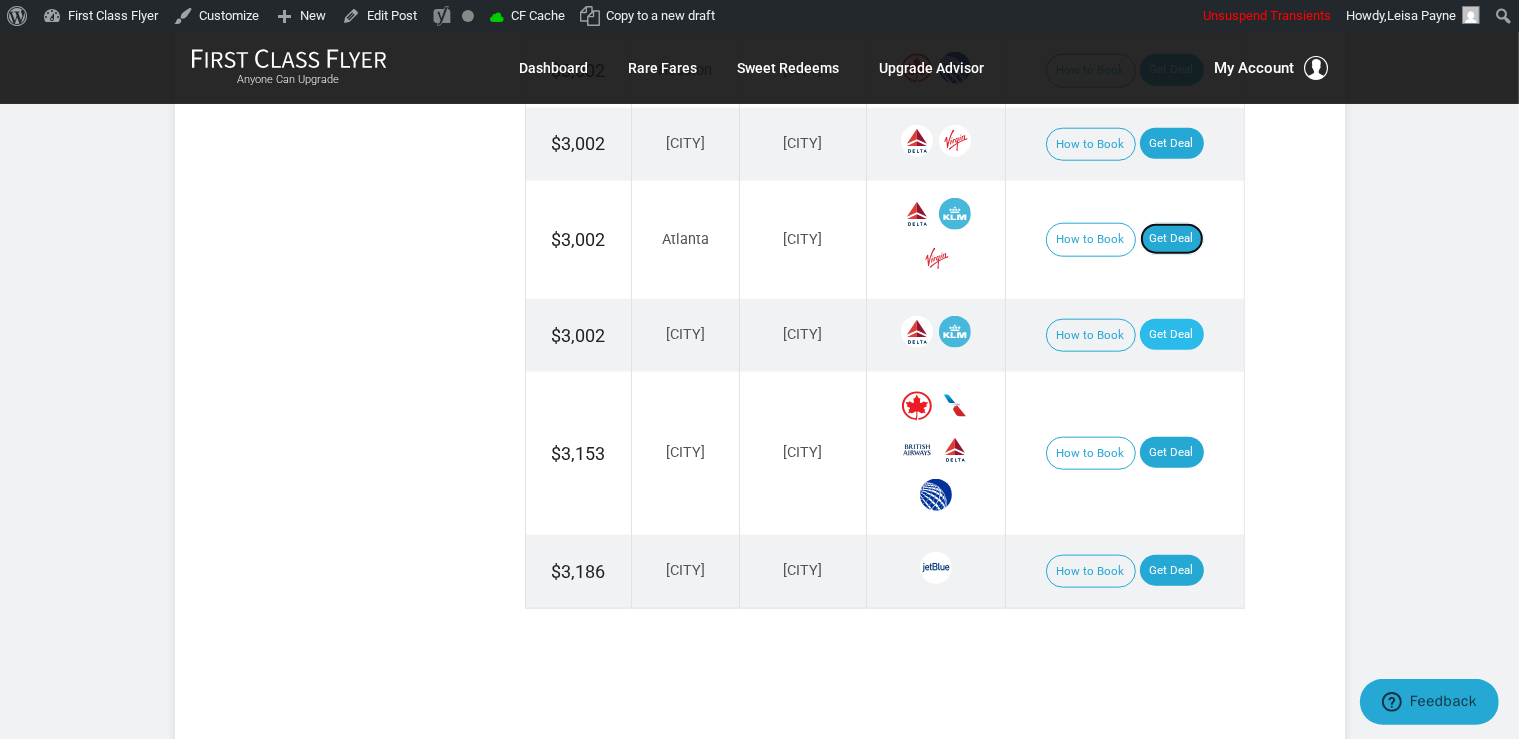 scroll, scrollTop: 2217, scrollLeft: 0, axis: vertical 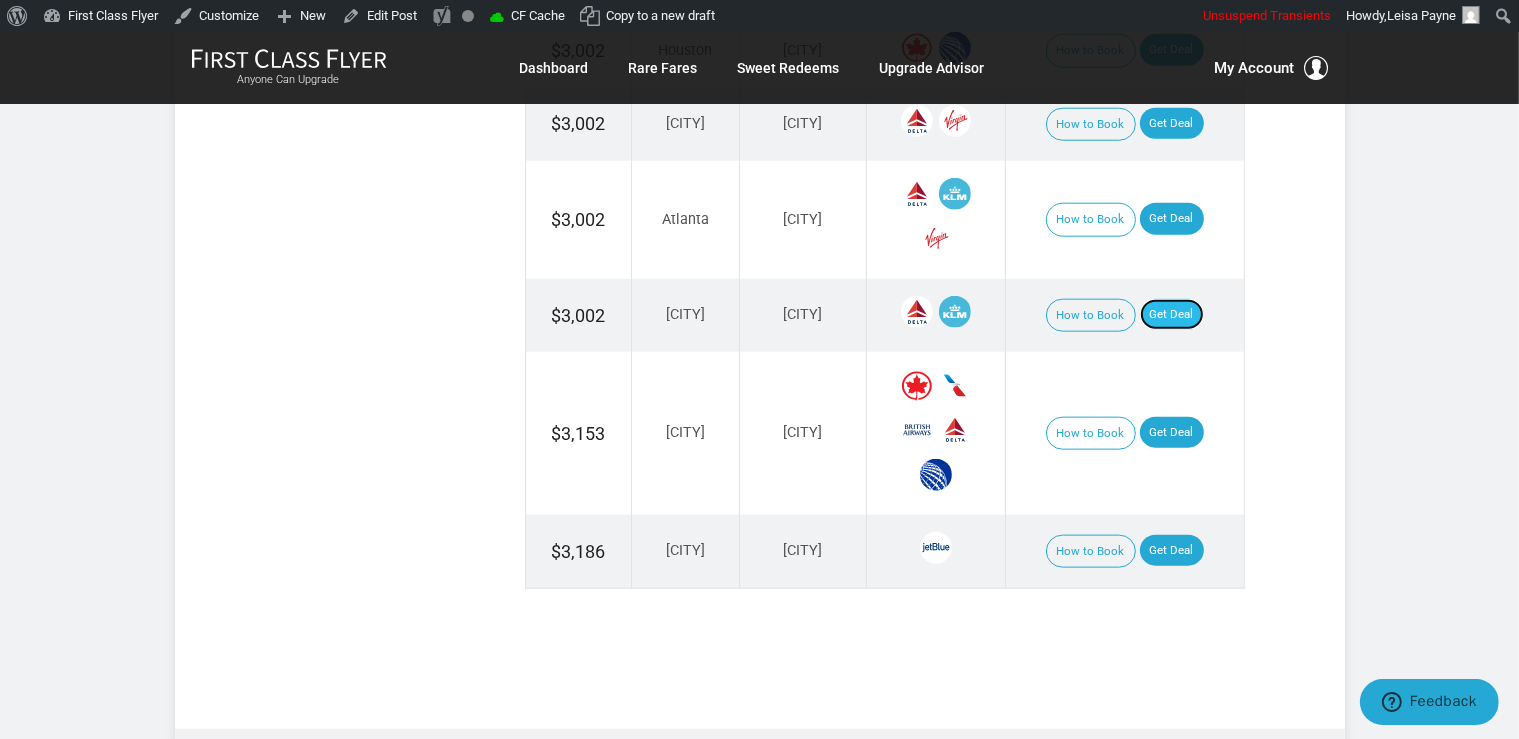 click on "Get Deal" at bounding box center [1172, 315] 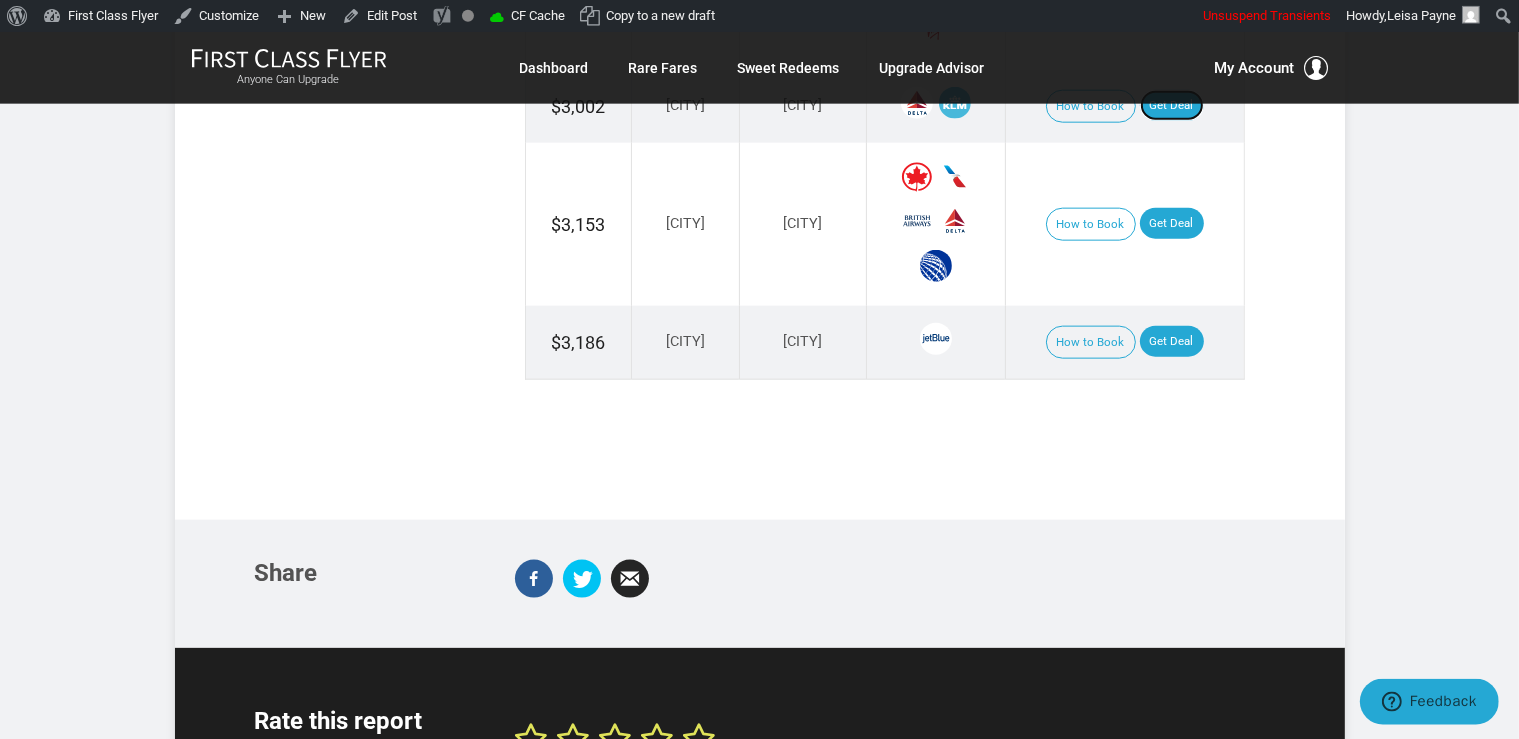 scroll, scrollTop: 2428, scrollLeft: 0, axis: vertical 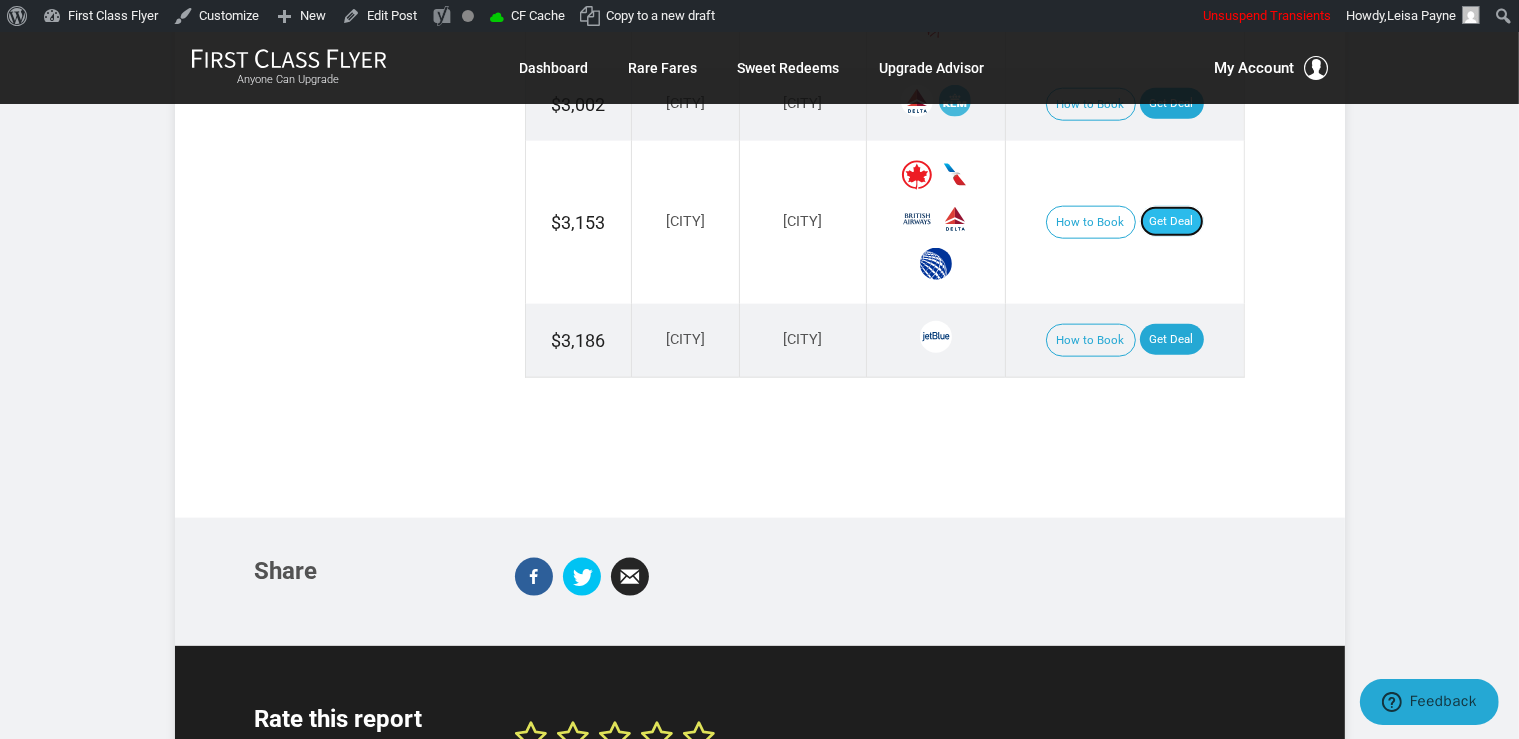 click on "Get Deal" at bounding box center (1172, 222) 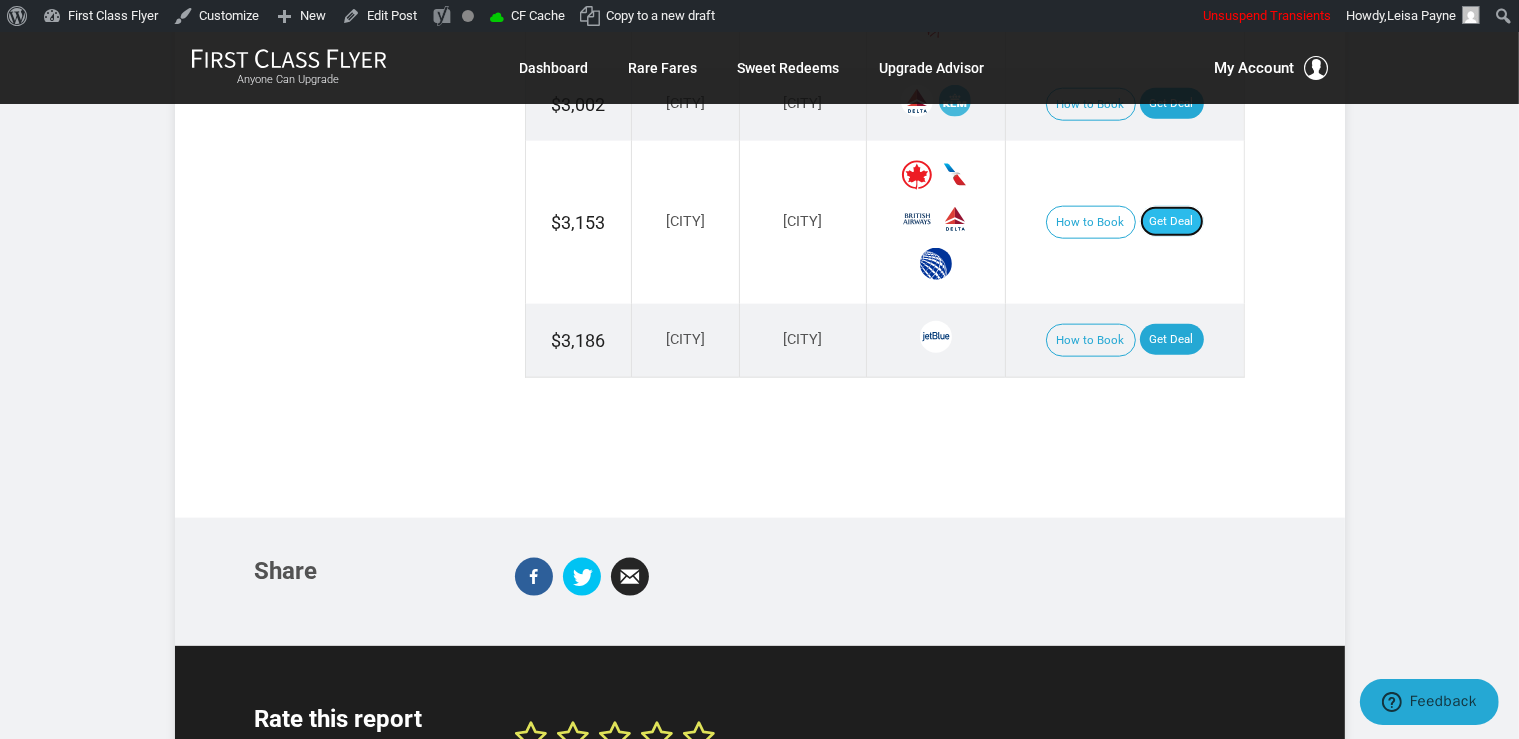 click on "Get Deal" at bounding box center (1172, 222) 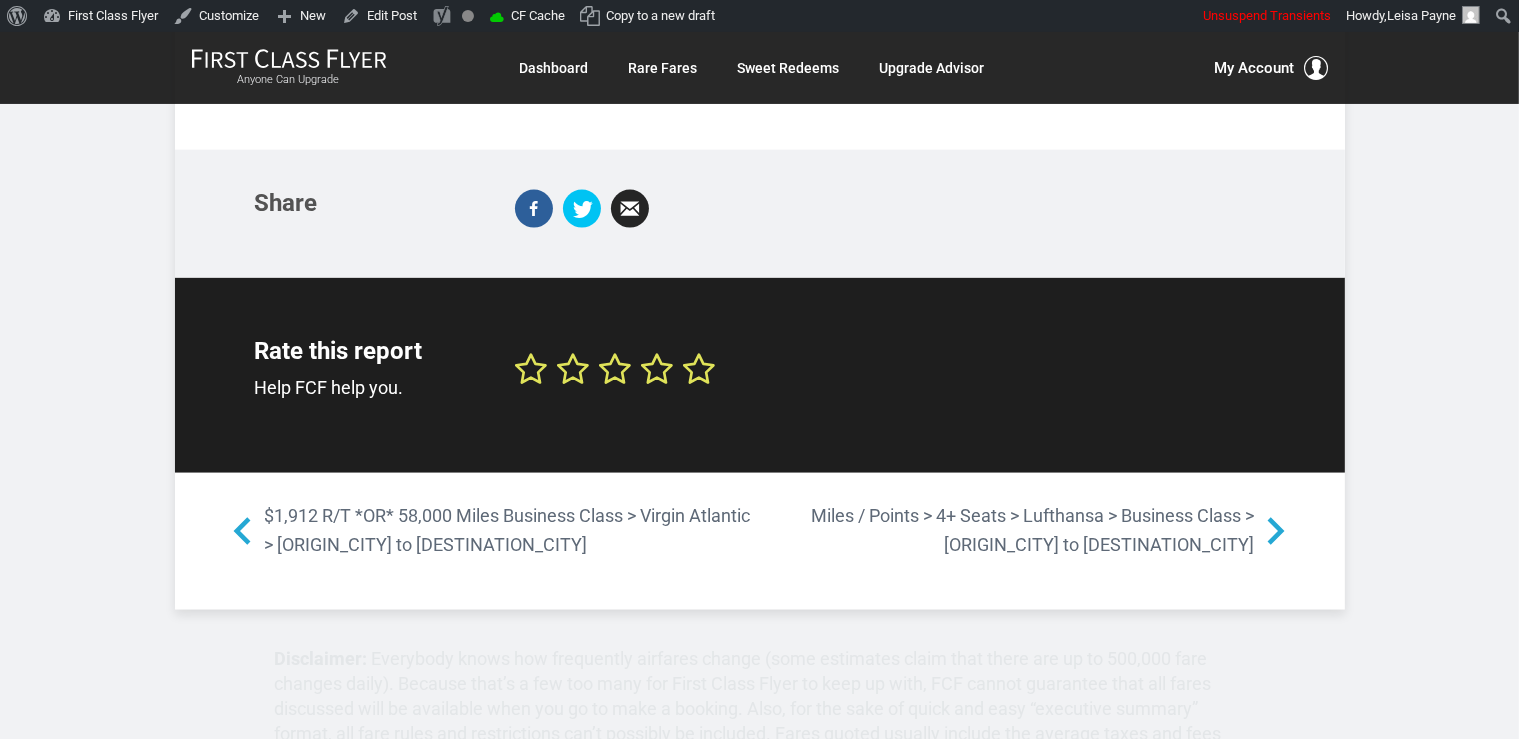 scroll, scrollTop: 2956, scrollLeft: 0, axis: vertical 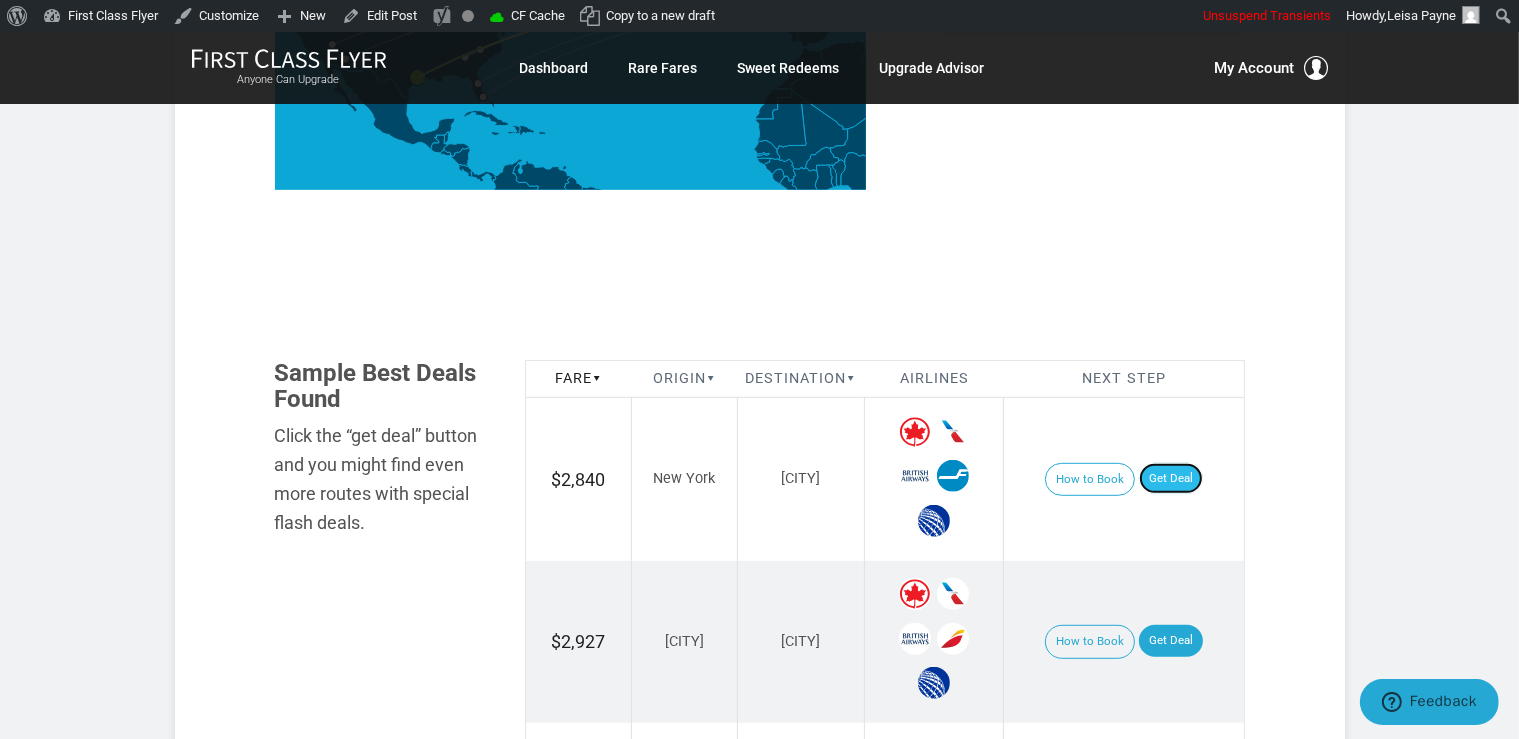 click on "Get Deal" at bounding box center (1171, 479) 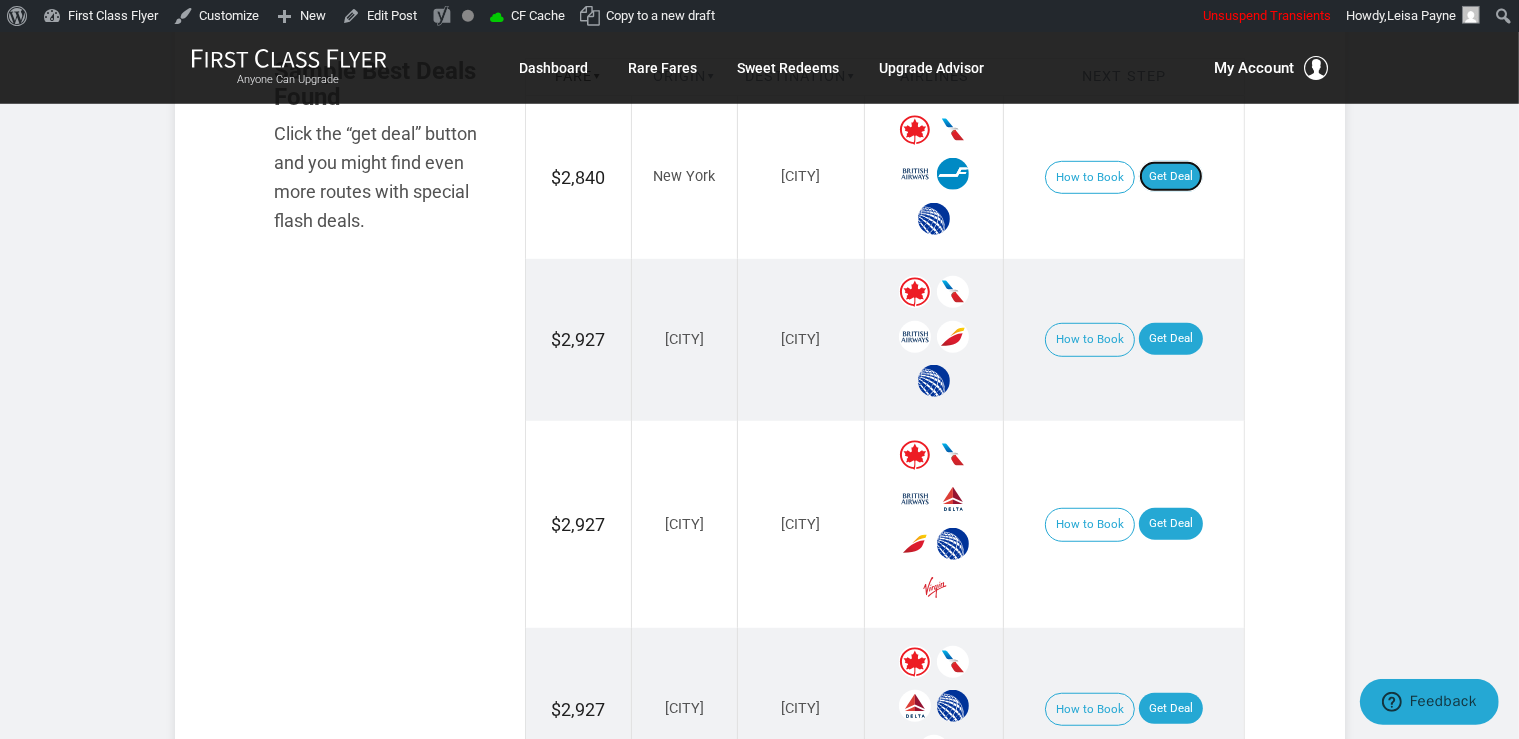 scroll, scrollTop: 1267, scrollLeft: 0, axis: vertical 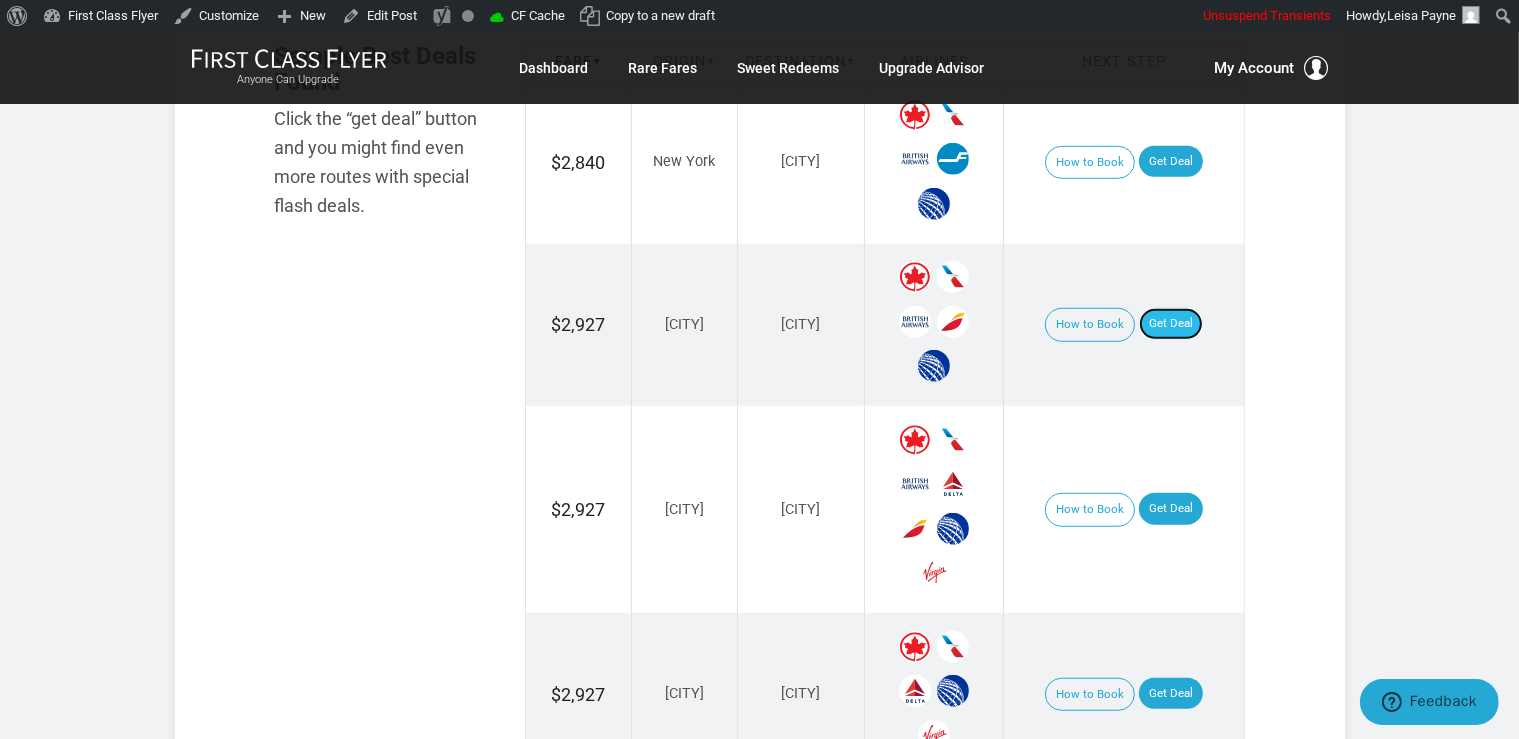 click on "Get Deal" at bounding box center [1171, 324] 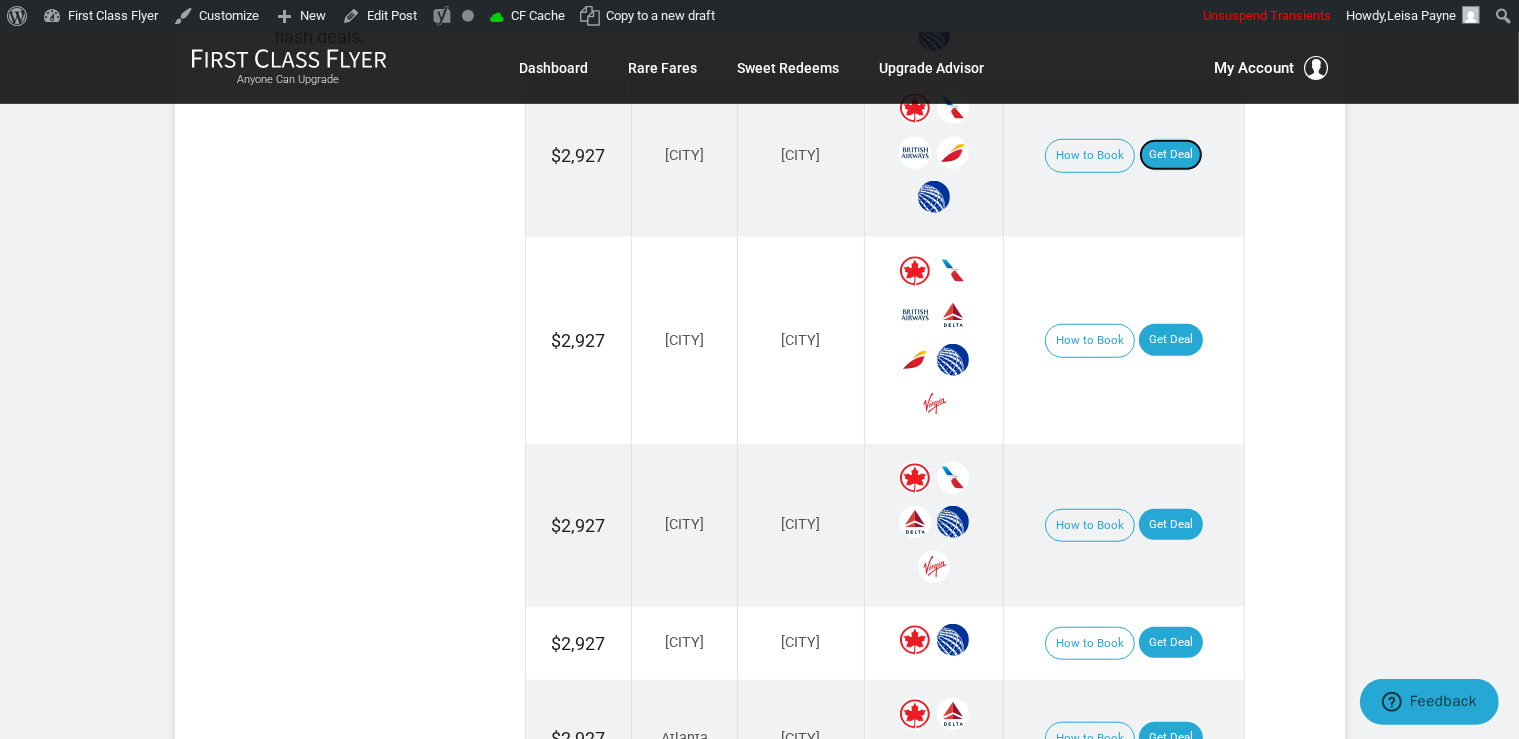 scroll, scrollTop: 1478, scrollLeft: 0, axis: vertical 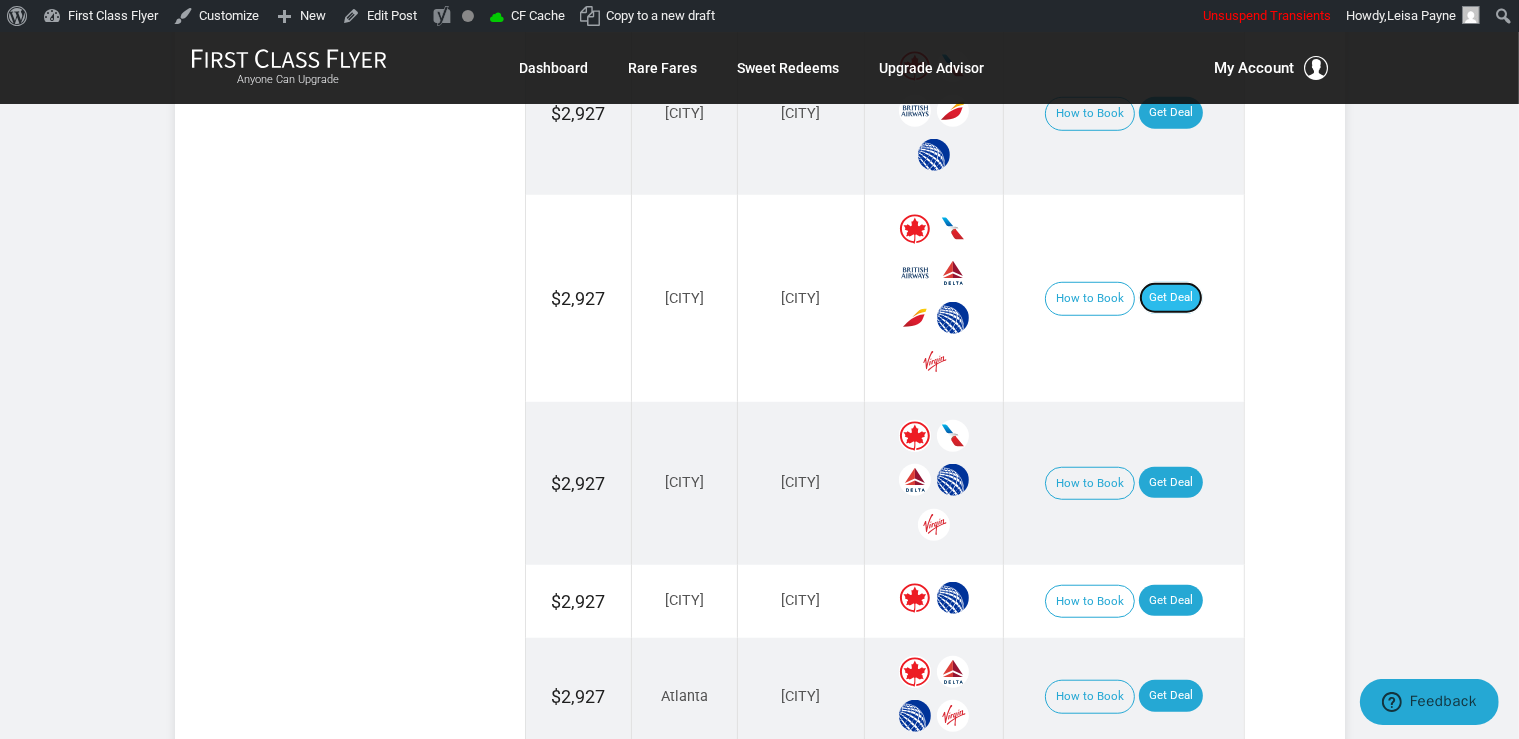 click on "Get Deal" at bounding box center [1171, 298] 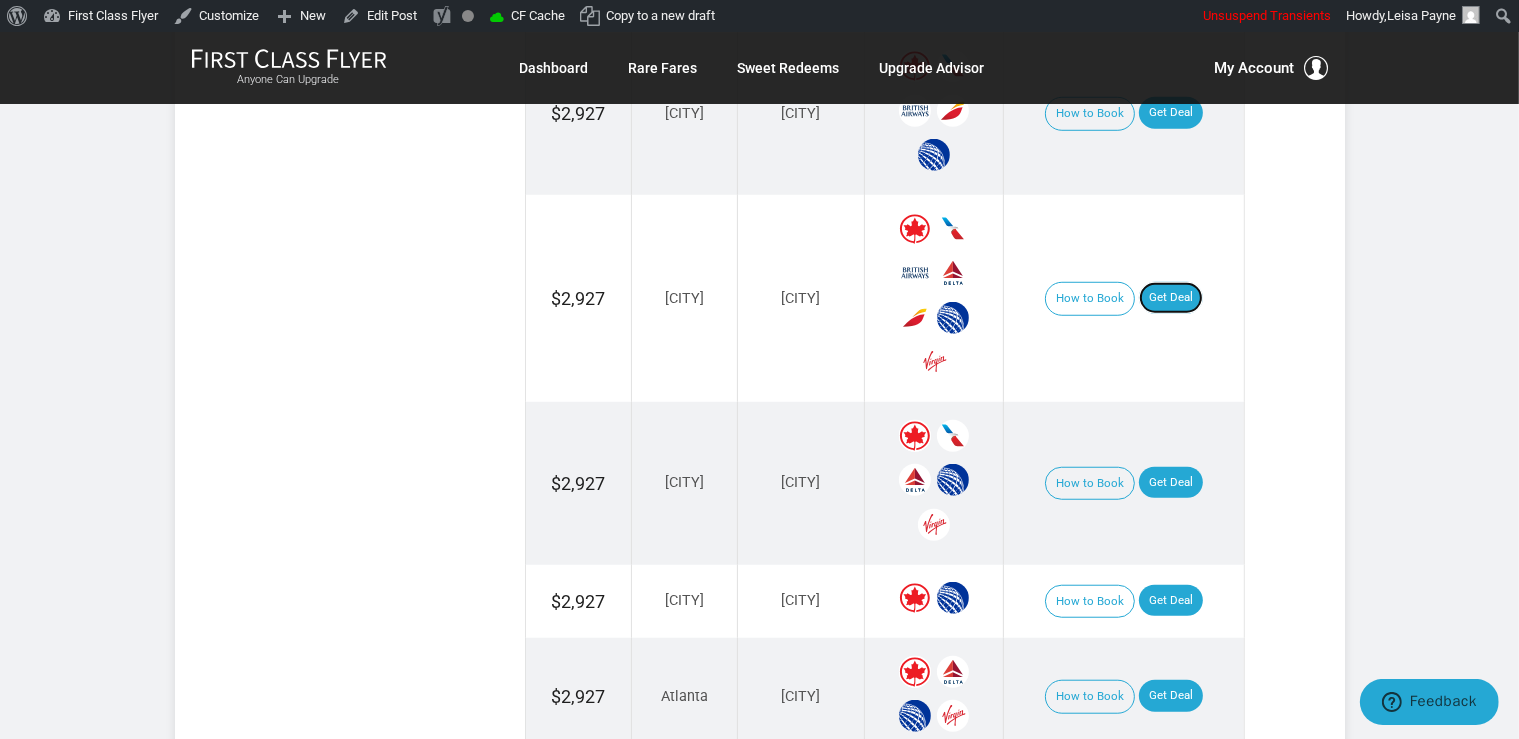 scroll, scrollTop: 1584, scrollLeft: 0, axis: vertical 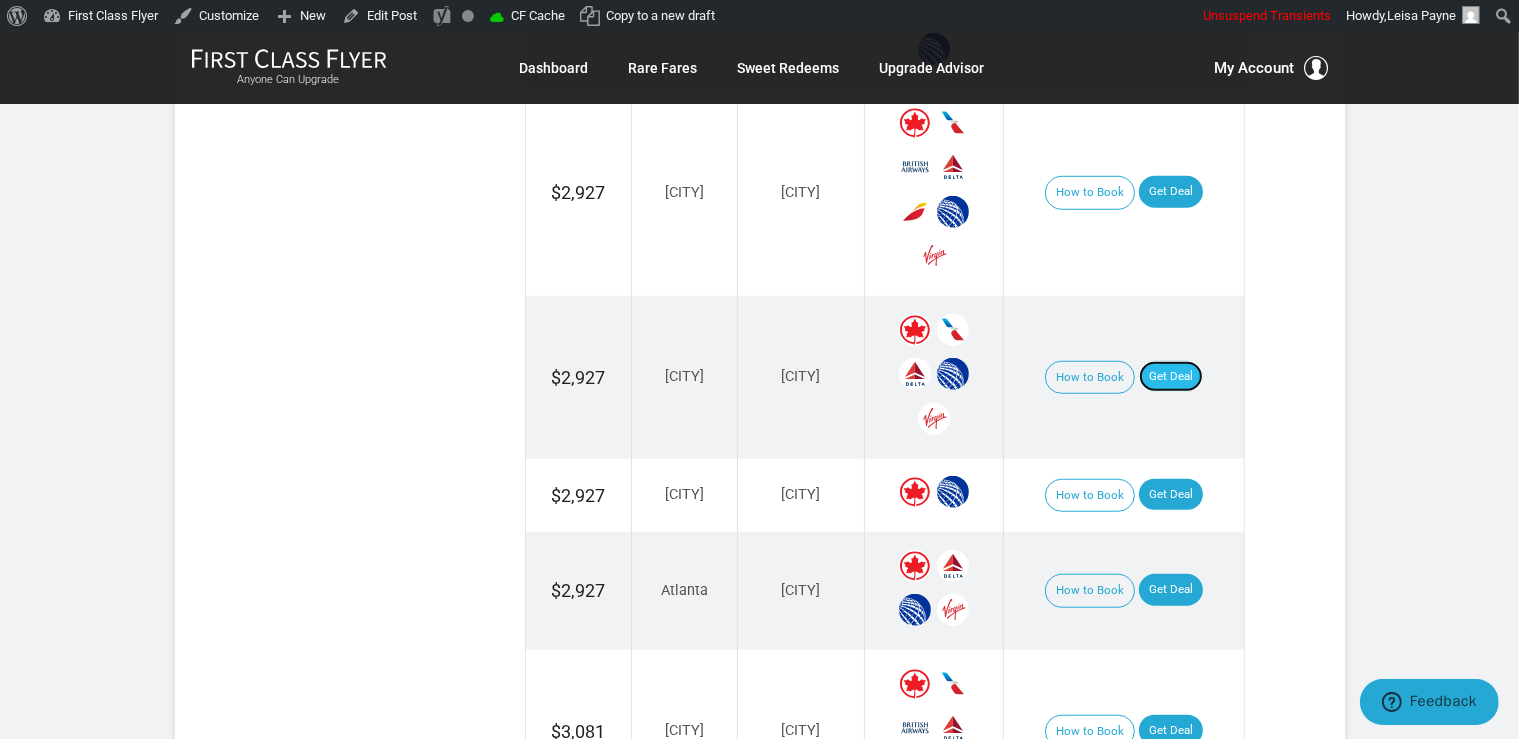 click on "Get Deal" at bounding box center [1171, 377] 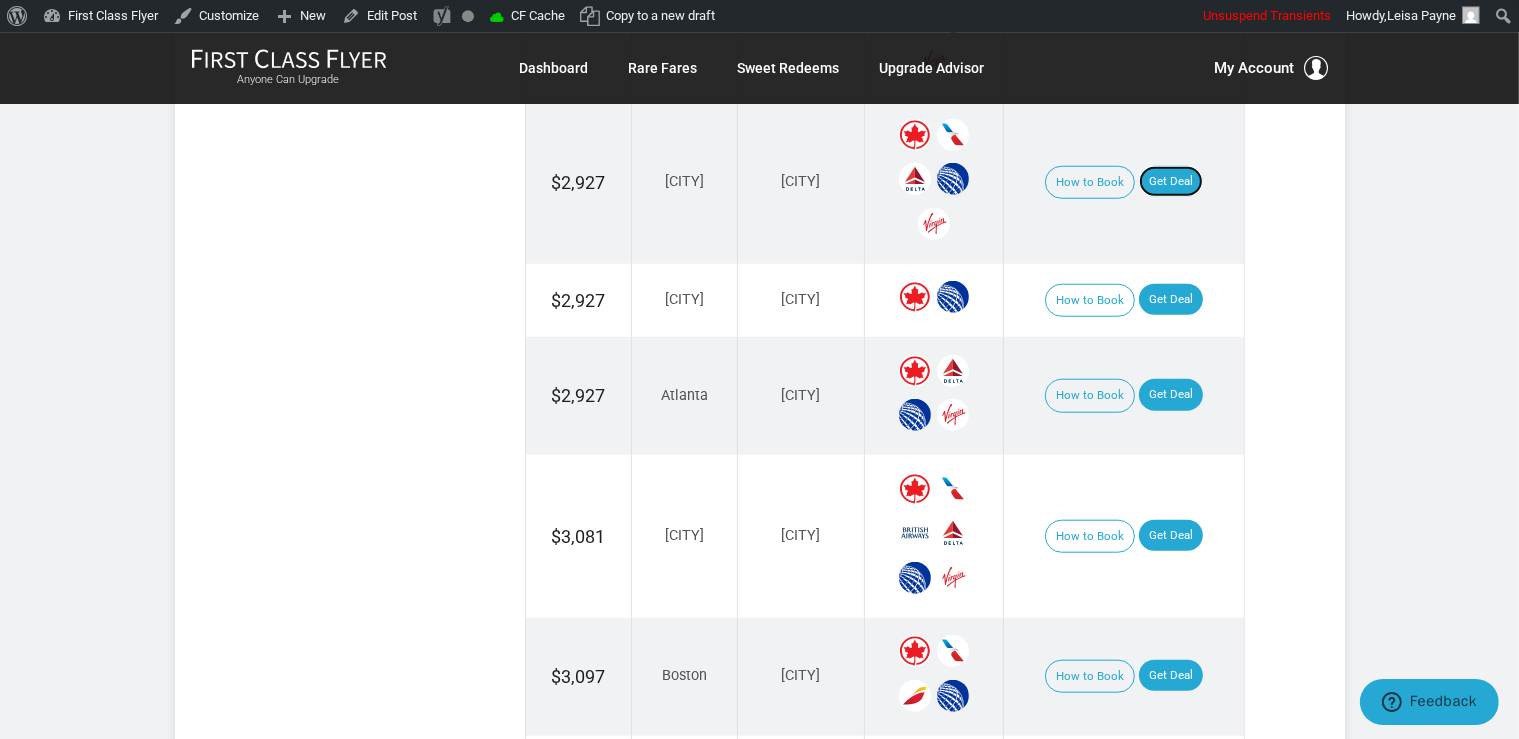 scroll, scrollTop: 1795, scrollLeft: 0, axis: vertical 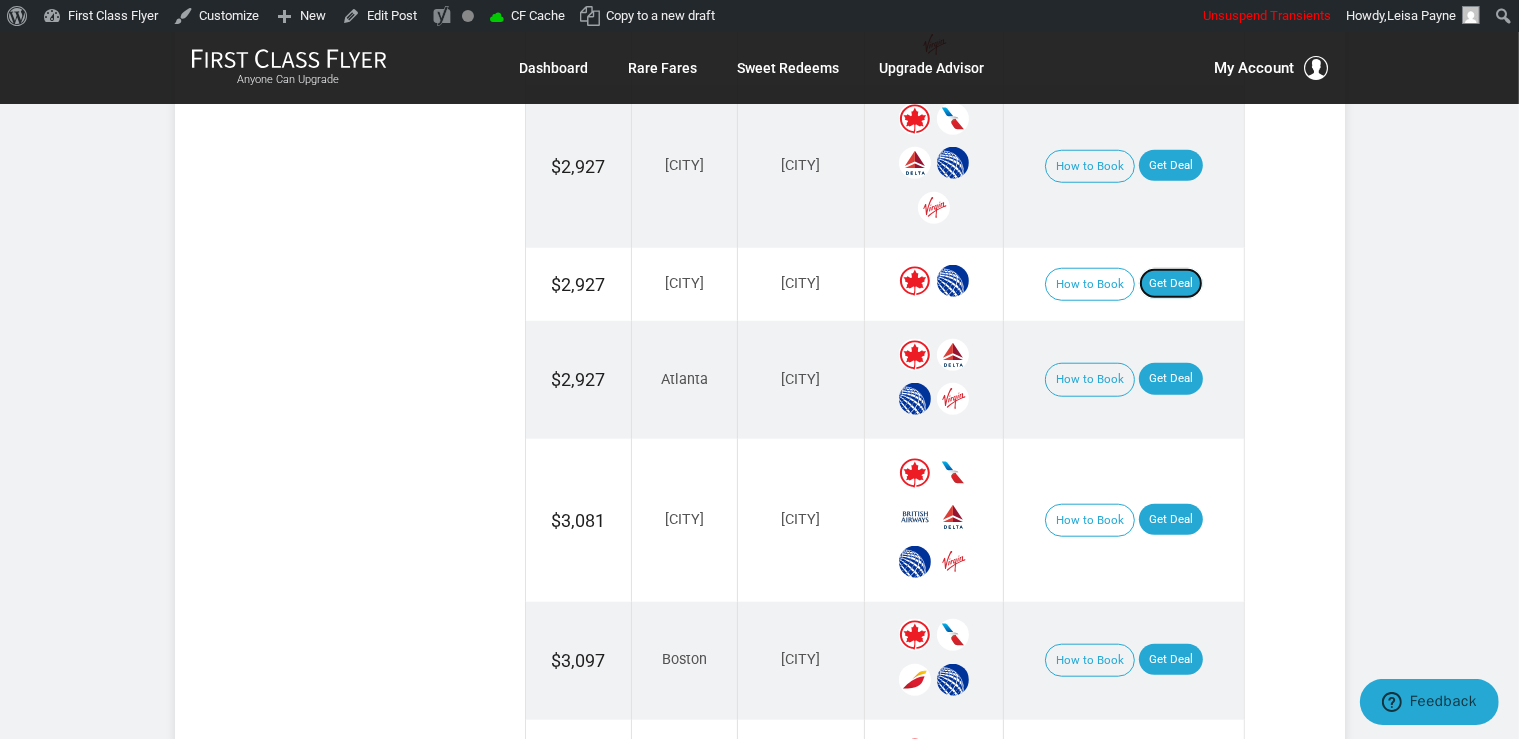 click on "Get Deal" at bounding box center [1171, 284] 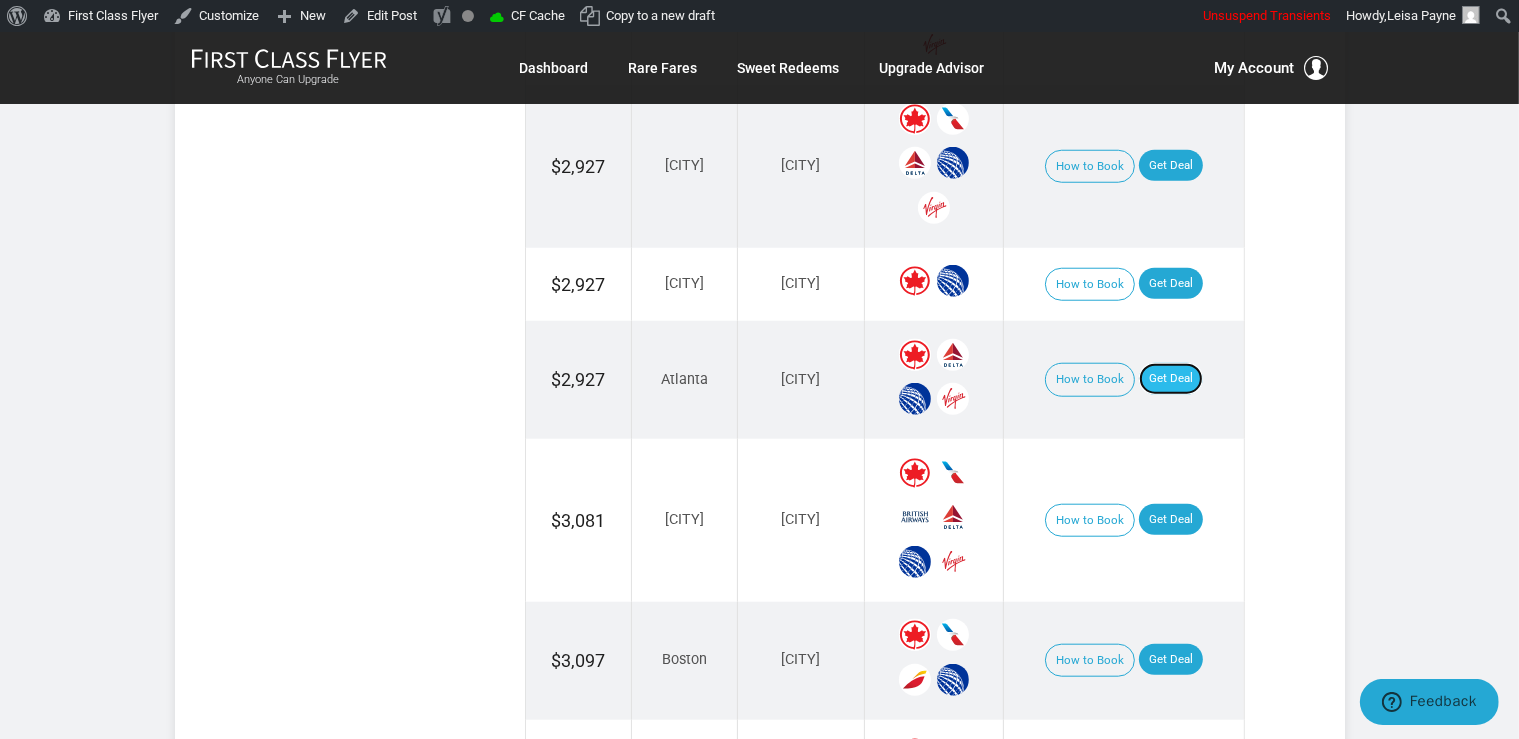 click on "Get Deal" at bounding box center (1171, 379) 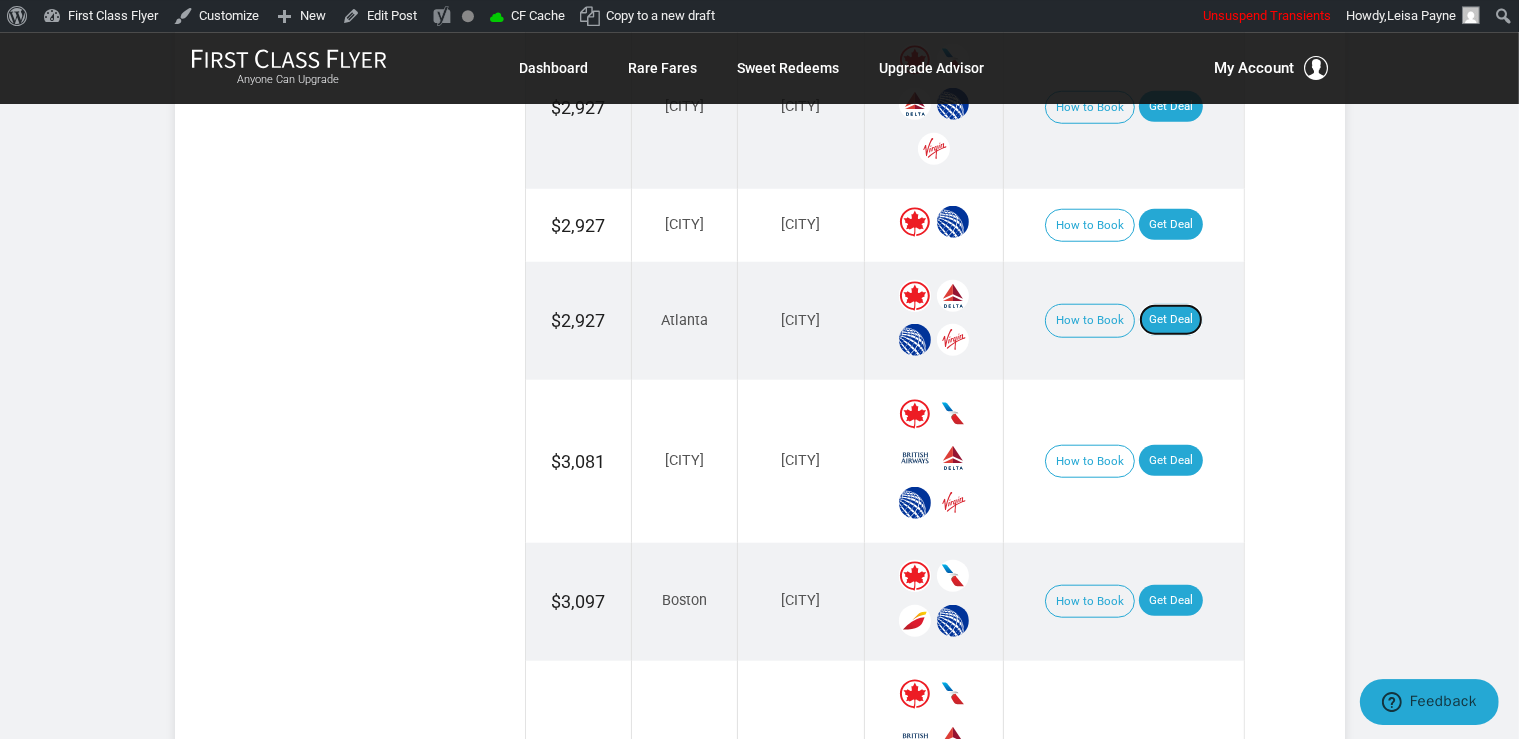 scroll, scrollTop: 1900, scrollLeft: 0, axis: vertical 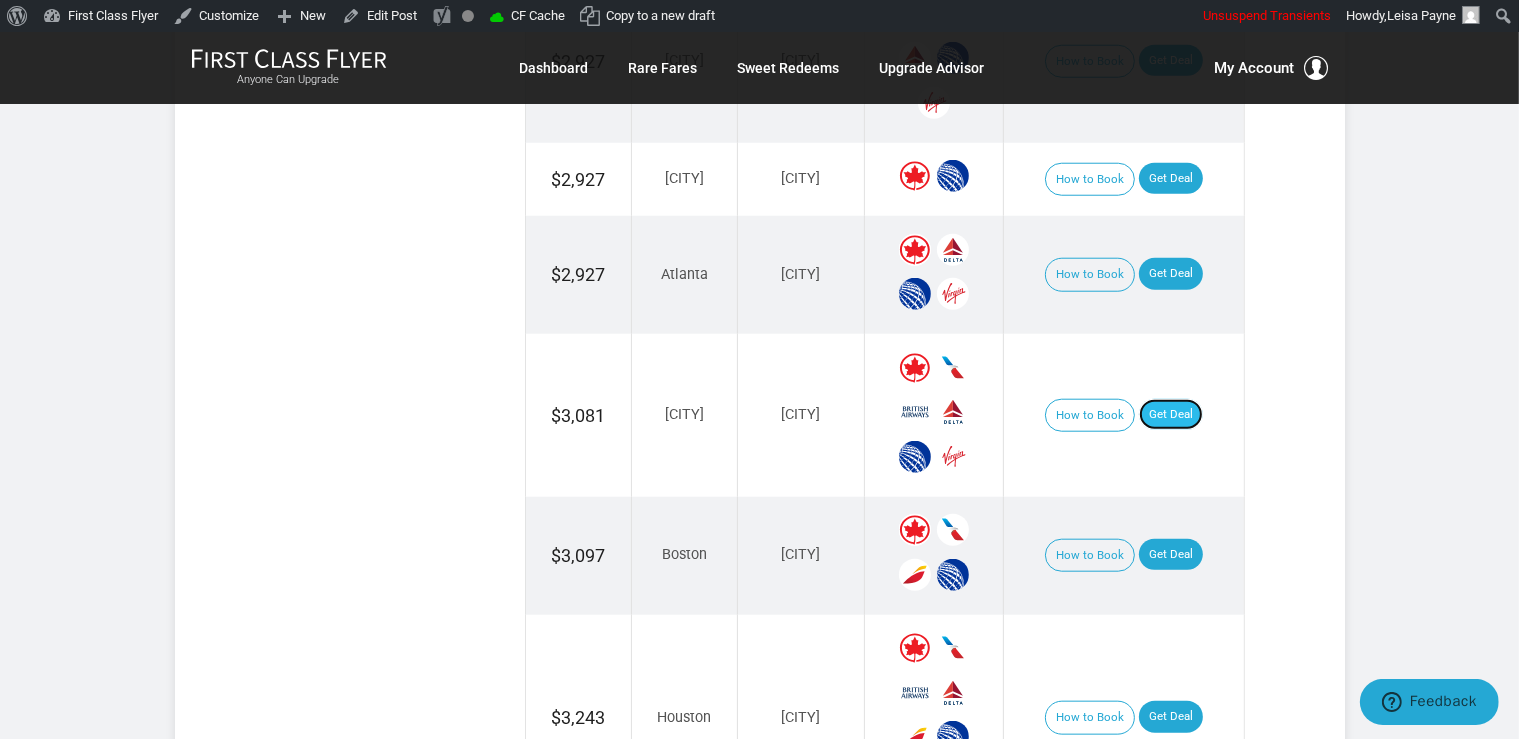 click on "Get Deal" at bounding box center [1171, 415] 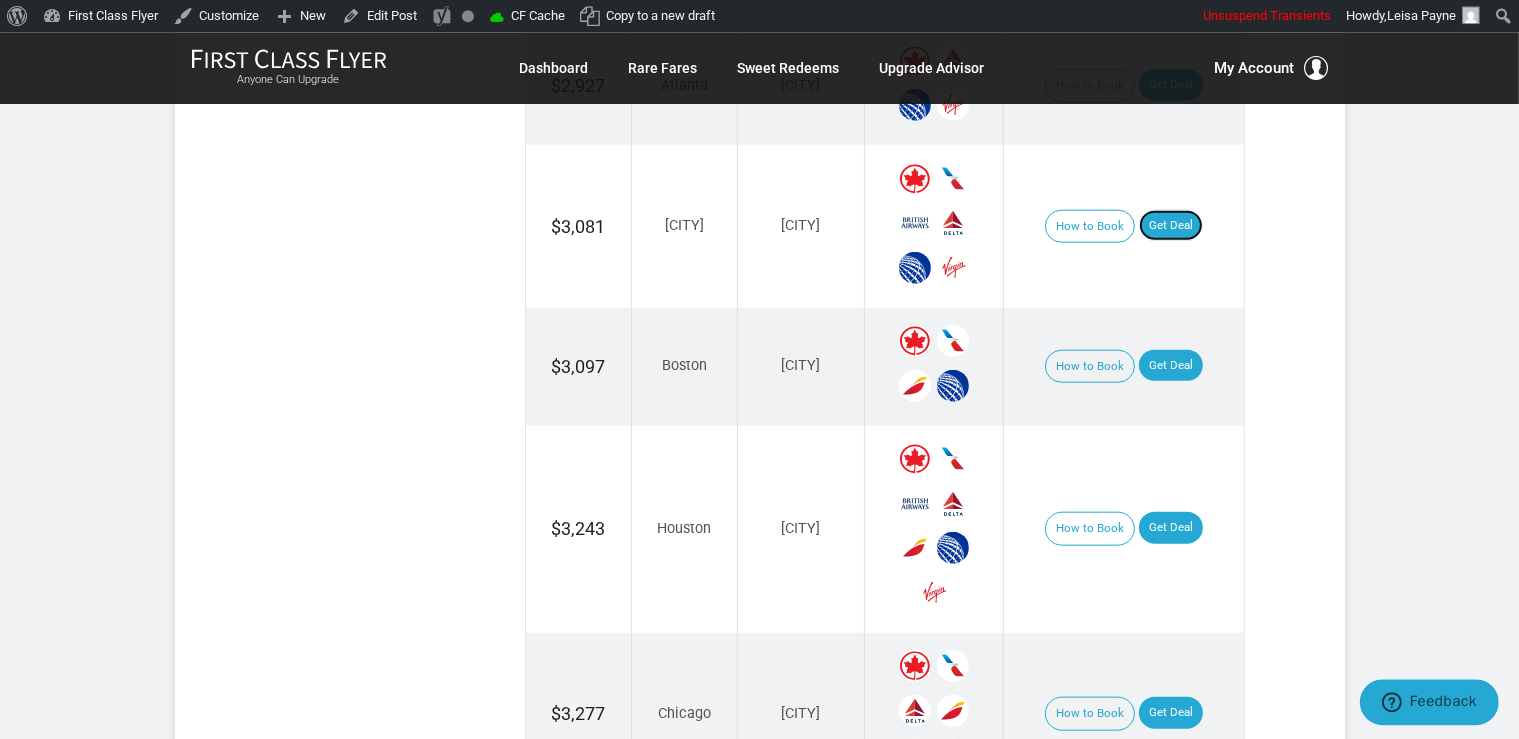 scroll, scrollTop: 2112, scrollLeft: 0, axis: vertical 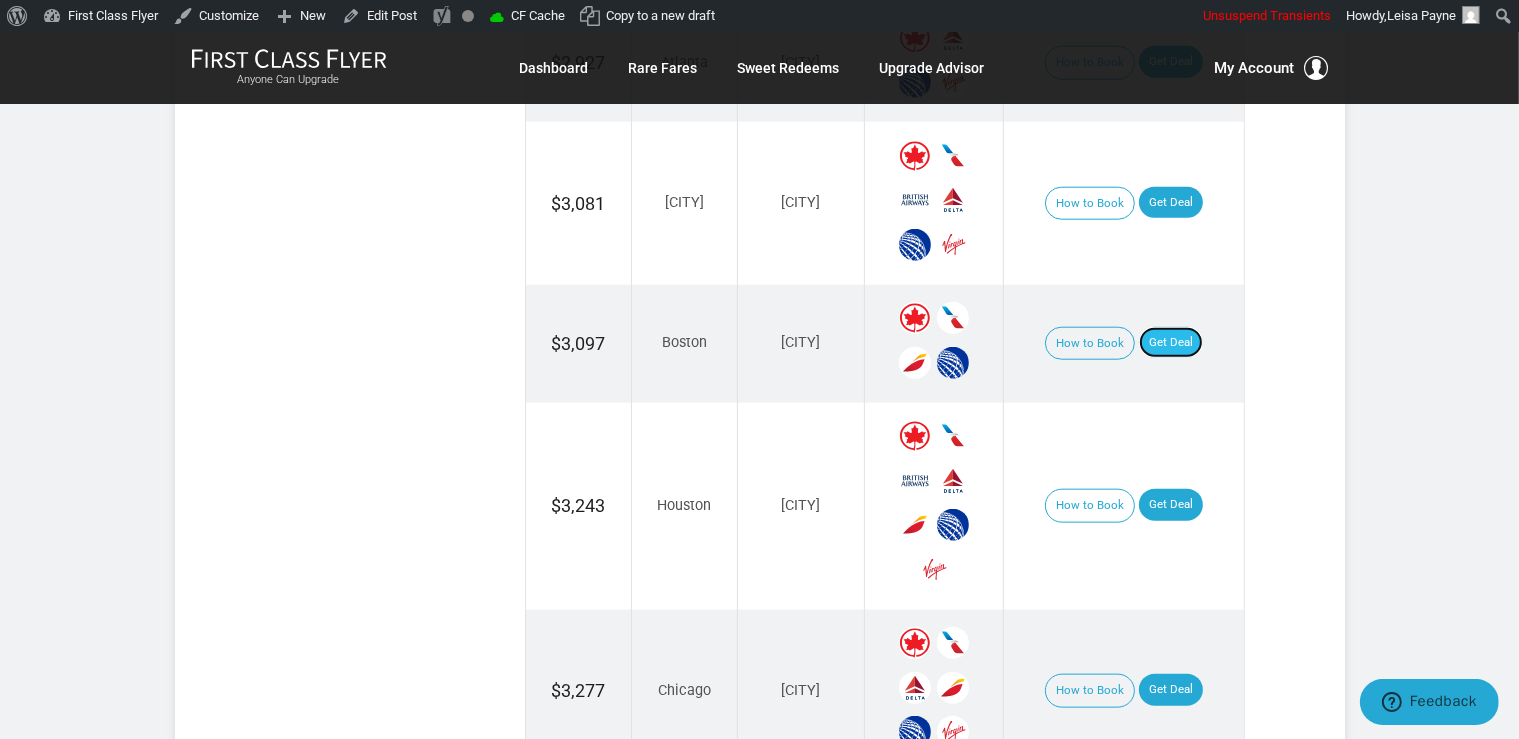 click on "Get Deal" at bounding box center [1171, 343] 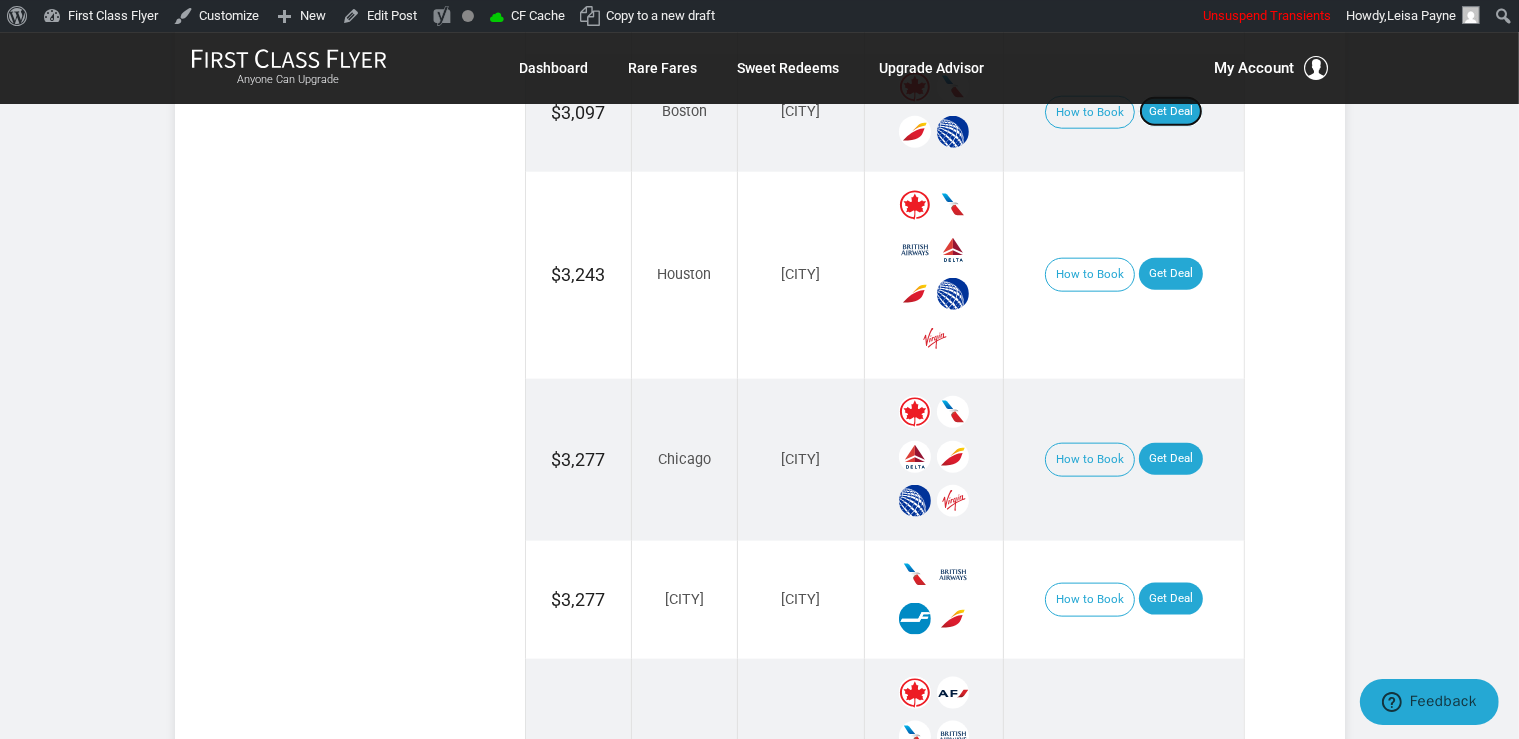 scroll, scrollTop: 2428, scrollLeft: 0, axis: vertical 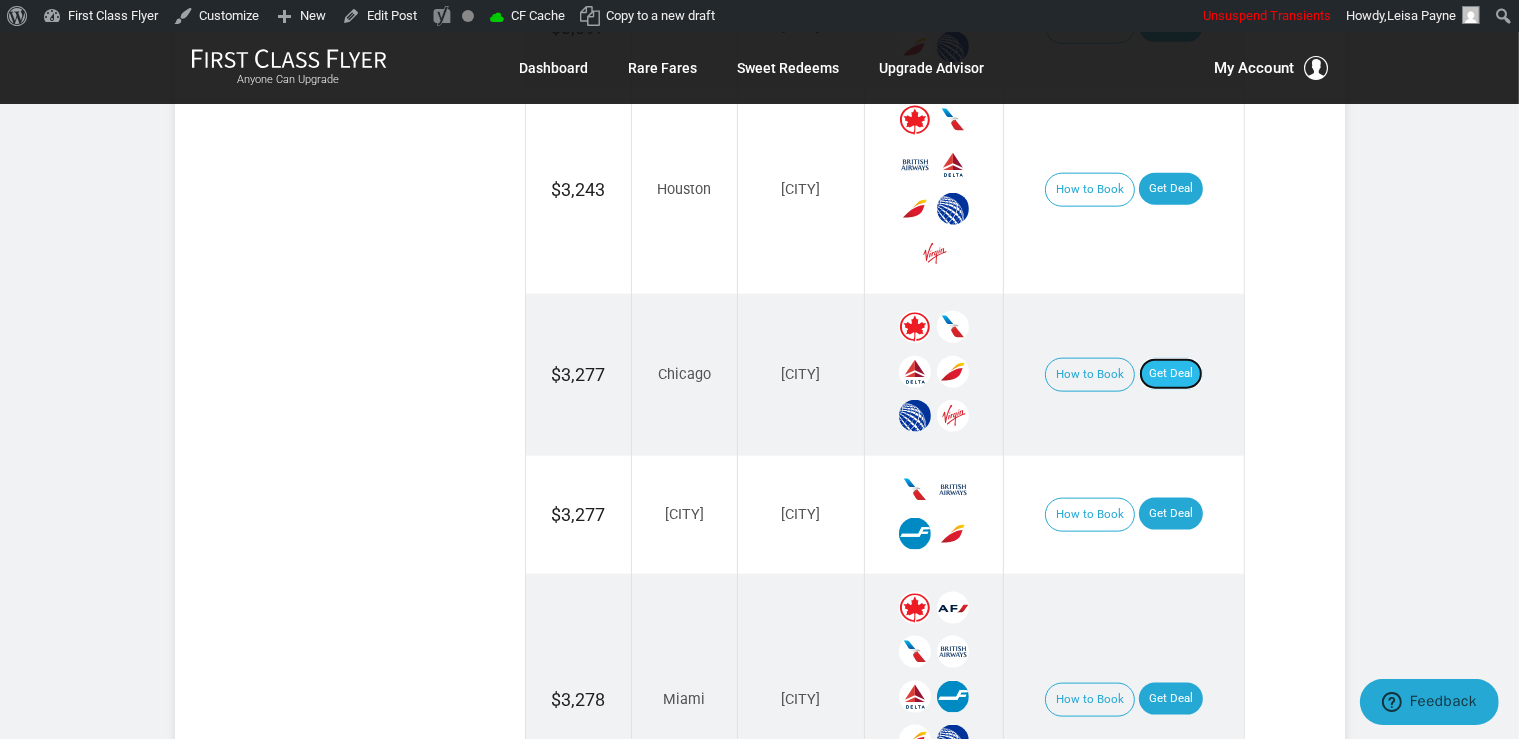 click on "Get Deal" at bounding box center (1171, 374) 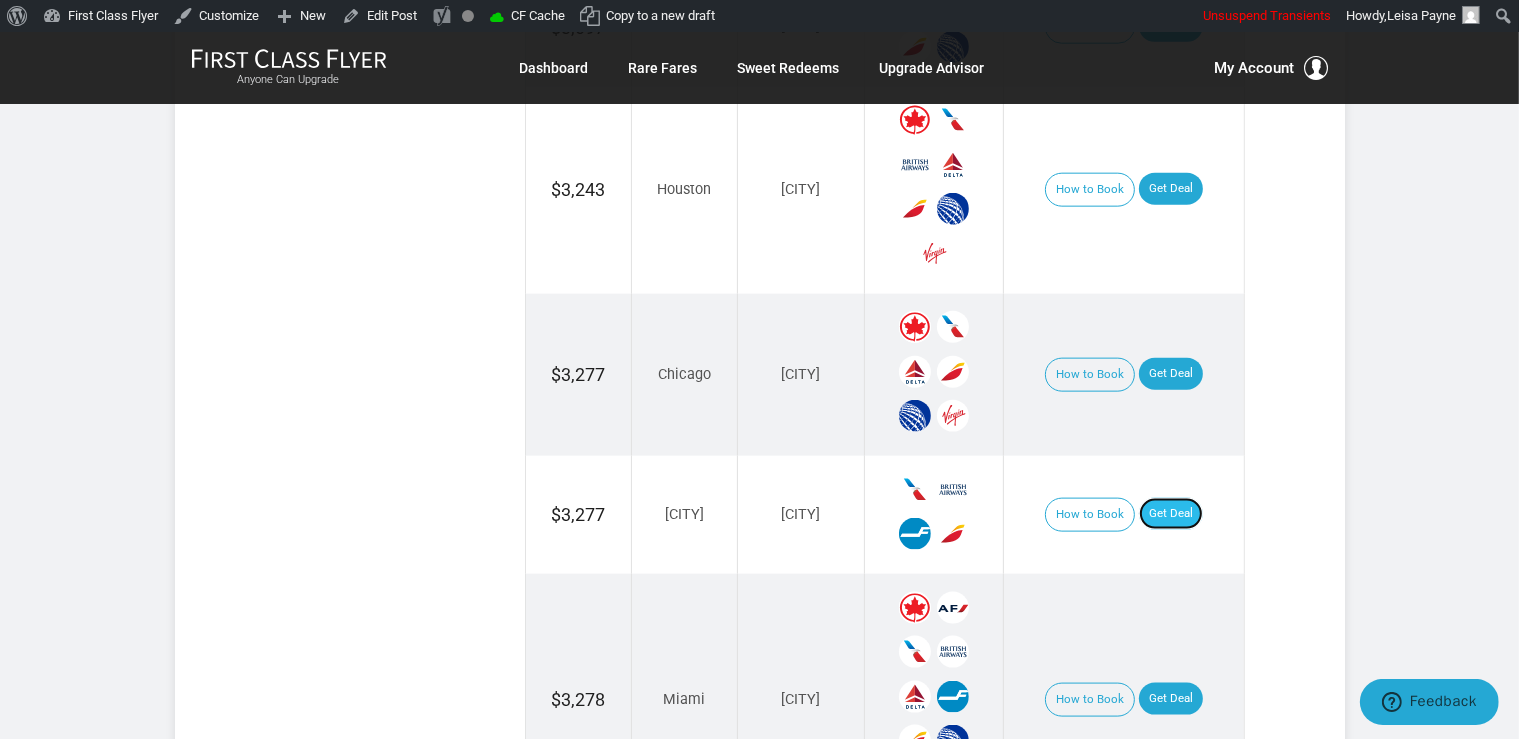 click on "Get Deal" at bounding box center [1171, 514] 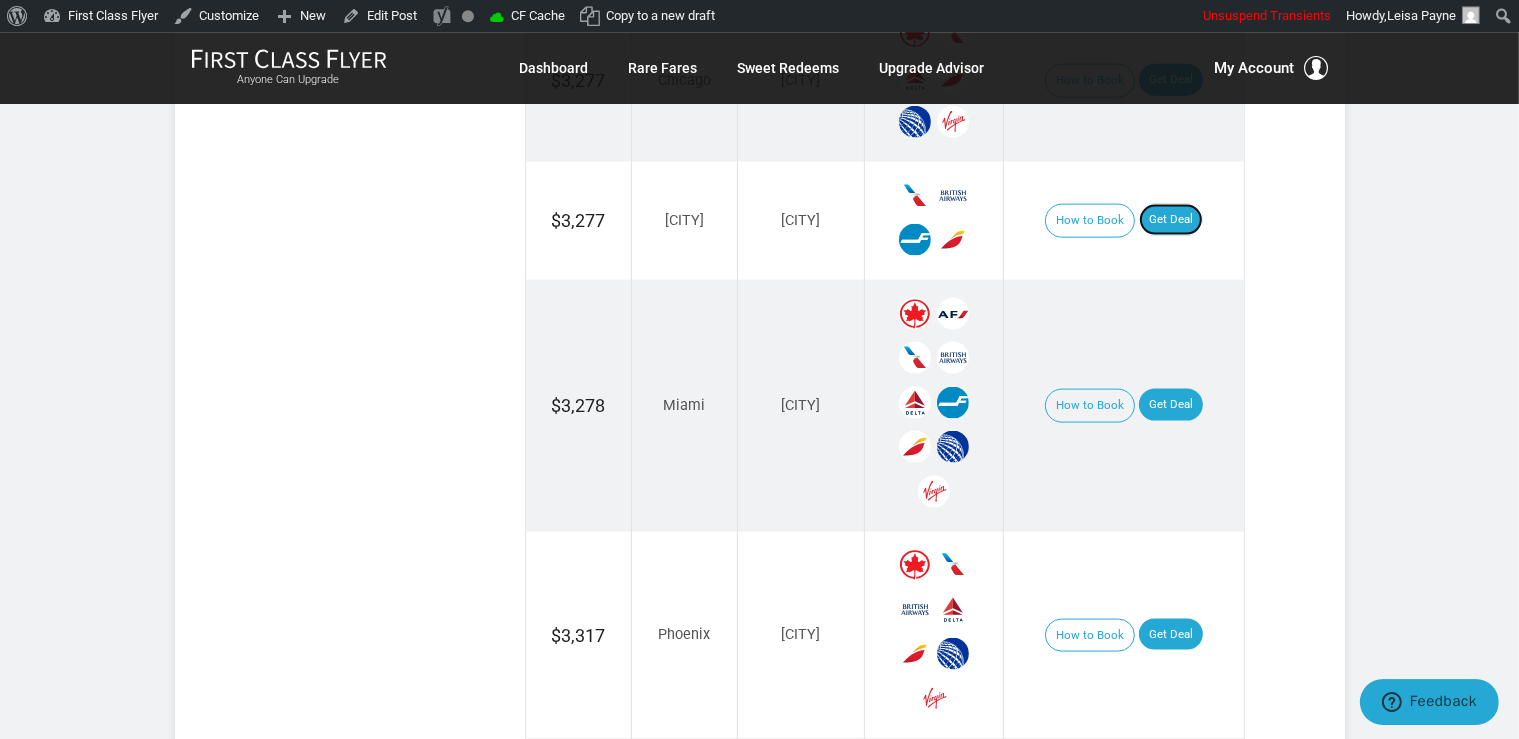 scroll, scrollTop: 2745, scrollLeft: 0, axis: vertical 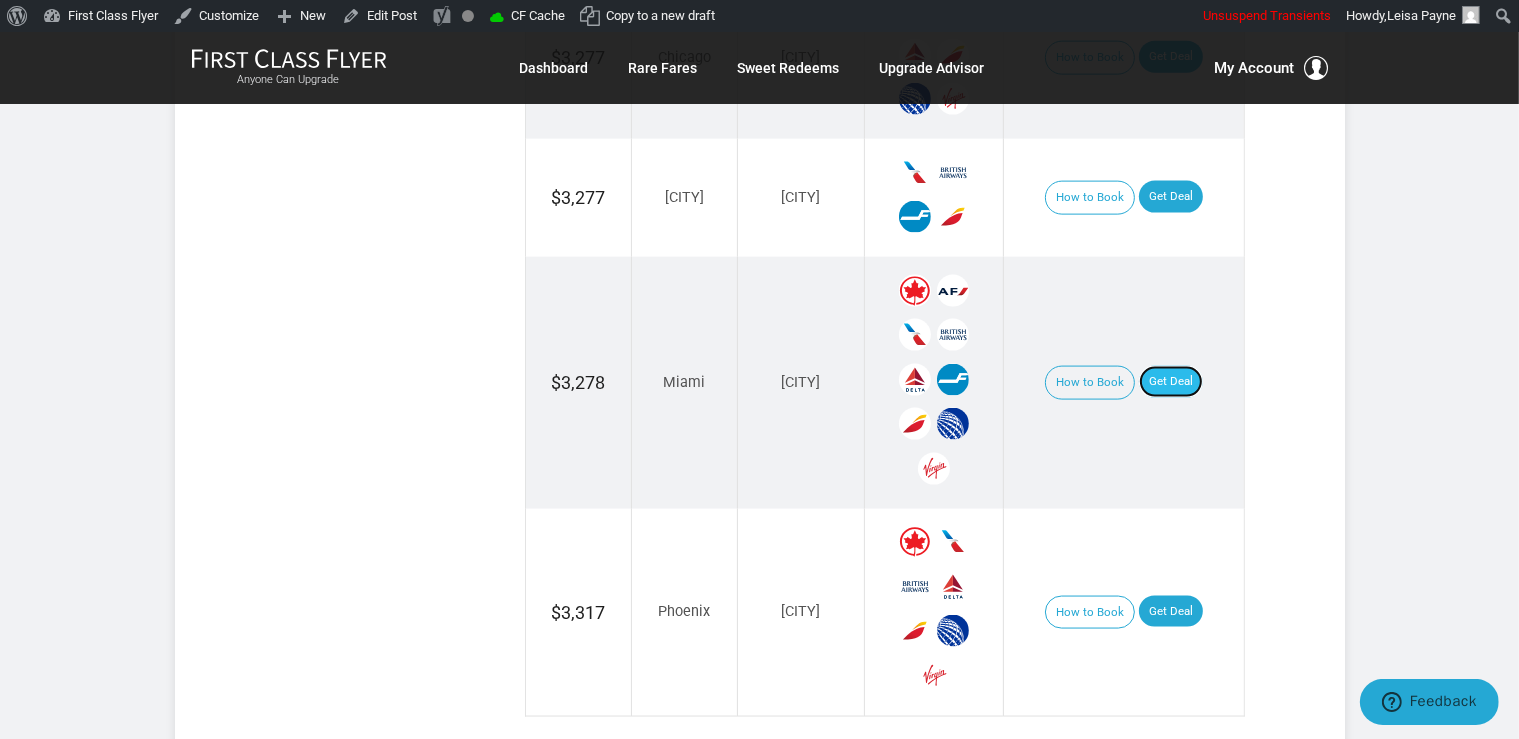 click on "Get Deal" at bounding box center (1171, 382) 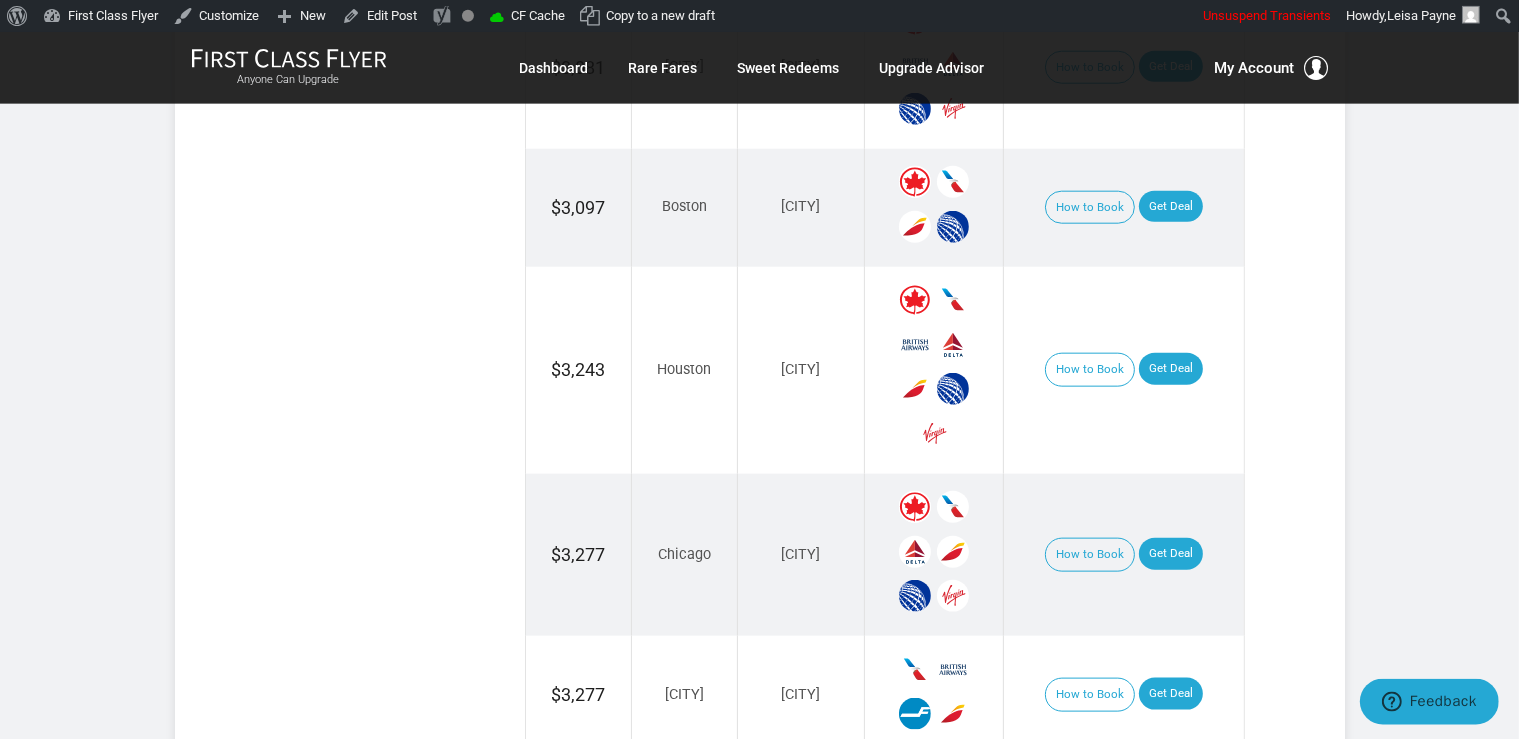 scroll, scrollTop: 2217, scrollLeft: 0, axis: vertical 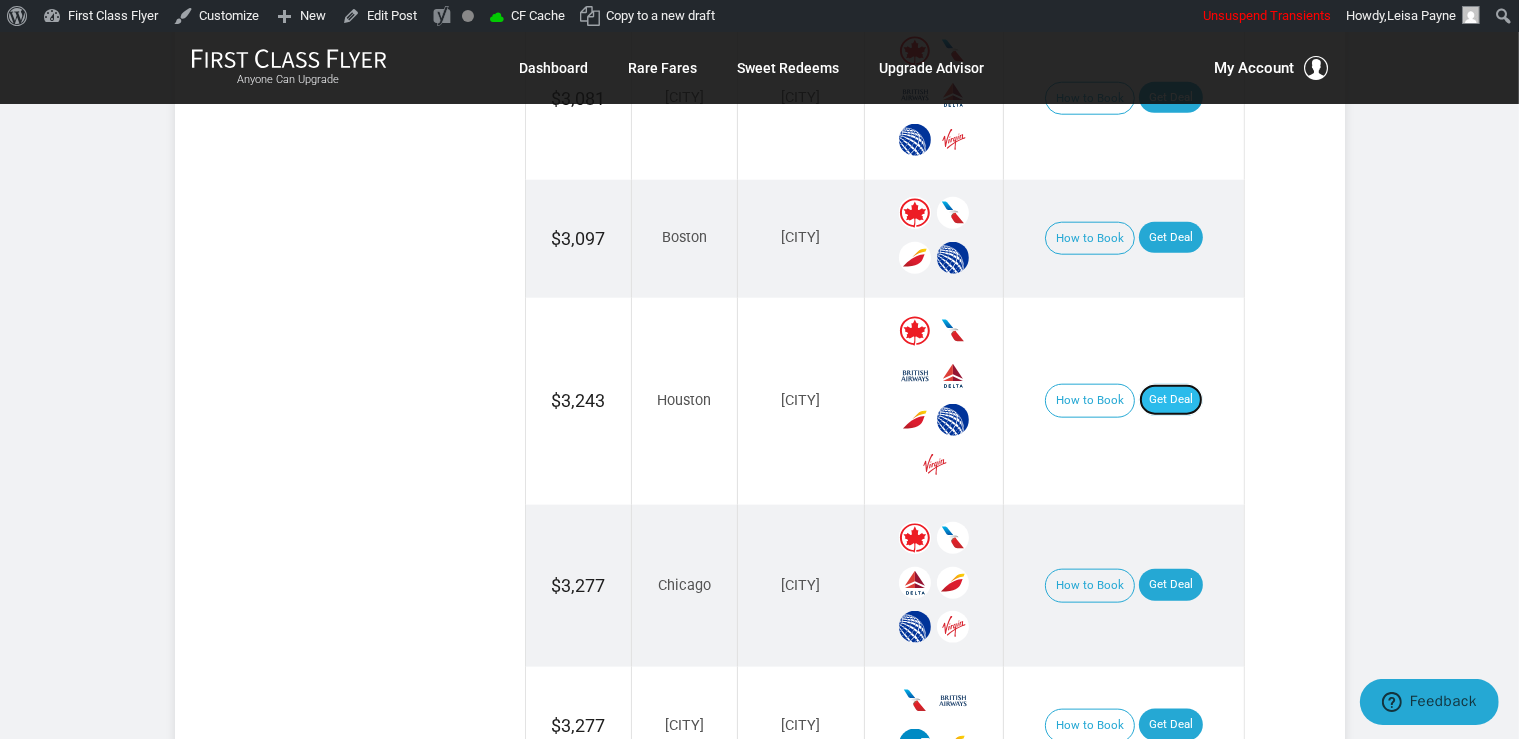 click on "Get Deal" at bounding box center (1171, 400) 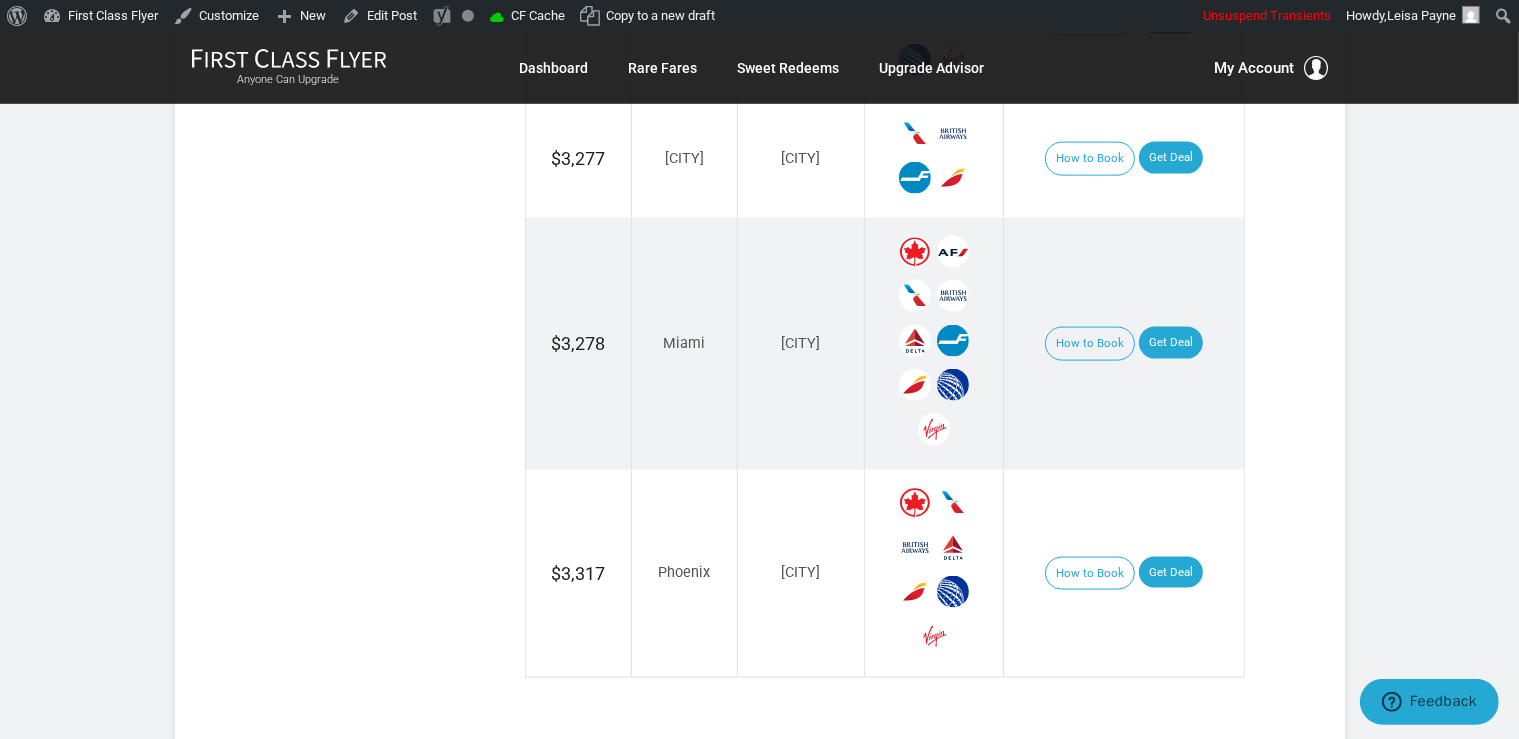 scroll, scrollTop: 2956, scrollLeft: 0, axis: vertical 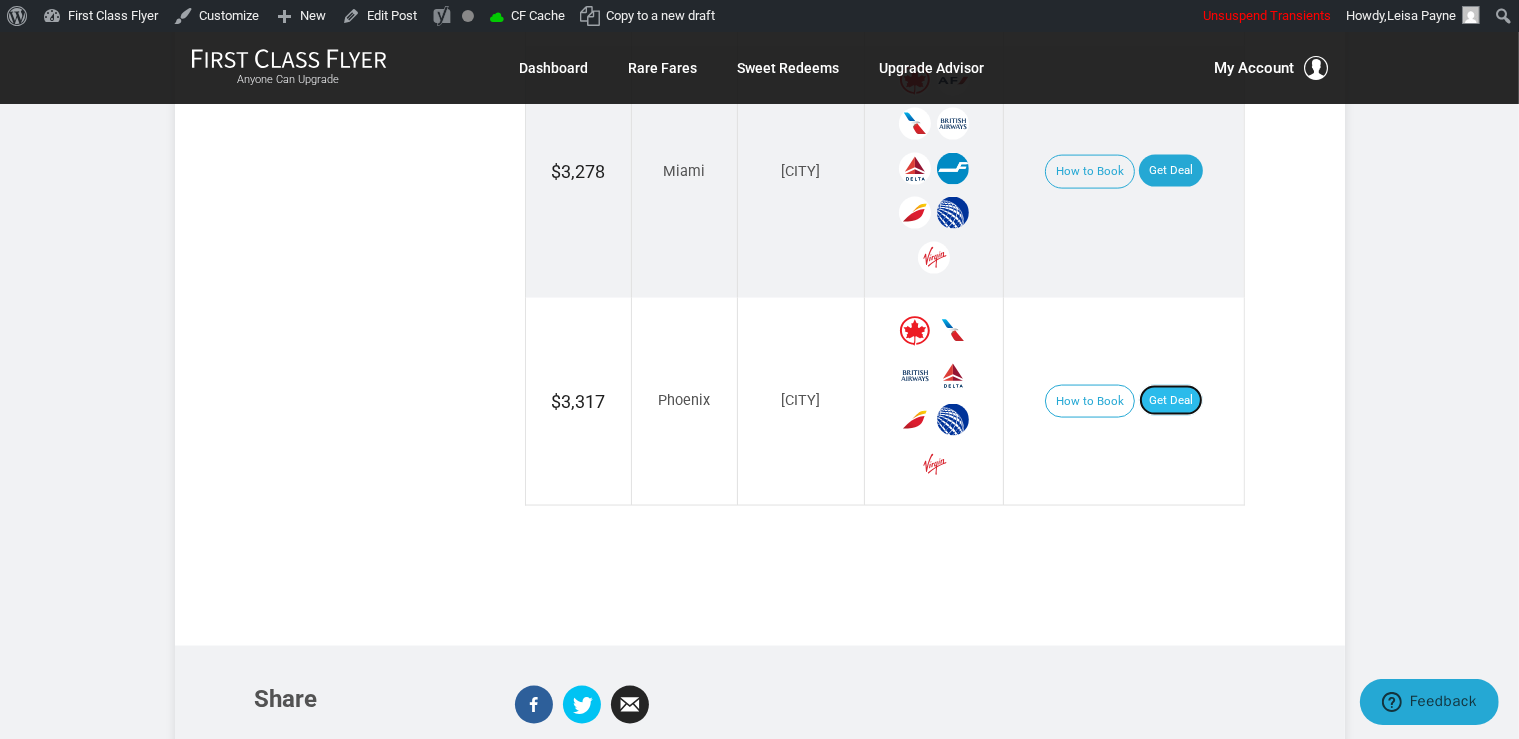 click on "Get Deal" at bounding box center [1171, 401] 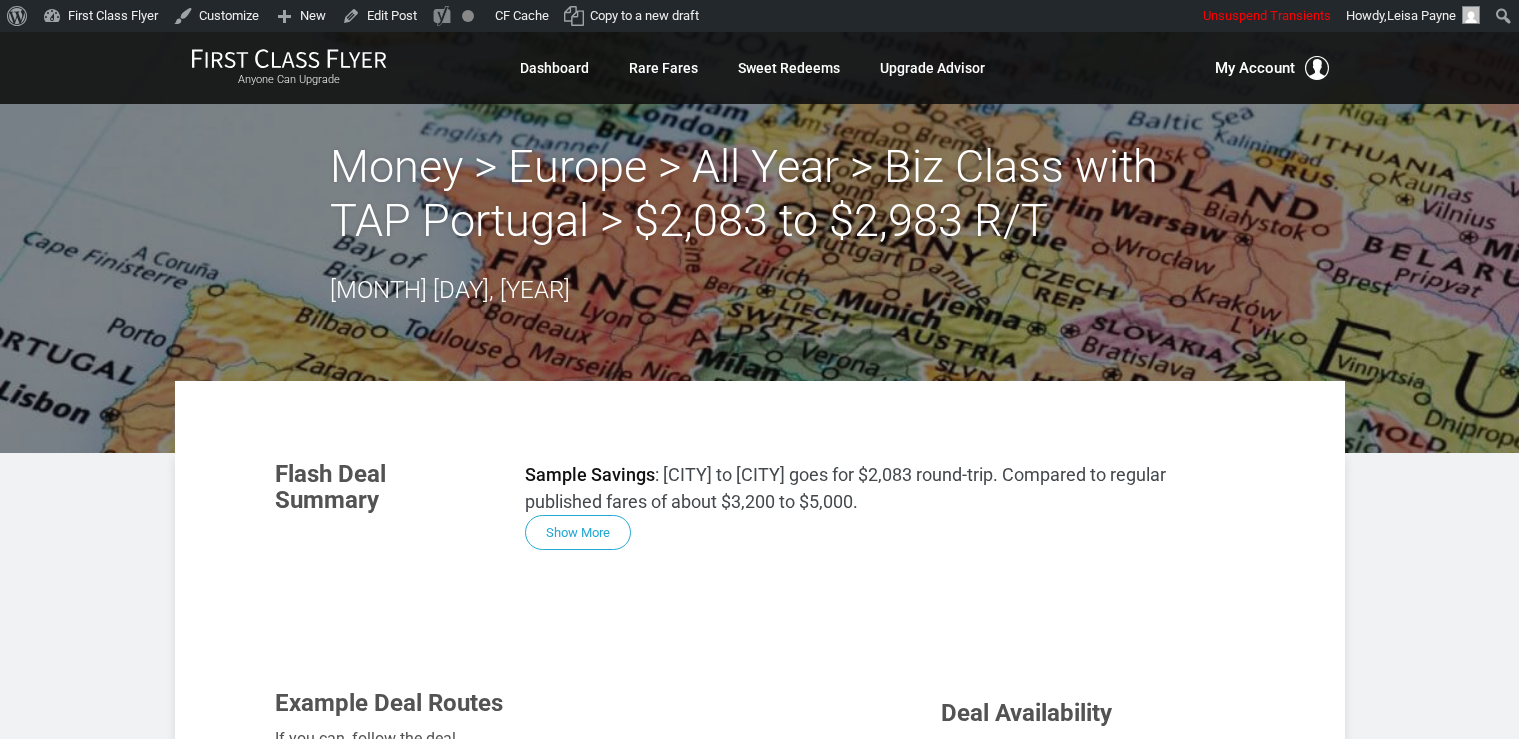scroll, scrollTop: 0, scrollLeft: 0, axis: both 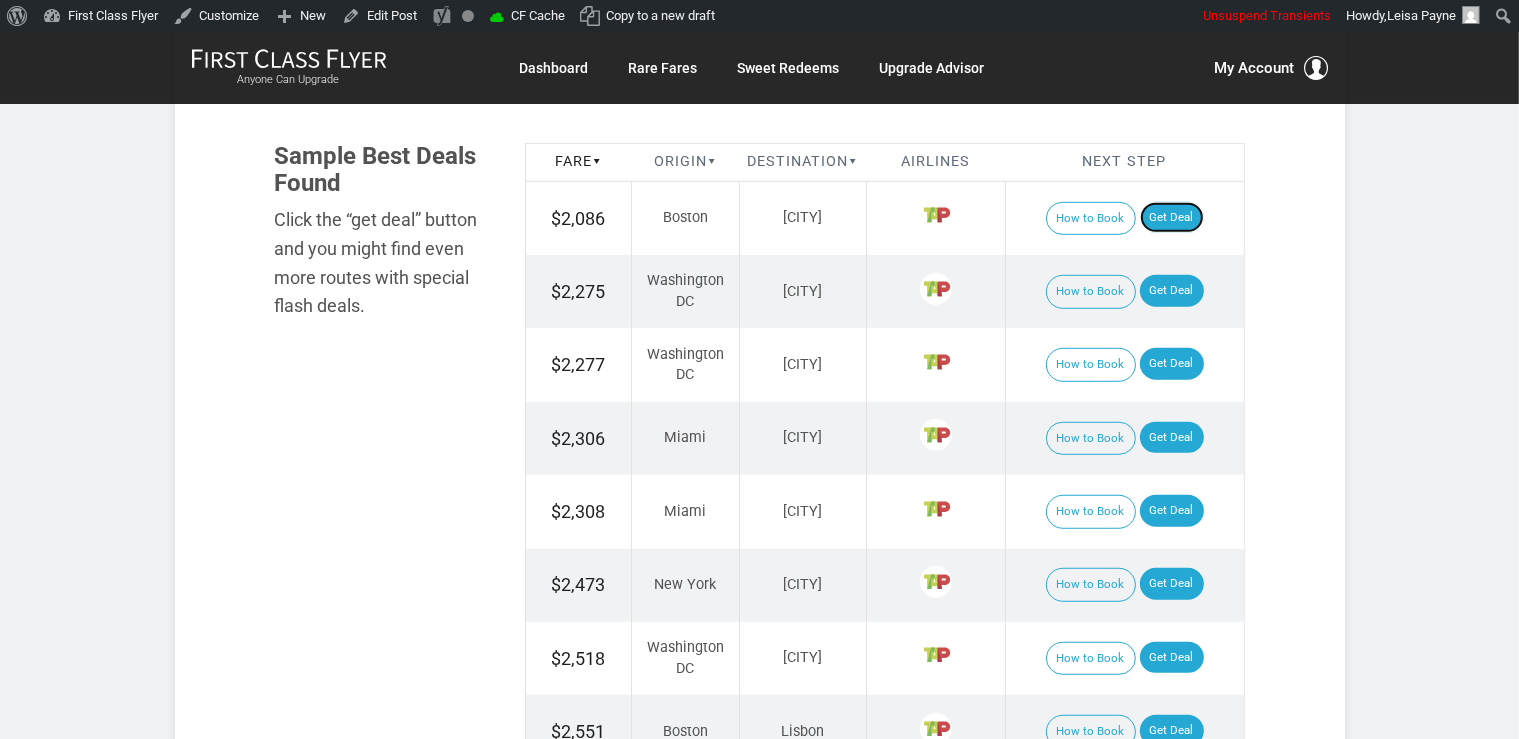 click on "Get Deal" at bounding box center [1172, 218] 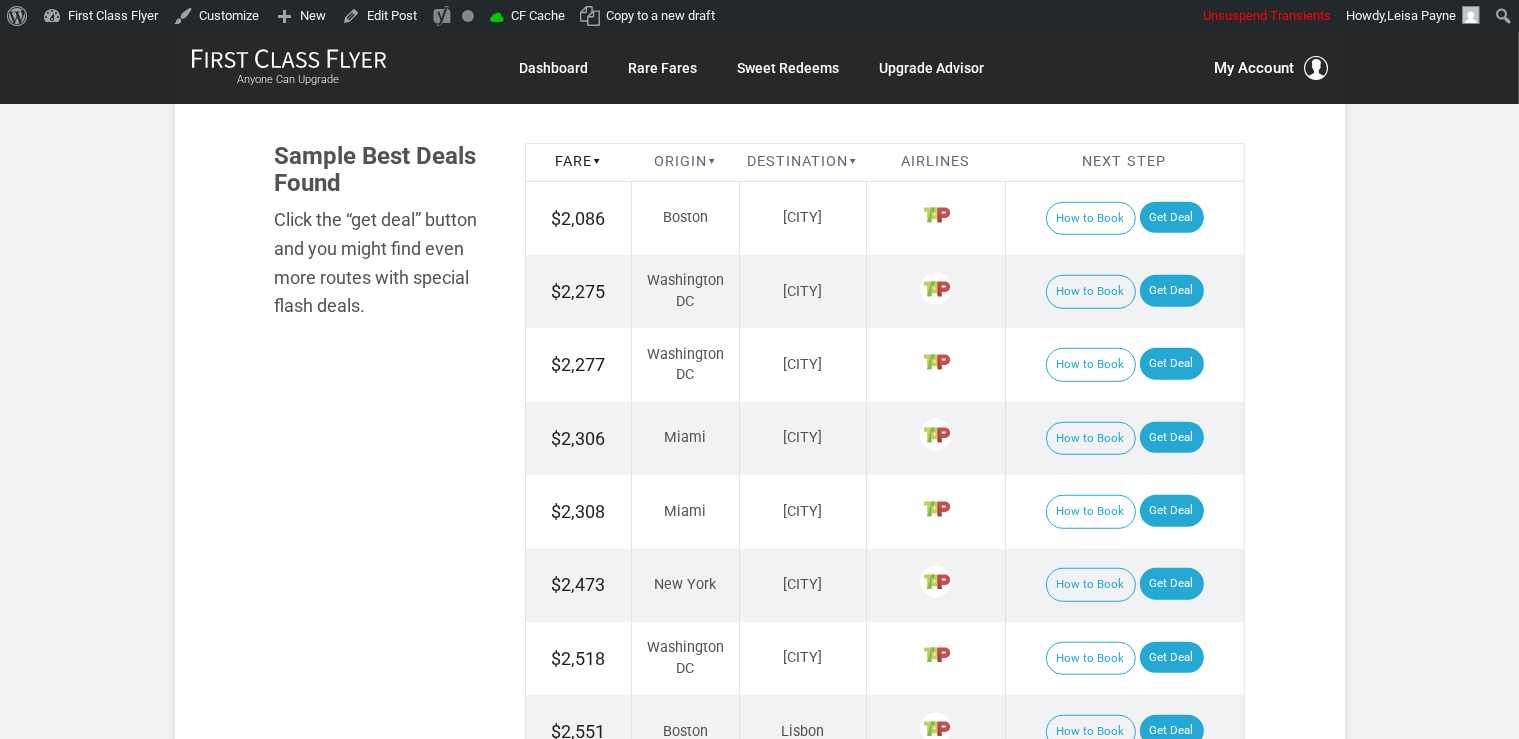 scroll, scrollTop: 0, scrollLeft: 0, axis: both 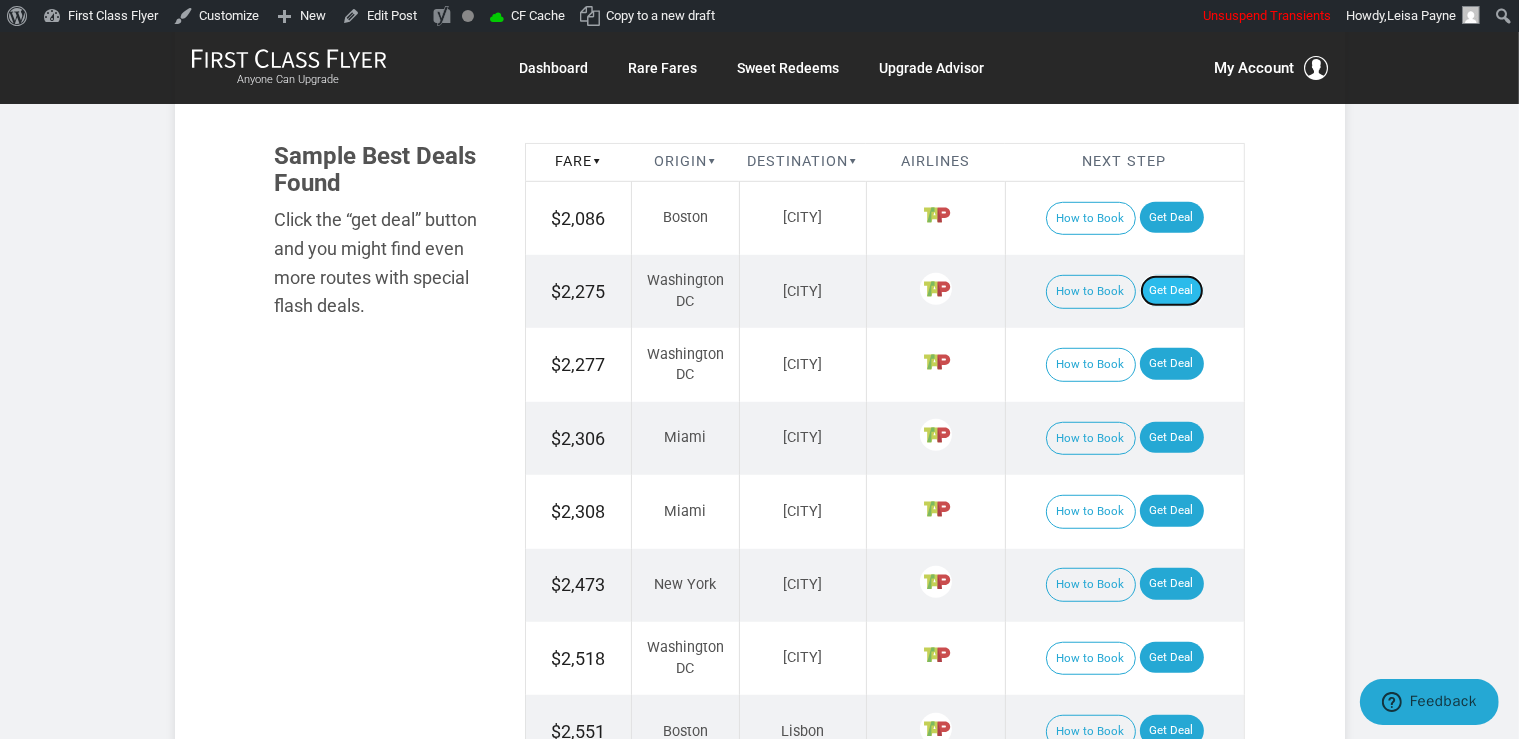 click on "Get Deal" at bounding box center [1172, 291] 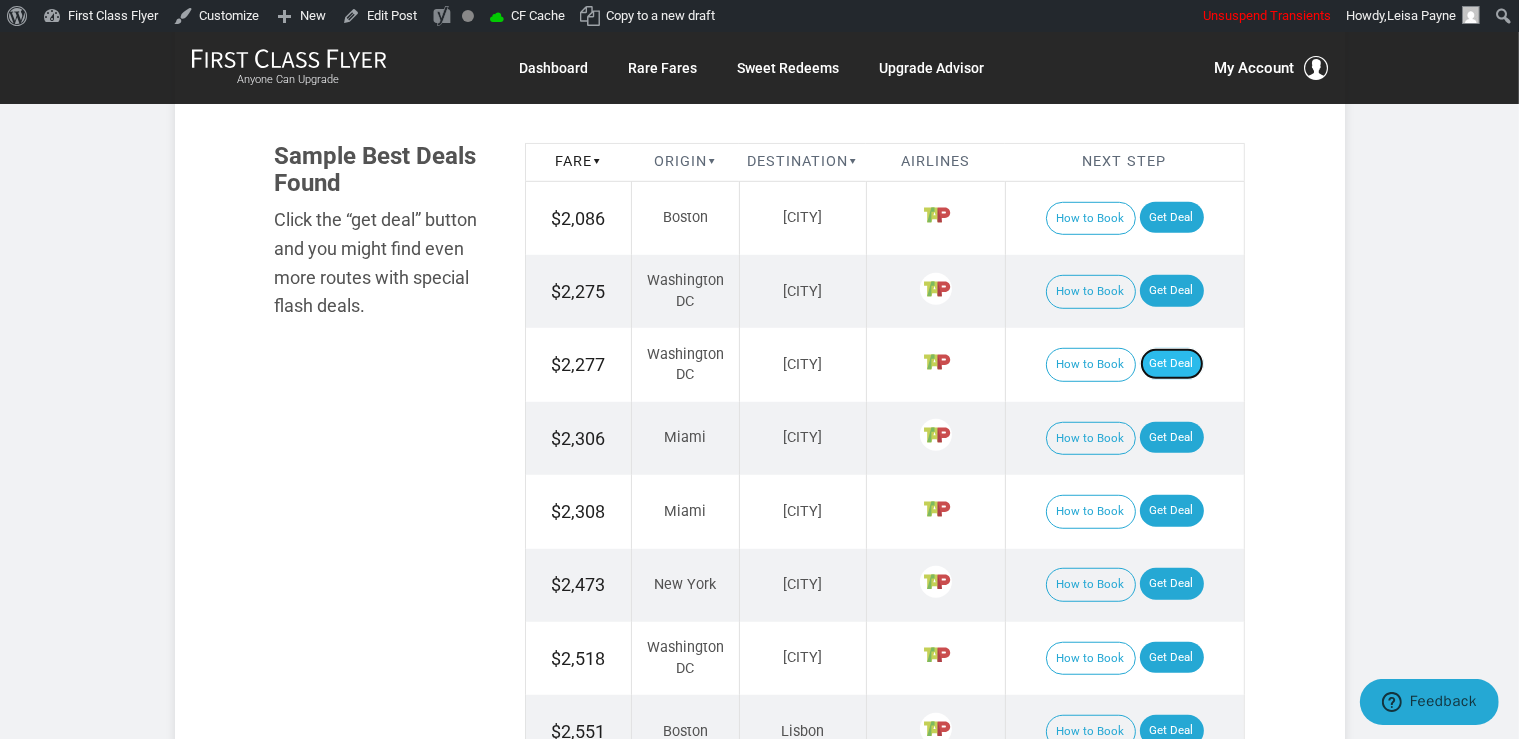 click on "Get Deal" at bounding box center [1172, 364] 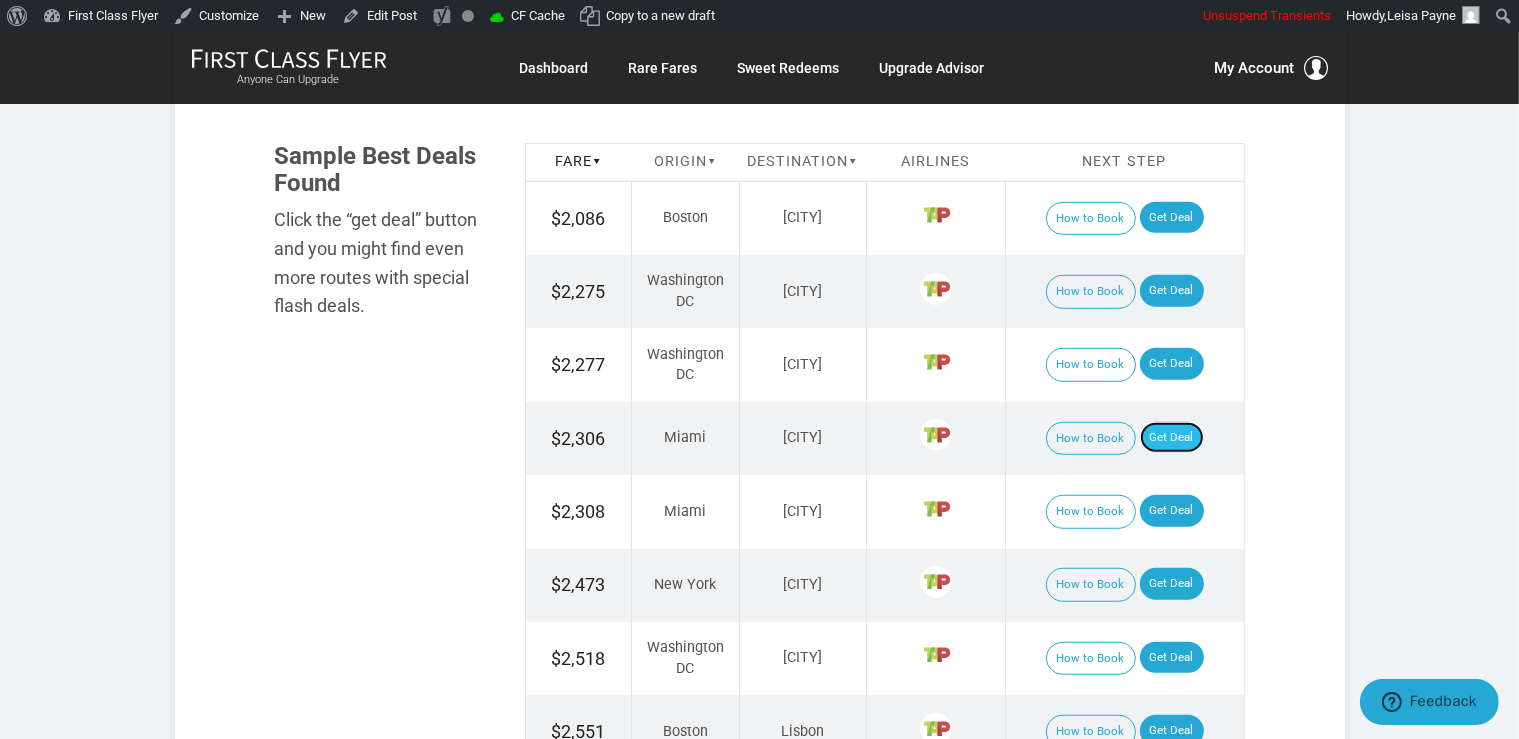 click on "Get Deal" at bounding box center (1172, 438) 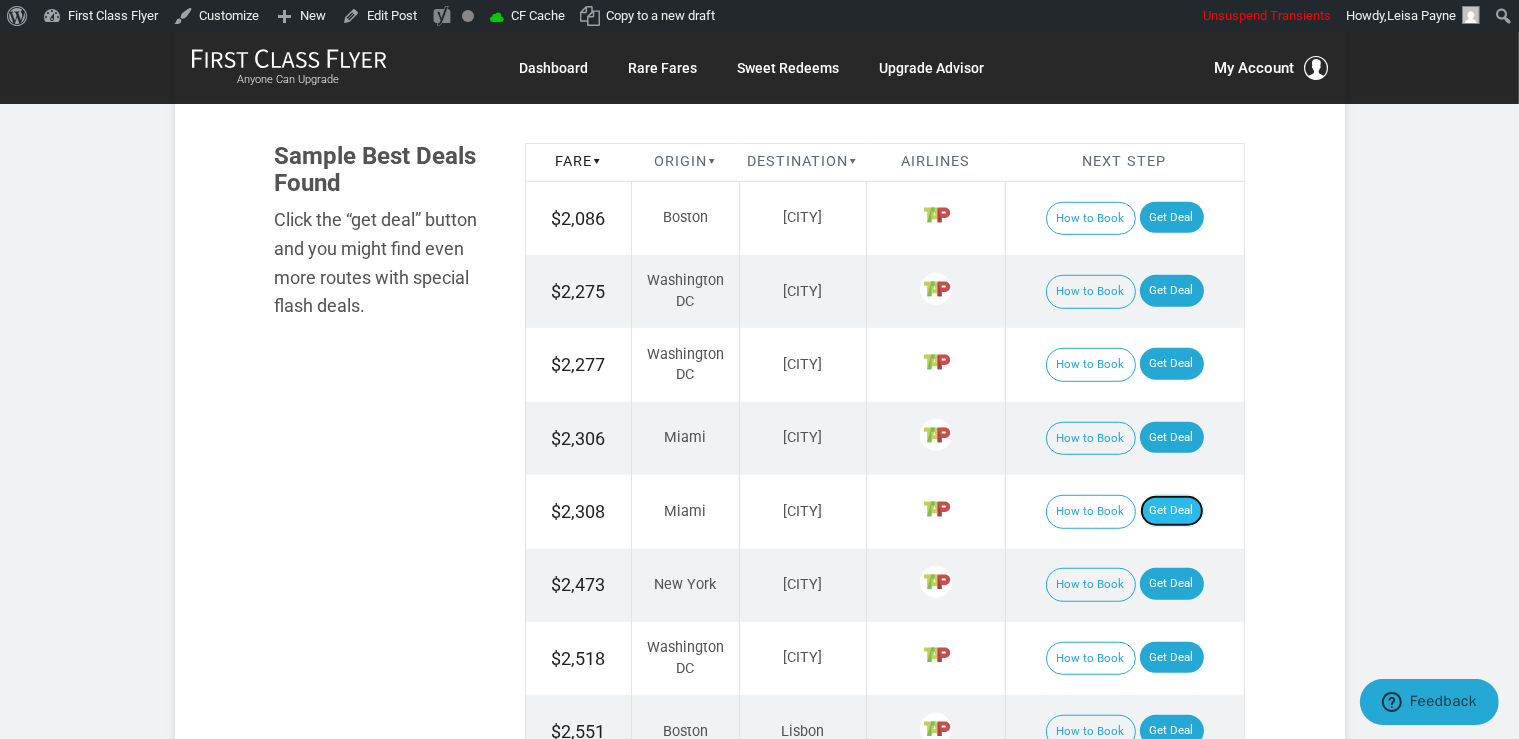 click on "Get Deal" at bounding box center (1172, 511) 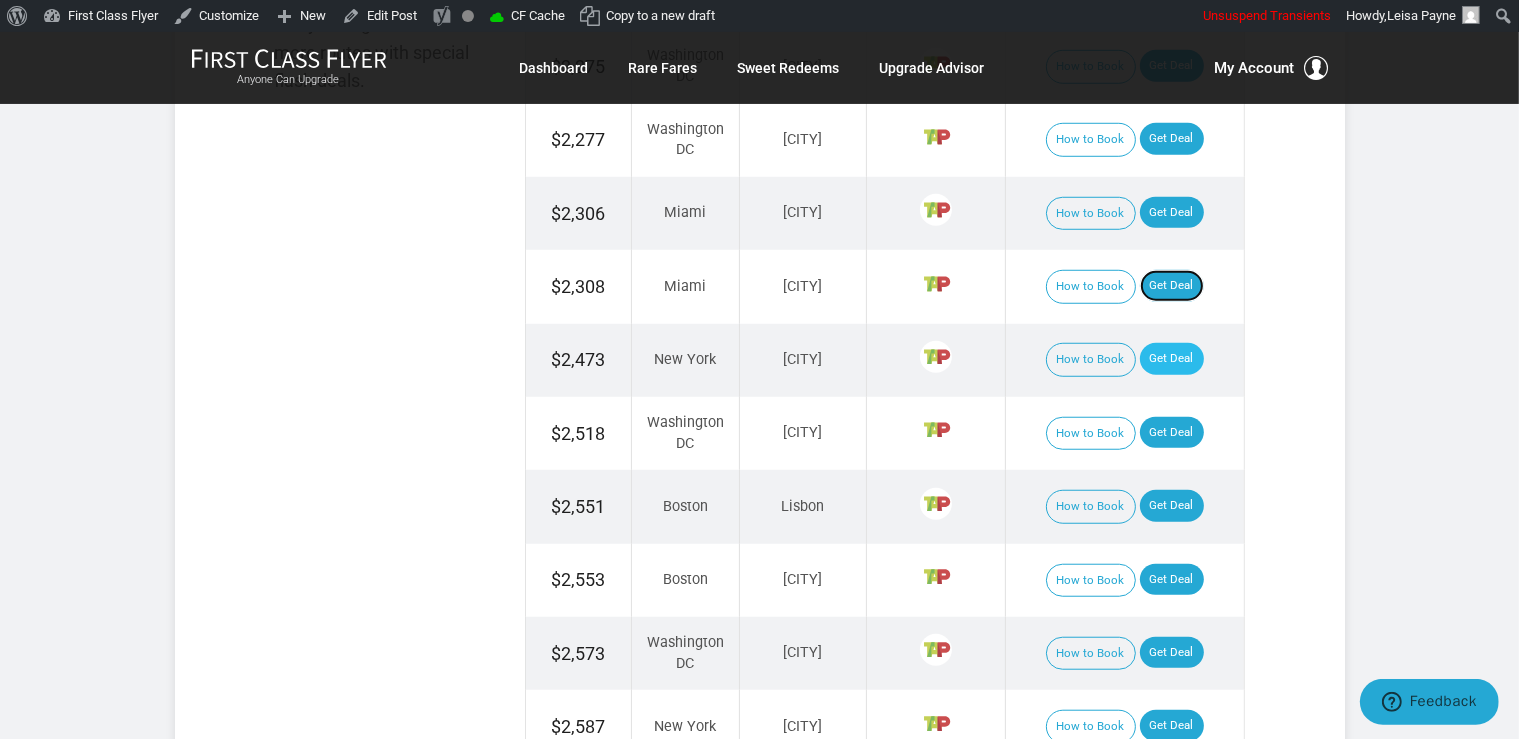 scroll, scrollTop: 1584, scrollLeft: 0, axis: vertical 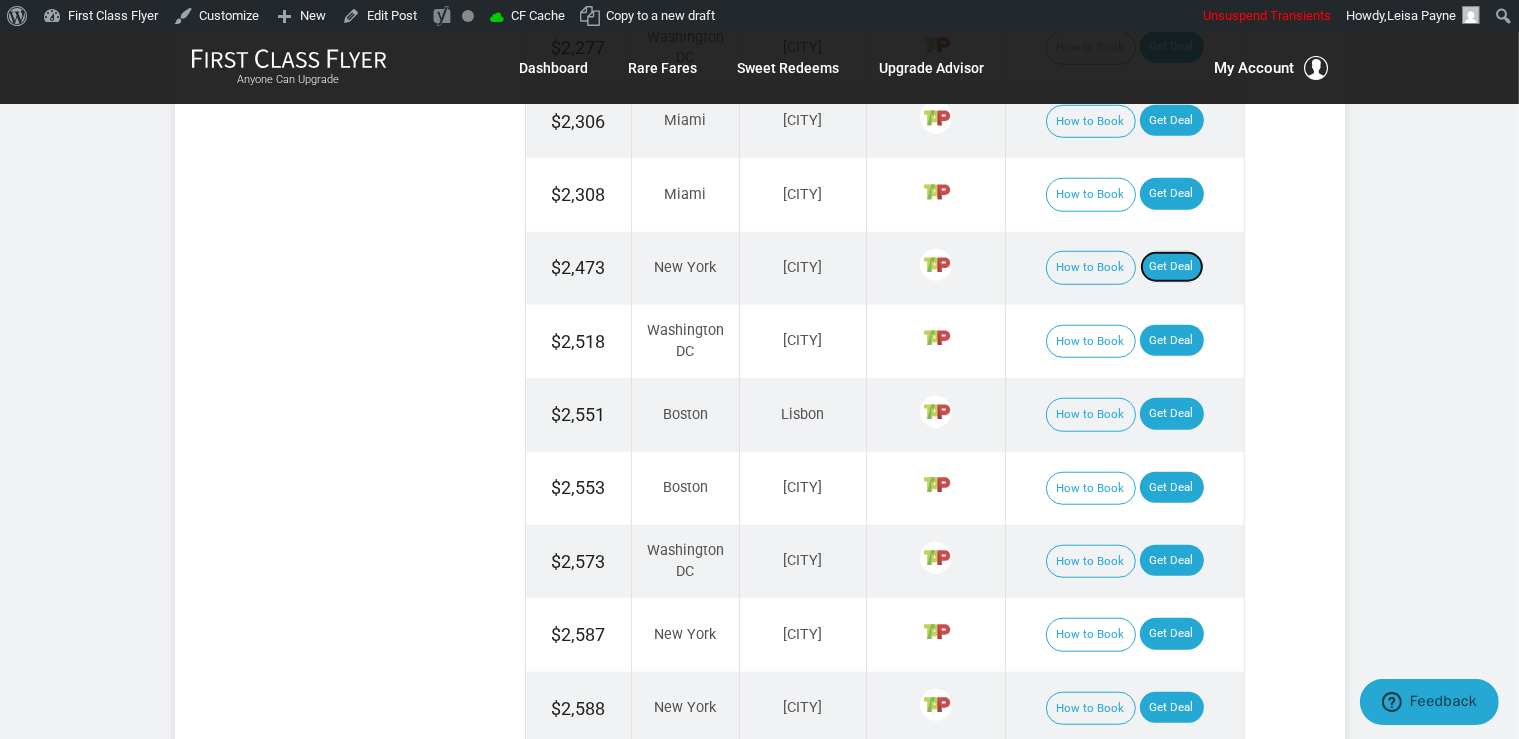 click on "Get Deal" at bounding box center (1172, 267) 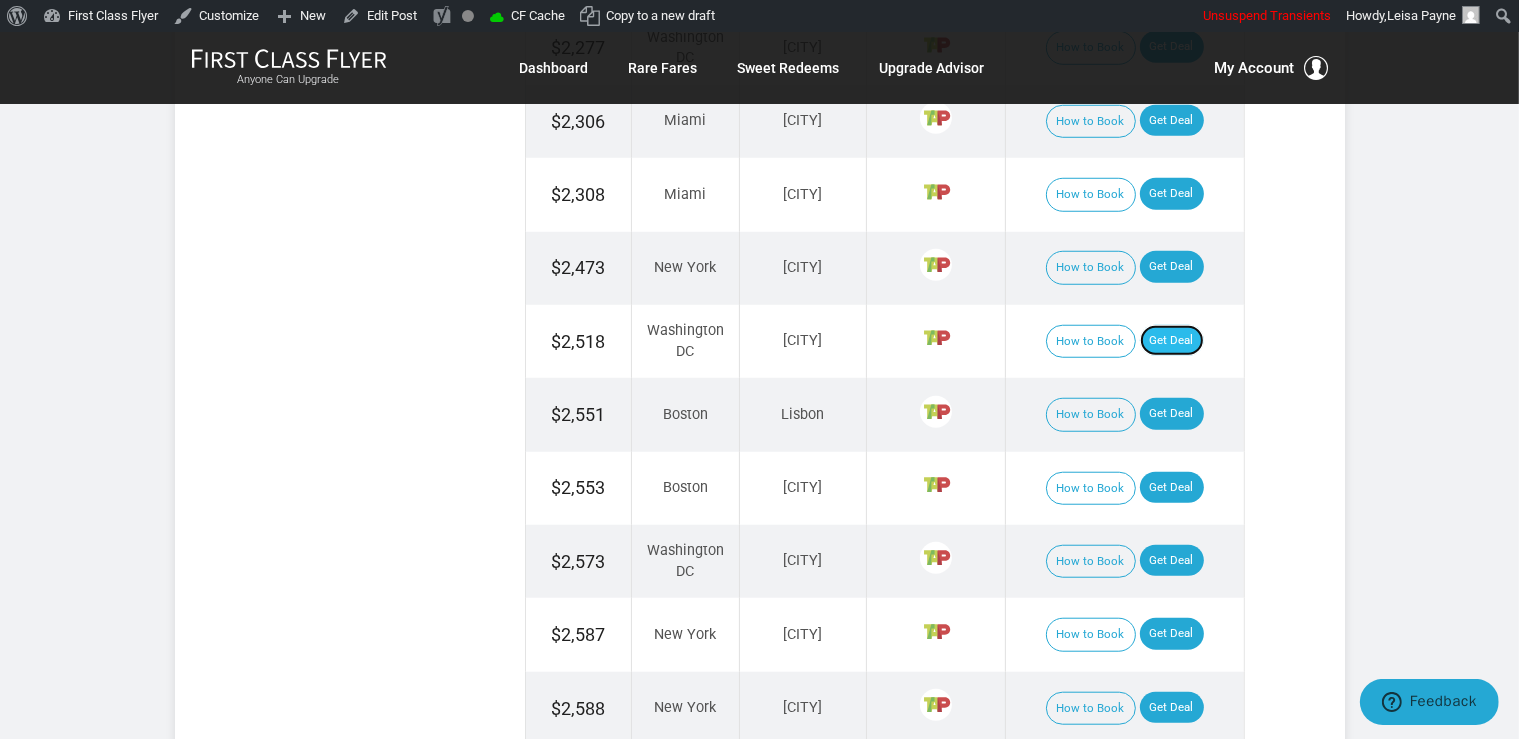 click on "Get Deal" at bounding box center [1172, 341] 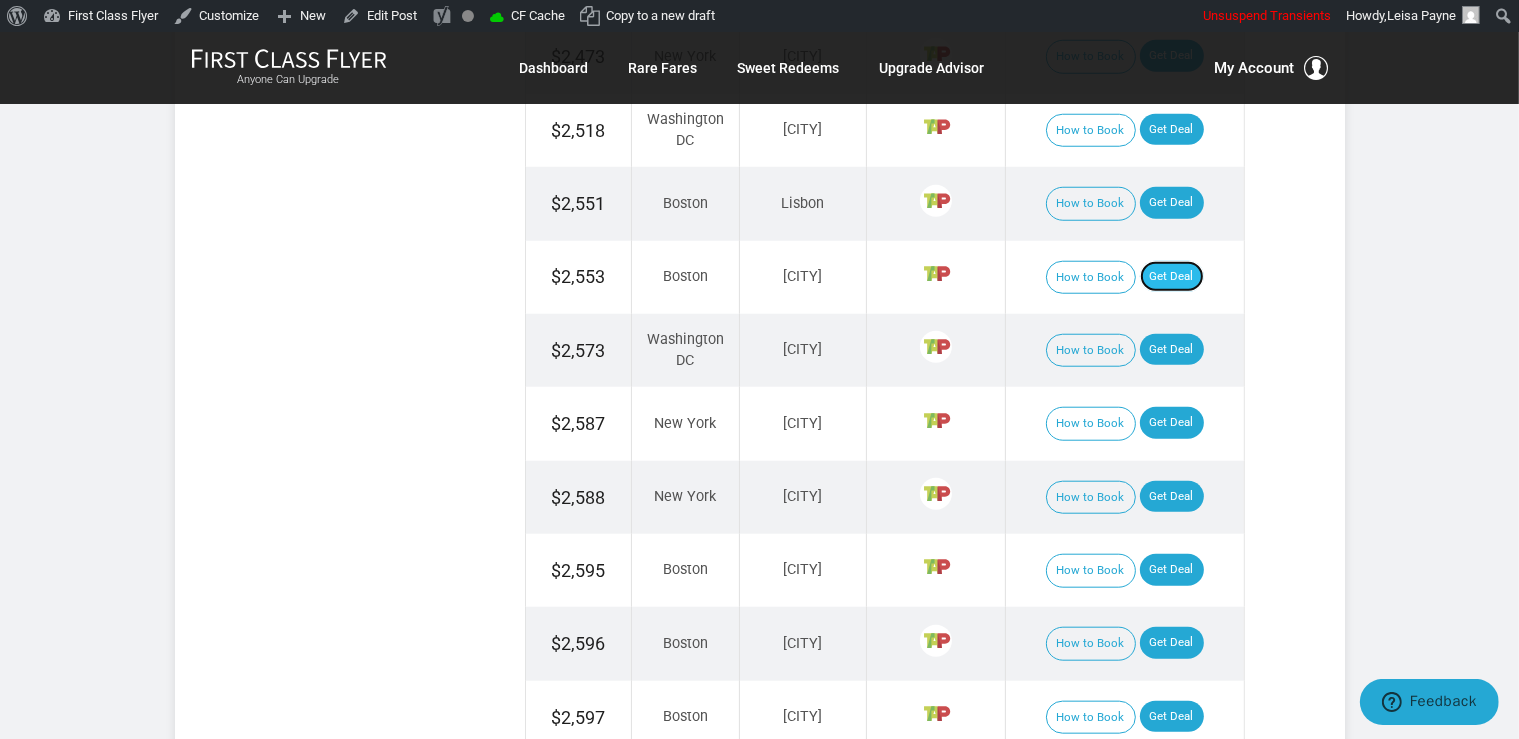 click on "Get Deal" at bounding box center [1172, 277] 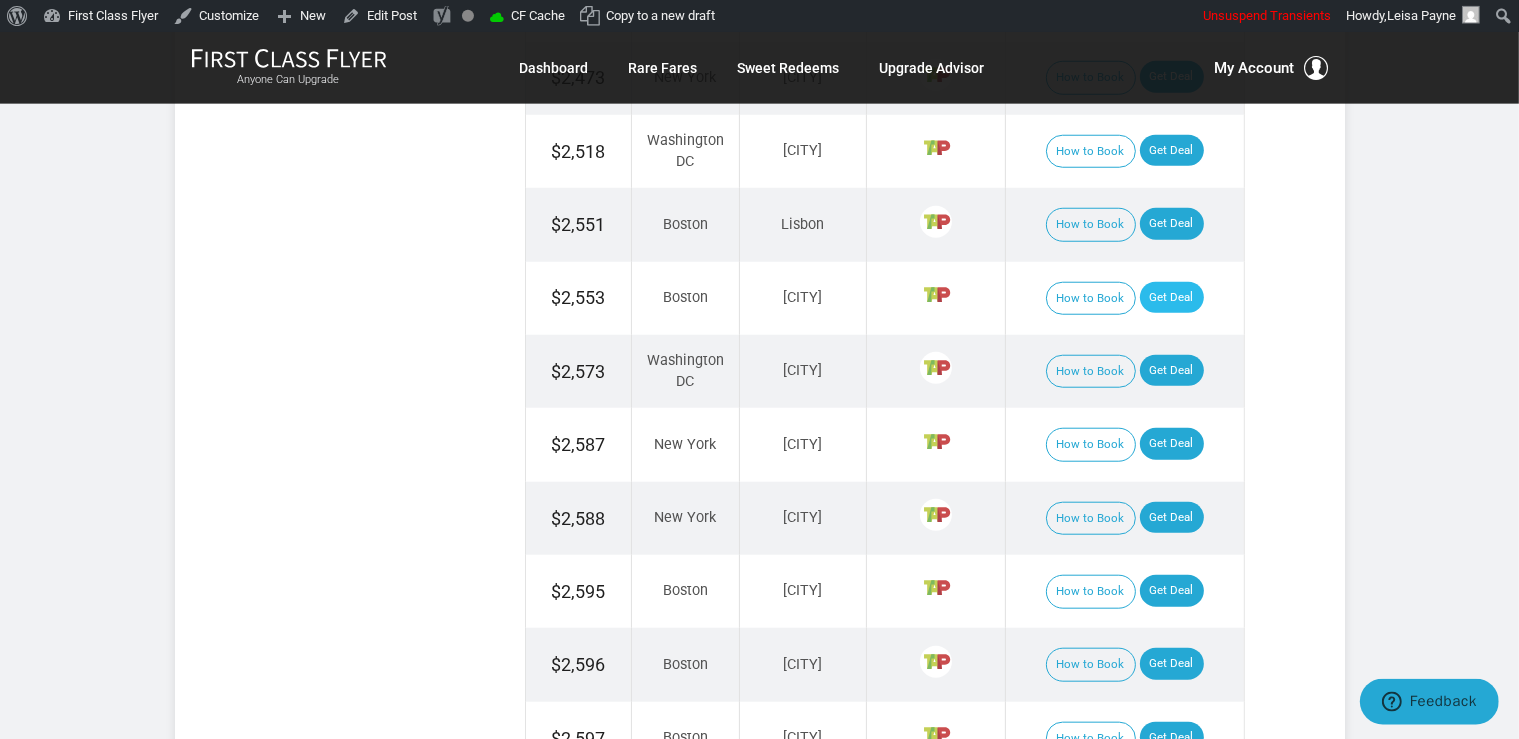 scroll, scrollTop: 1763, scrollLeft: 0, axis: vertical 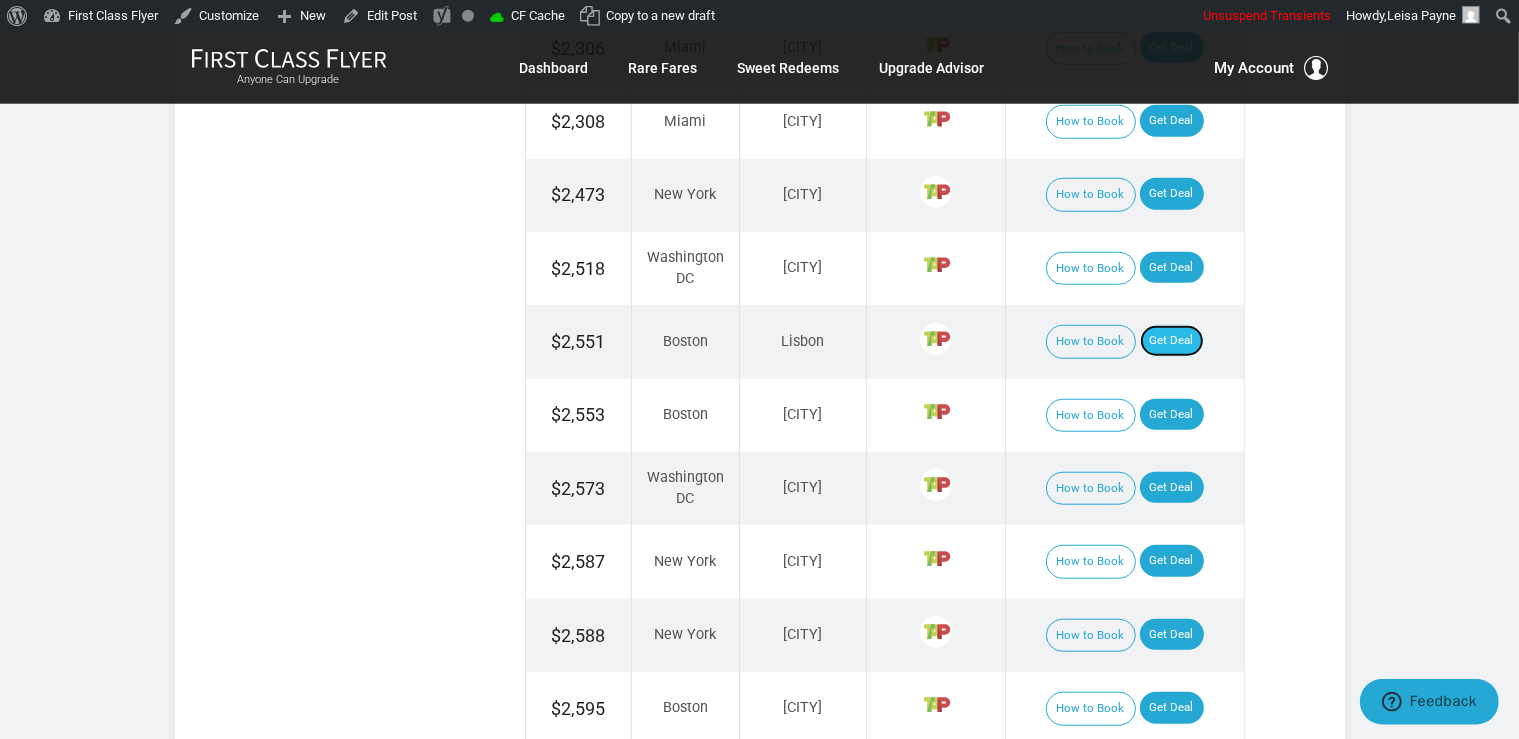 click on "Get Deal" at bounding box center (1172, 341) 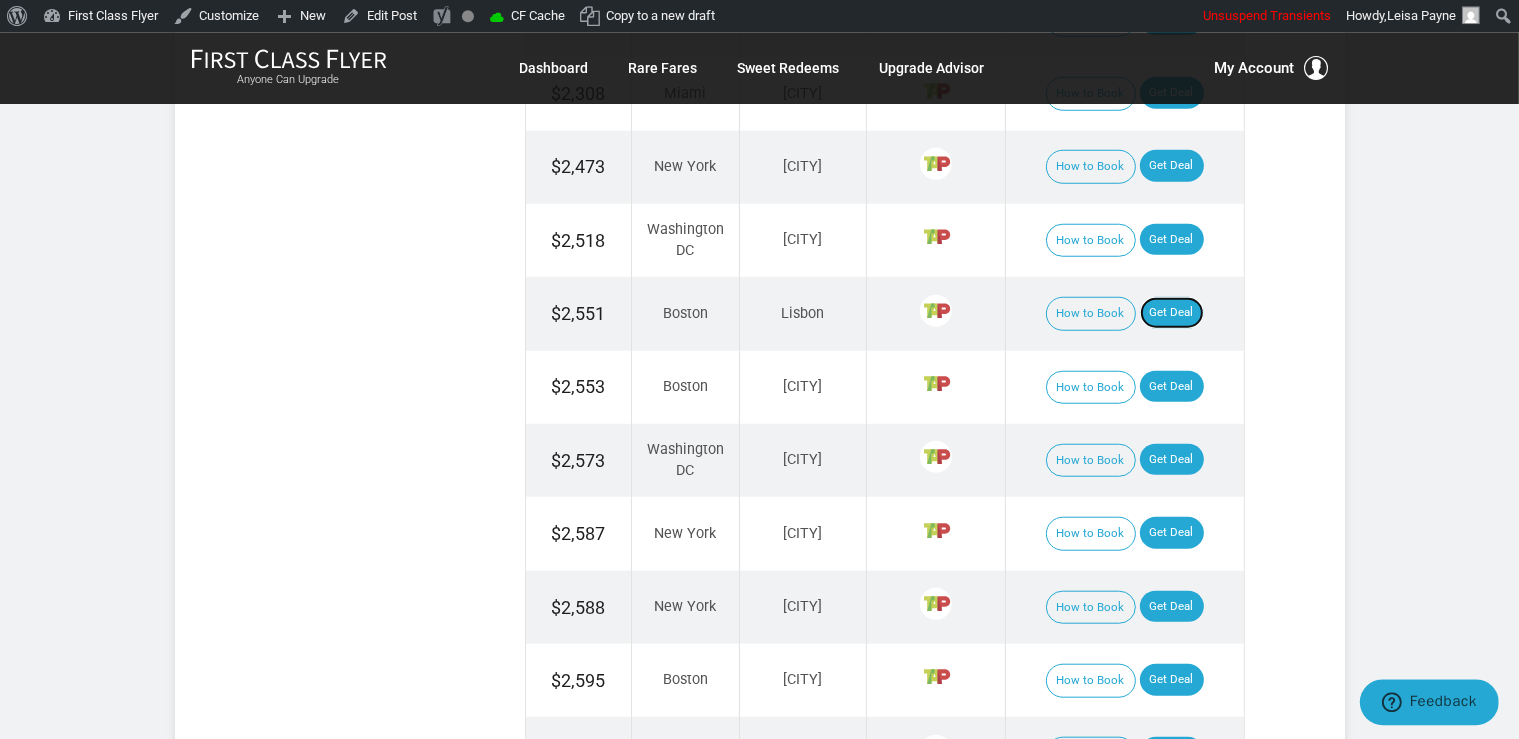 scroll, scrollTop: 1763, scrollLeft: 0, axis: vertical 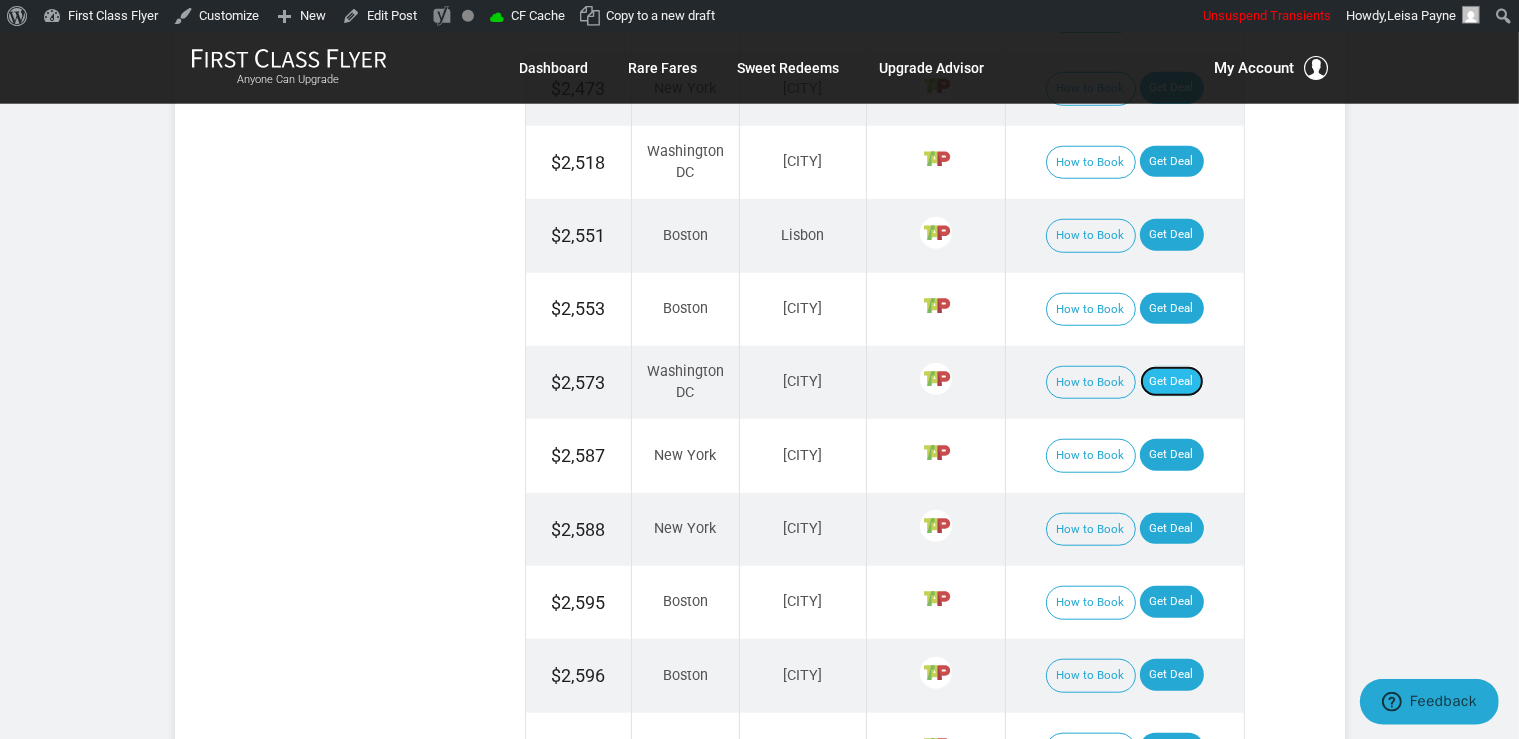 click on "Get Deal" at bounding box center (1172, 382) 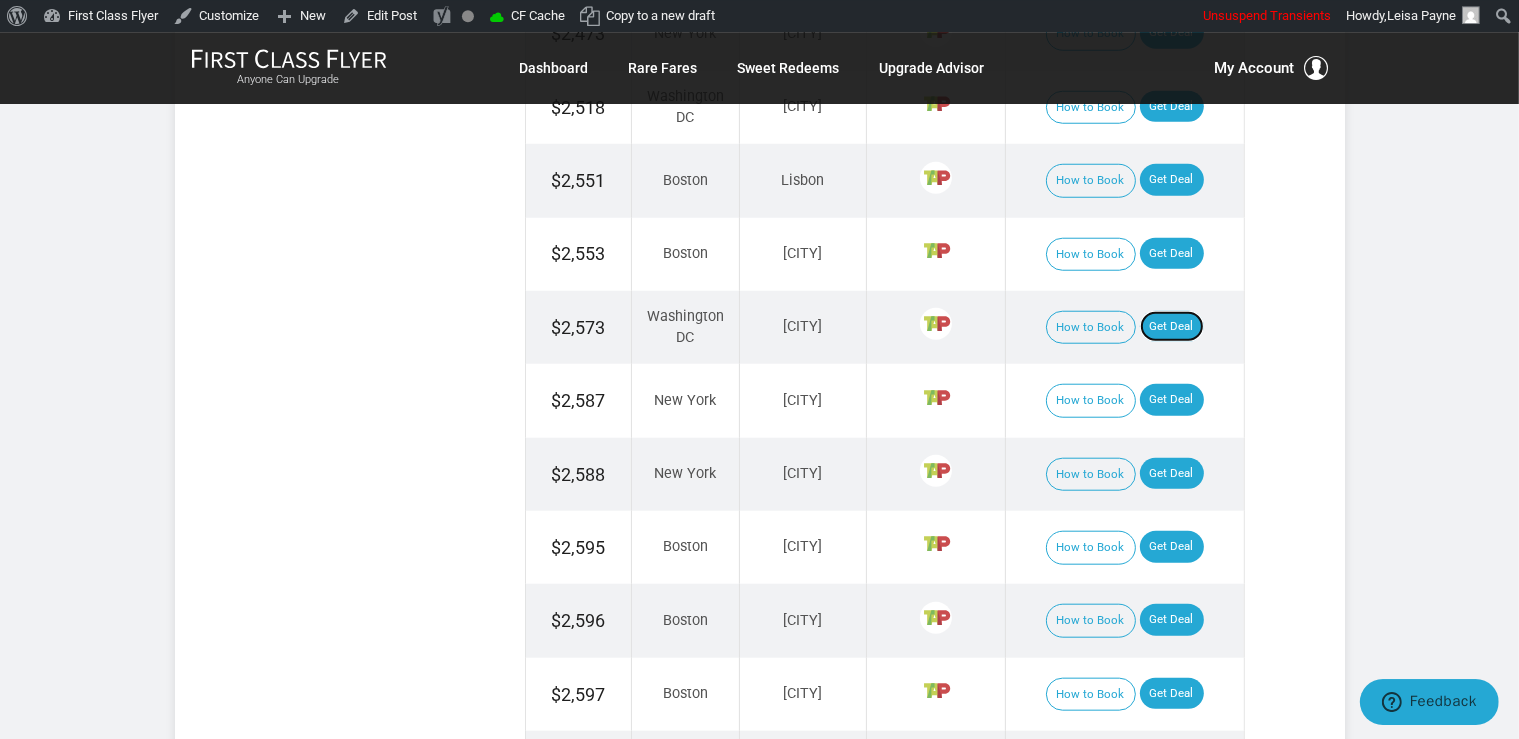 scroll, scrollTop: 1868, scrollLeft: 0, axis: vertical 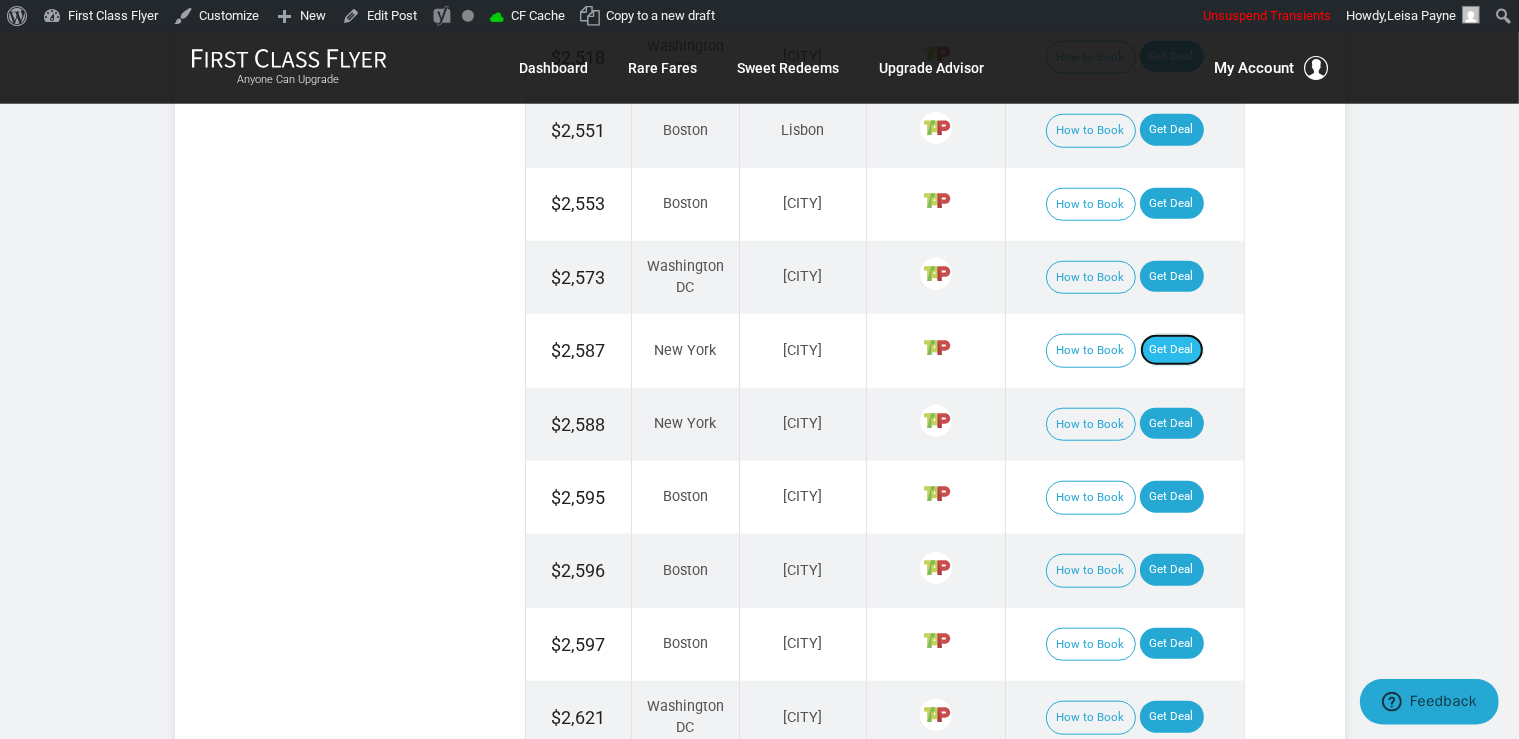 click on "Get Deal" at bounding box center (1172, 350) 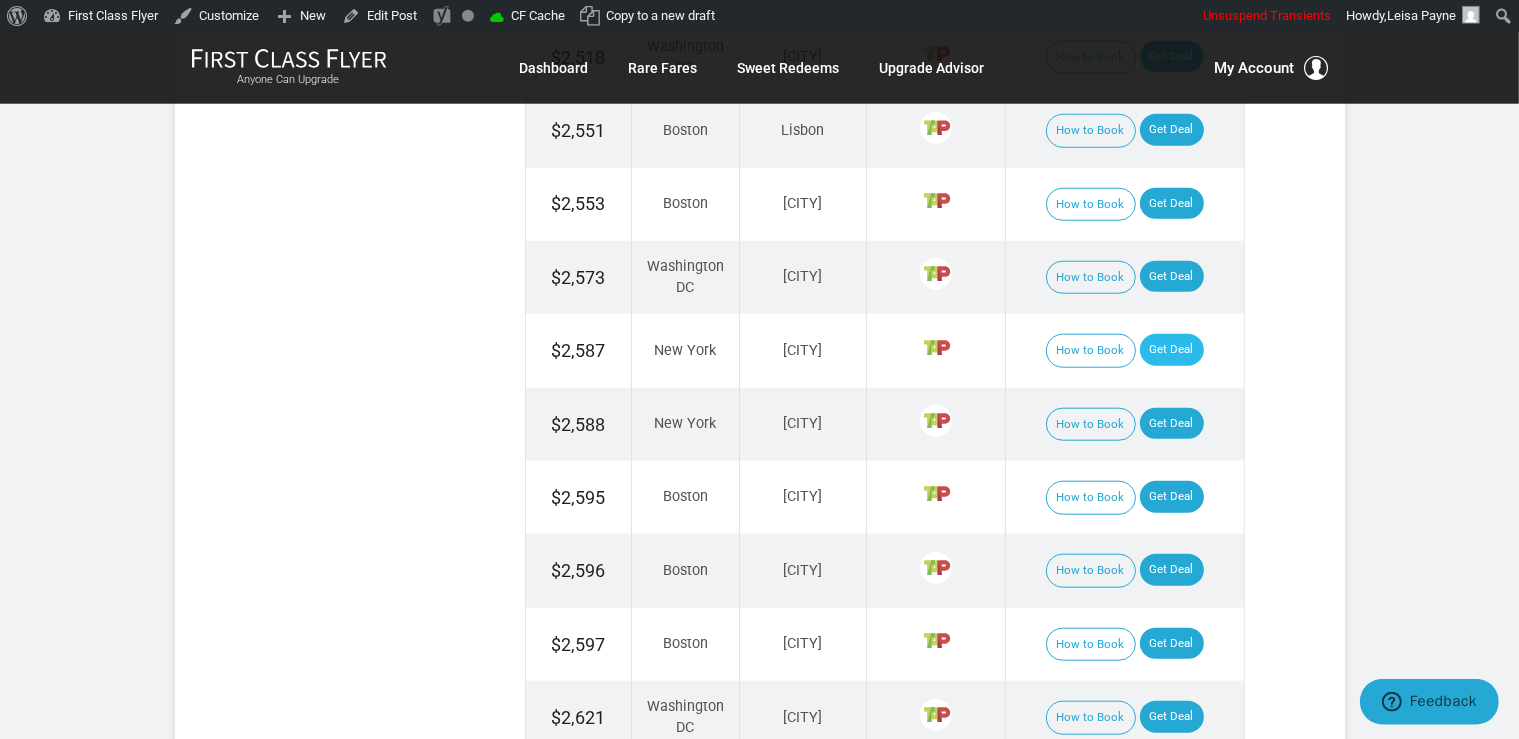 click on "How to Book   Get Deal" at bounding box center (1124, 350) 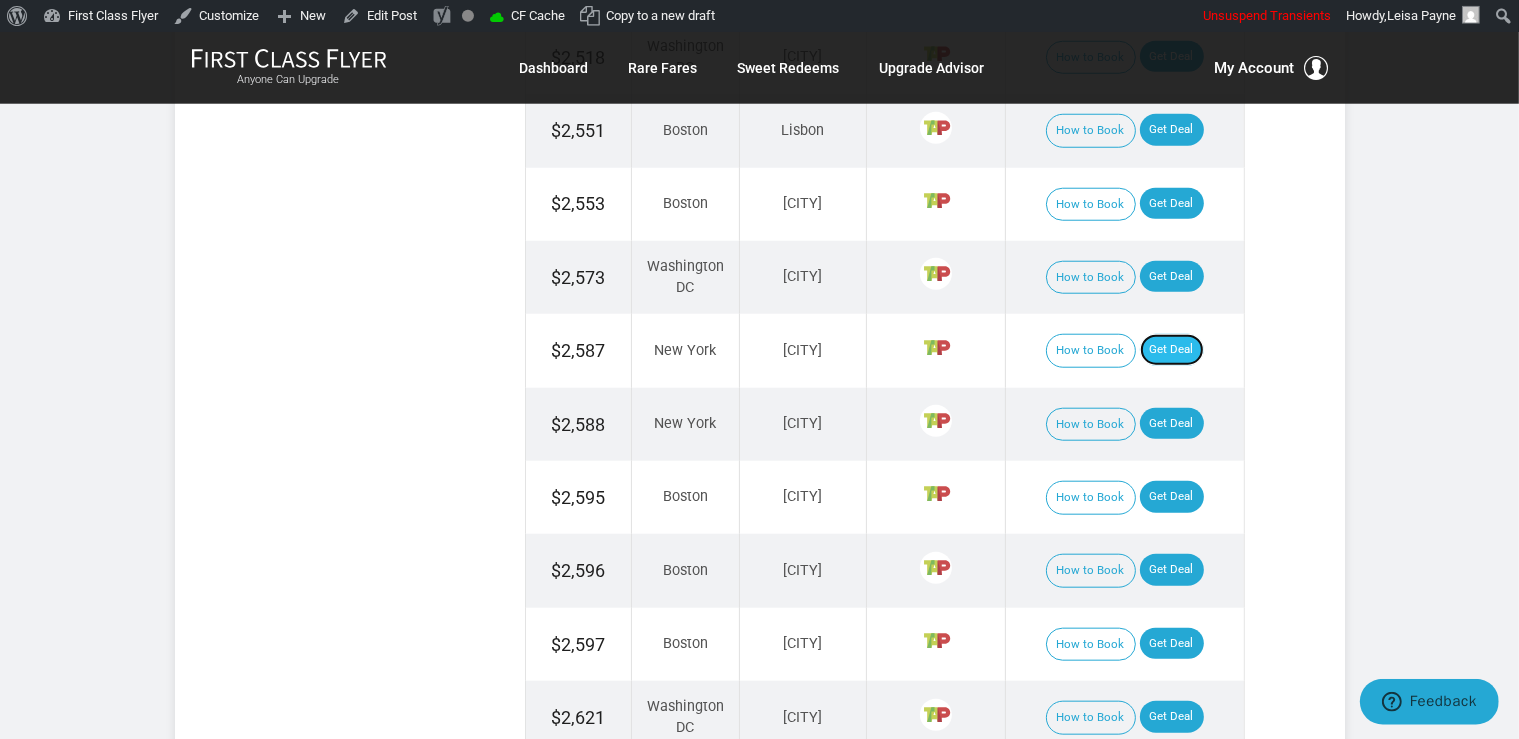 click on "Get Deal" at bounding box center (1172, 350) 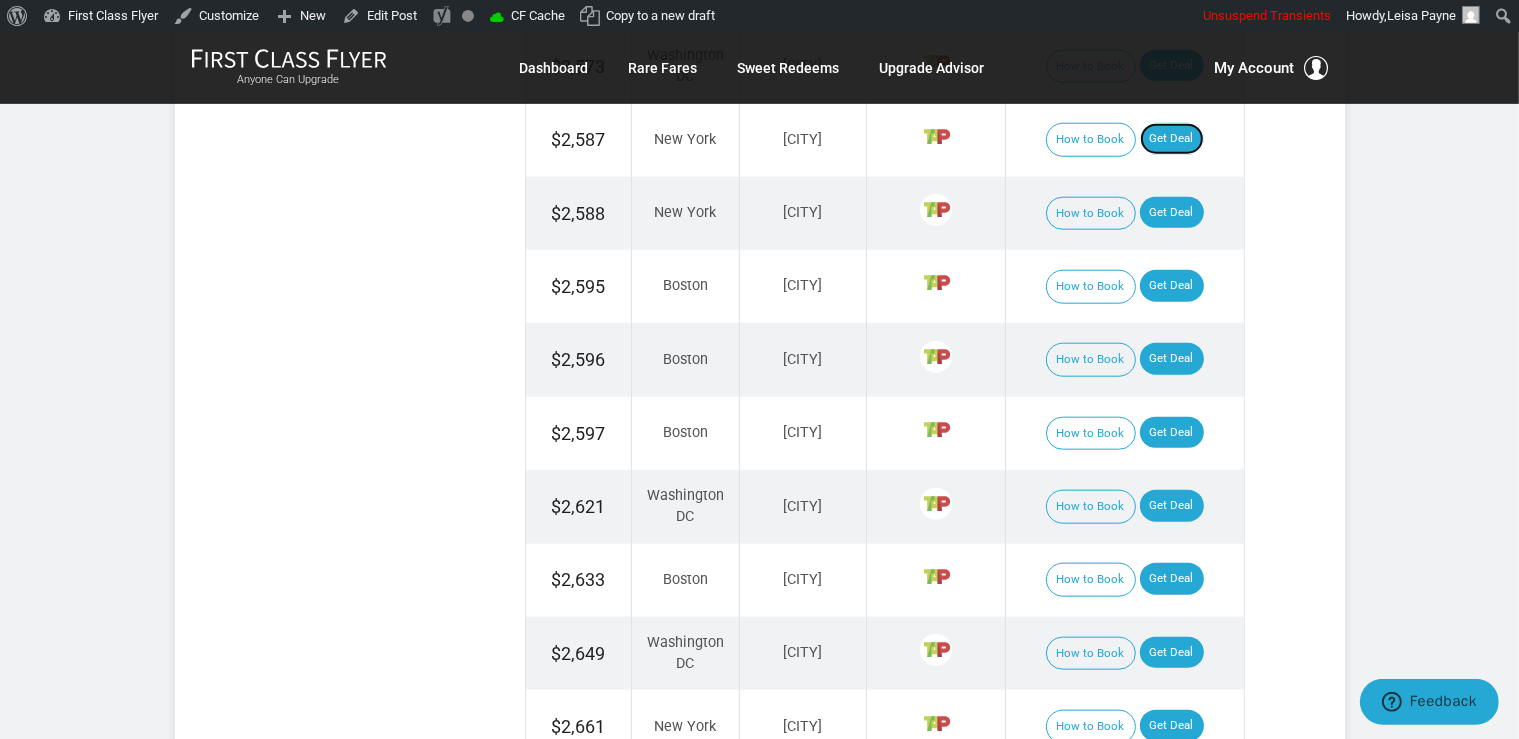 scroll, scrollTop: 2080, scrollLeft: 0, axis: vertical 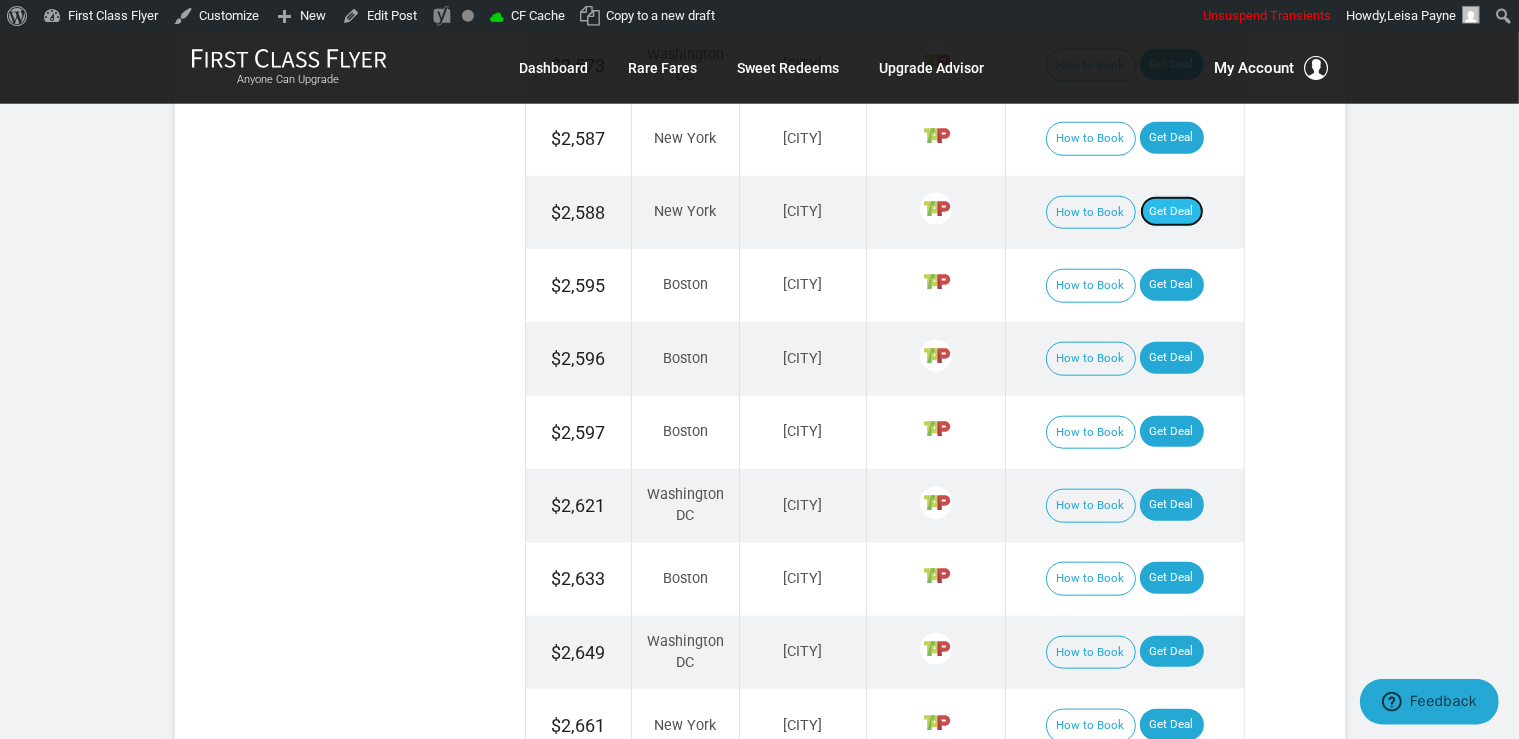 click on "Get Deal" at bounding box center (1172, 212) 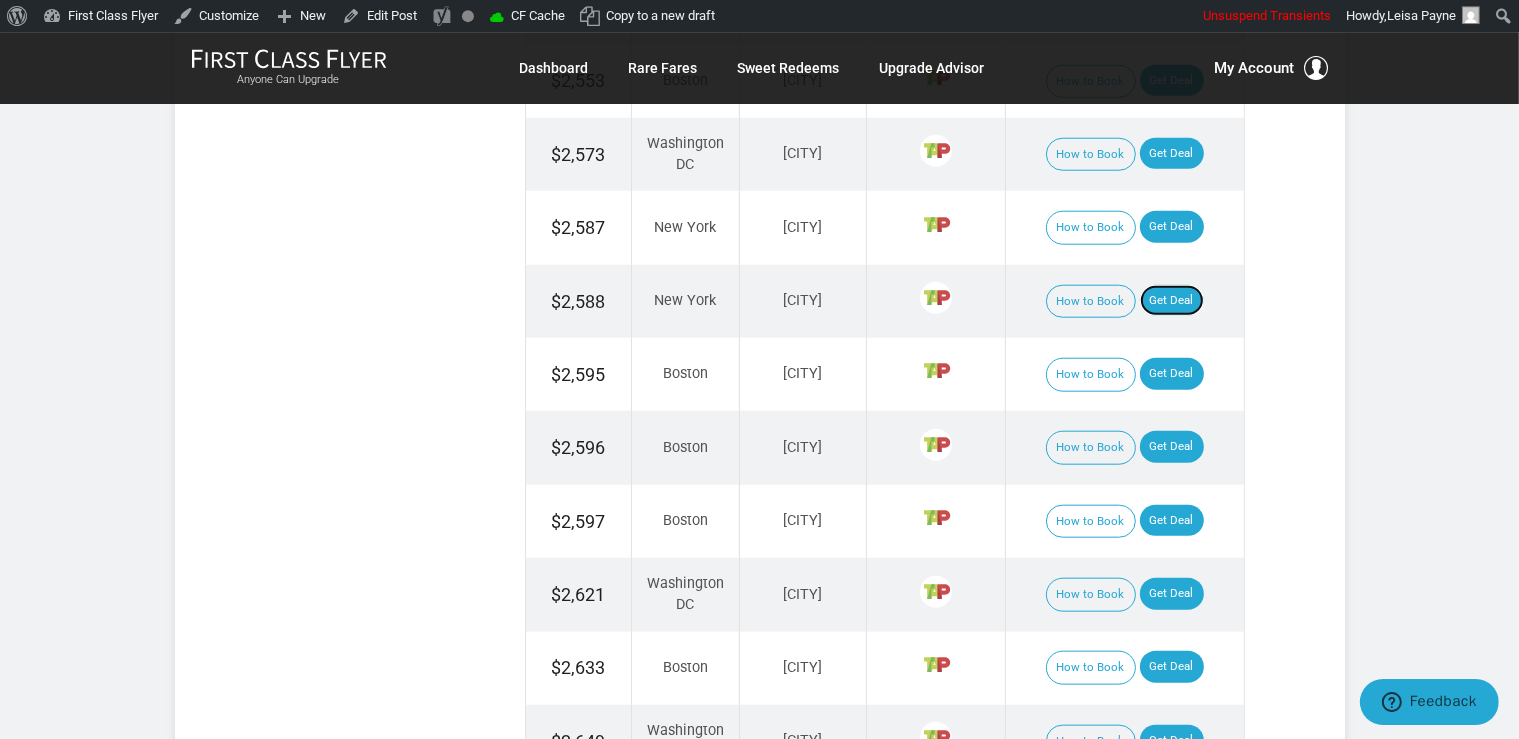 scroll, scrollTop: 1974, scrollLeft: 0, axis: vertical 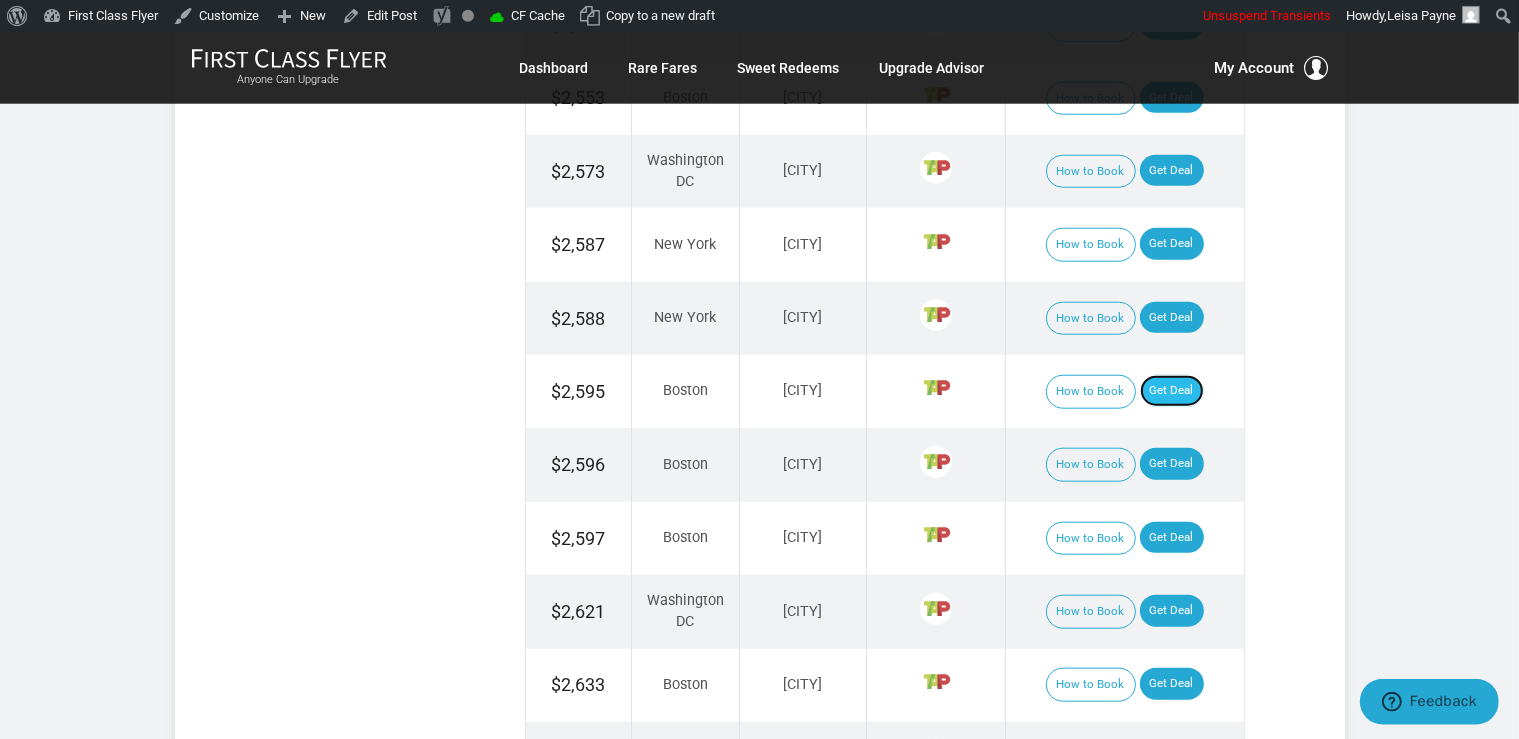 click on "Get Deal" at bounding box center (1172, 391) 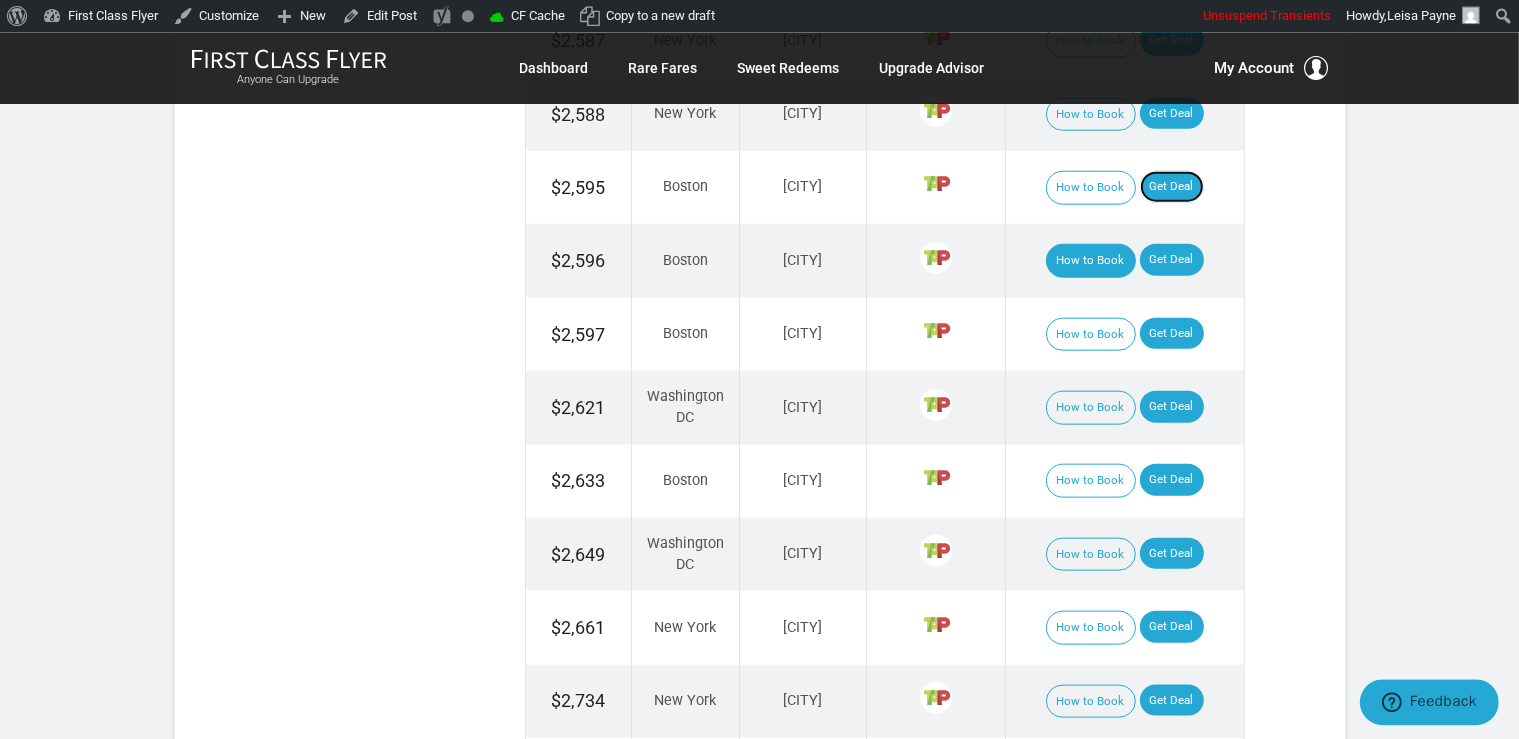scroll, scrollTop: 2185, scrollLeft: 0, axis: vertical 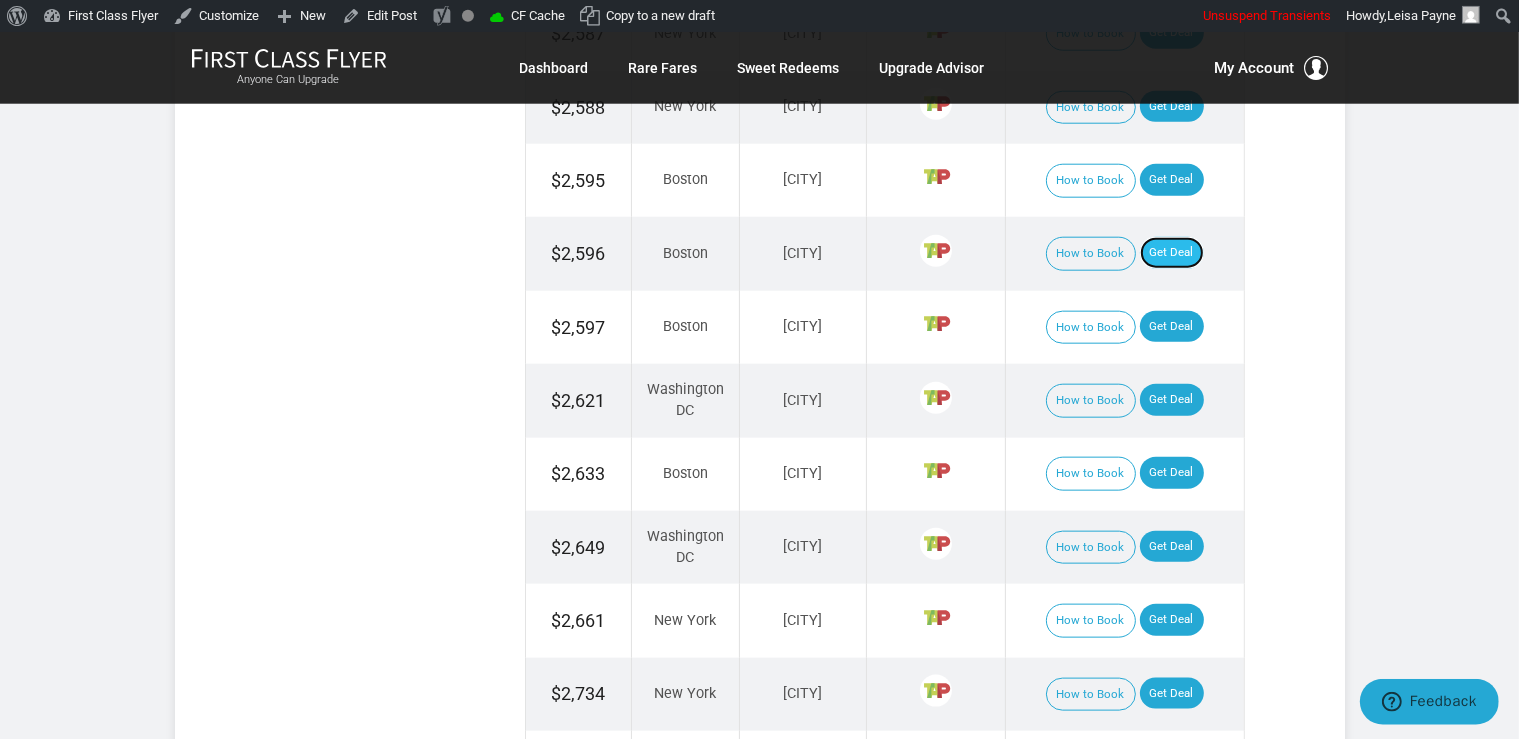 click on "Get Deal" at bounding box center [1172, 253] 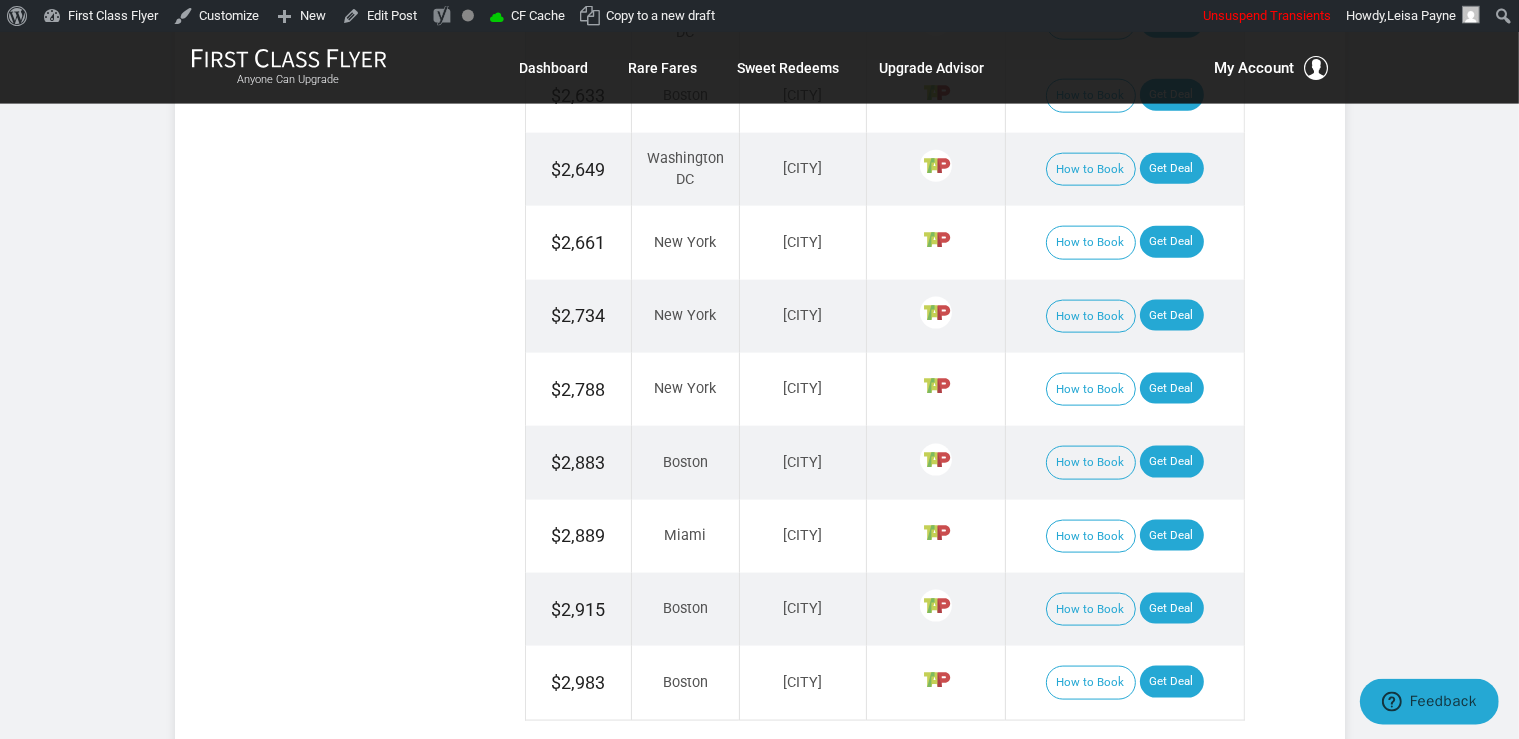 scroll, scrollTop: 2291, scrollLeft: 0, axis: vertical 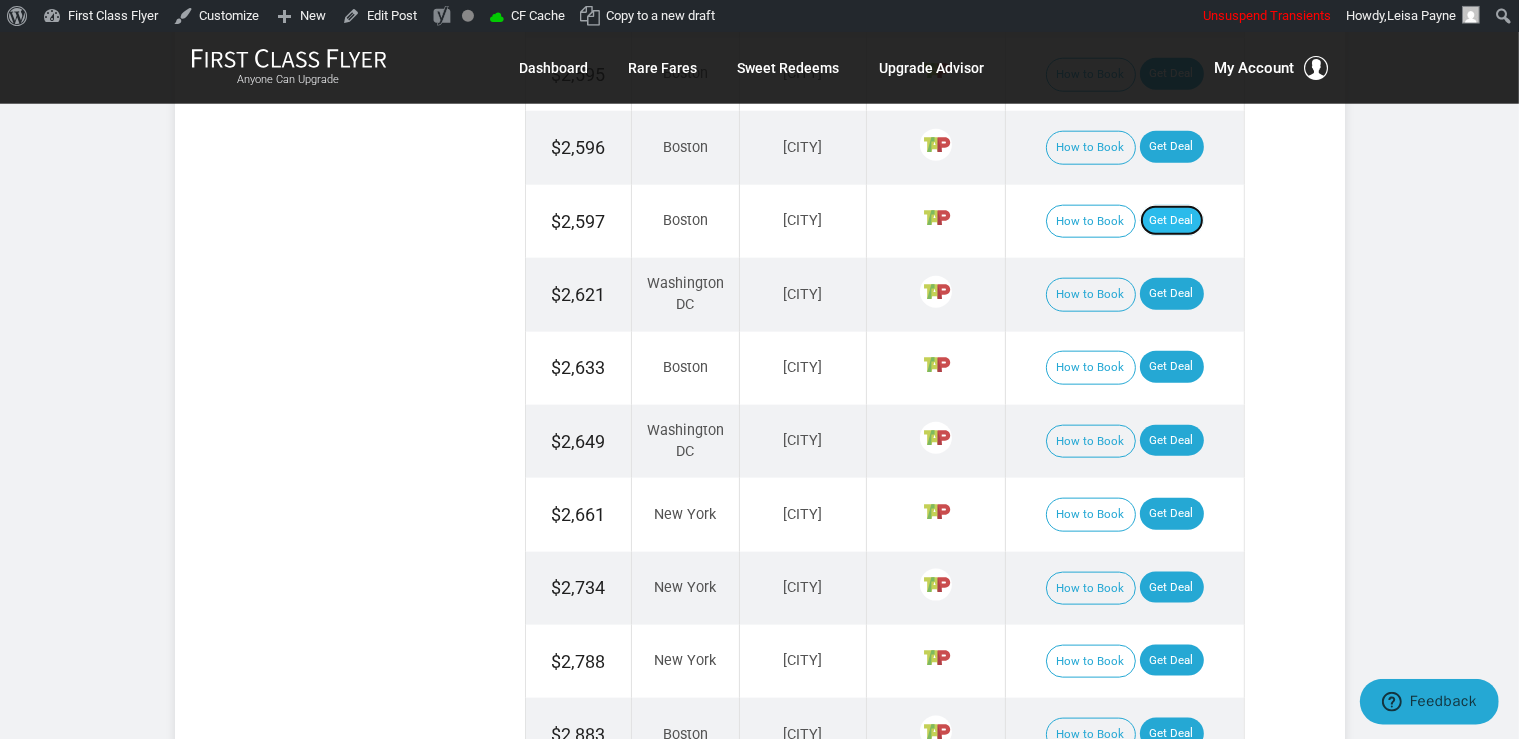 click on "Get Deal" at bounding box center (1172, 221) 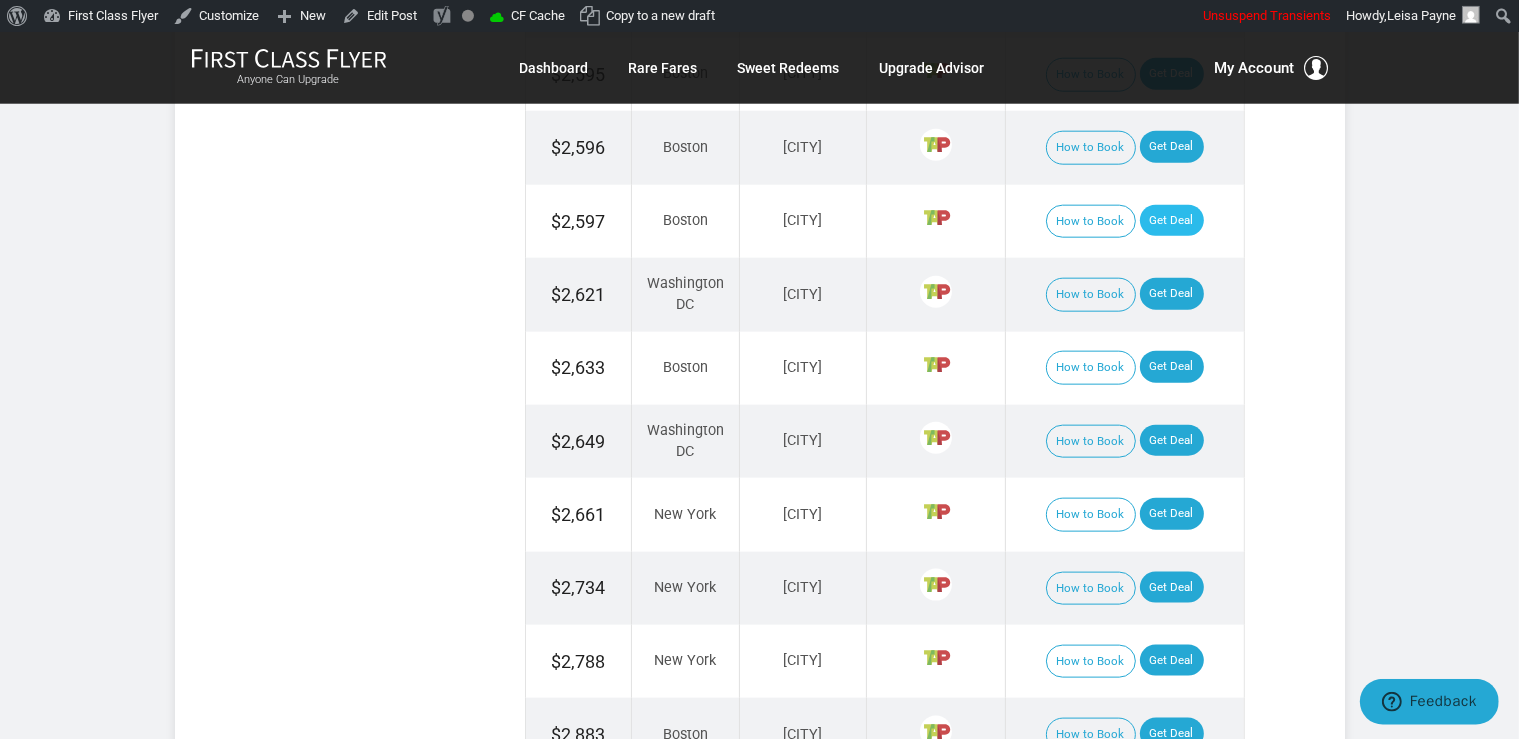 scroll, scrollTop: 2242, scrollLeft: 0, axis: vertical 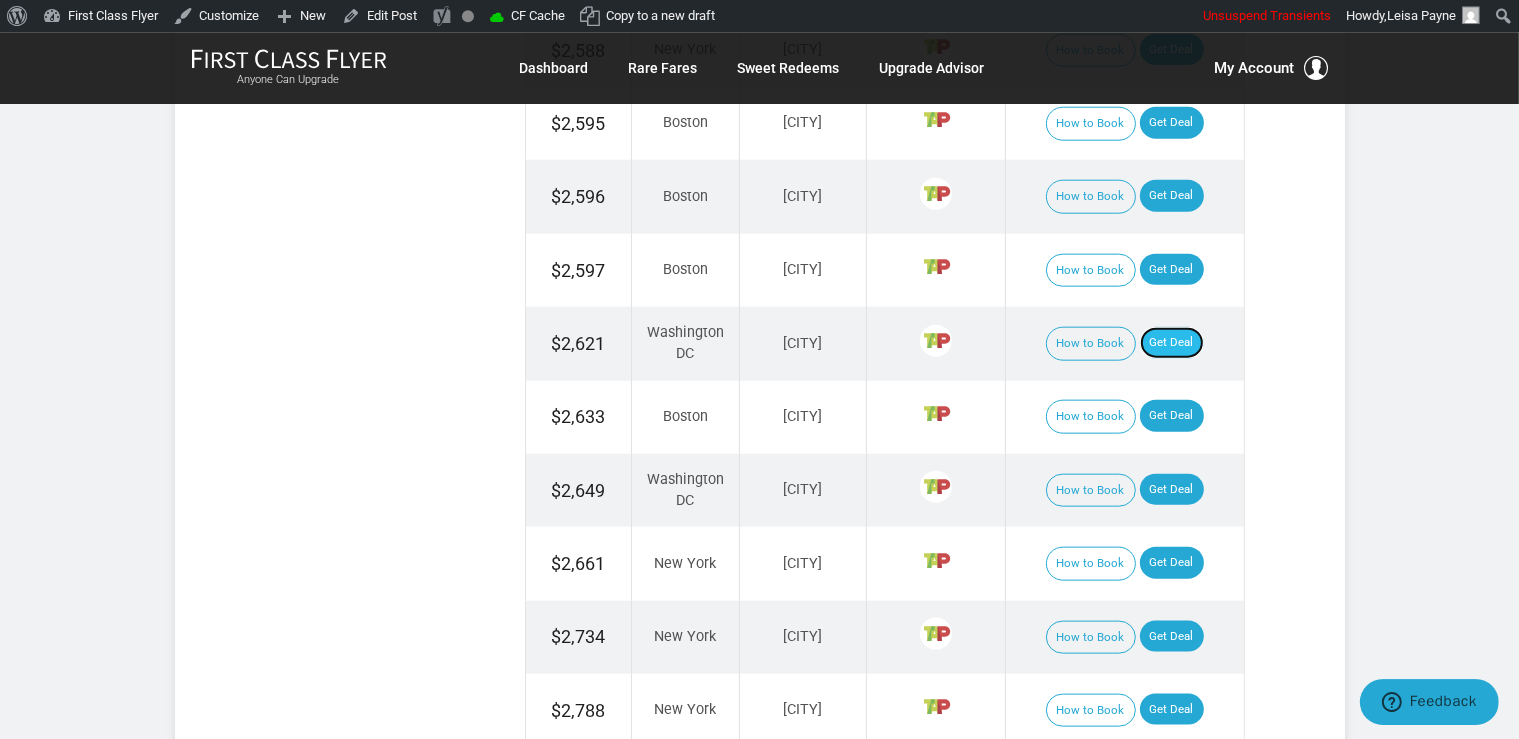 click on "Get Deal" at bounding box center [1172, 343] 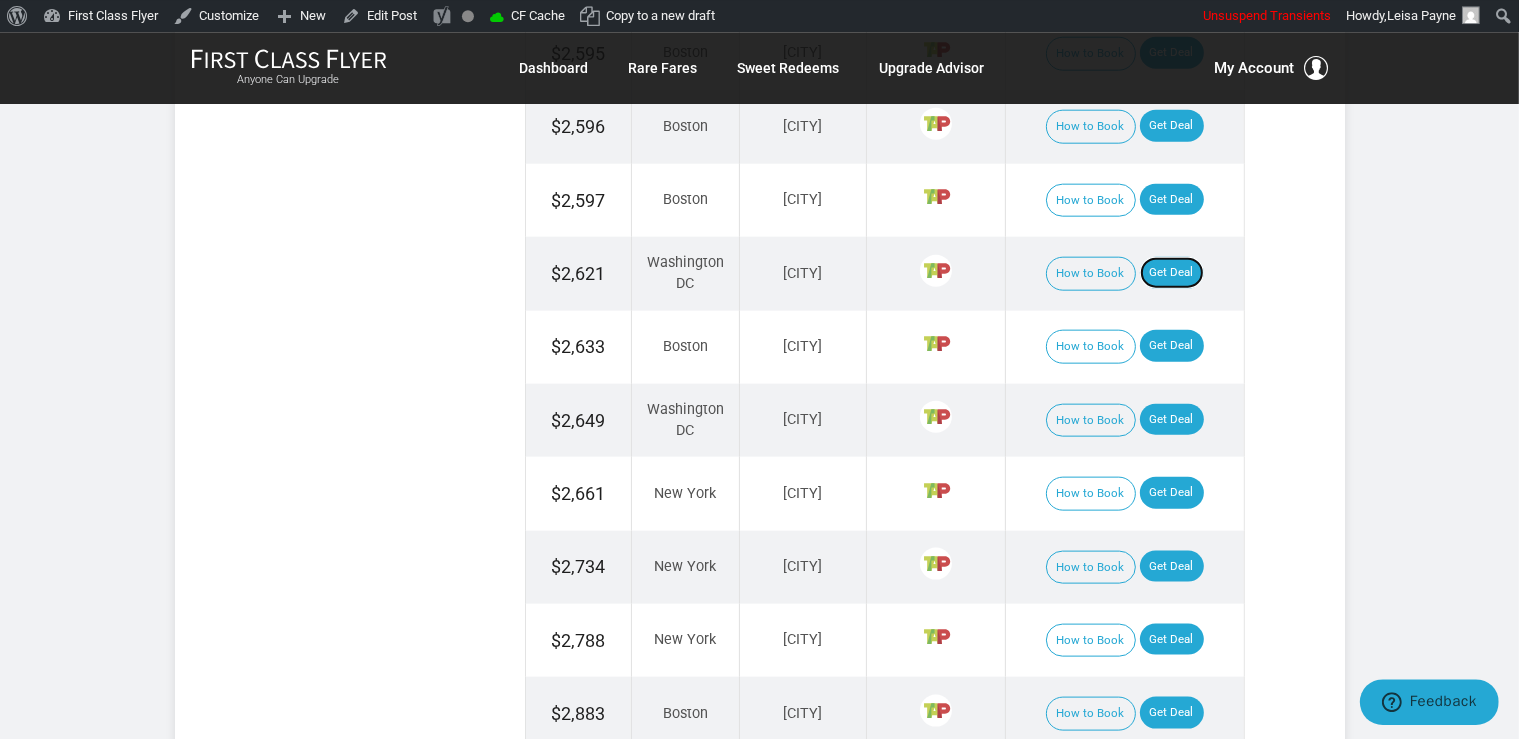 scroll, scrollTop: 2453, scrollLeft: 0, axis: vertical 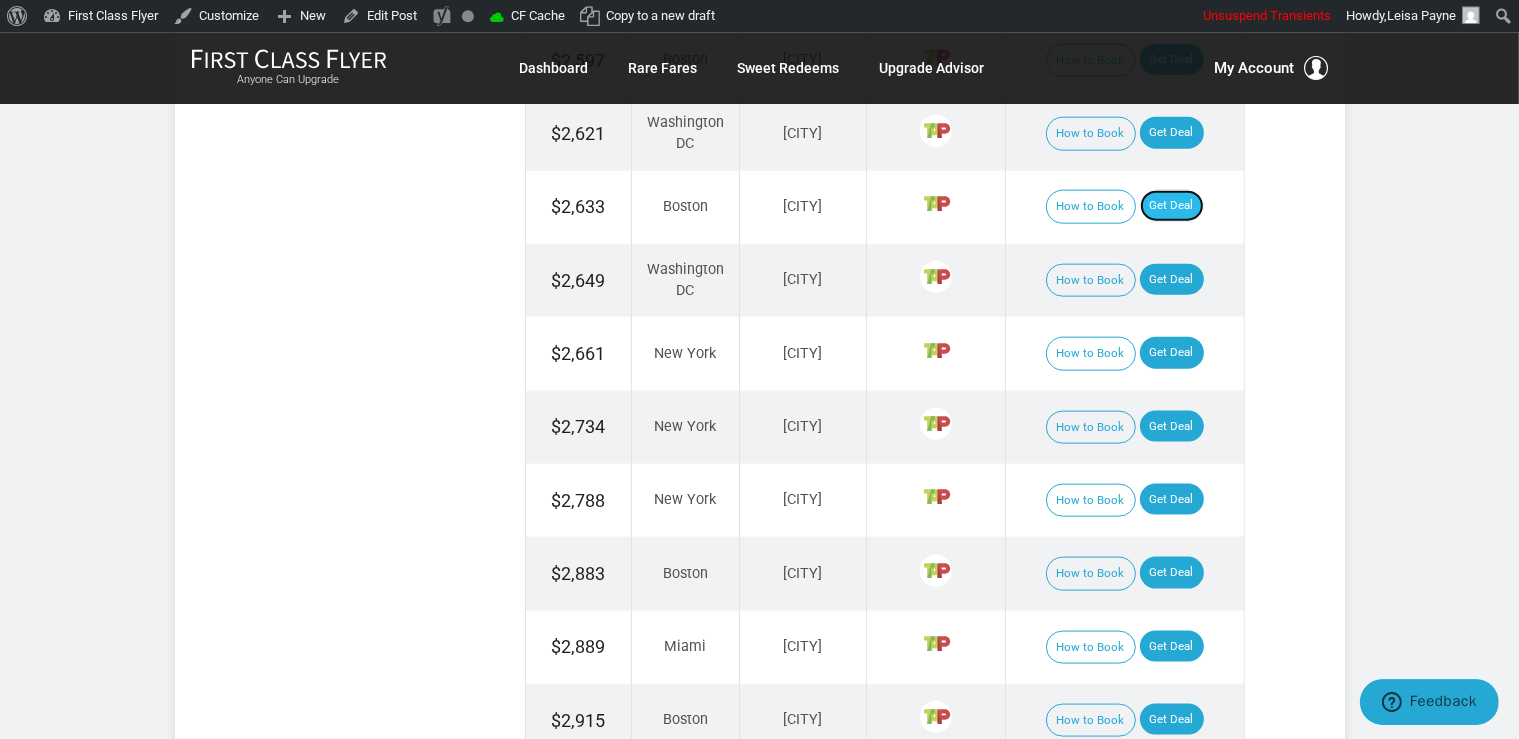 click on "Get Deal" at bounding box center [1172, 205] 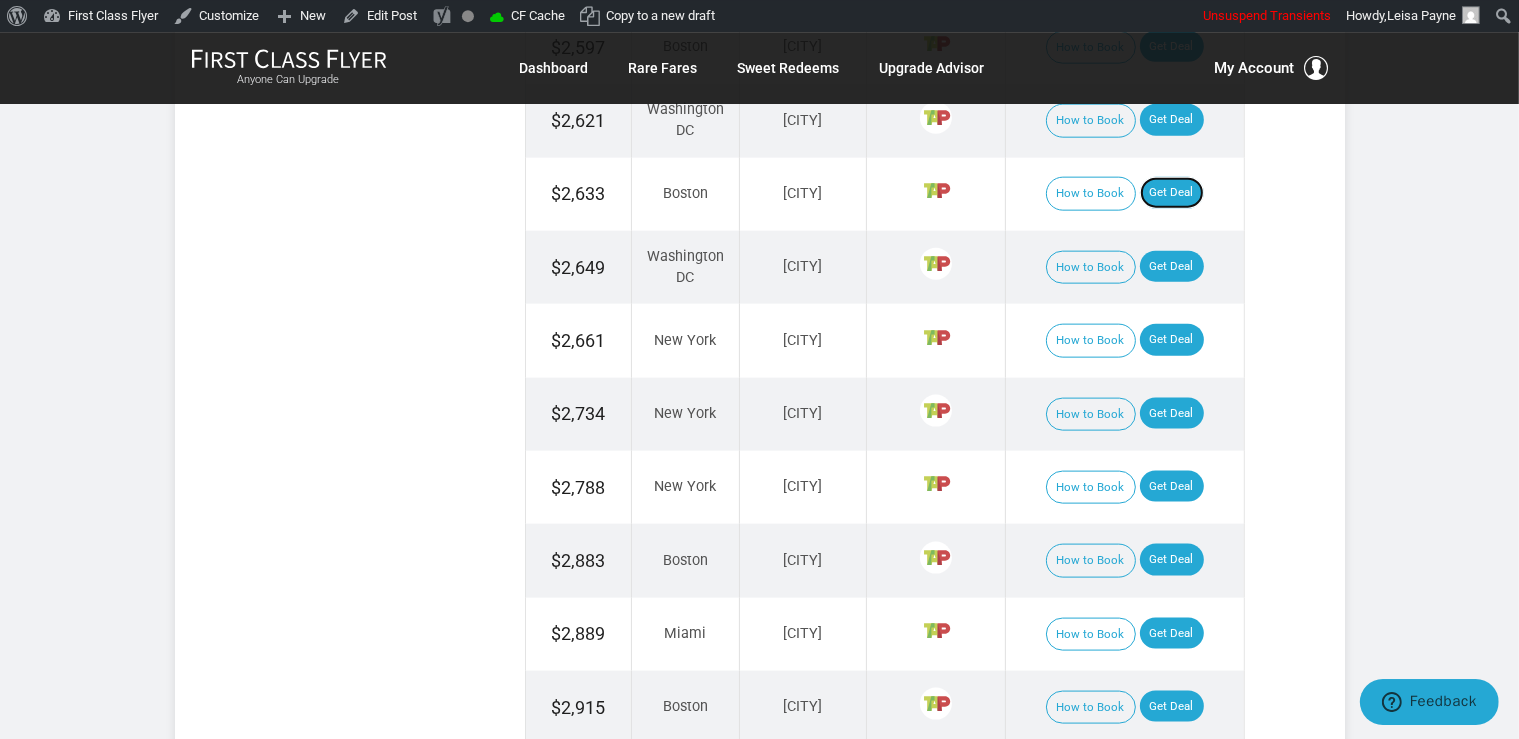 scroll, scrollTop: 2453, scrollLeft: 0, axis: vertical 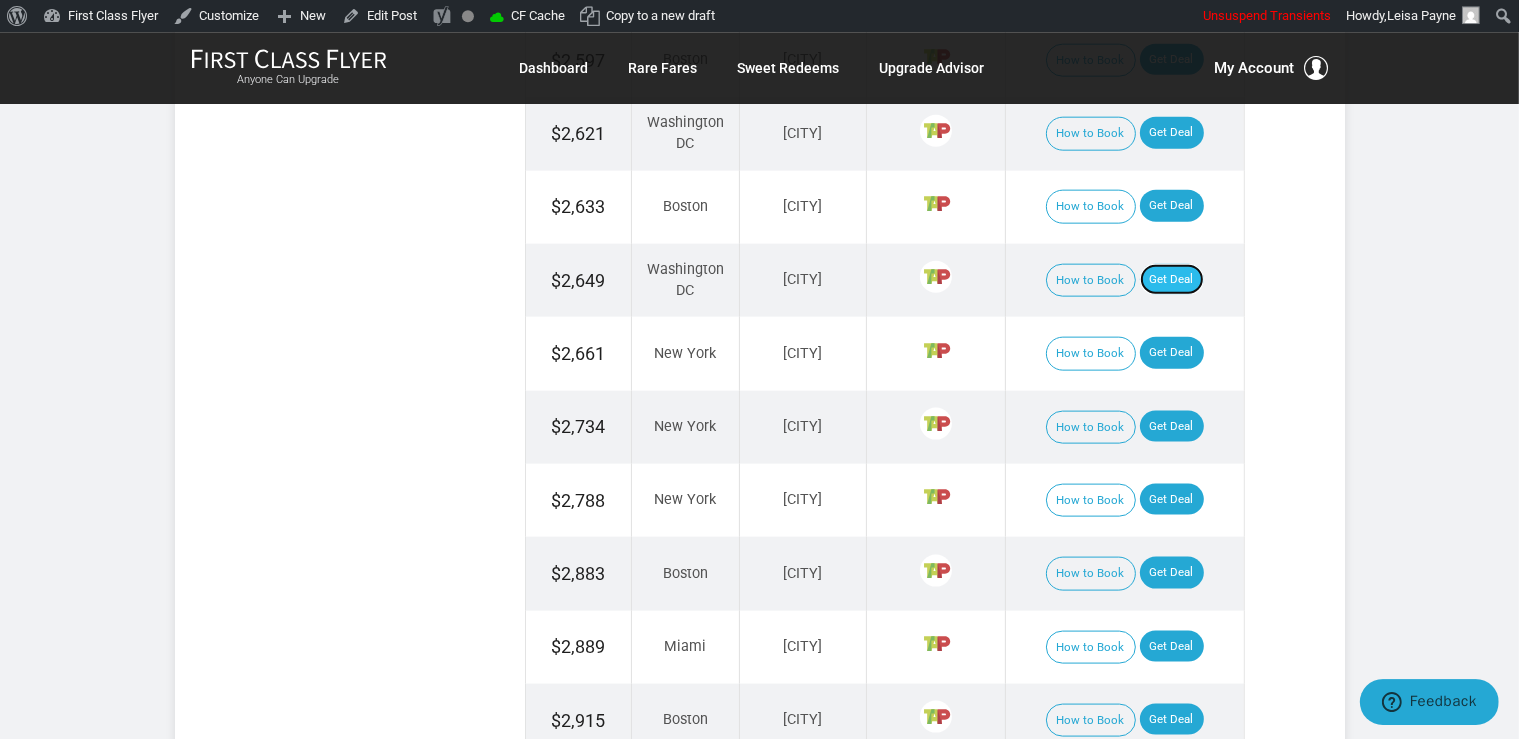 click on "Get Deal" at bounding box center (1172, 279) 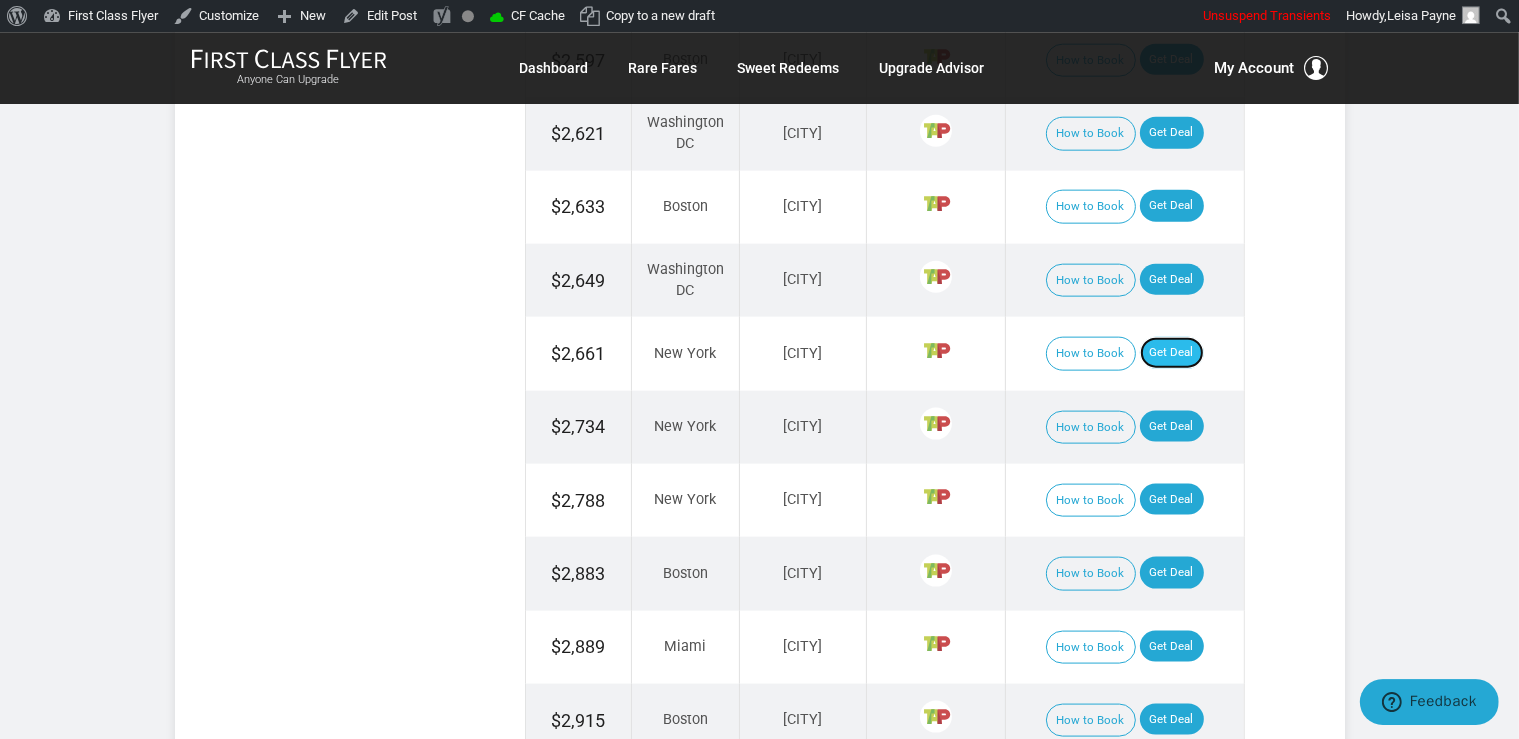 drag, startPoint x: 1148, startPoint y: 328, endPoint x: 1158, endPoint y: 325, distance: 10.440307 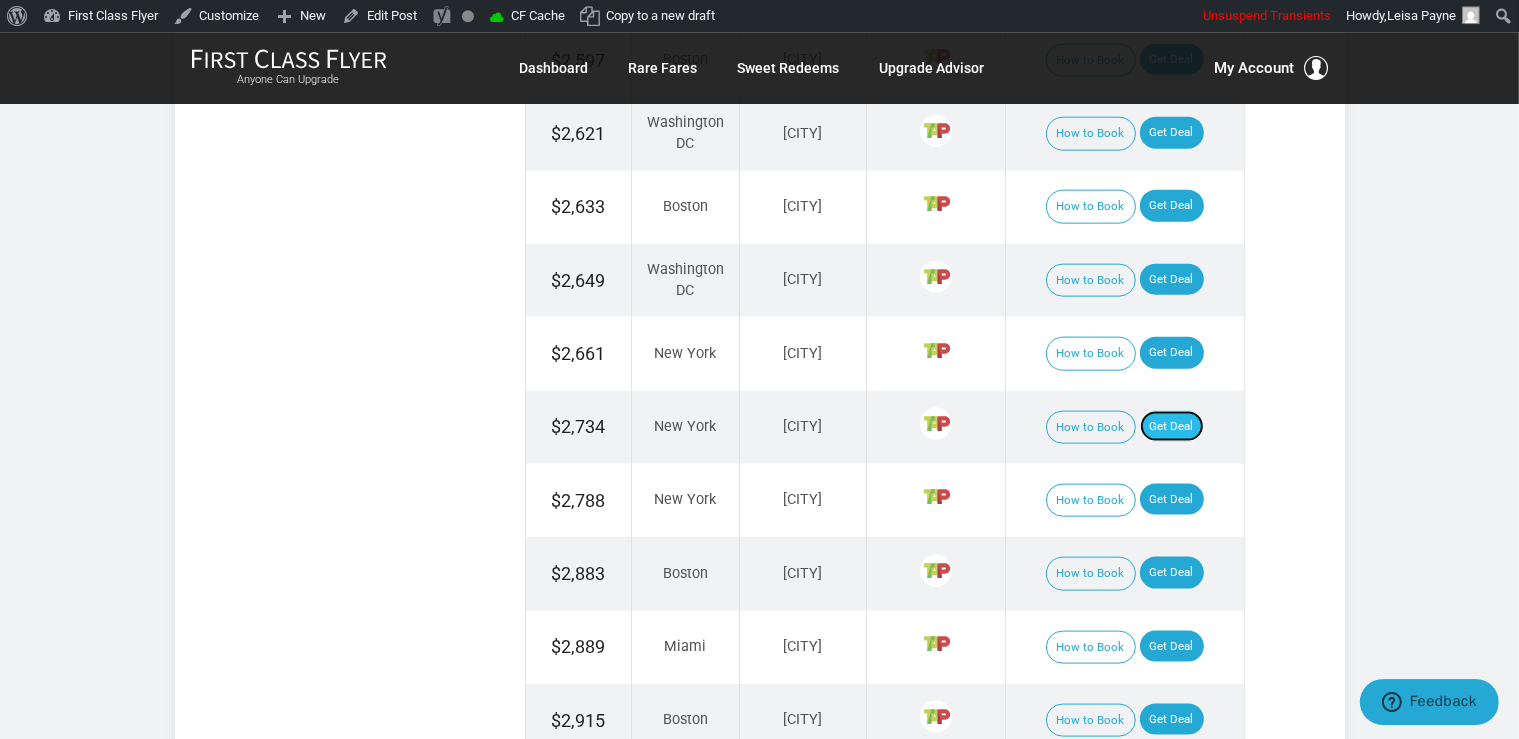 click on "Get Deal" at bounding box center [1172, 426] 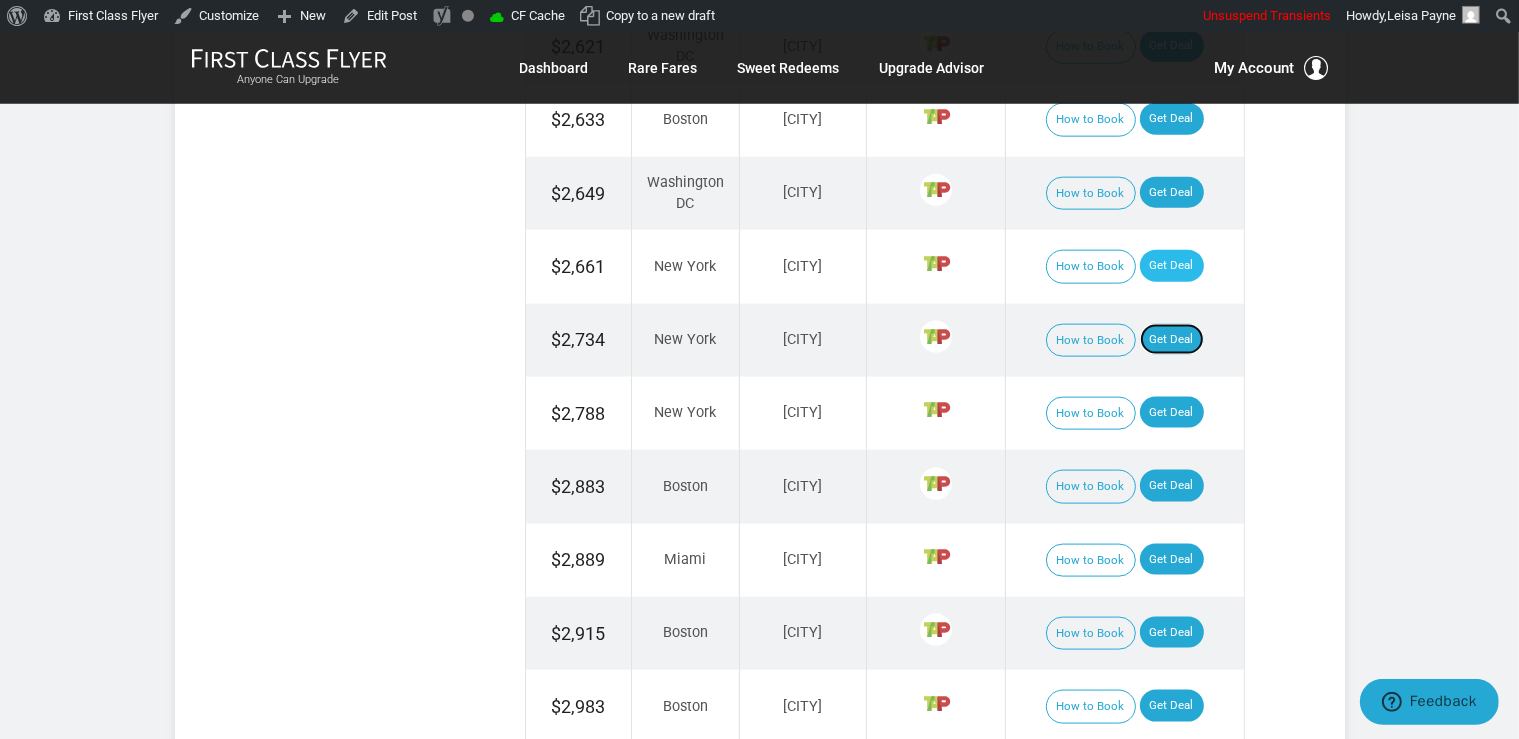 scroll, scrollTop: 2664, scrollLeft: 0, axis: vertical 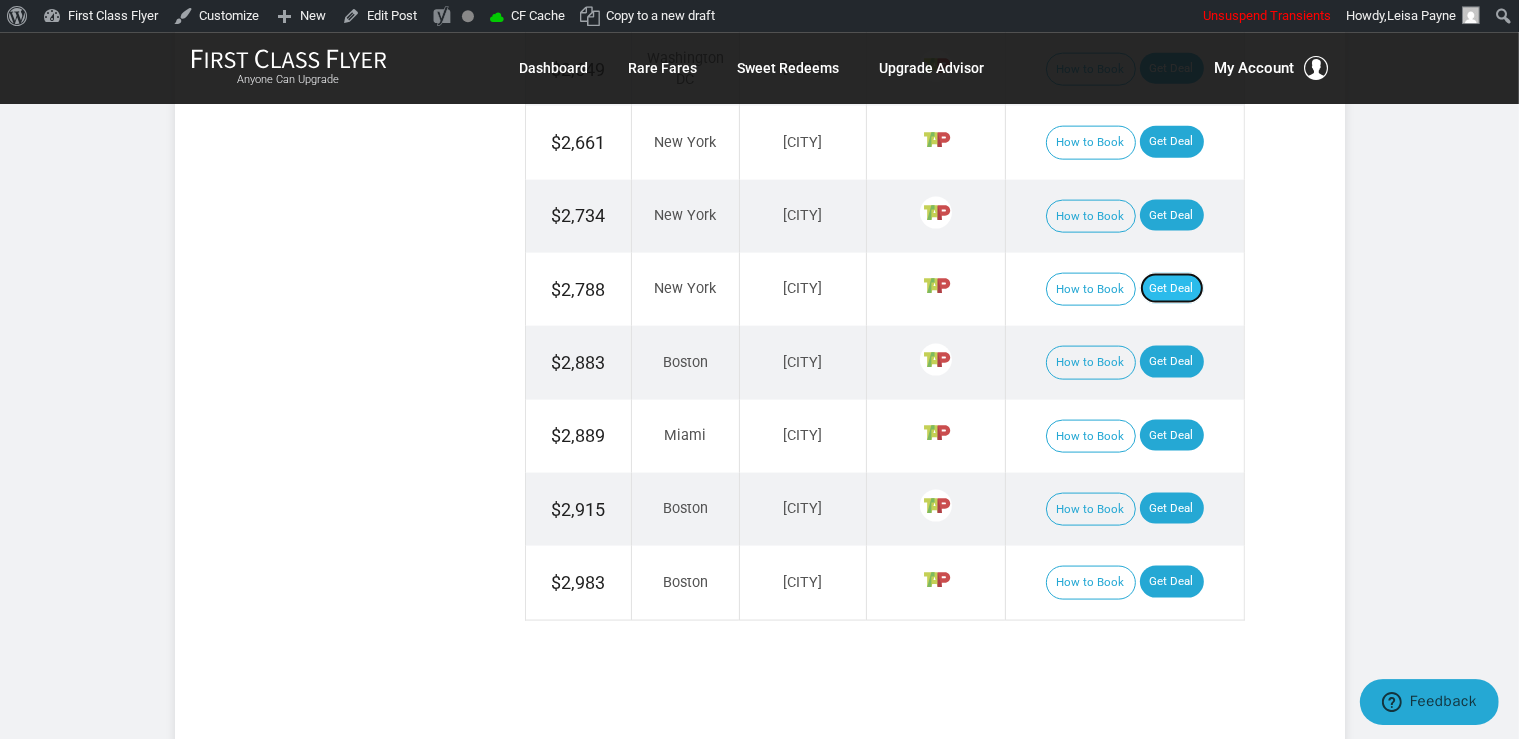 click on "Get Deal" at bounding box center [1172, 288] 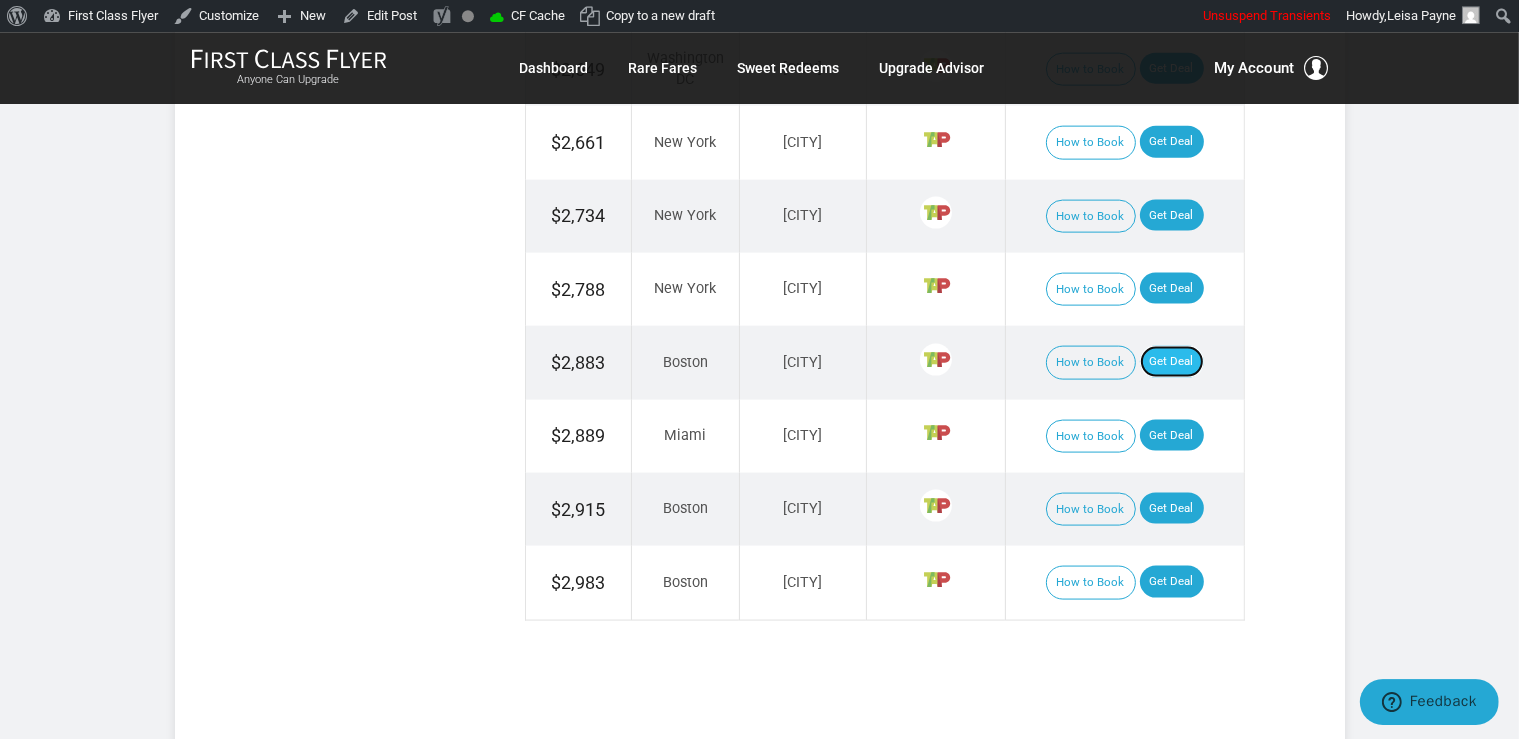 click on "Get Deal" at bounding box center [1172, 361] 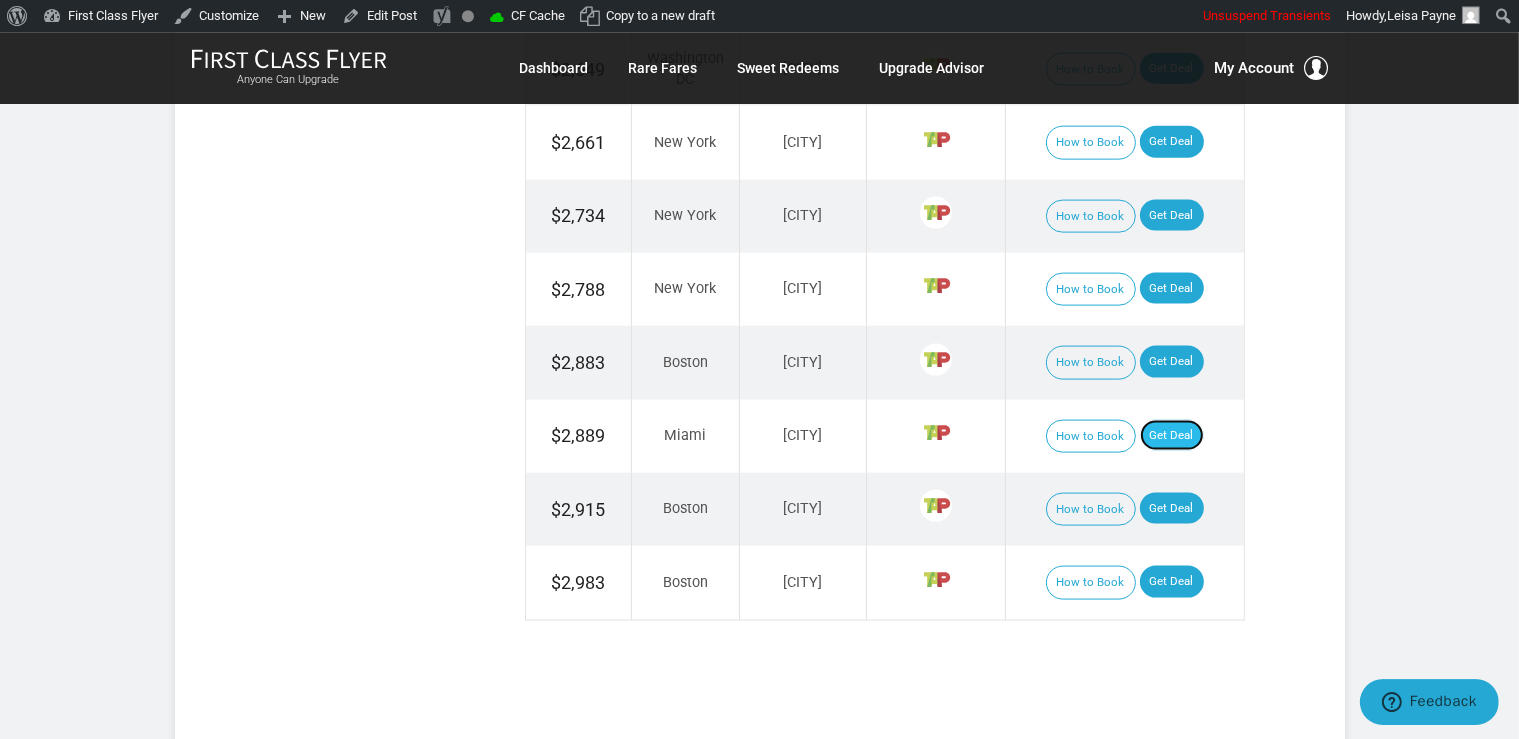 click on "Get Deal" at bounding box center [1172, 435] 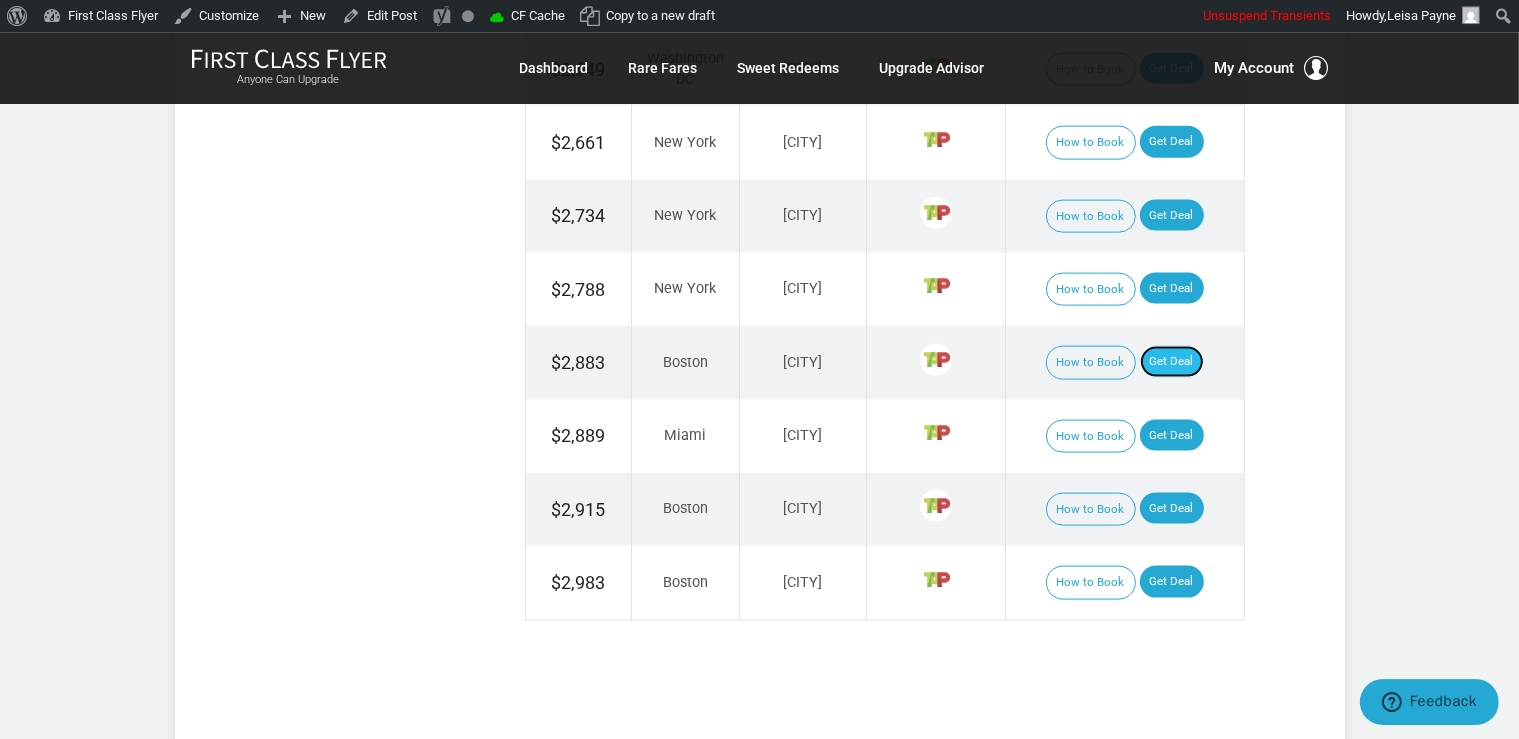 click on "Get Deal" at bounding box center [1172, 361] 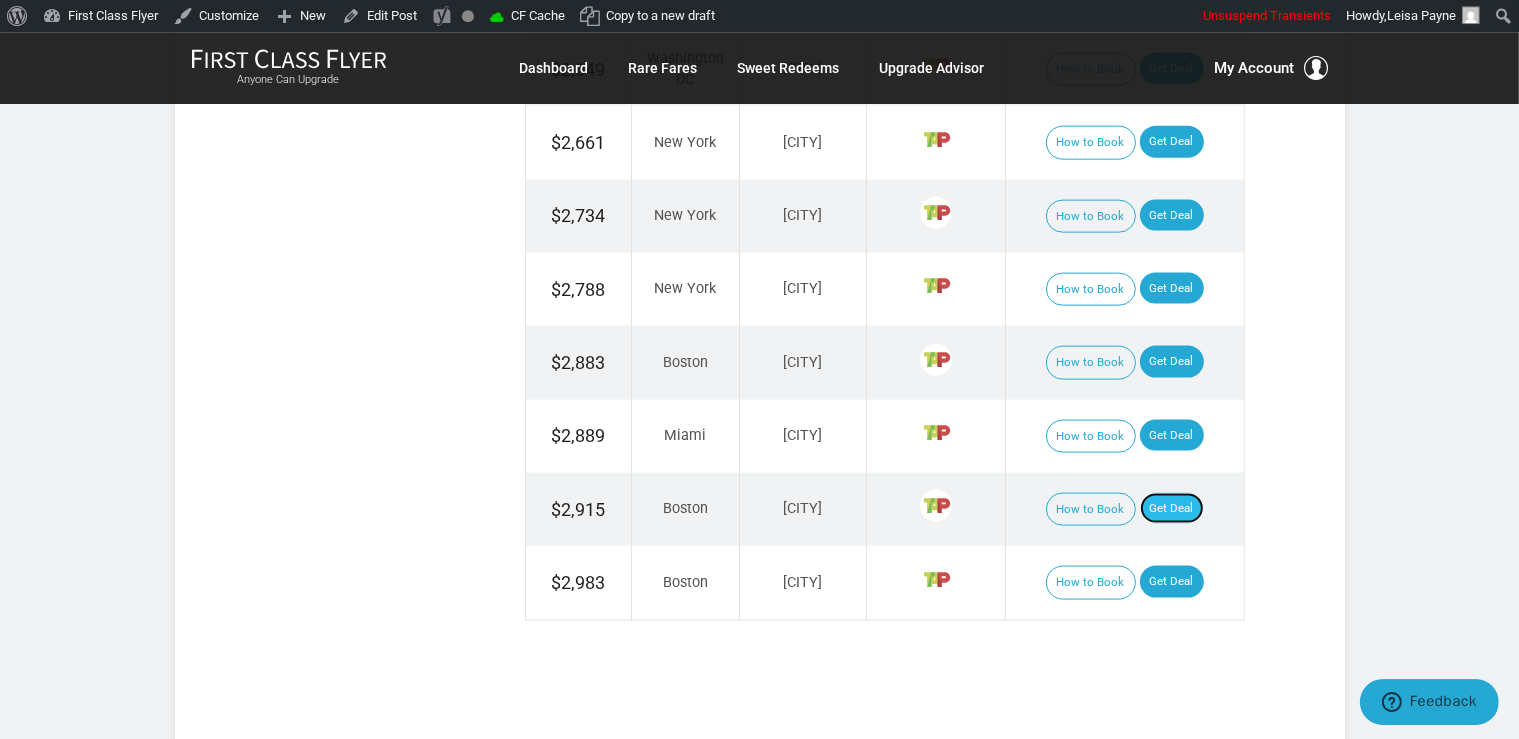 click on "Get Deal" at bounding box center (1172, 508) 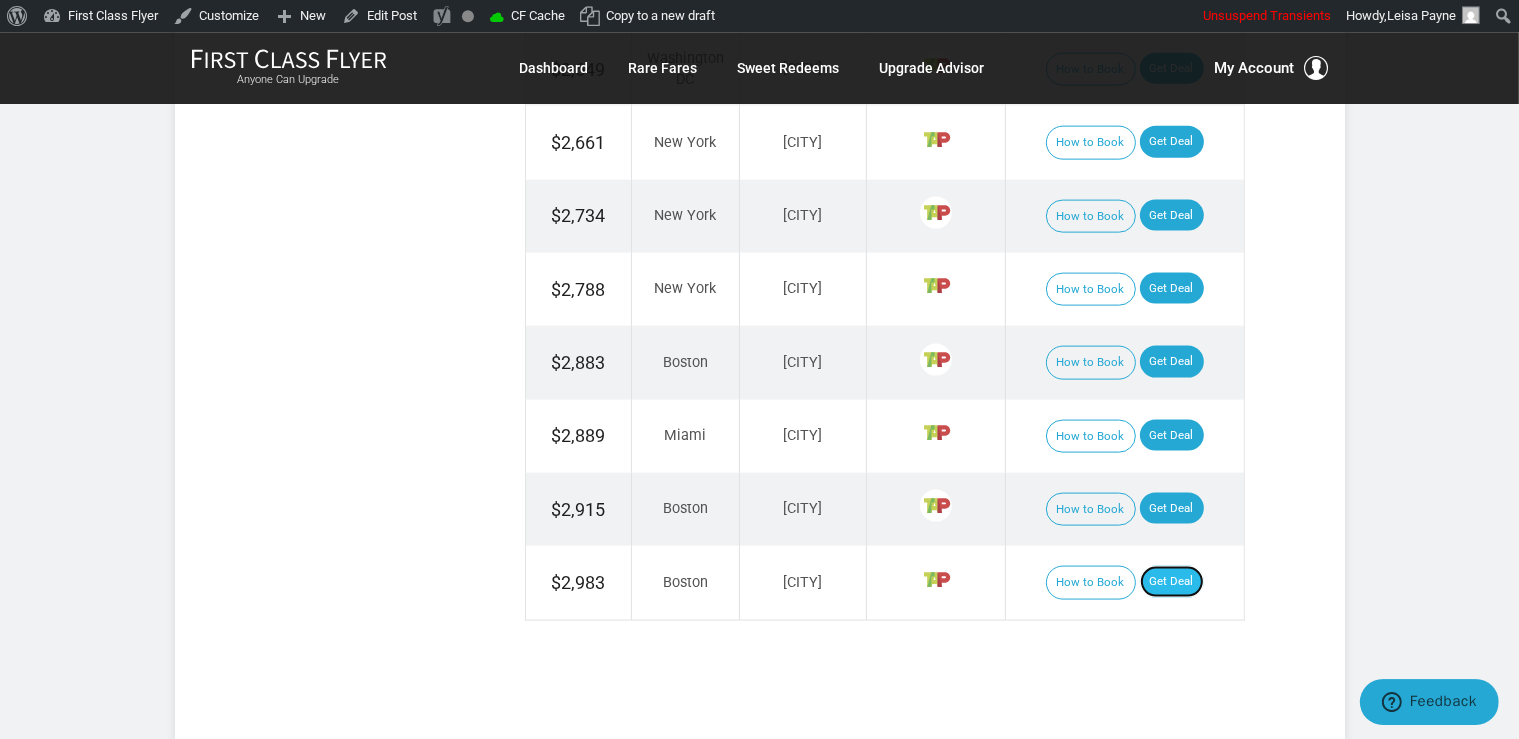 click on "Get Deal" at bounding box center [1172, 581] 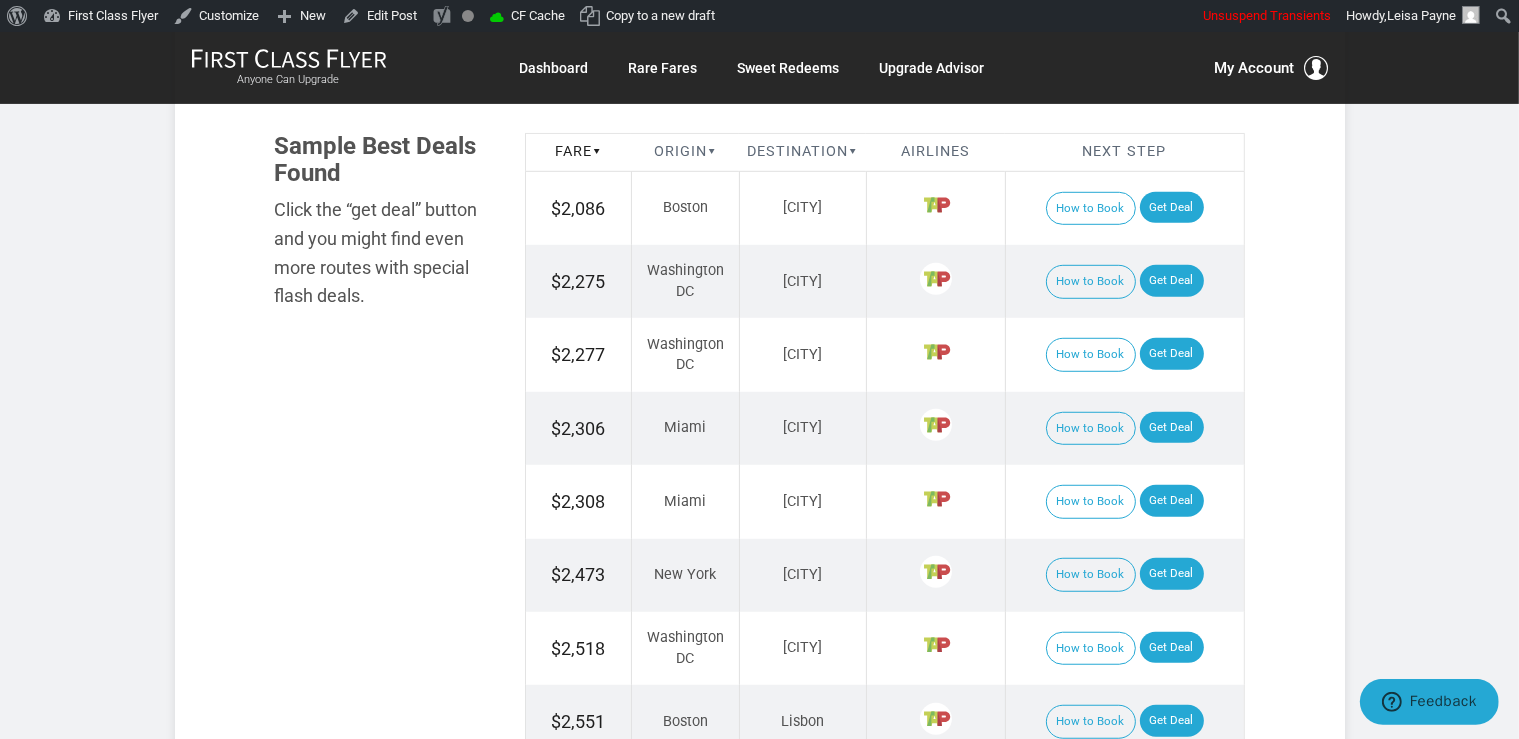 scroll, scrollTop: 0, scrollLeft: 0, axis: both 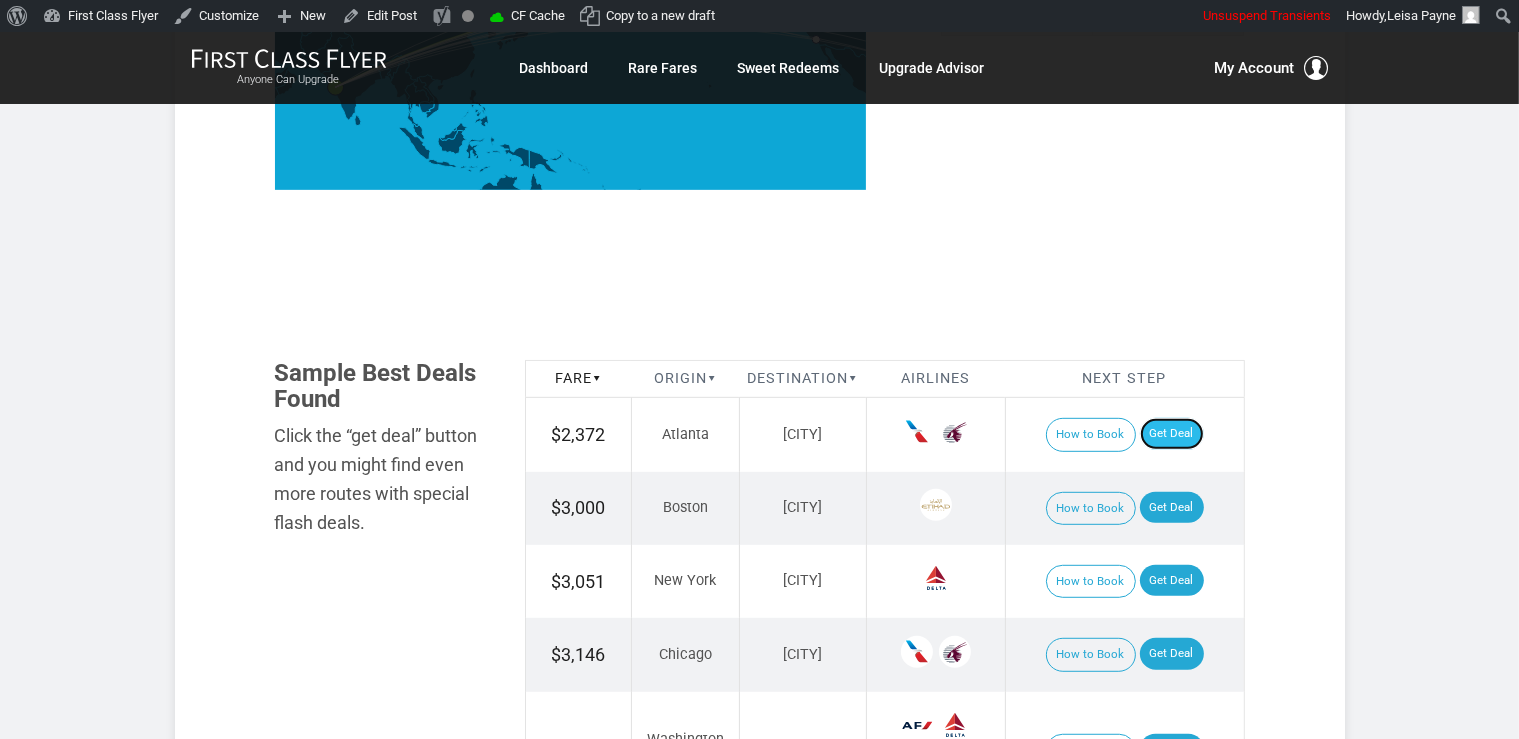 click on "Get Deal" at bounding box center [1172, 434] 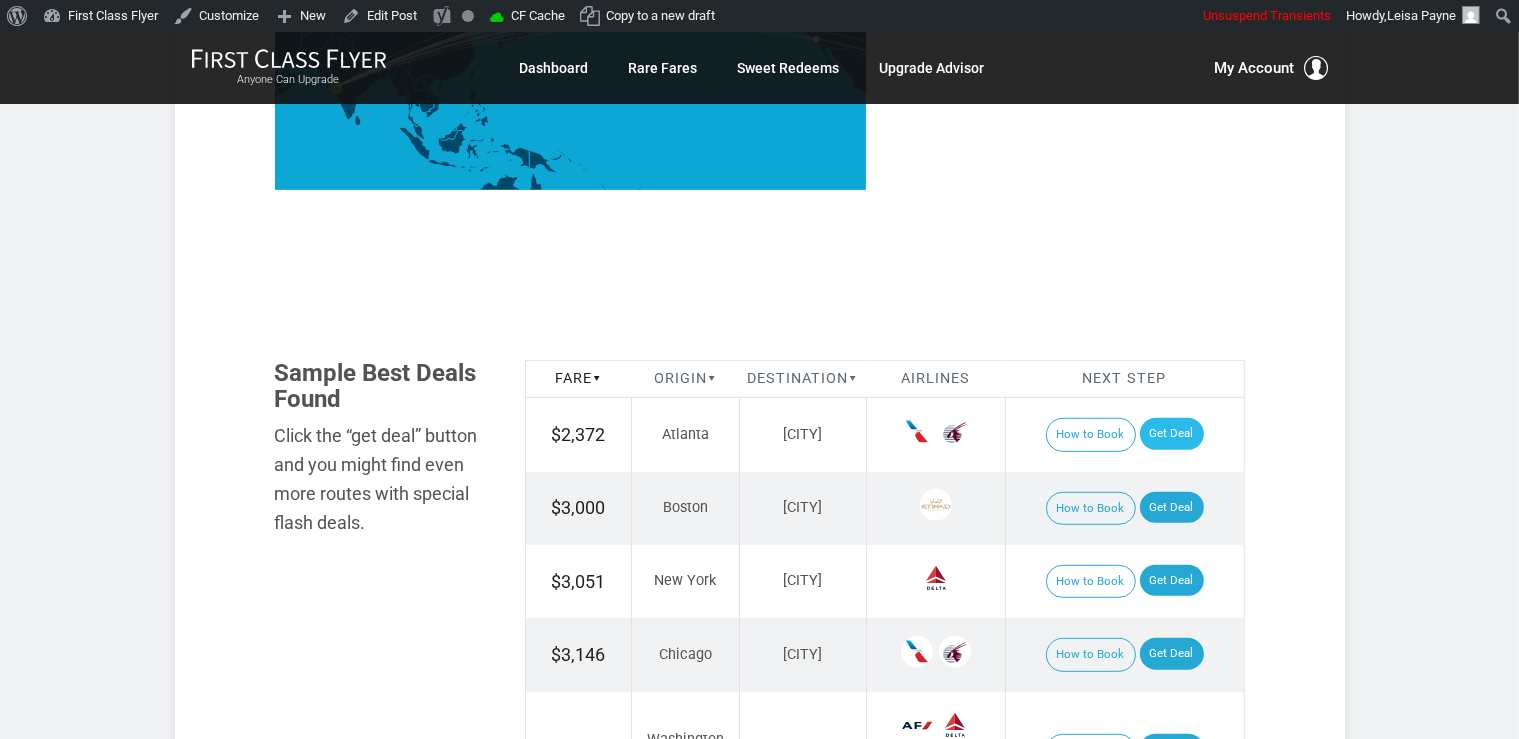 scroll, scrollTop: 0, scrollLeft: 0, axis: both 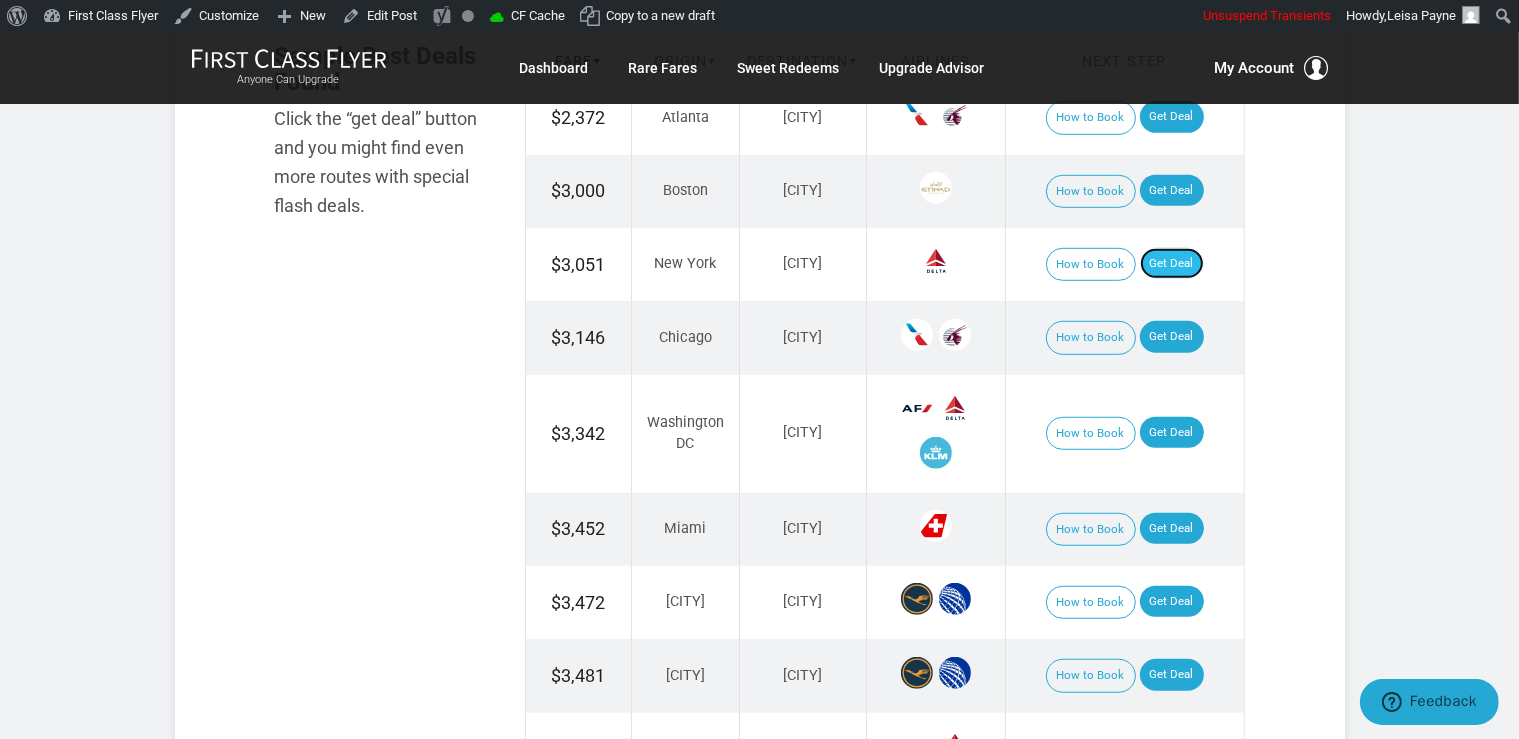 click on "Get Deal" at bounding box center (1172, 264) 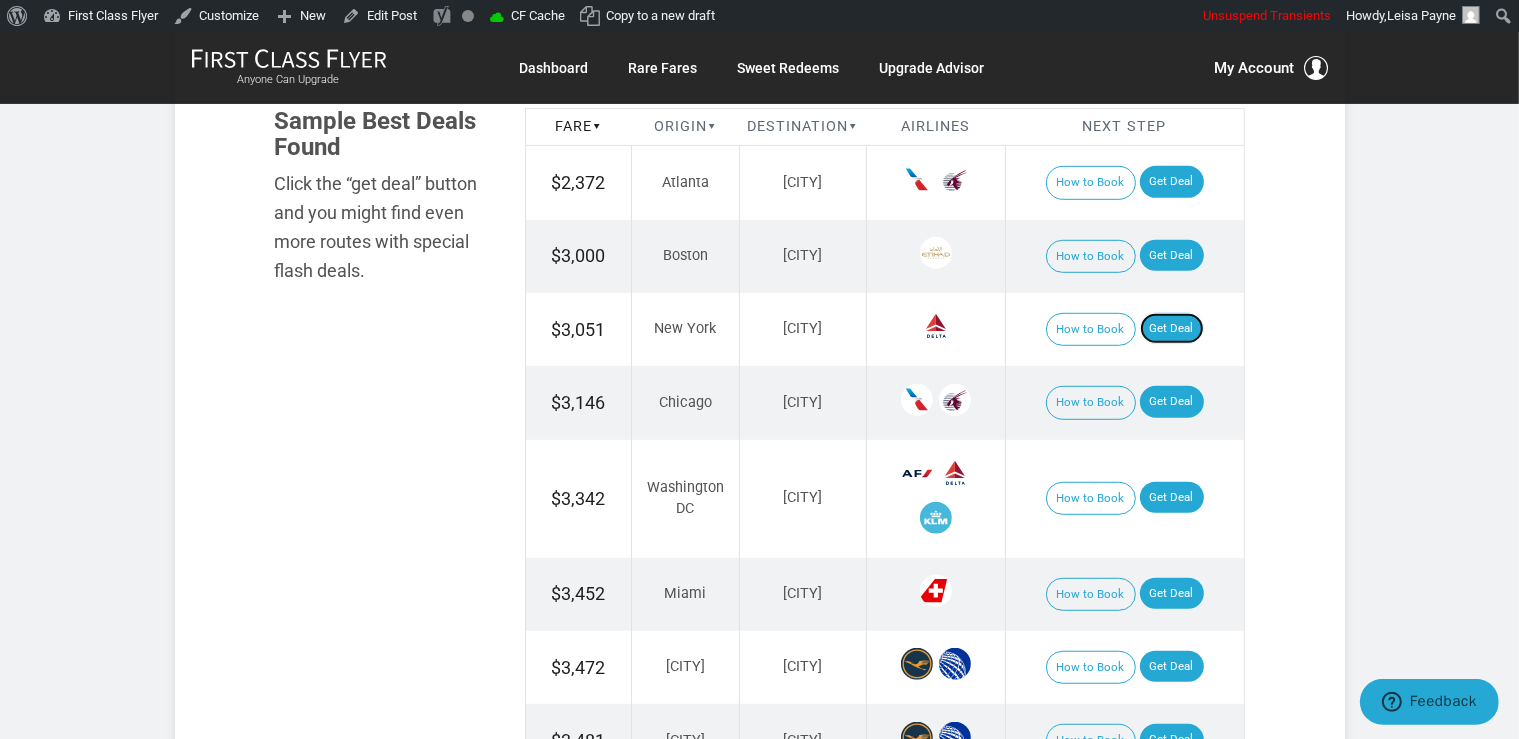 scroll, scrollTop: 1161, scrollLeft: 0, axis: vertical 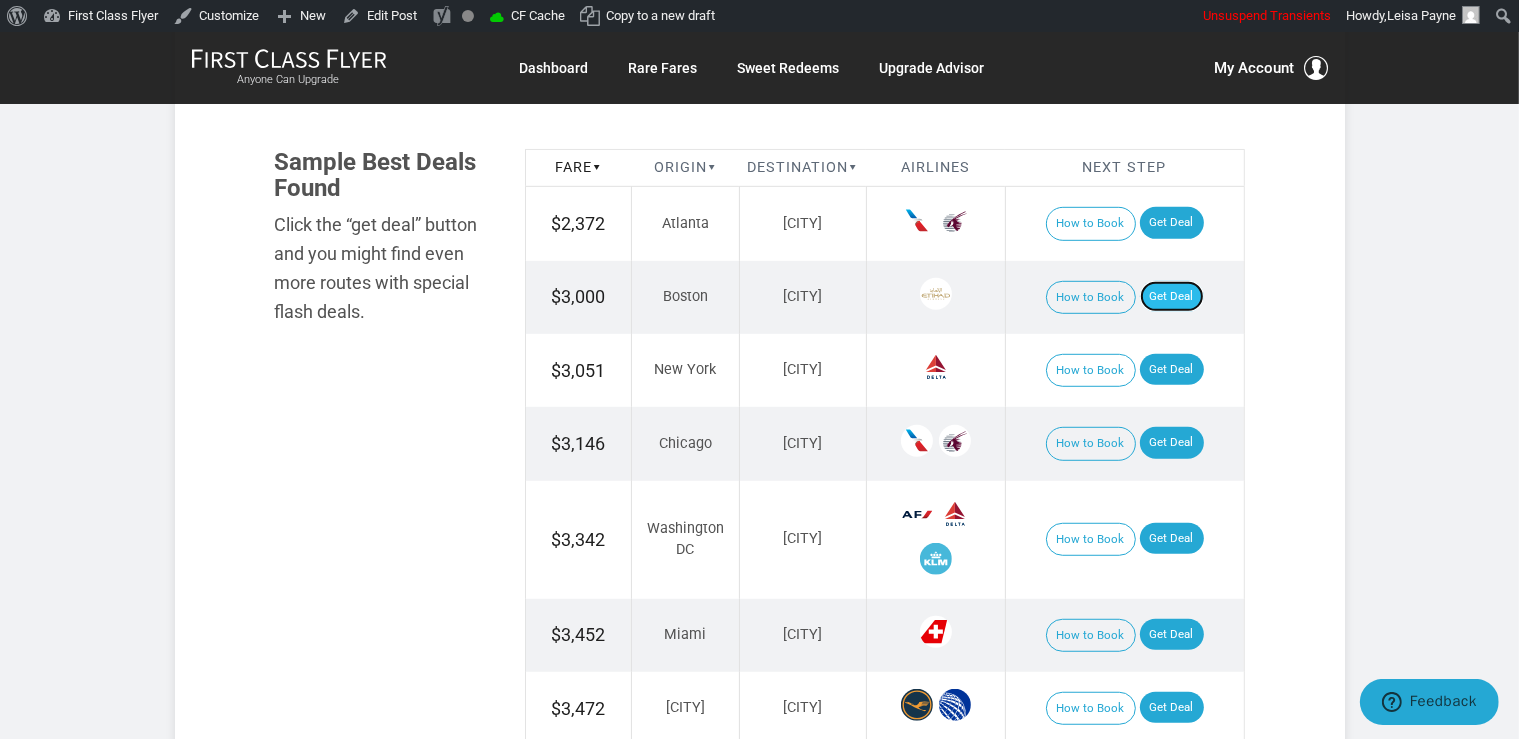 click on "Get Deal" at bounding box center (1172, 297) 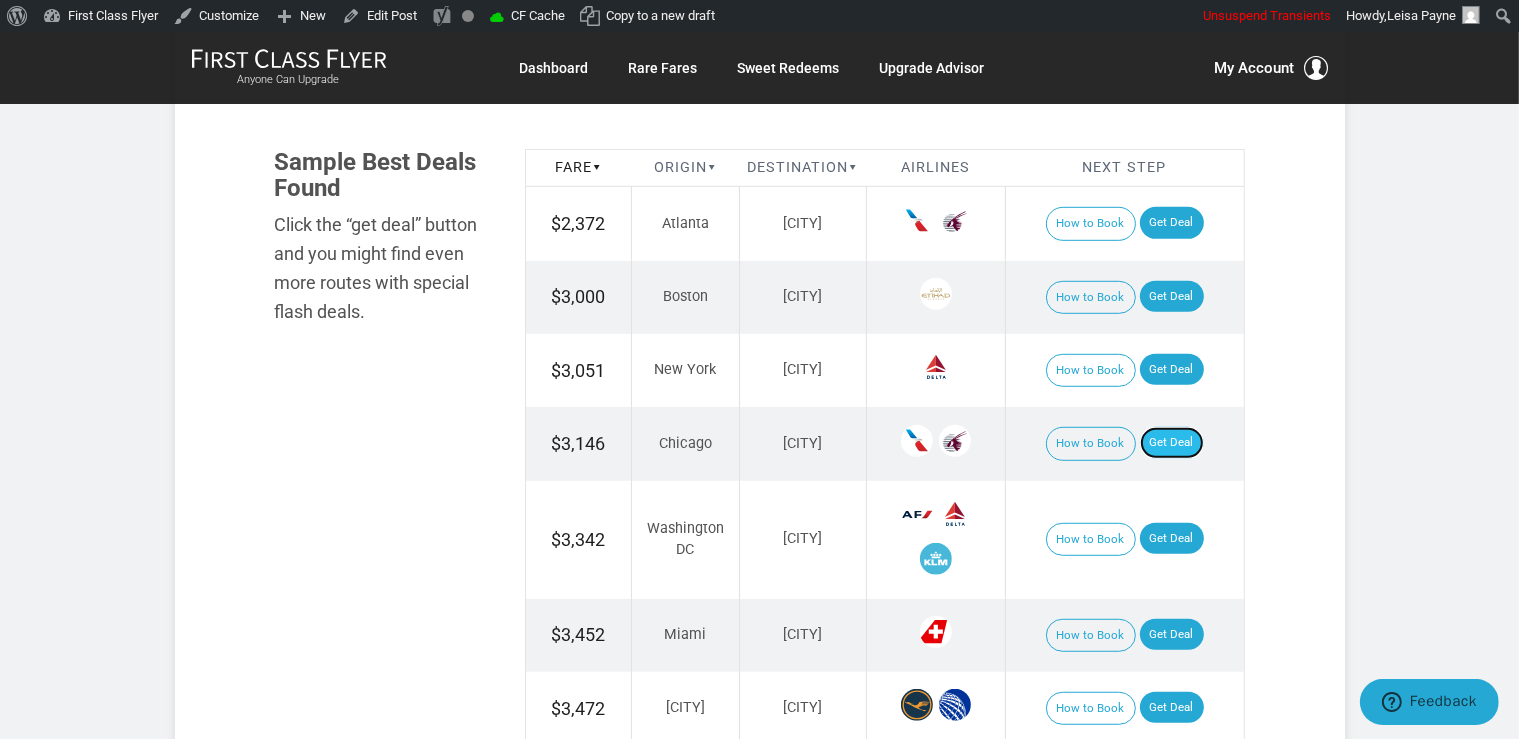 click on "Get Deal" at bounding box center (1172, 443) 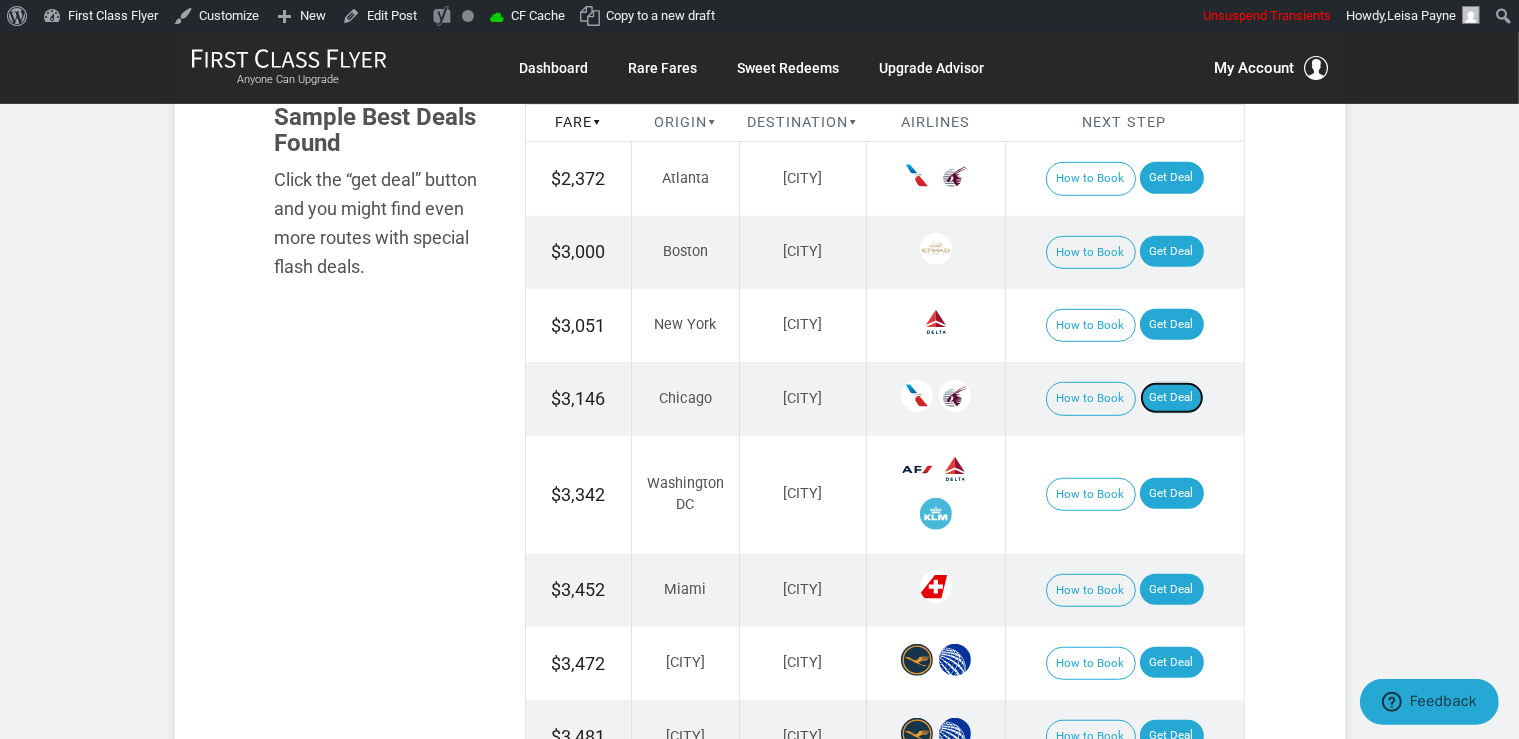 scroll, scrollTop: 1267, scrollLeft: 0, axis: vertical 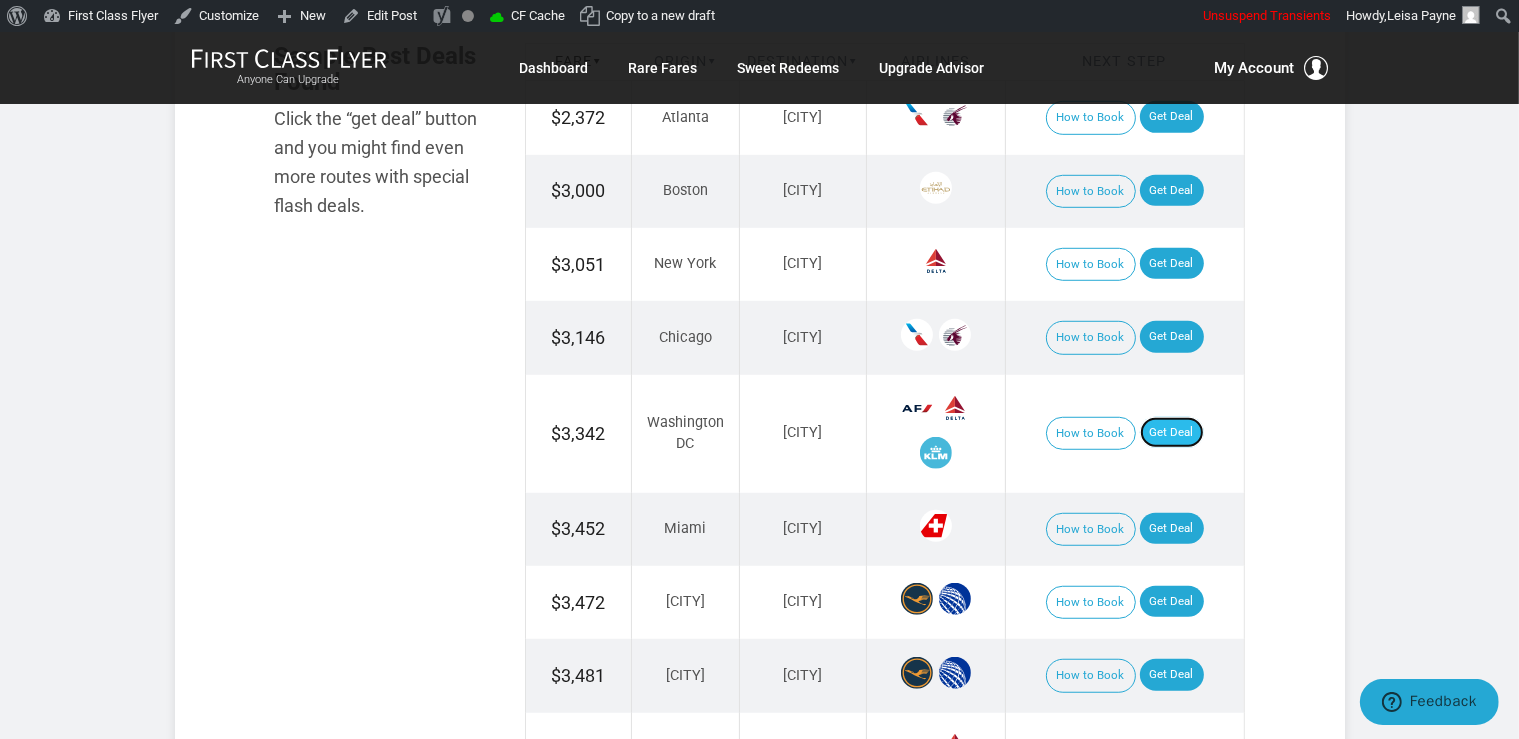 click on "Get Deal" at bounding box center [1172, 433] 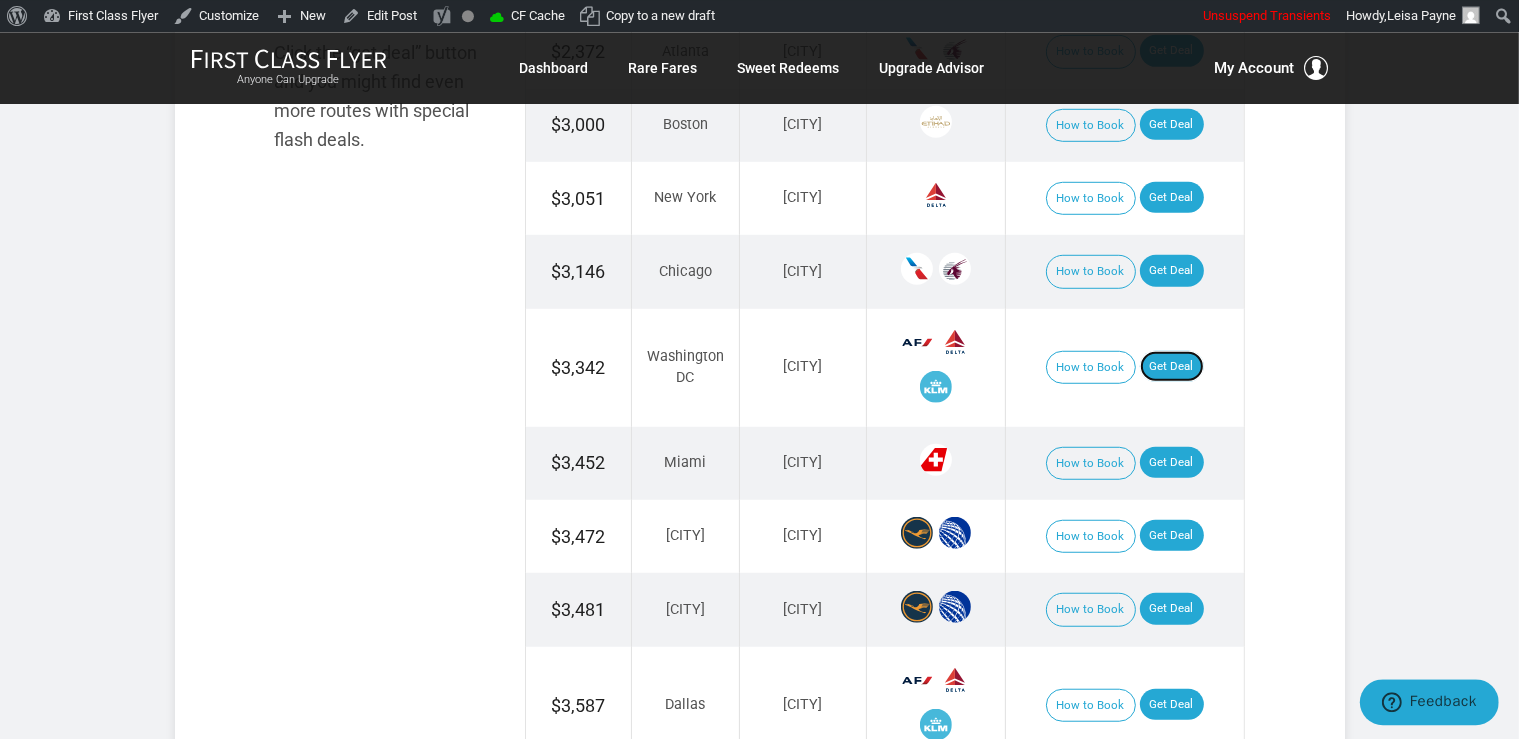 scroll, scrollTop: 1372, scrollLeft: 0, axis: vertical 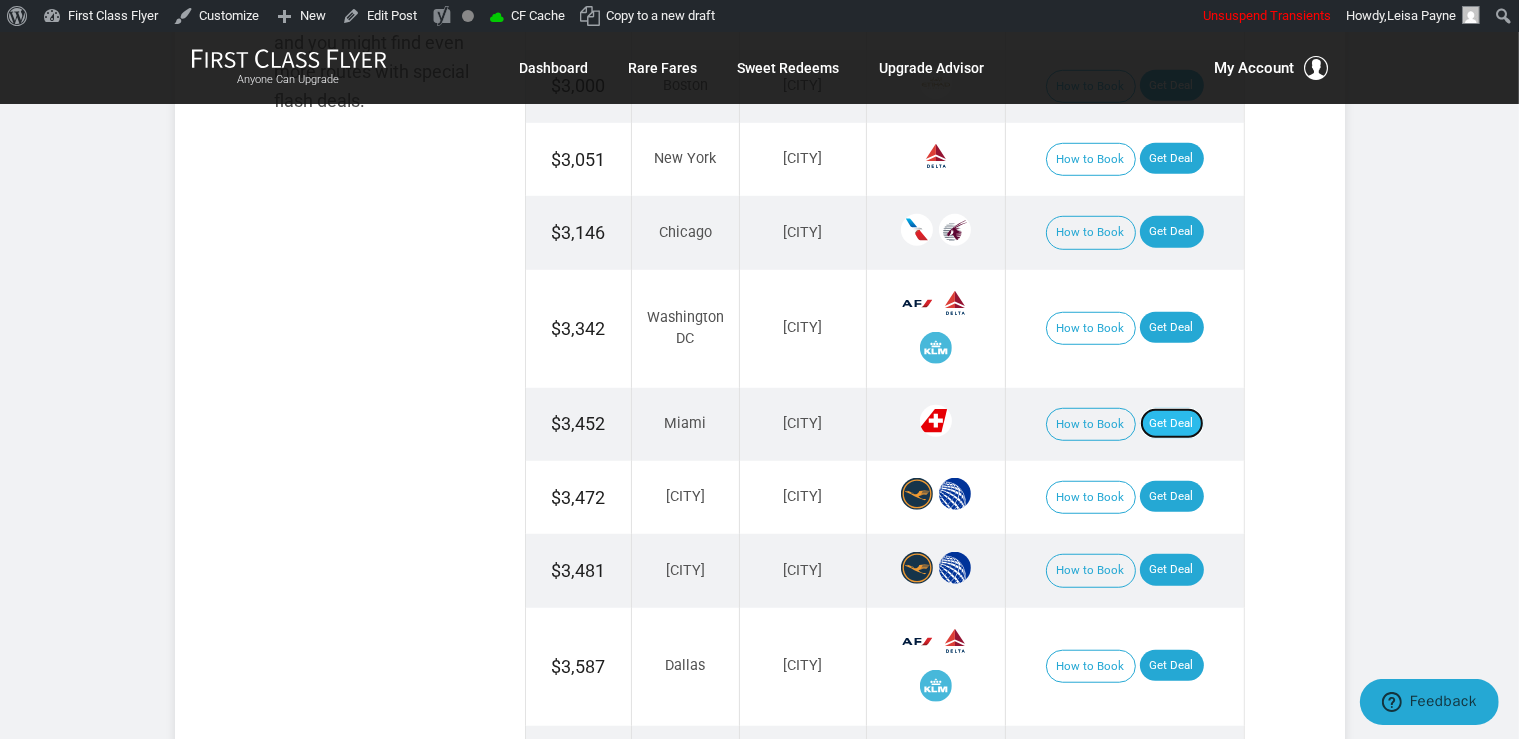 click on "Get Deal" at bounding box center [1172, 424] 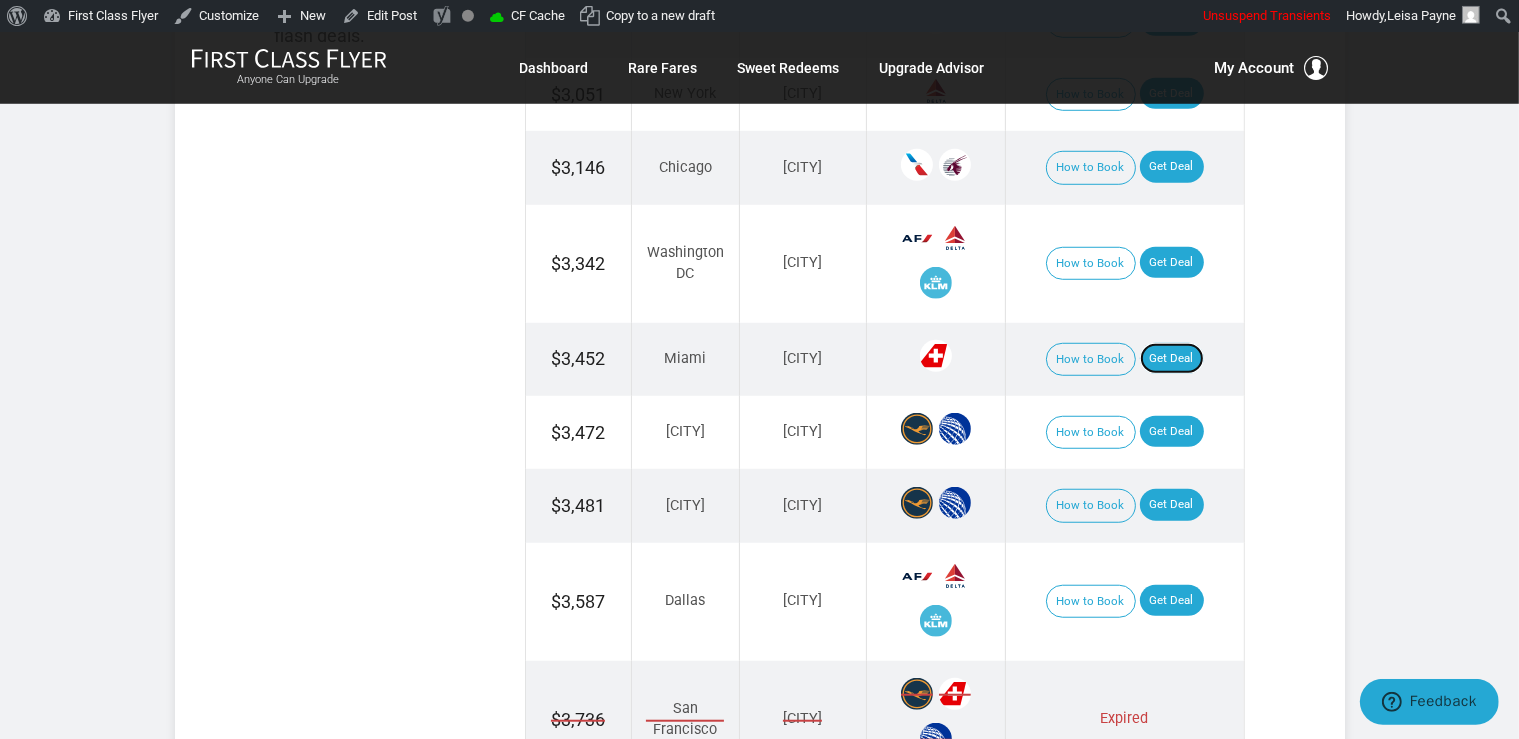 scroll, scrollTop: 1478, scrollLeft: 0, axis: vertical 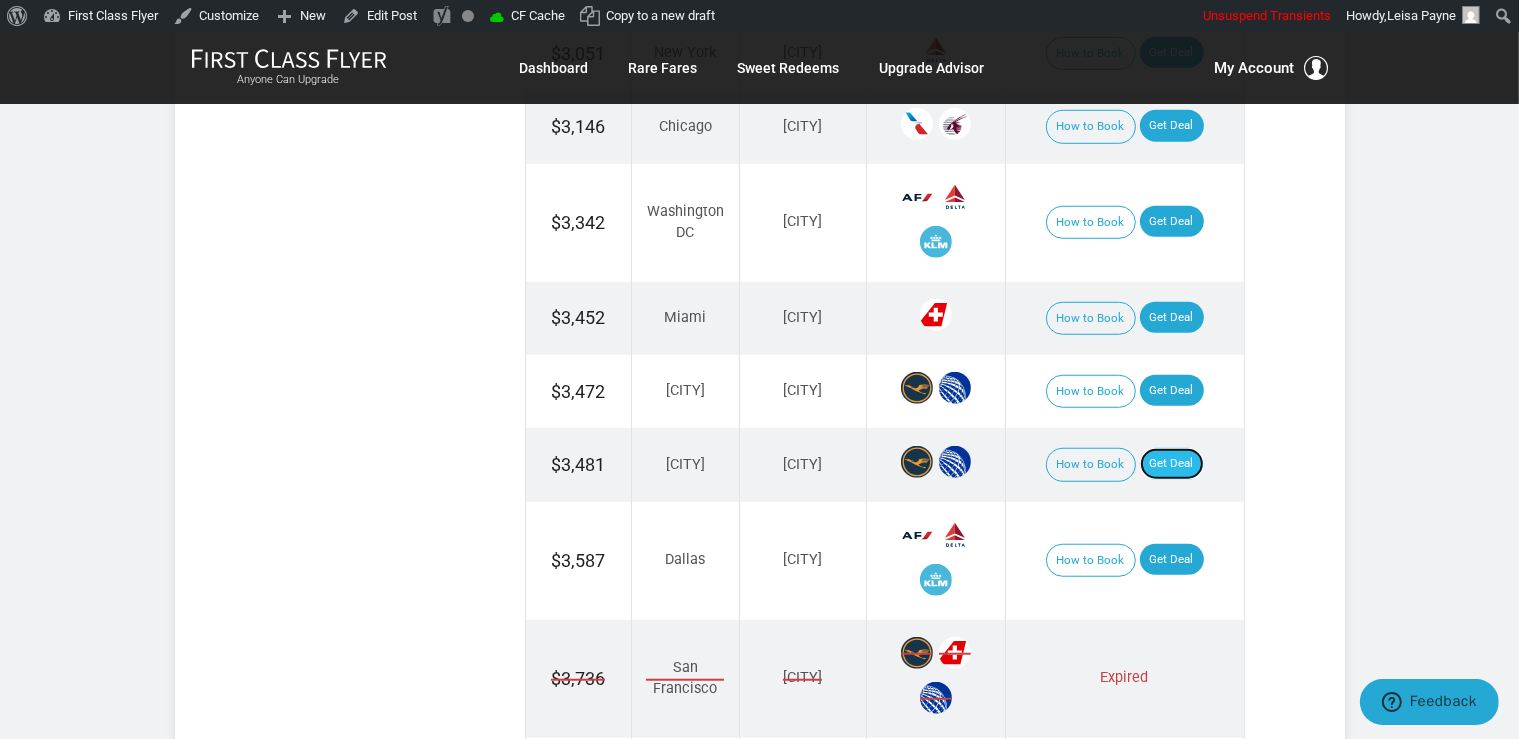 click on "Get Deal" at bounding box center (1172, 464) 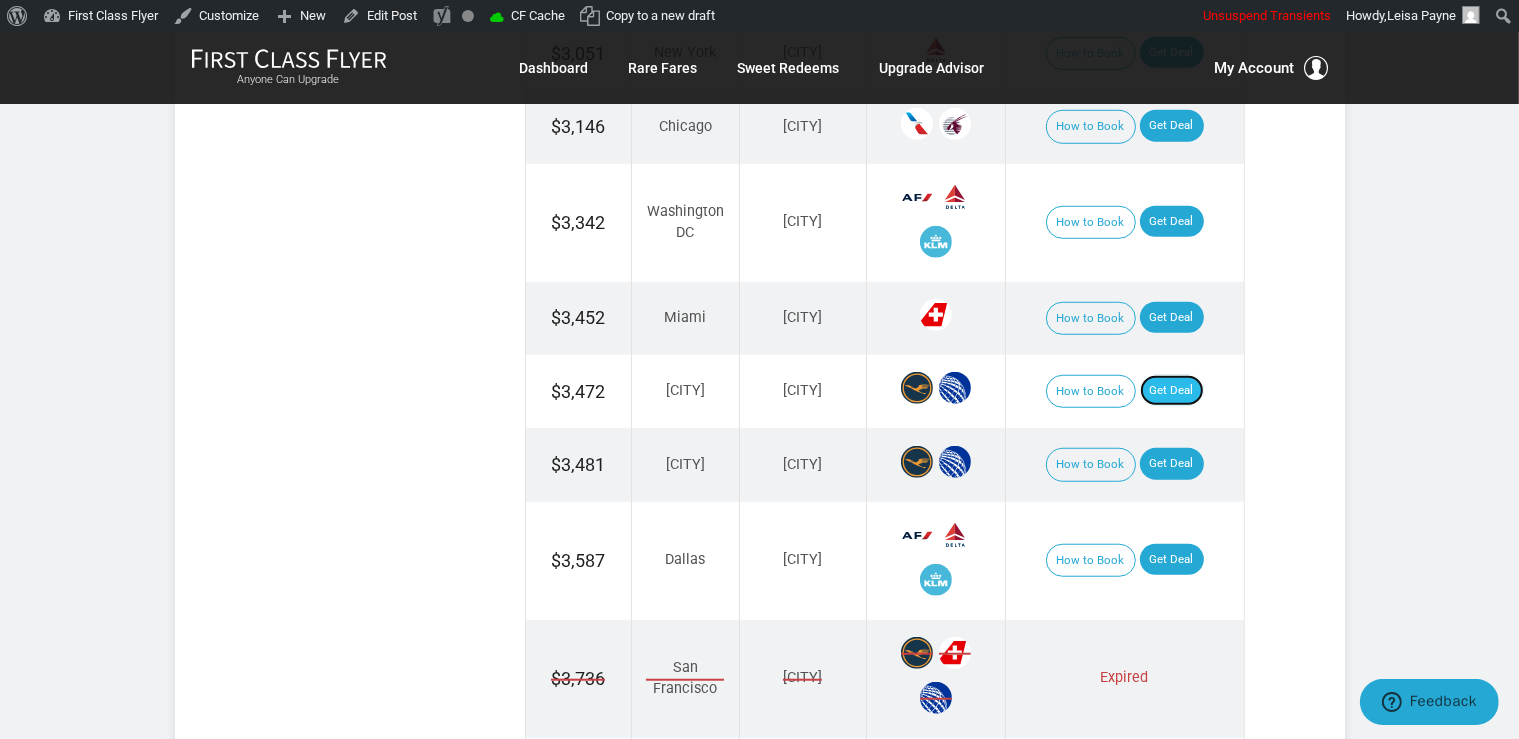 click on "Get Deal" at bounding box center [1172, 391] 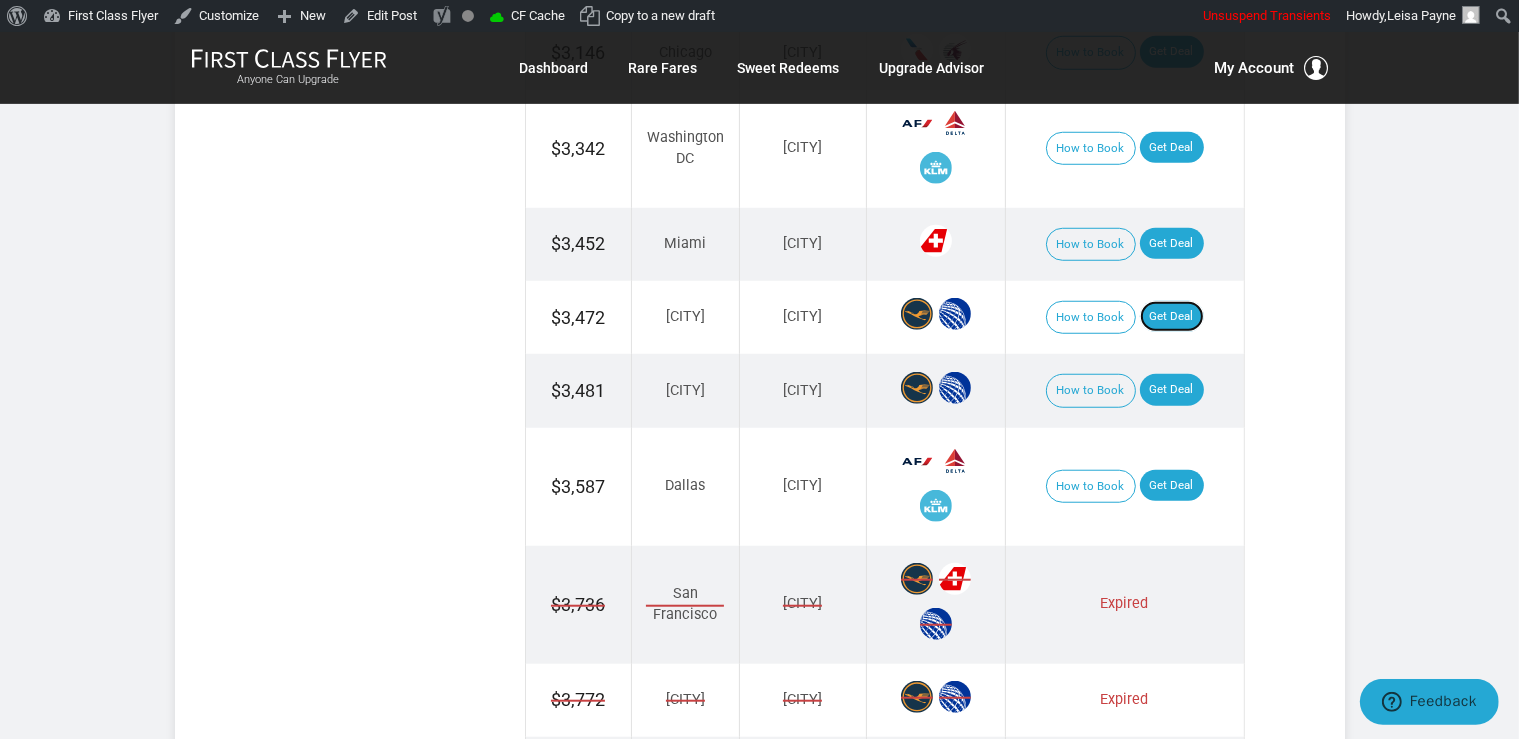 scroll, scrollTop: 1584, scrollLeft: 0, axis: vertical 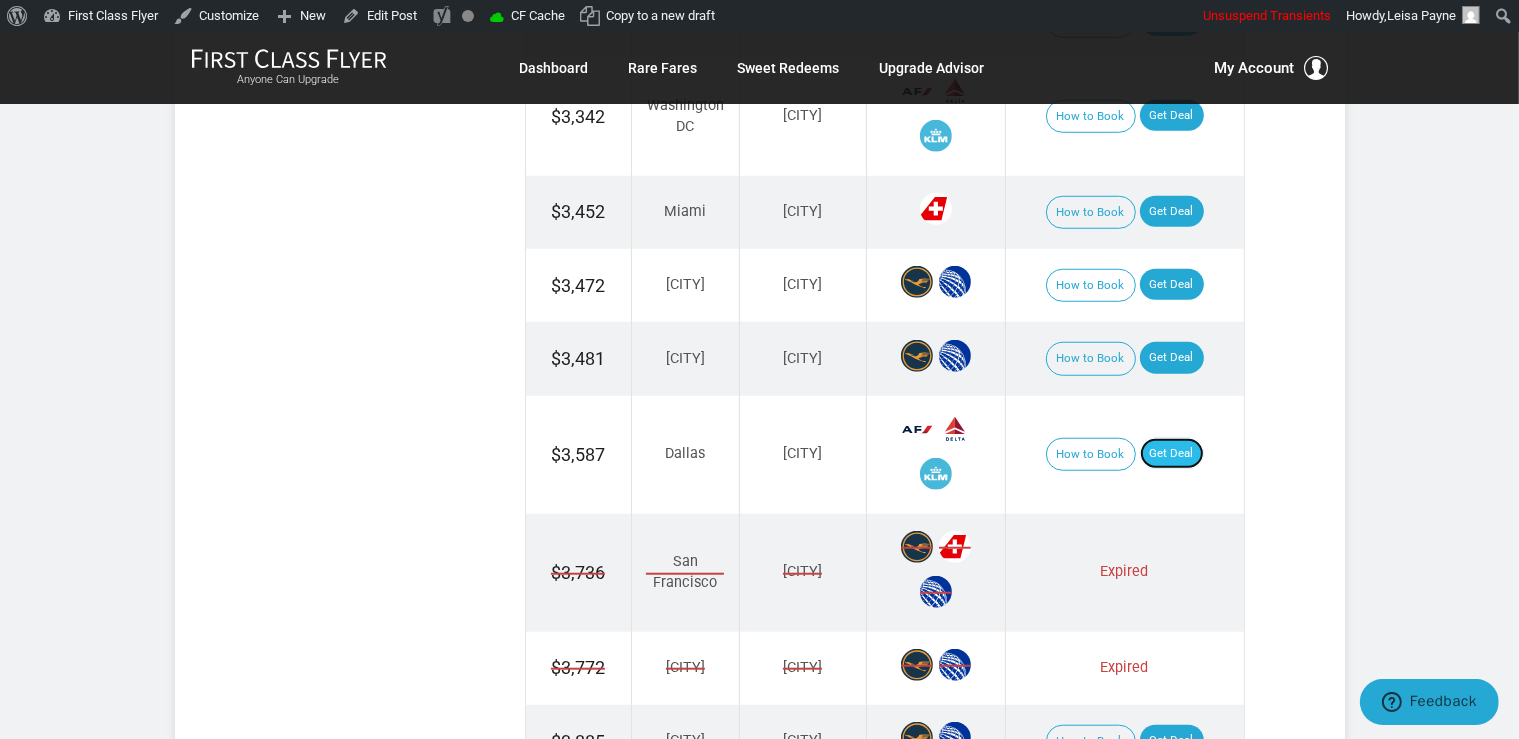 click on "Get Deal" at bounding box center (1172, 454) 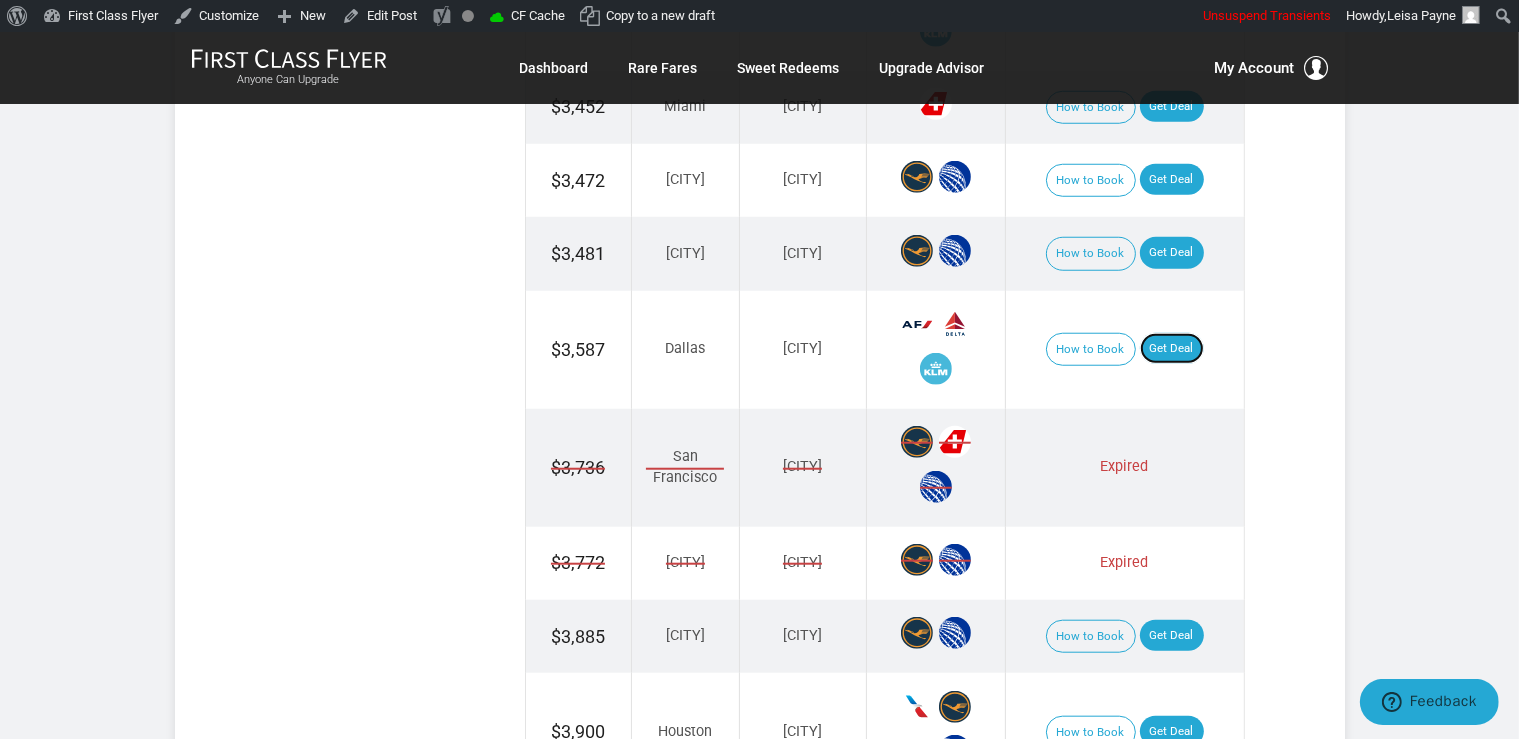 scroll, scrollTop: 2006, scrollLeft: 0, axis: vertical 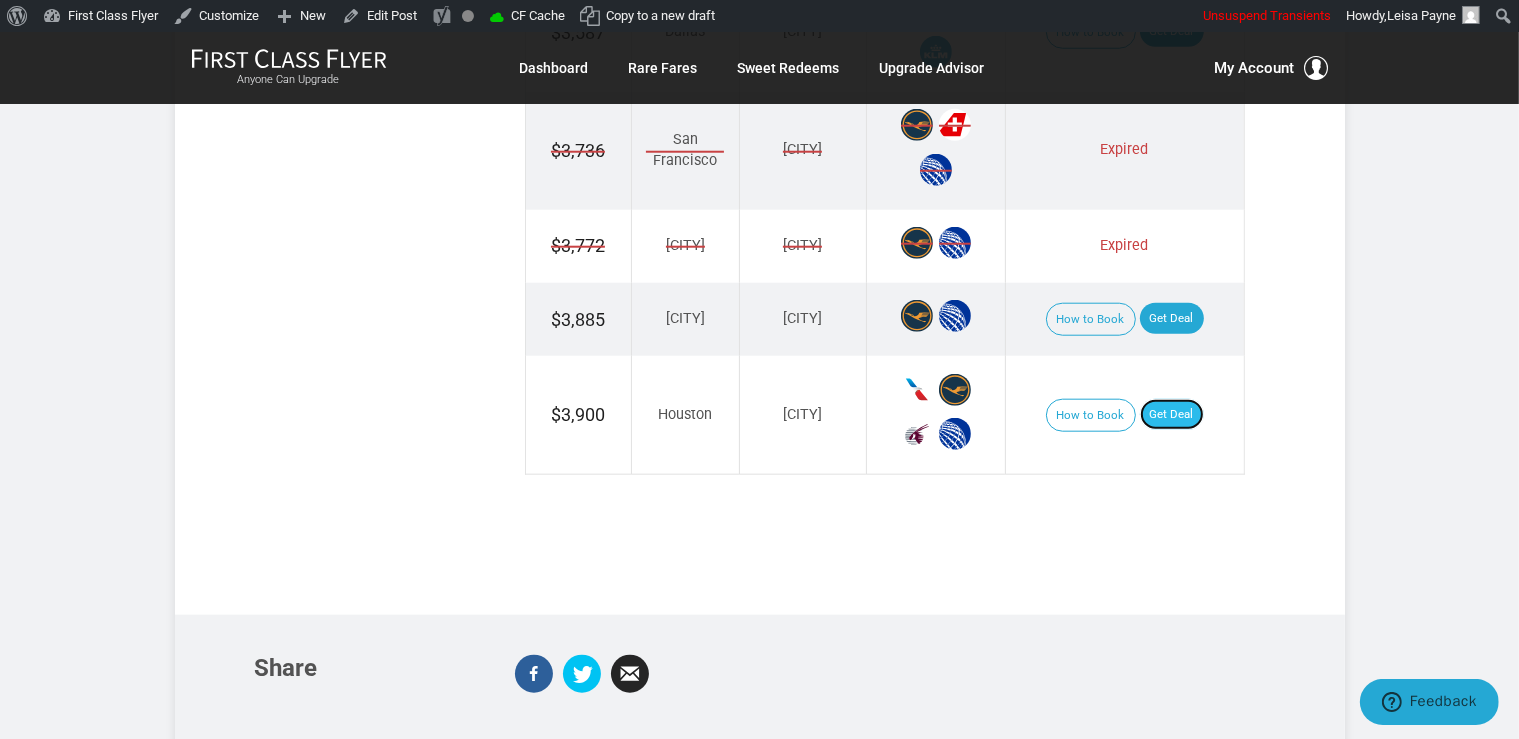 click on "Get Deal" at bounding box center (1172, 415) 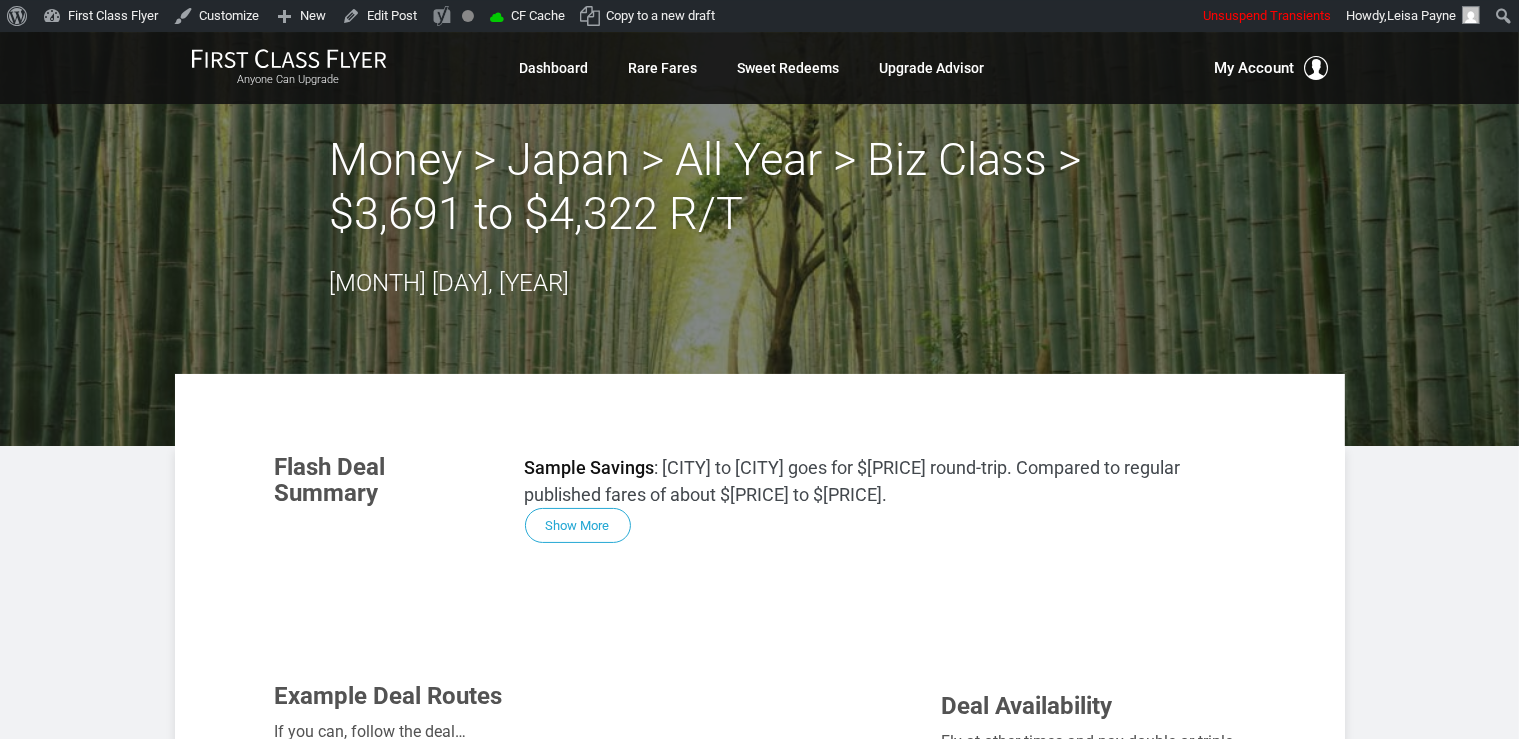 scroll, scrollTop: 633, scrollLeft: 0, axis: vertical 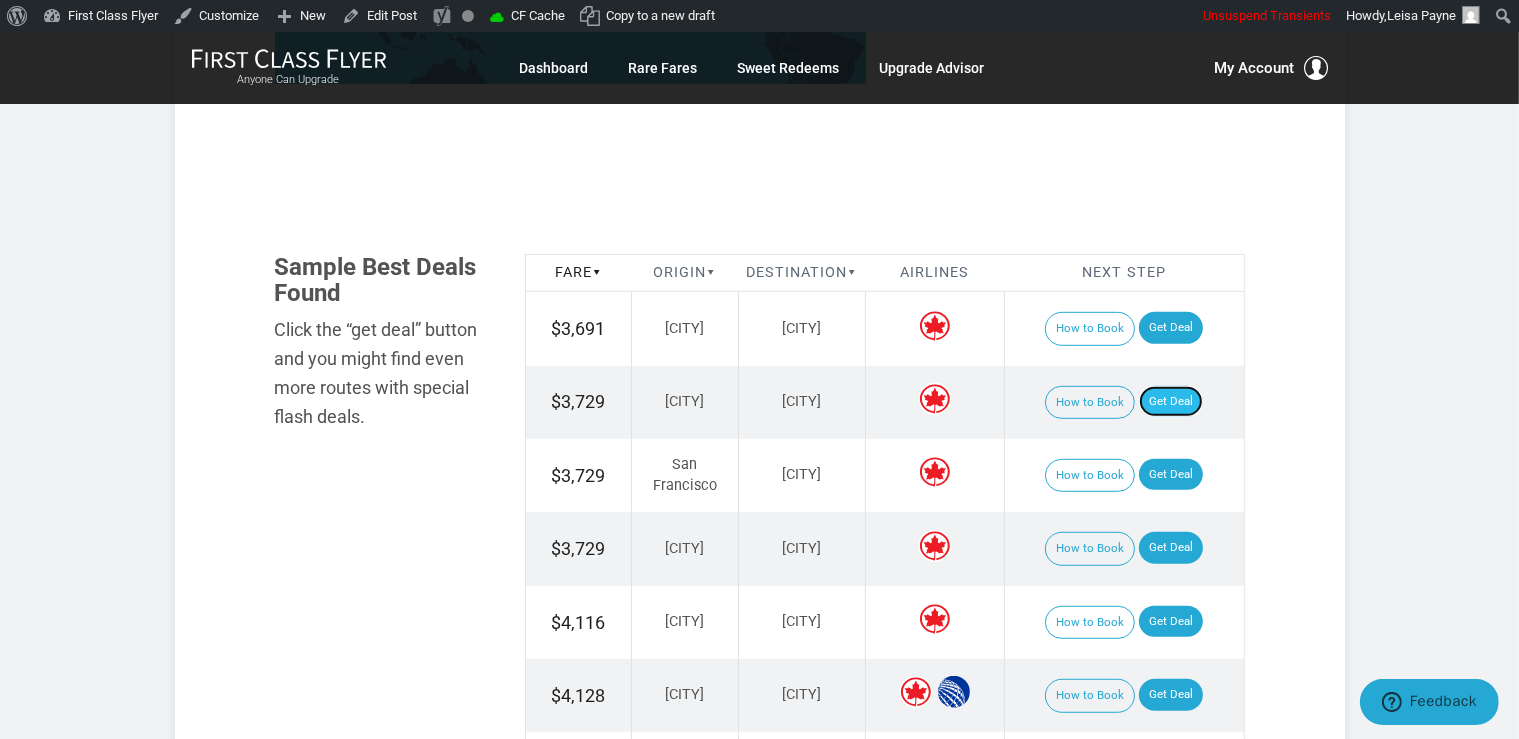 click on "Get Deal" at bounding box center (1171, 402) 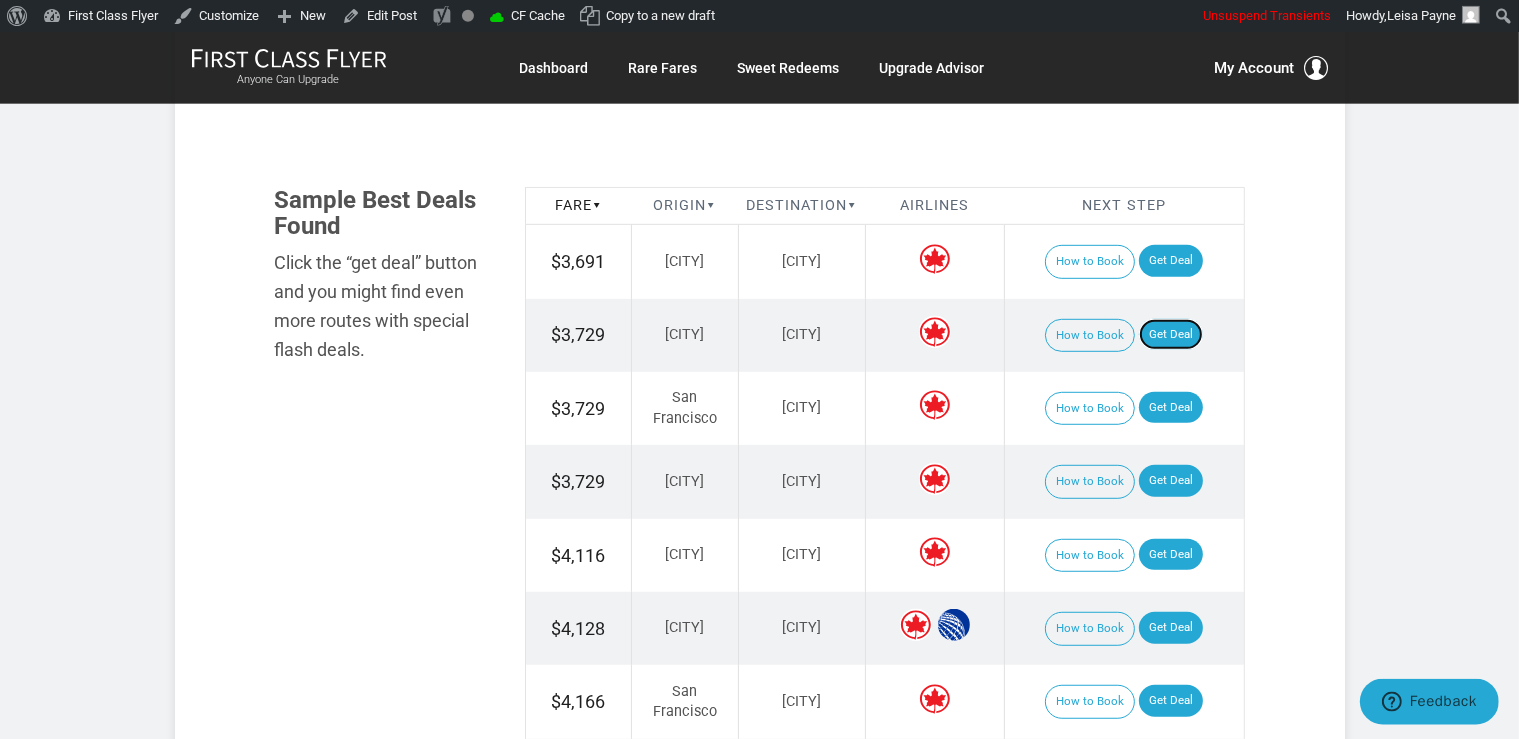 scroll, scrollTop: 1267, scrollLeft: 0, axis: vertical 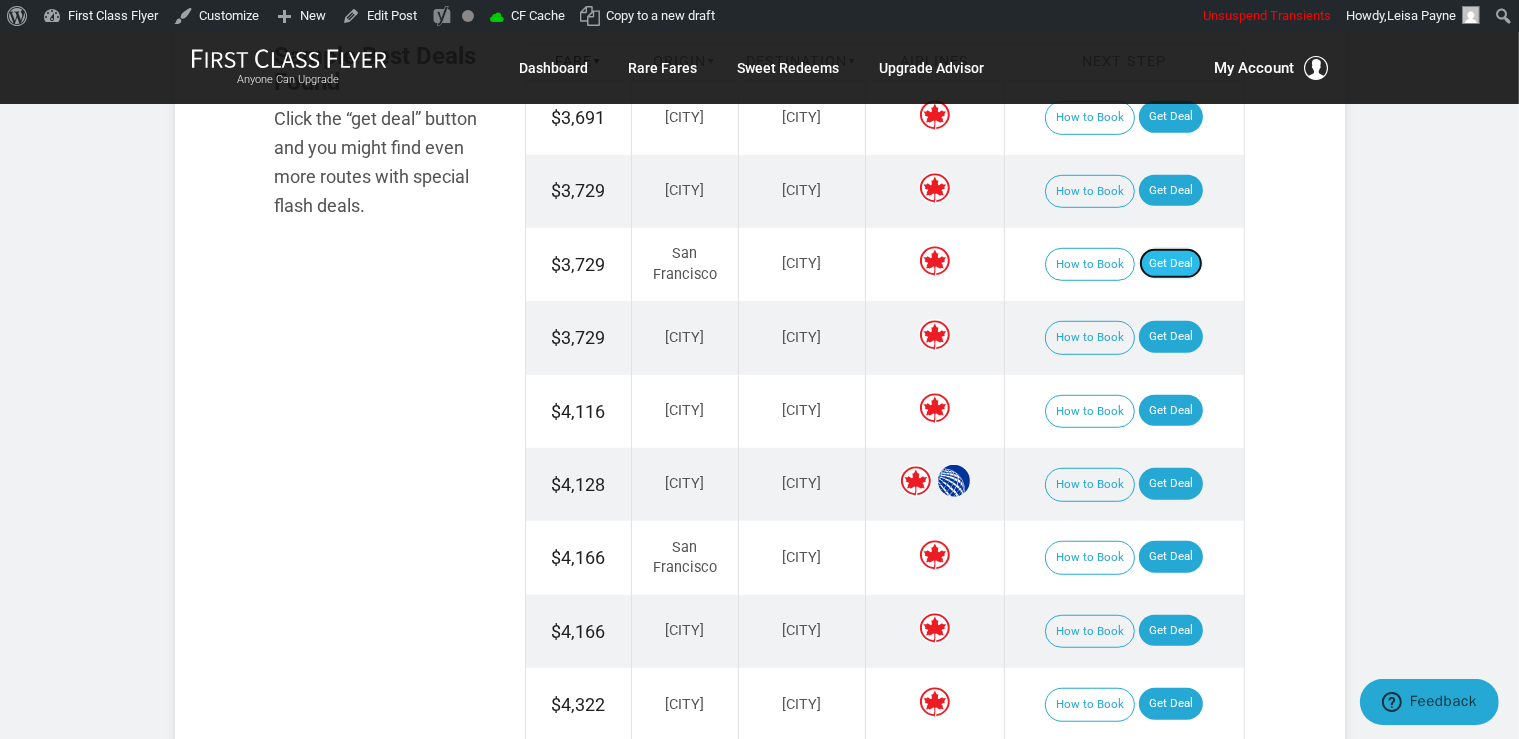 click on "Get Deal" at bounding box center (1171, 264) 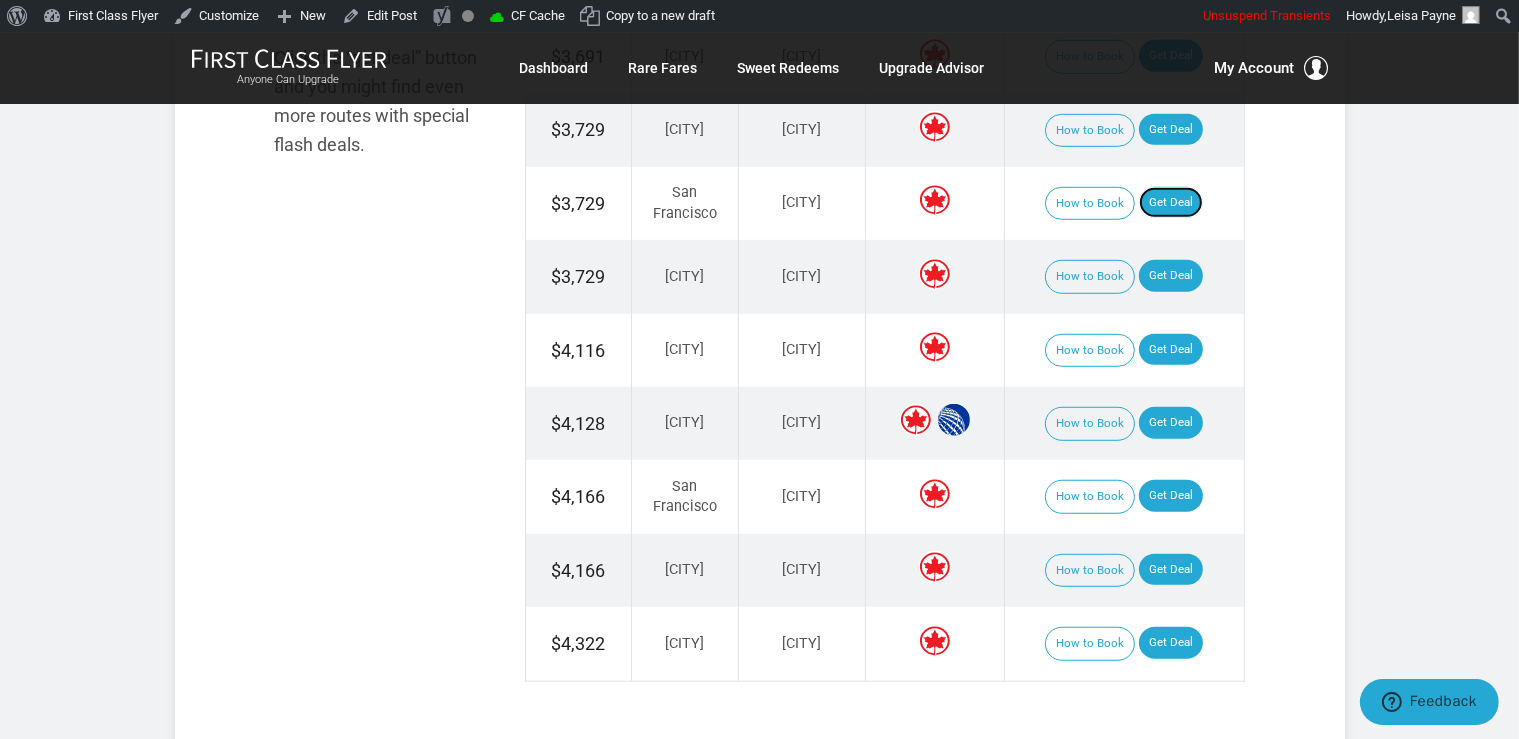 scroll, scrollTop: 1478, scrollLeft: 0, axis: vertical 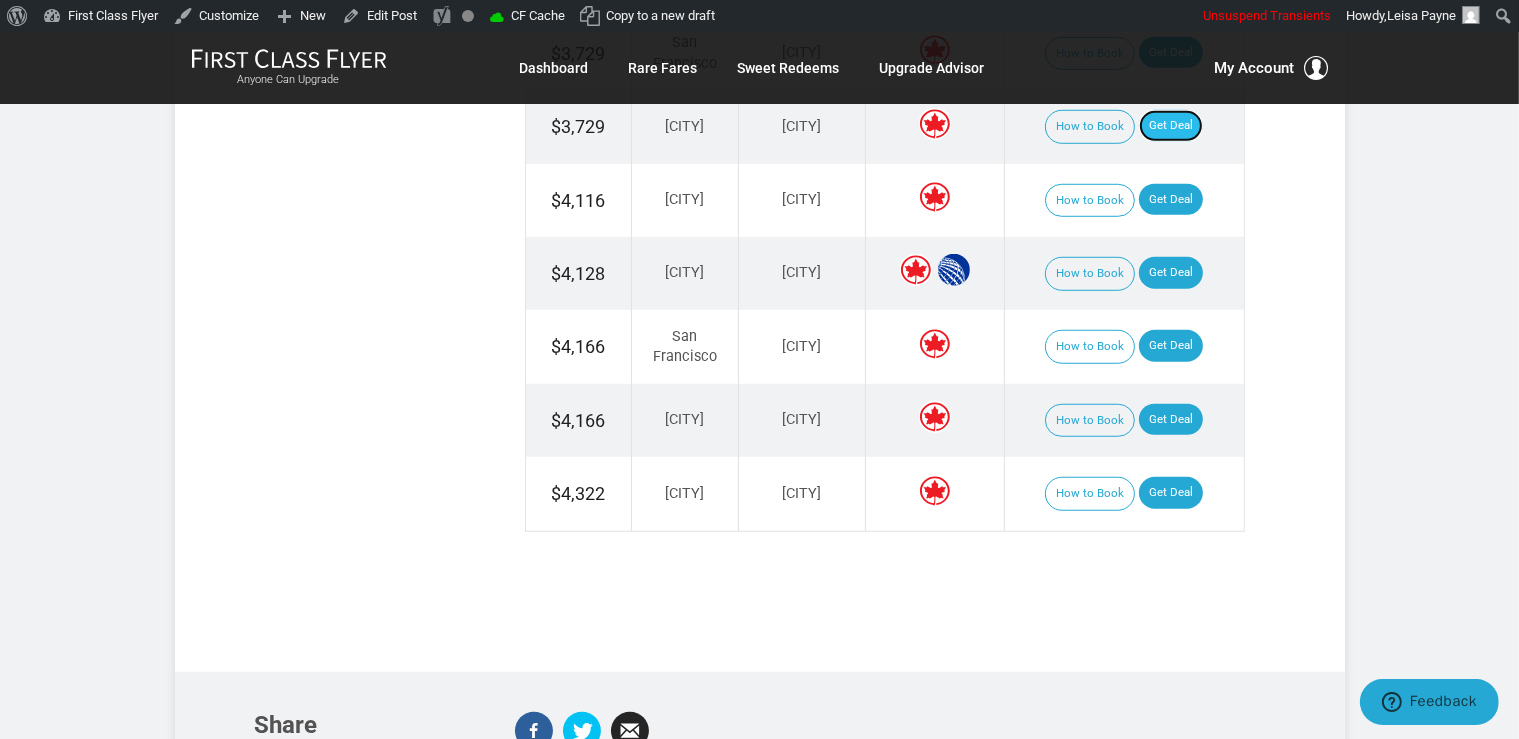 click on "Get Deal" at bounding box center (1171, 126) 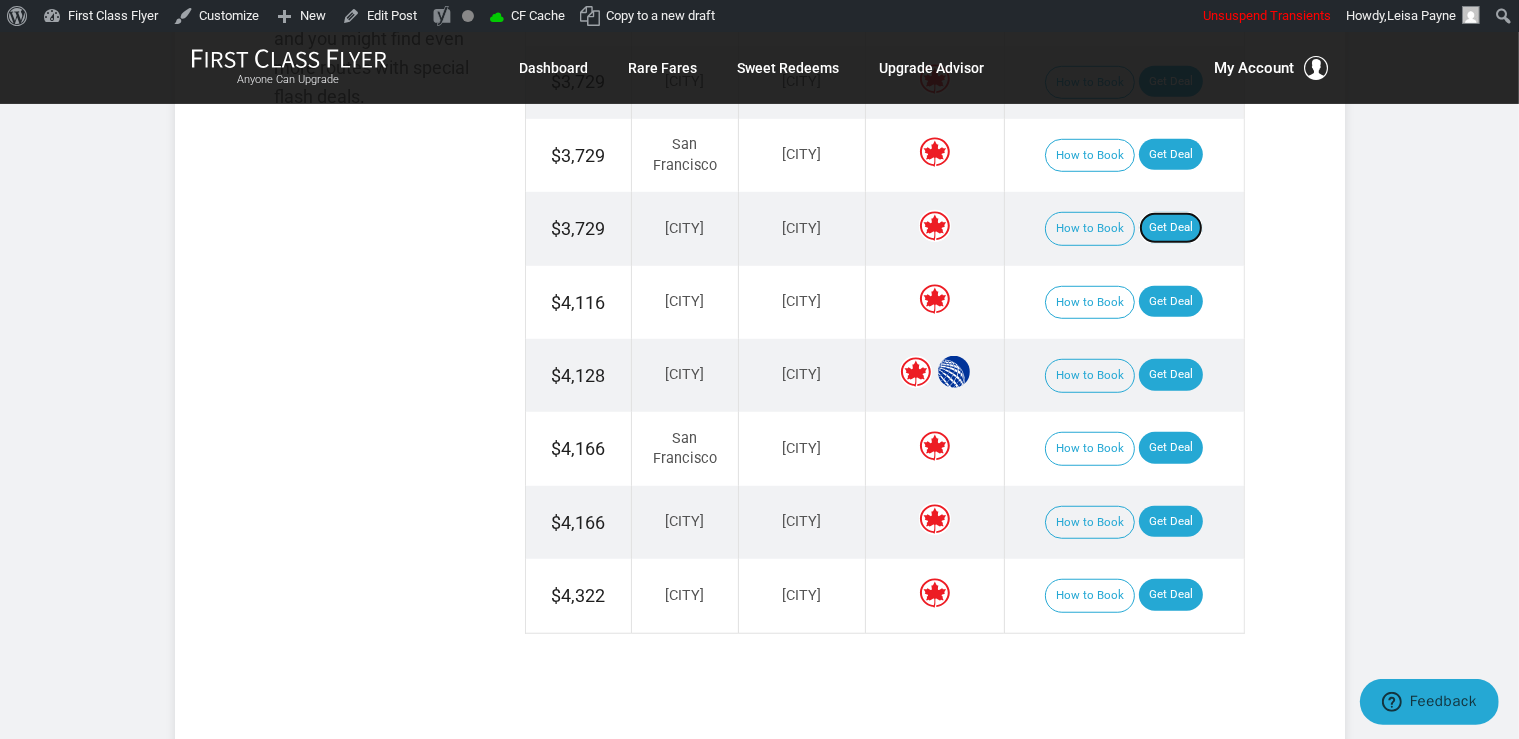 scroll, scrollTop: 1372, scrollLeft: 0, axis: vertical 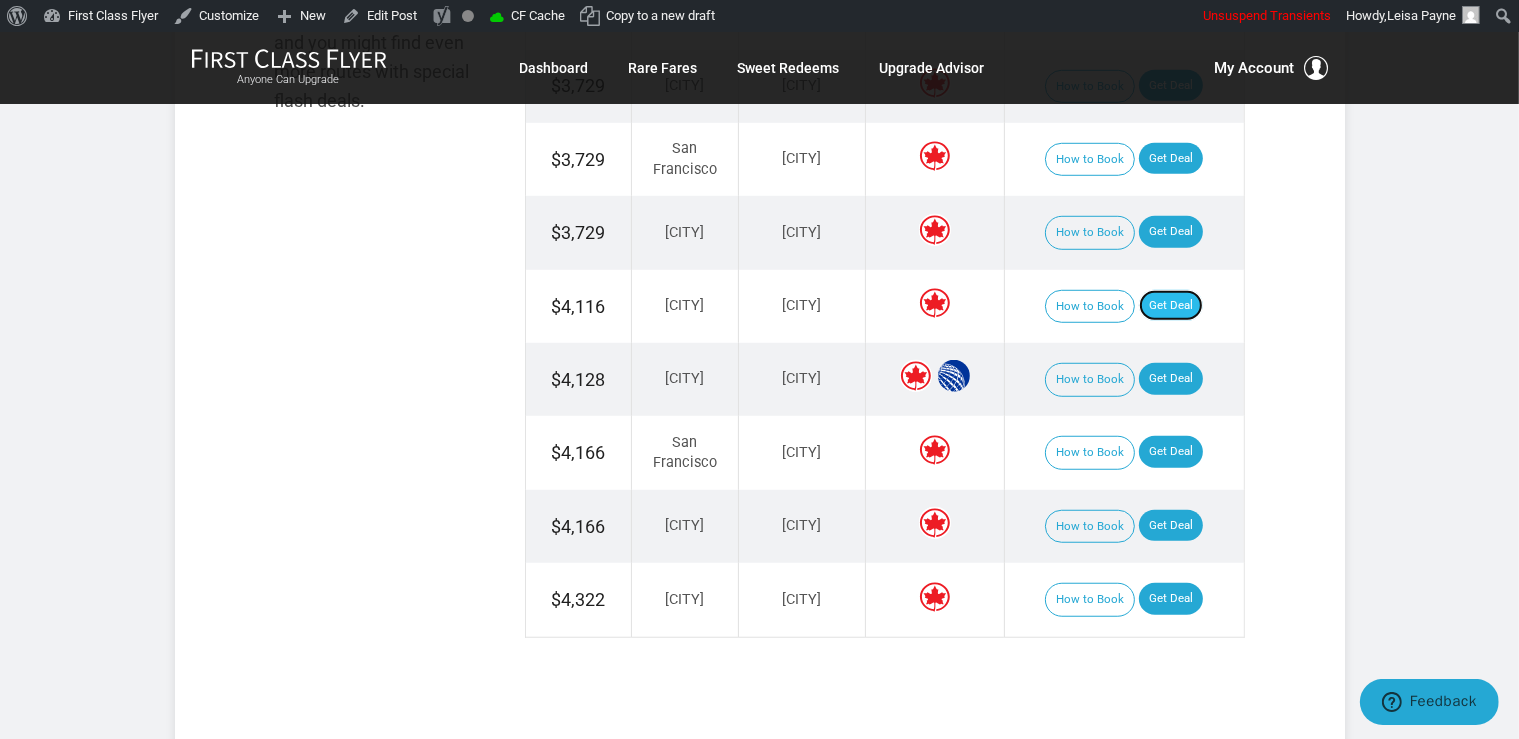 click on "Get Deal" at bounding box center (1171, 306) 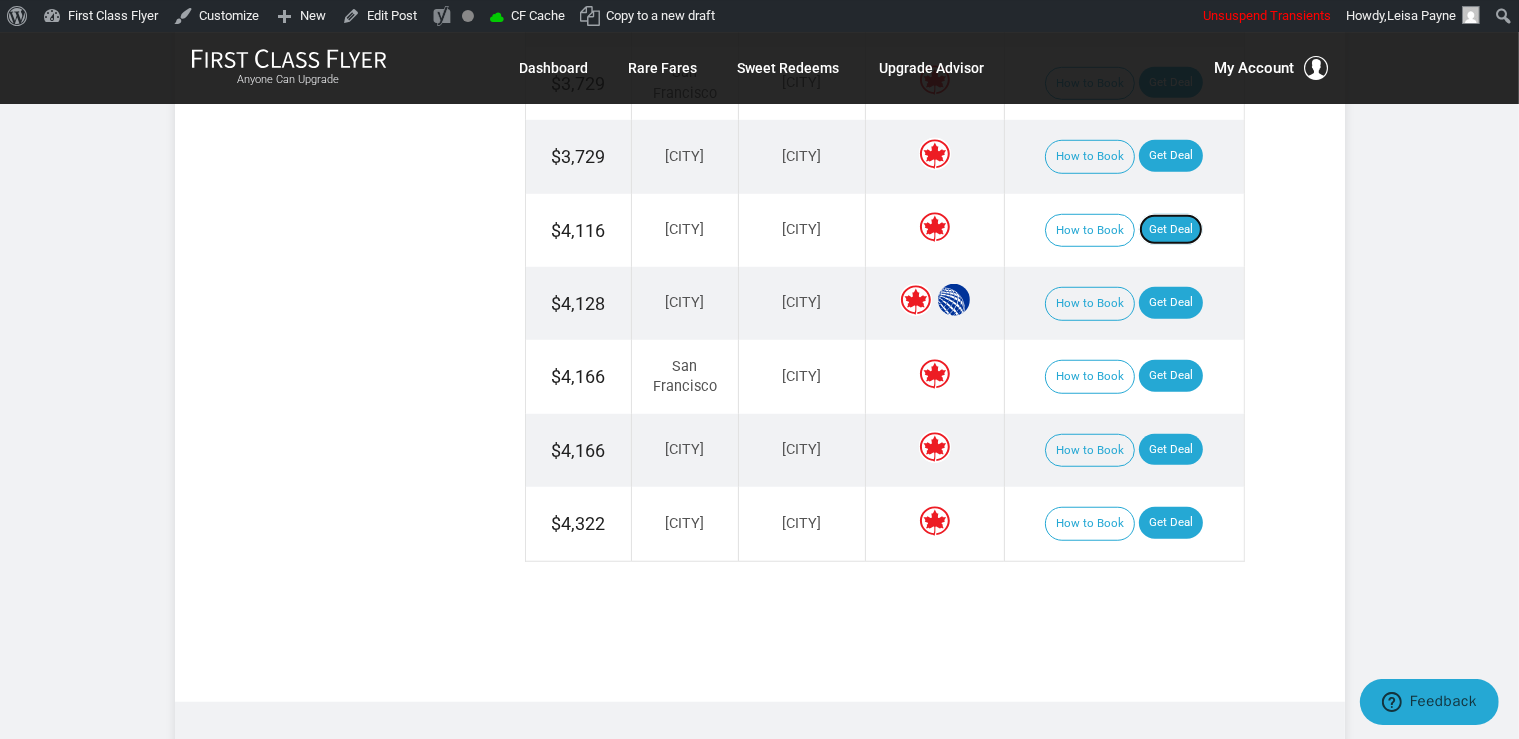 scroll, scrollTop: 1478, scrollLeft: 0, axis: vertical 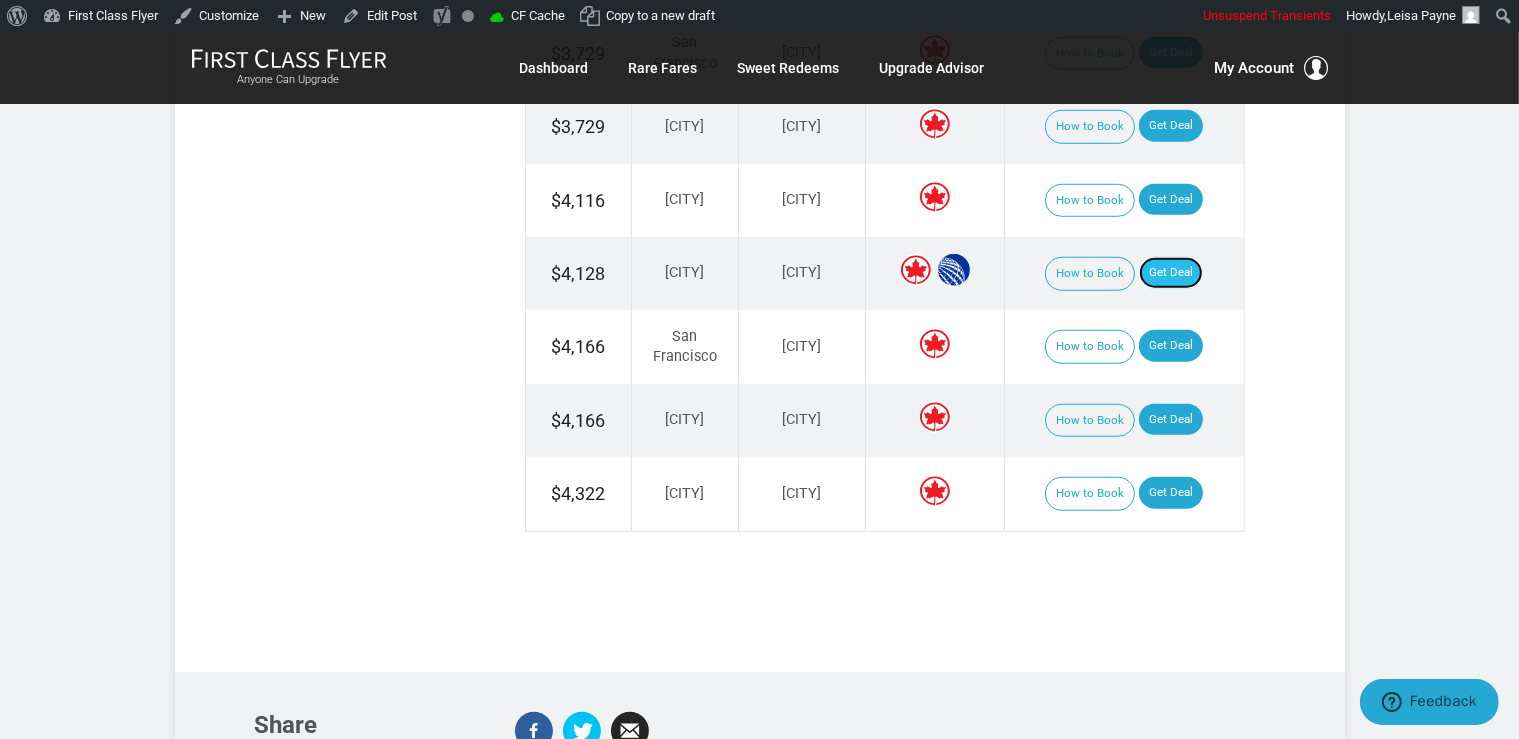 click on "Get Deal" at bounding box center (1171, 273) 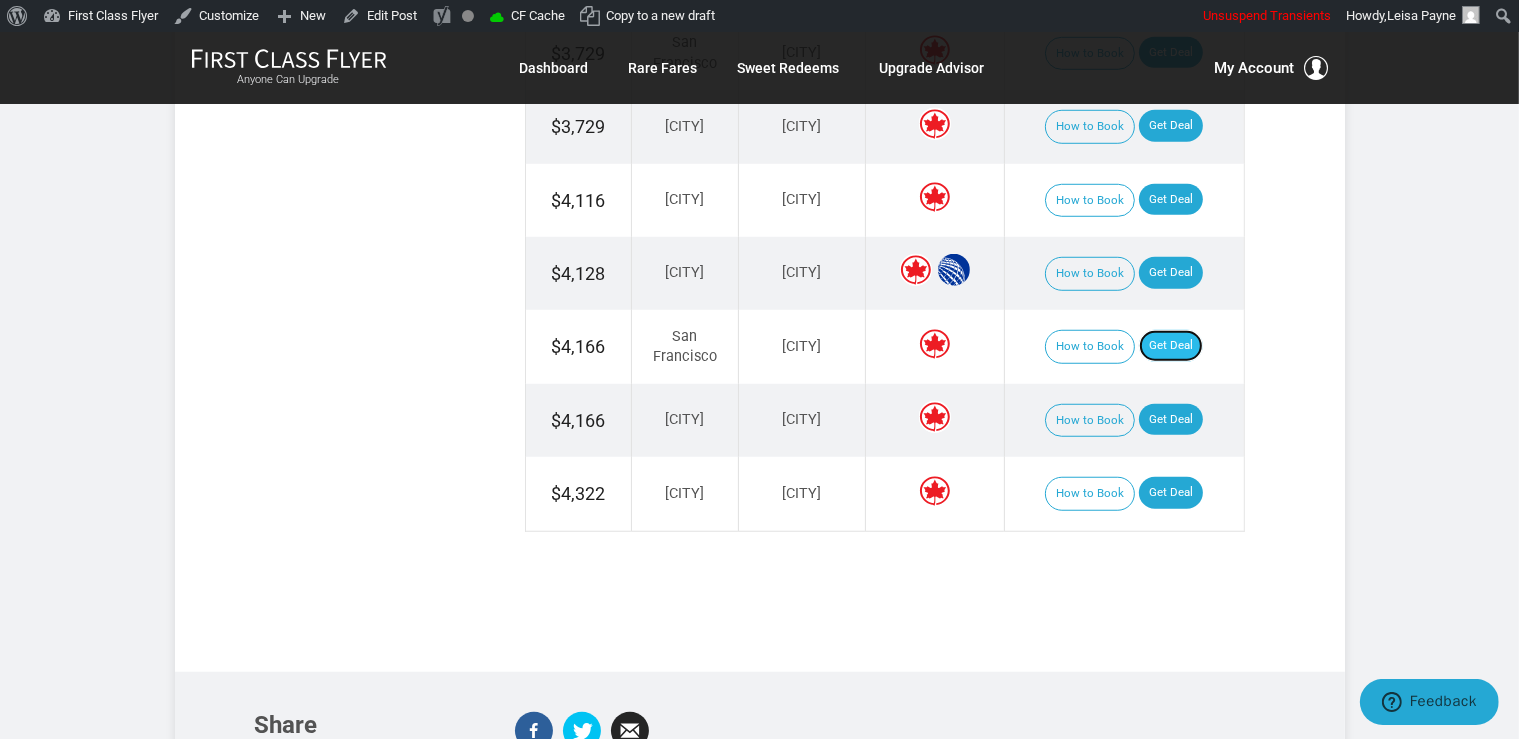 click on "Get Deal" at bounding box center [1171, 346] 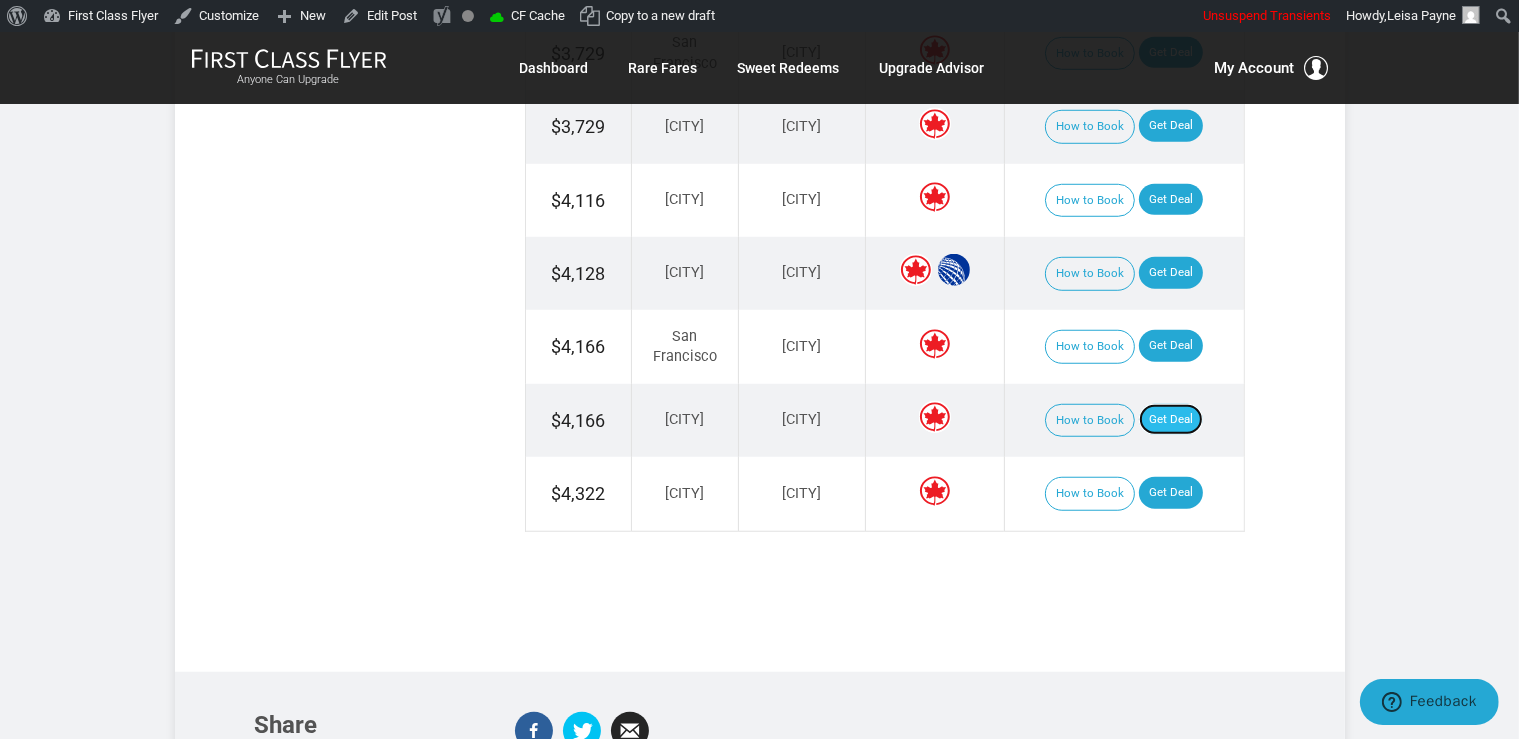 click on "Get Deal" at bounding box center [1171, 420] 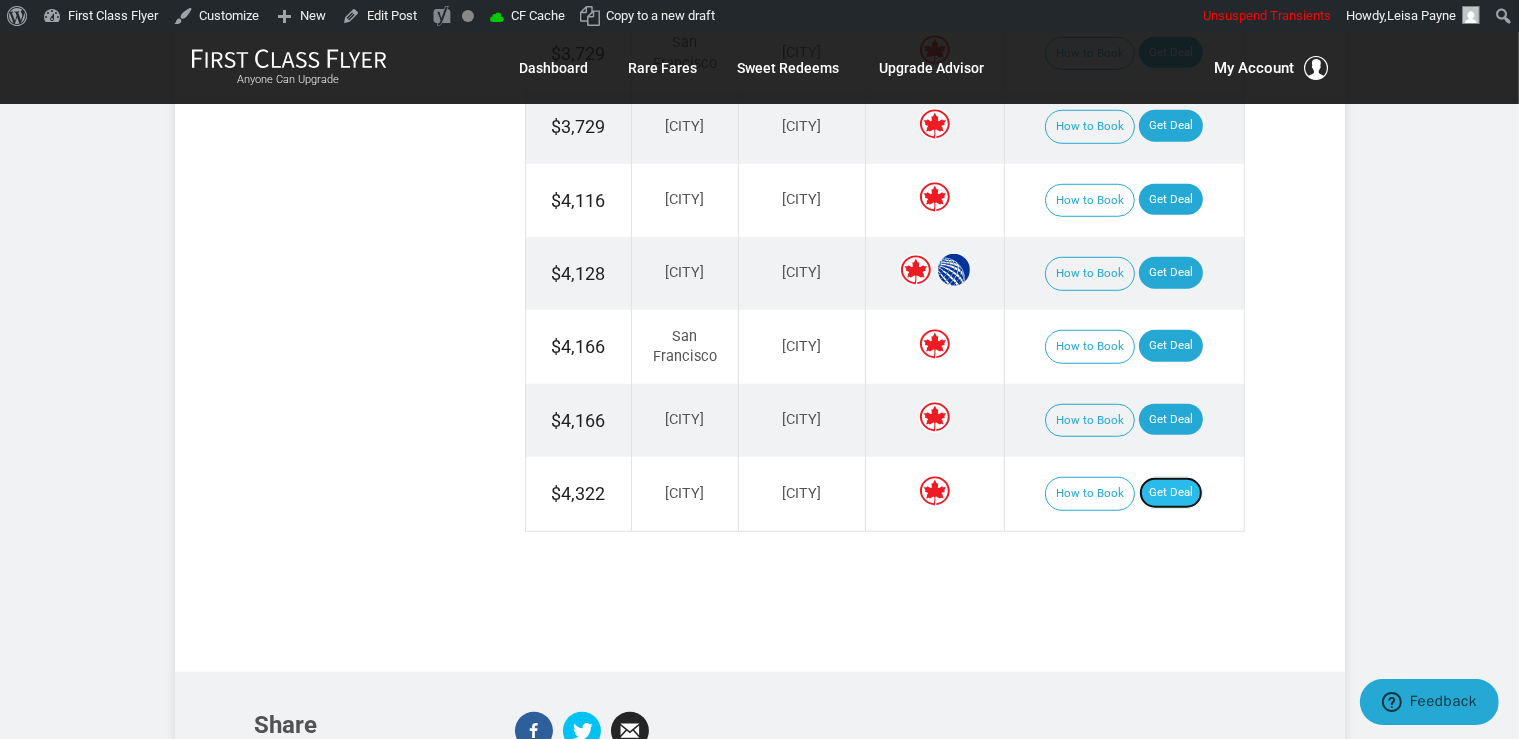 click on "Get Deal" at bounding box center (1171, 493) 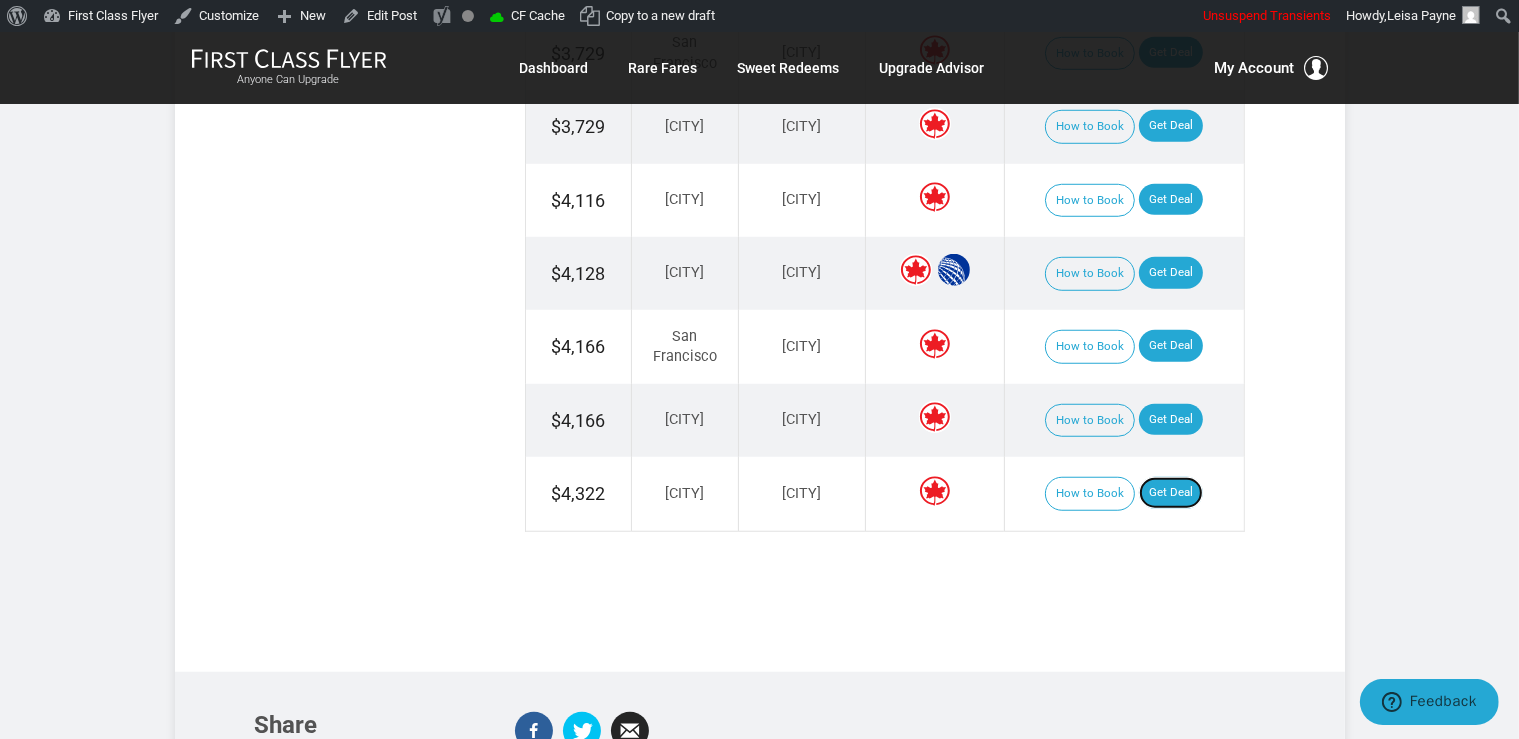 scroll, scrollTop: 0, scrollLeft: 0, axis: both 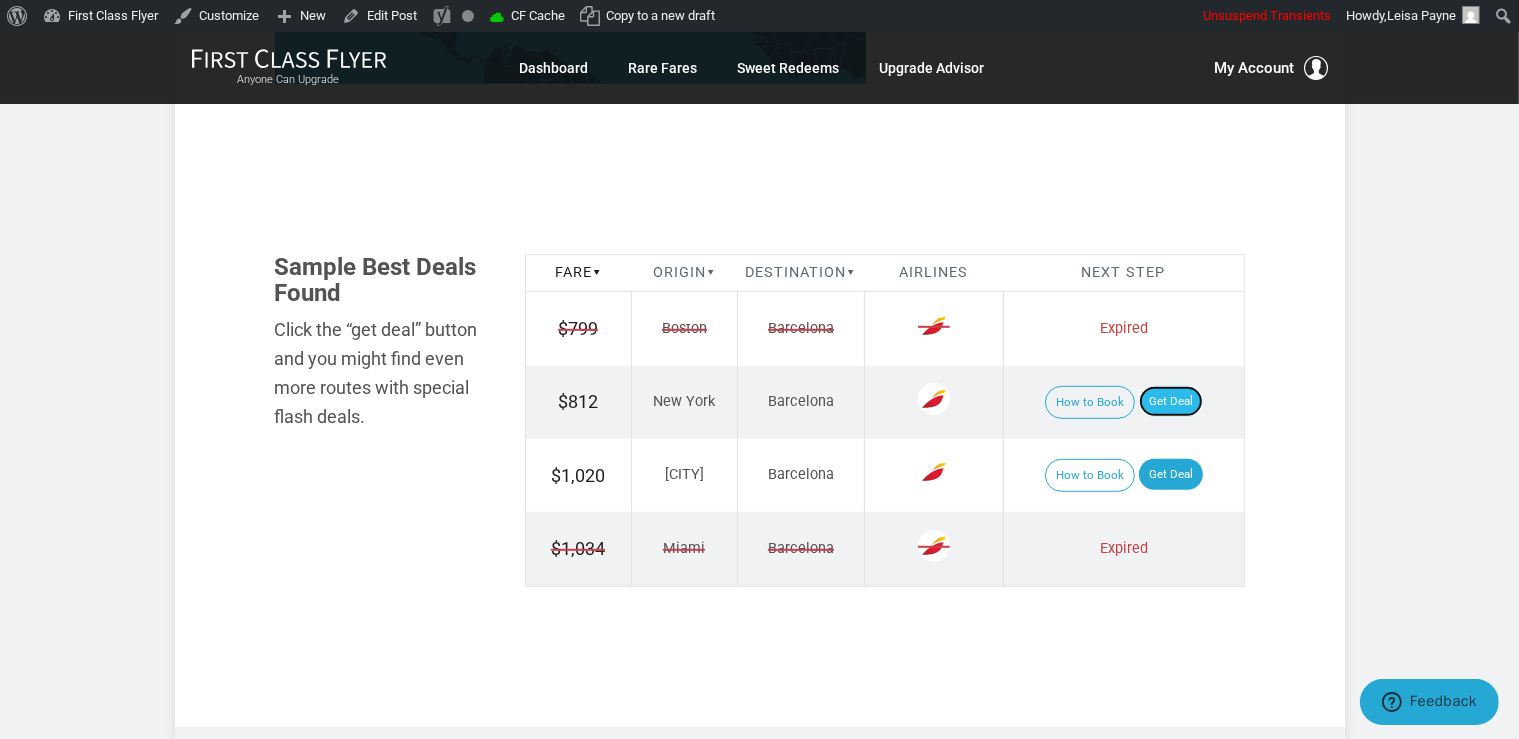 click on "Get Deal" at bounding box center (1171, 402) 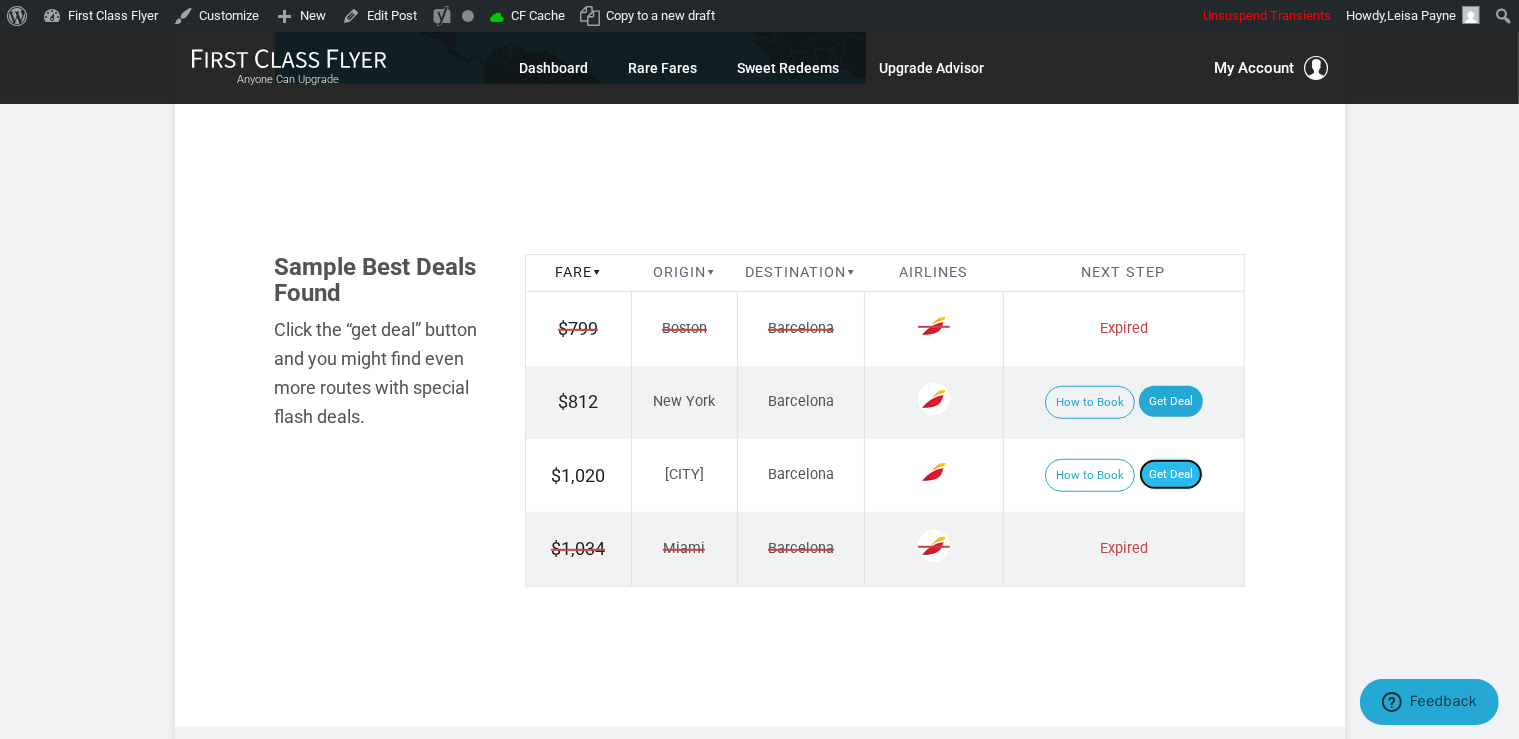 click on "Get Deal" at bounding box center (1171, 475) 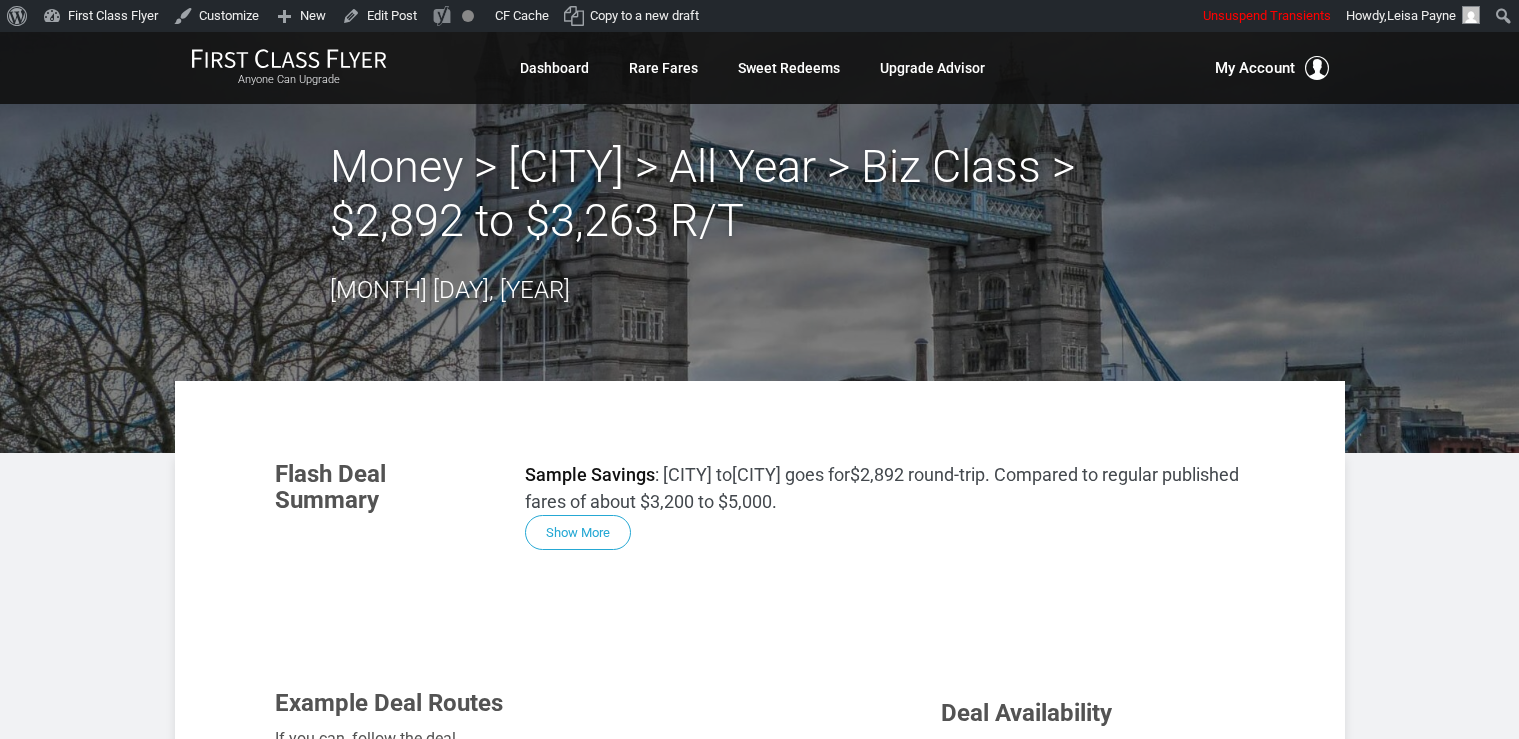 scroll, scrollTop: 0, scrollLeft: 0, axis: both 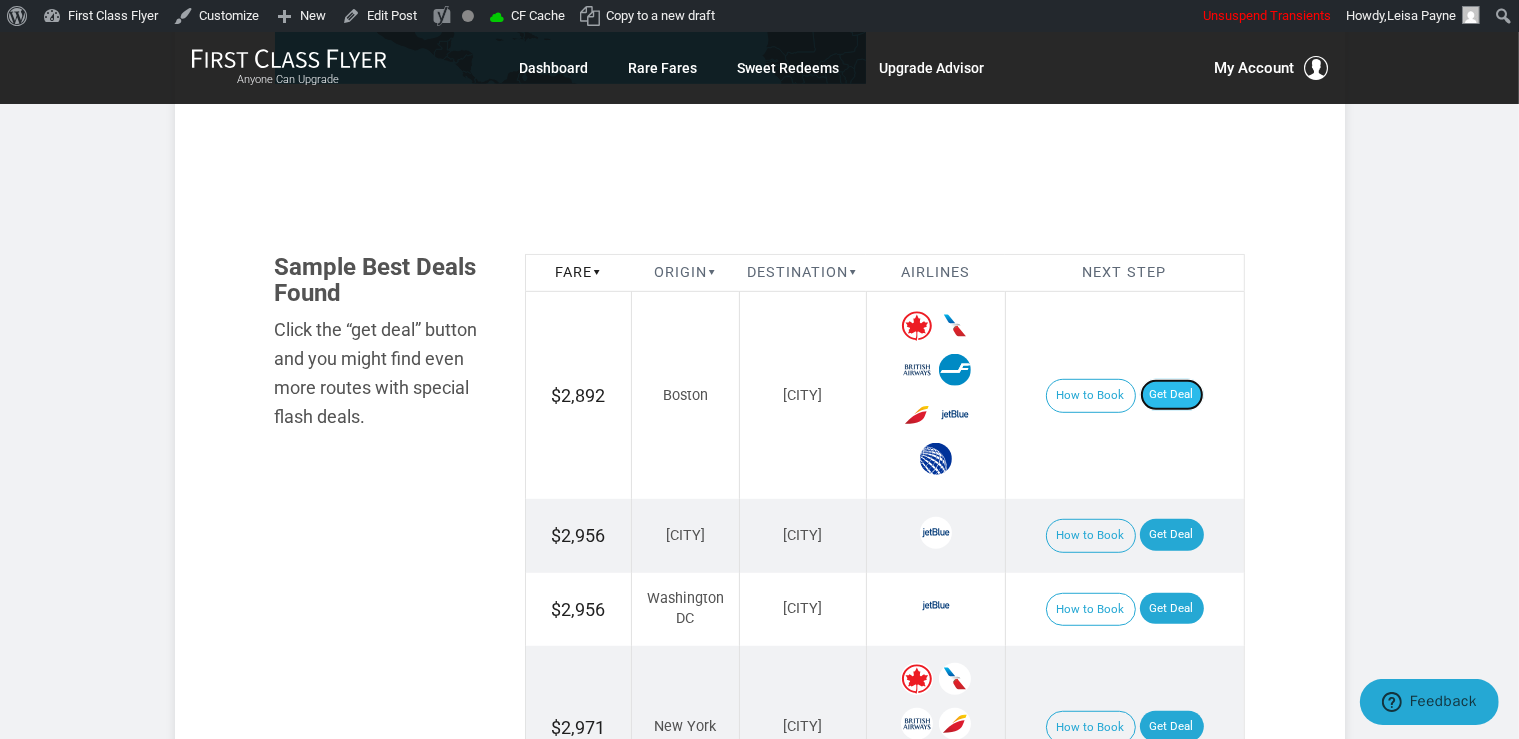 click on "Get Deal" at bounding box center (1172, 395) 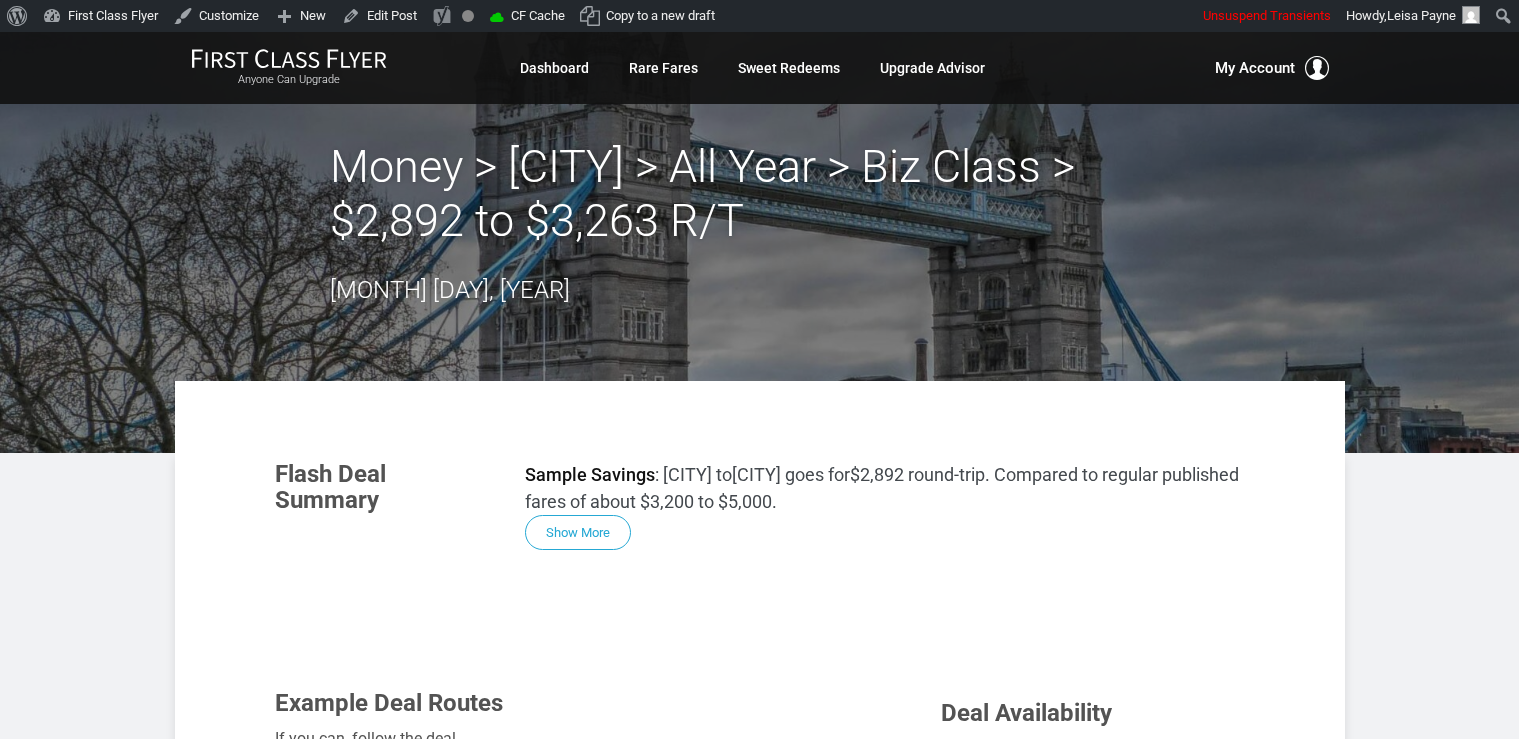 scroll, scrollTop: 0, scrollLeft: 0, axis: both 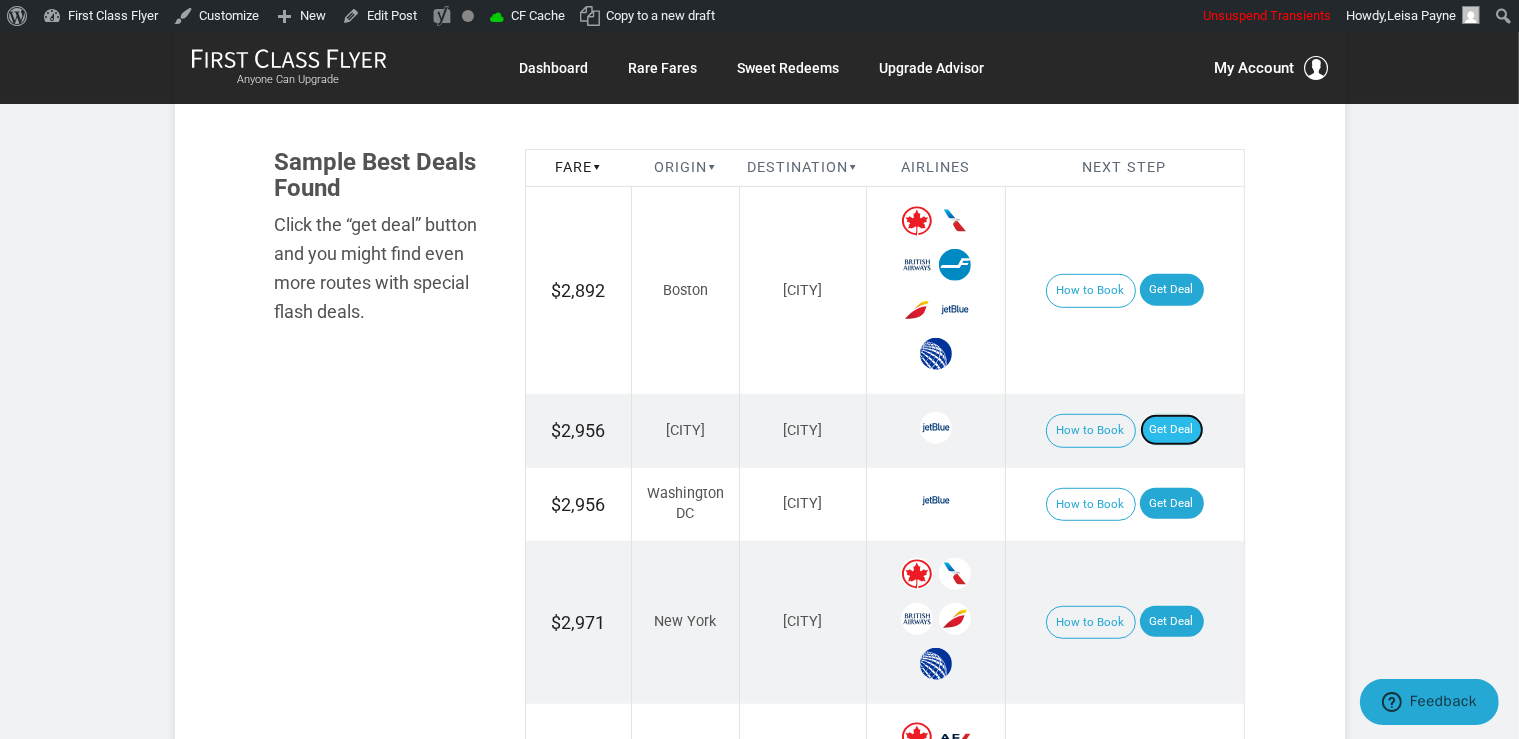 click on "Get Deal" at bounding box center [1172, 430] 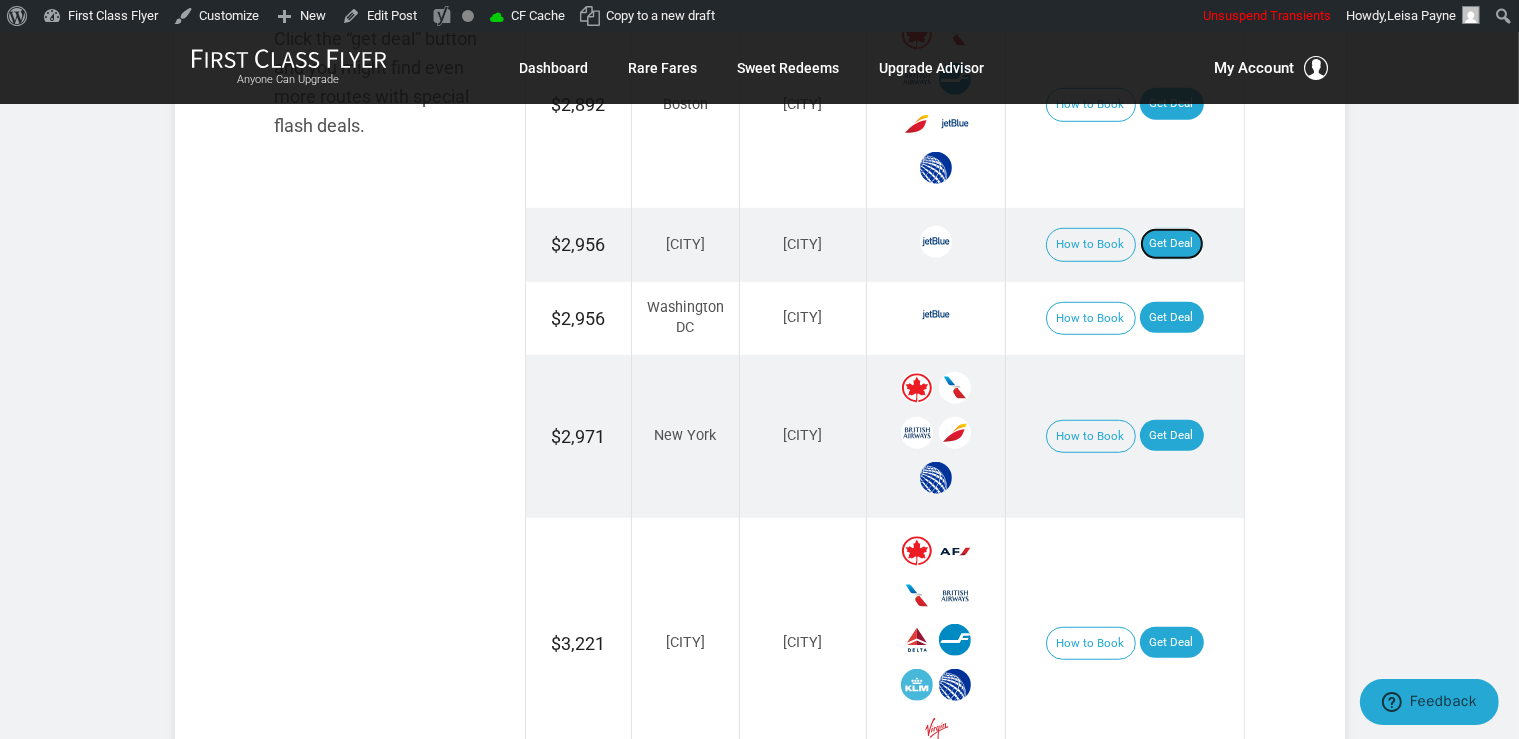 scroll, scrollTop: 1372, scrollLeft: 0, axis: vertical 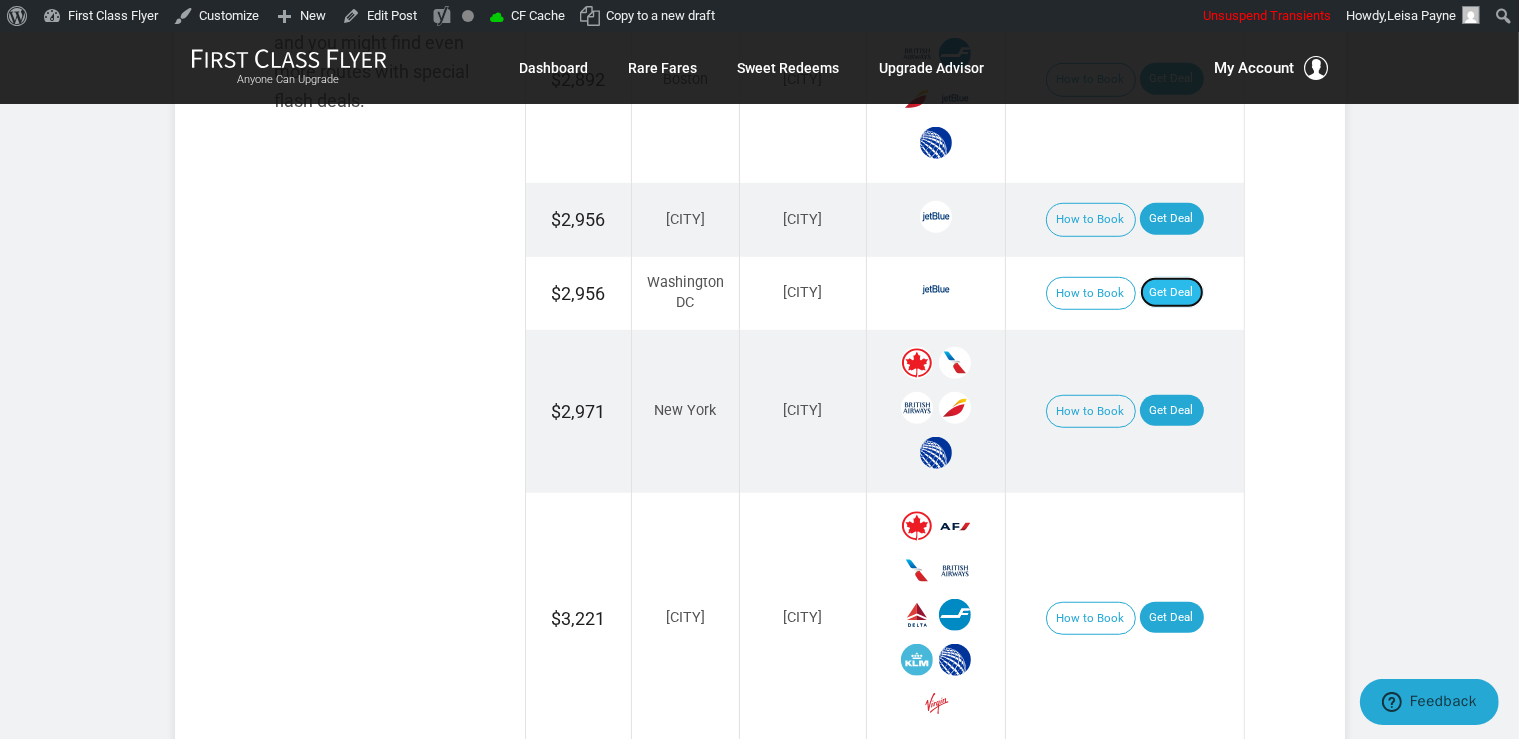 click on "Get Deal" at bounding box center (1172, 293) 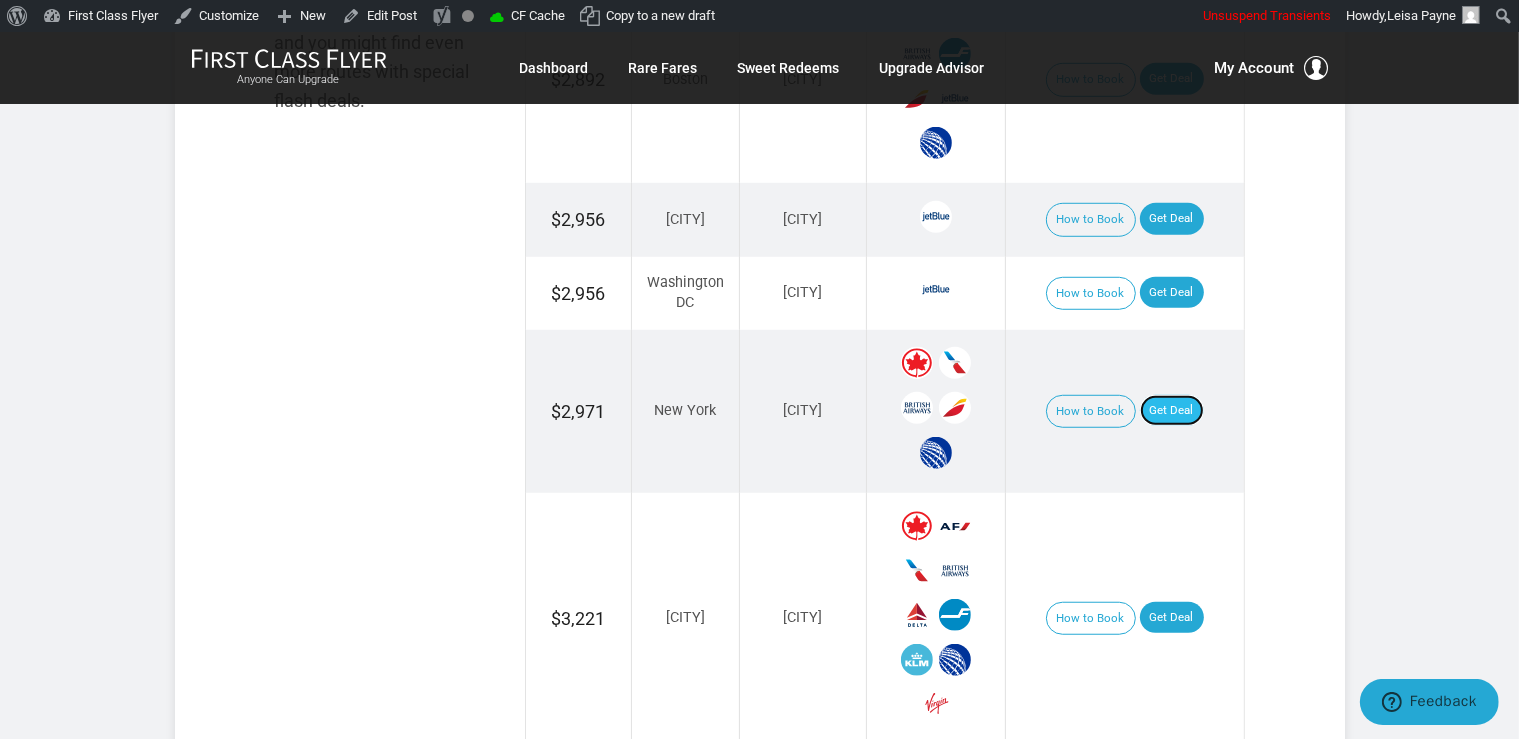 click on "Get Deal" at bounding box center [1172, 411] 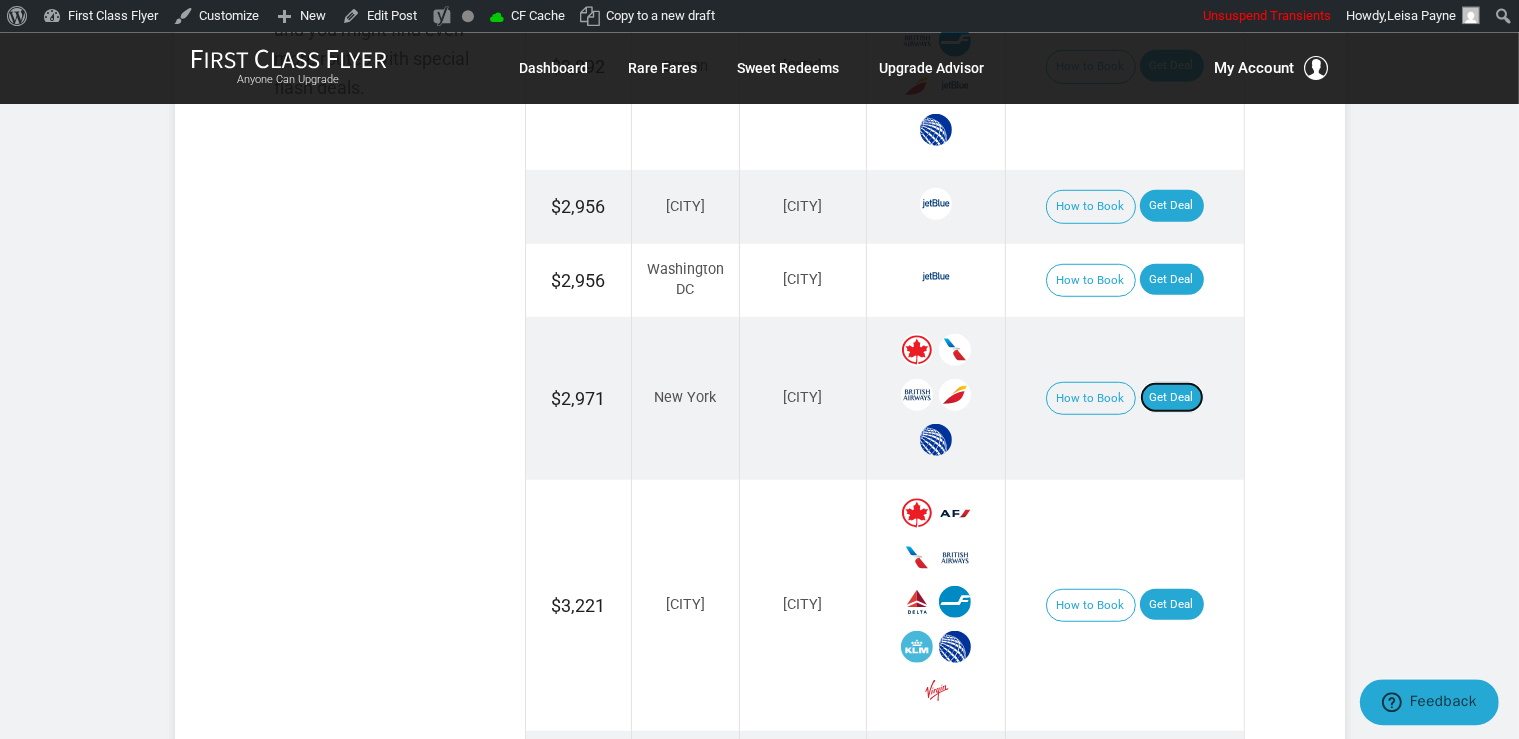 scroll, scrollTop: 1584, scrollLeft: 0, axis: vertical 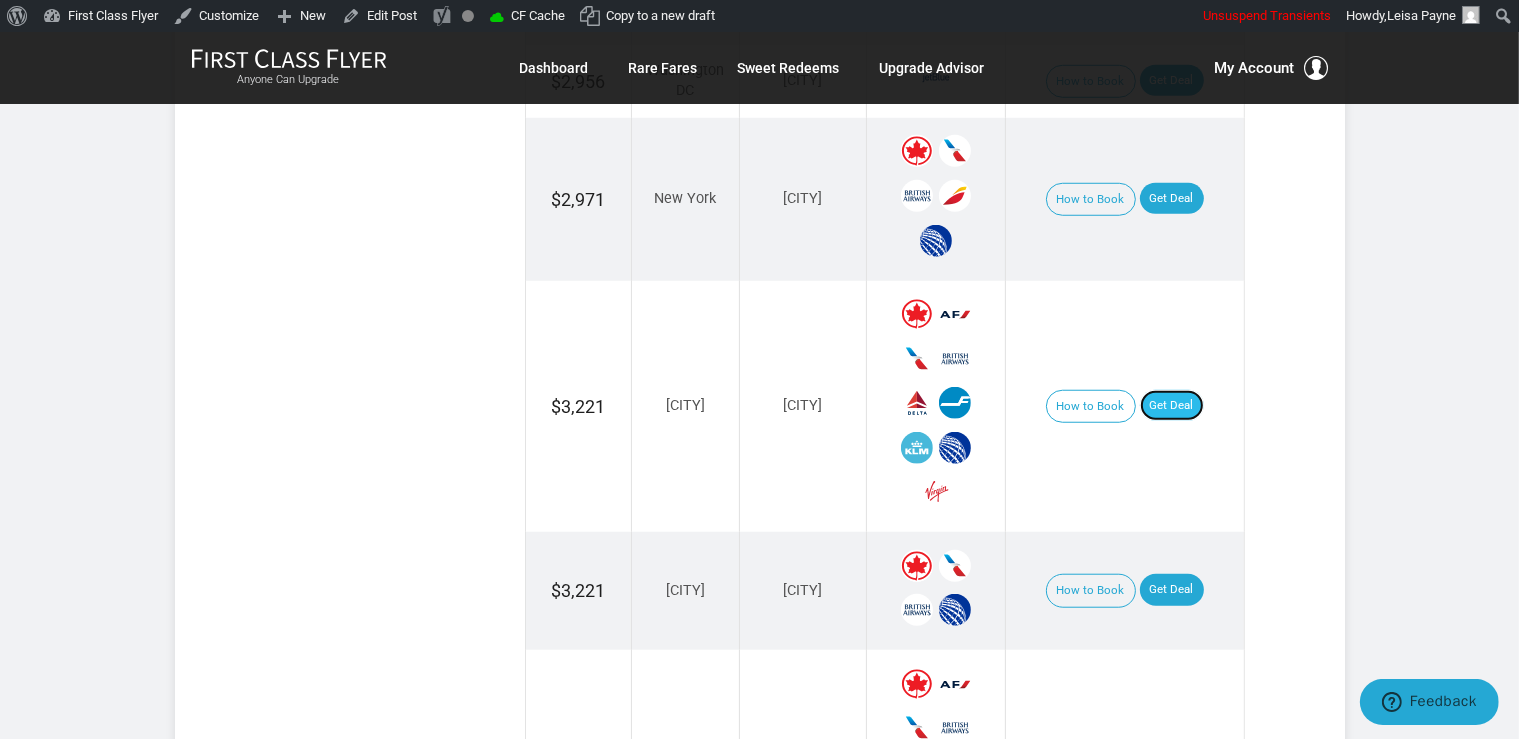click on "Get Deal" at bounding box center [1172, 406] 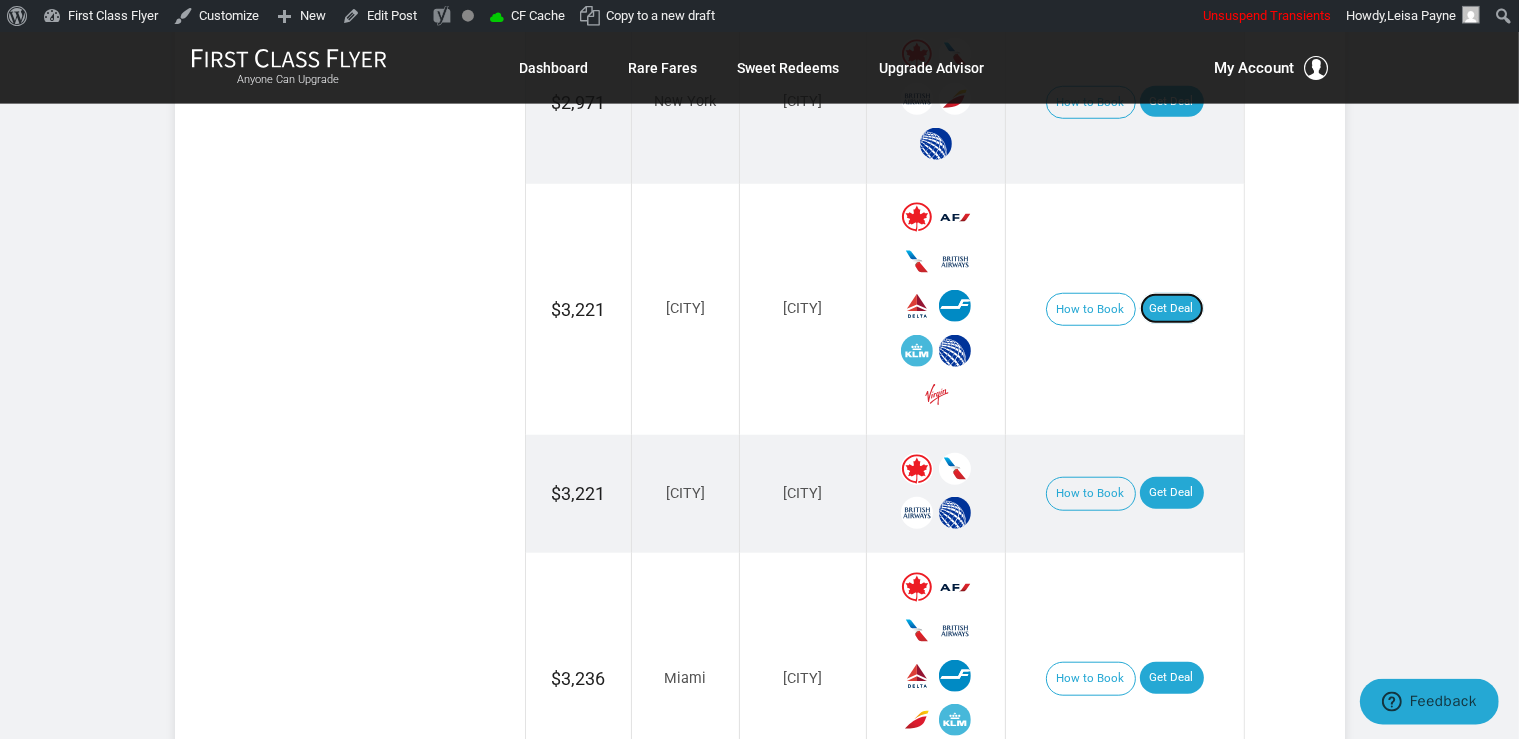 scroll, scrollTop: 1795, scrollLeft: 0, axis: vertical 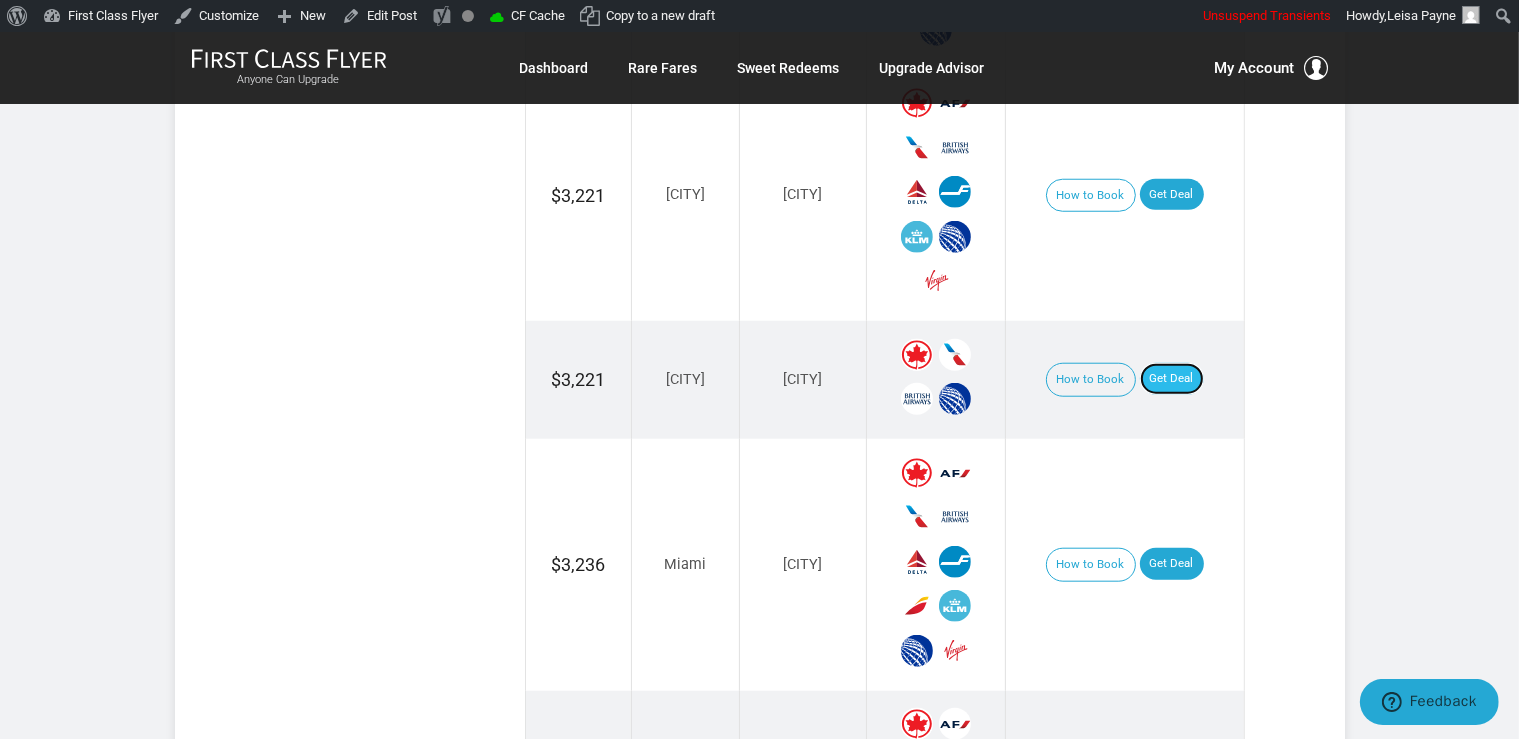 click on "Get Deal" at bounding box center [1172, 379] 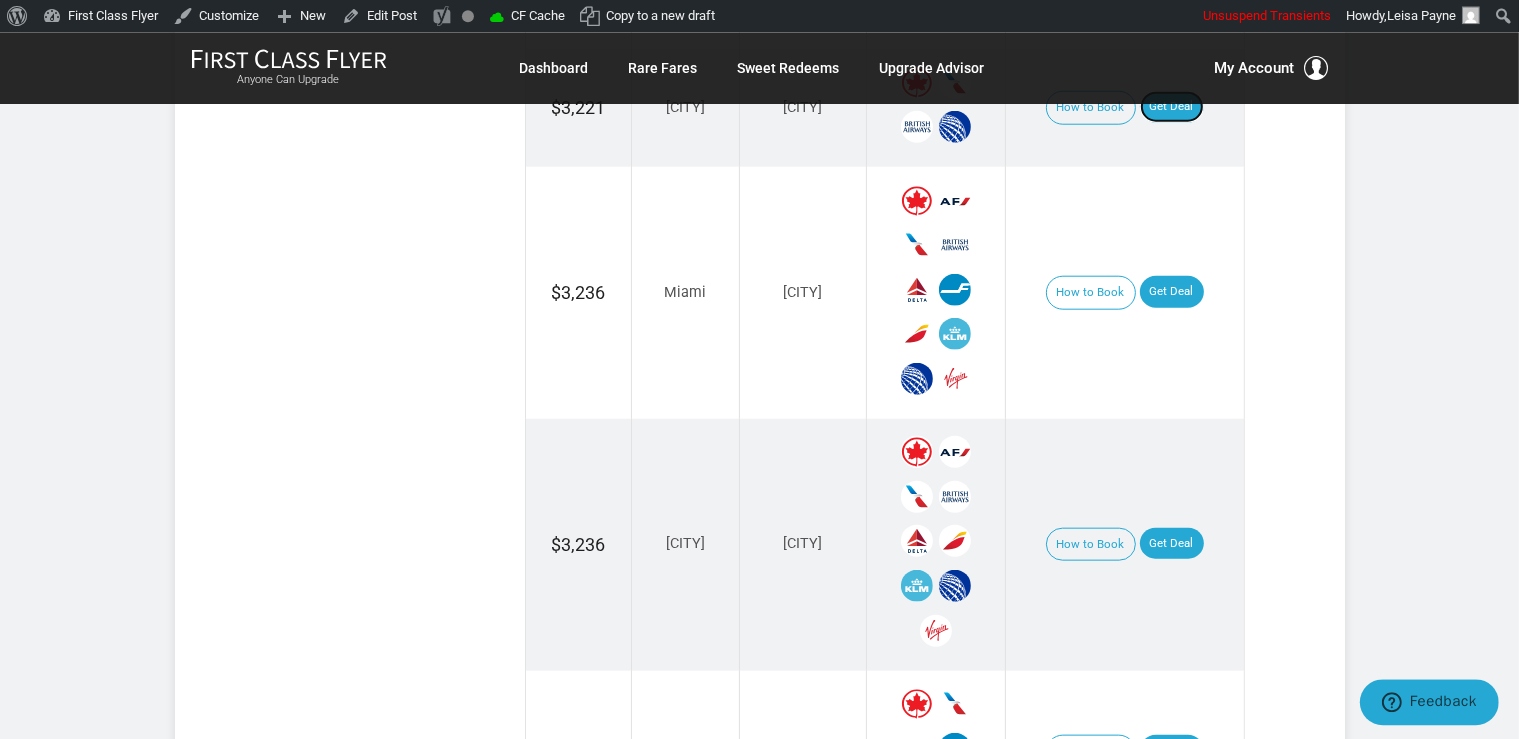 scroll, scrollTop: 2112, scrollLeft: 0, axis: vertical 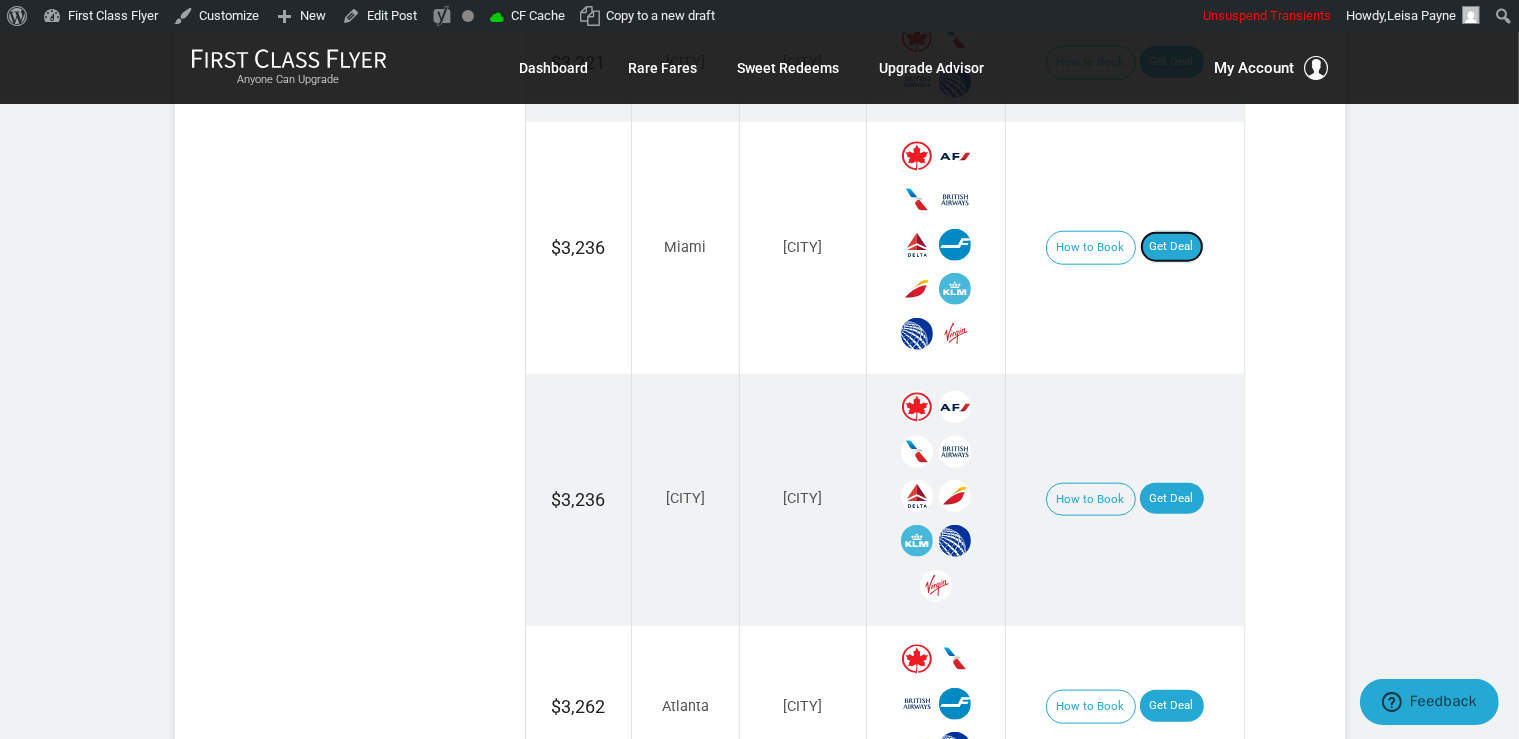 drag, startPoint x: 1172, startPoint y: 226, endPoint x: 1193, endPoint y: 310, distance: 86.58522 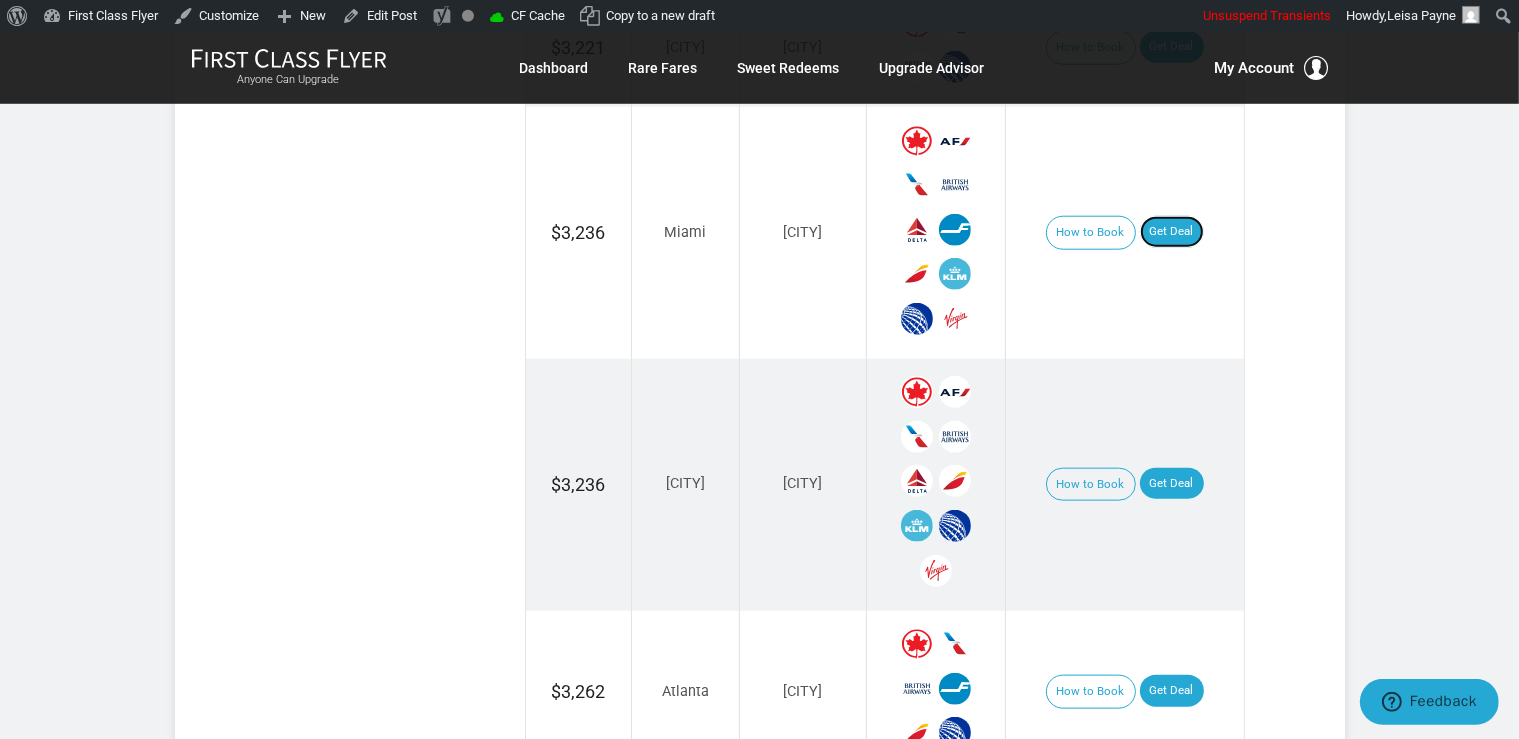 scroll, scrollTop: 2217, scrollLeft: 0, axis: vertical 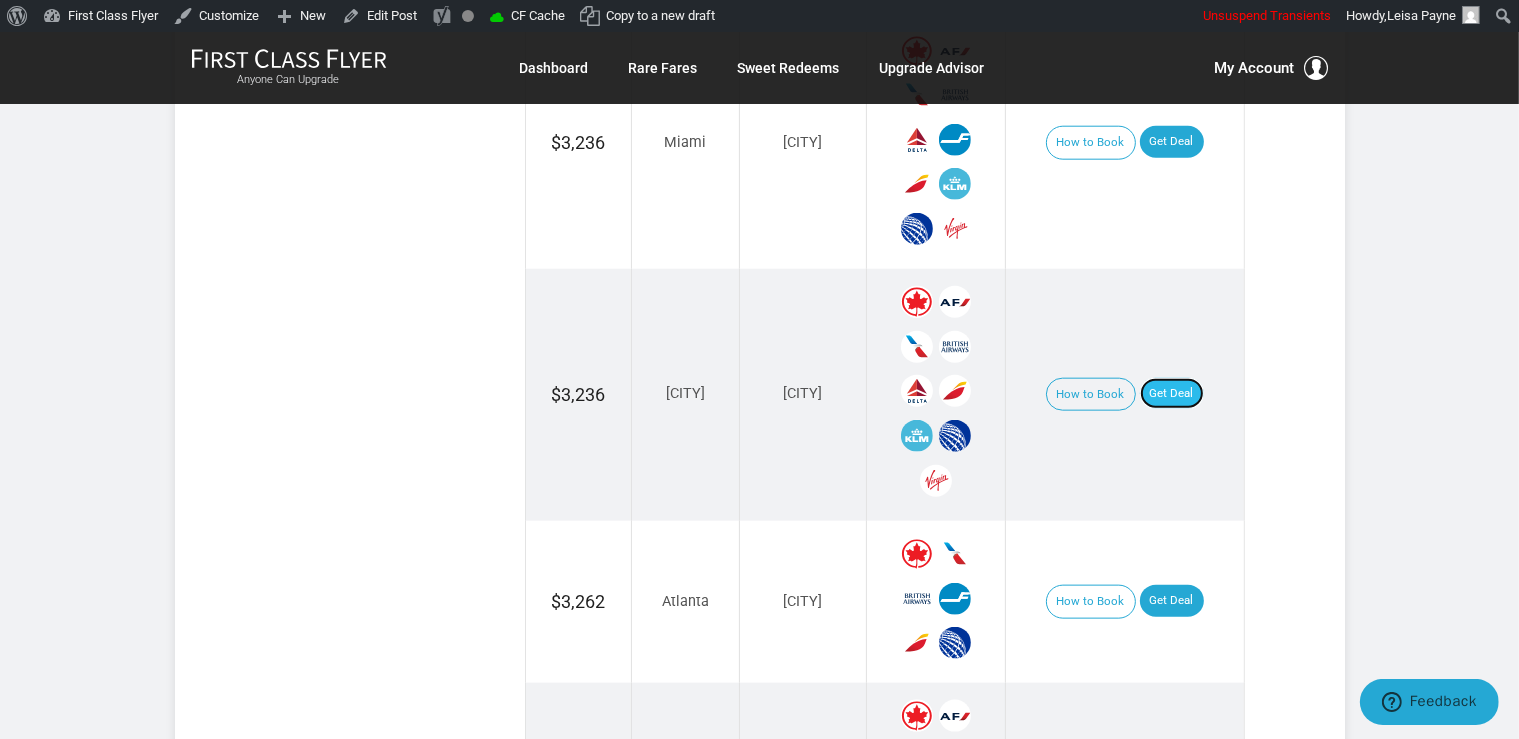 click on "Get Deal" at bounding box center (1172, 394) 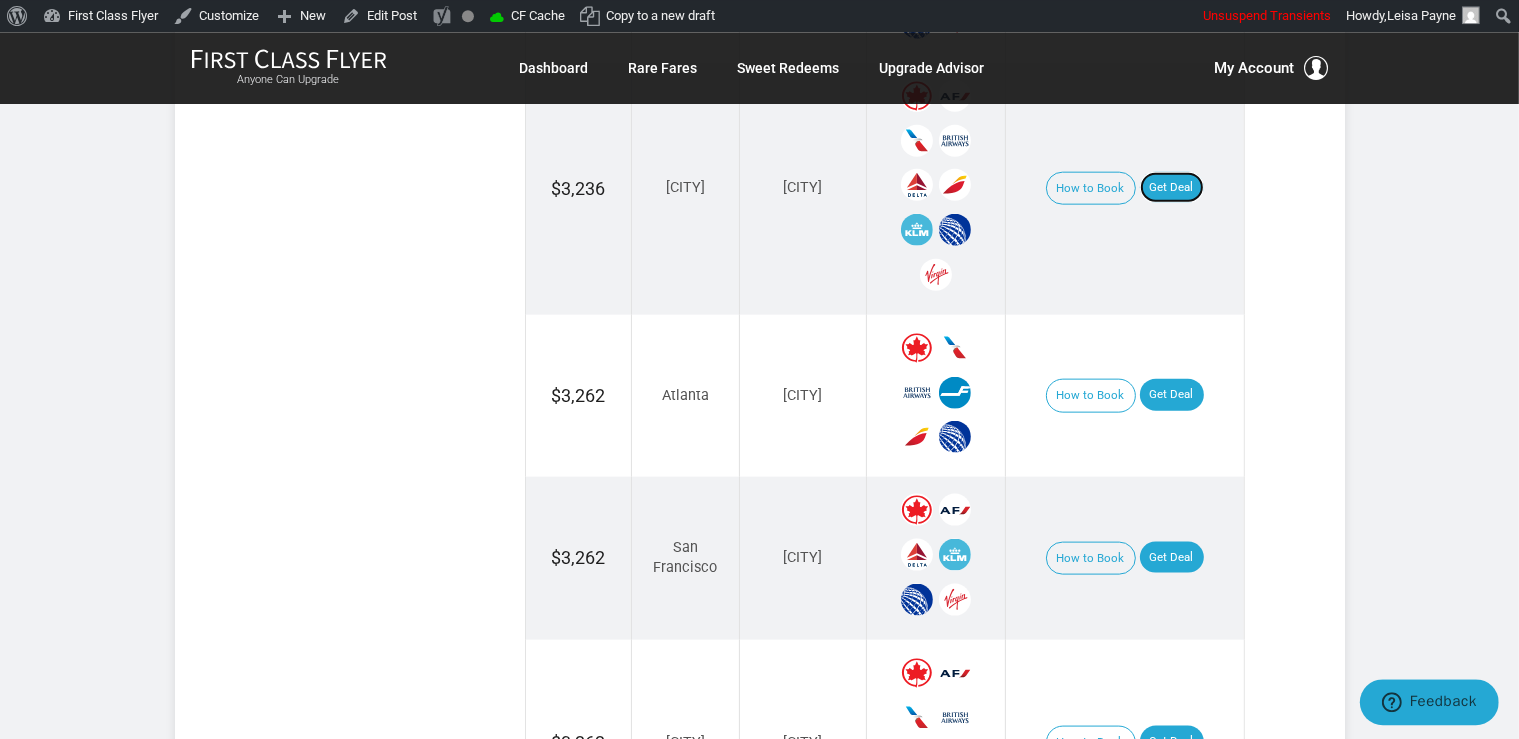 scroll, scrollTop: 2428, scrollLeft: 0, axis: vertical 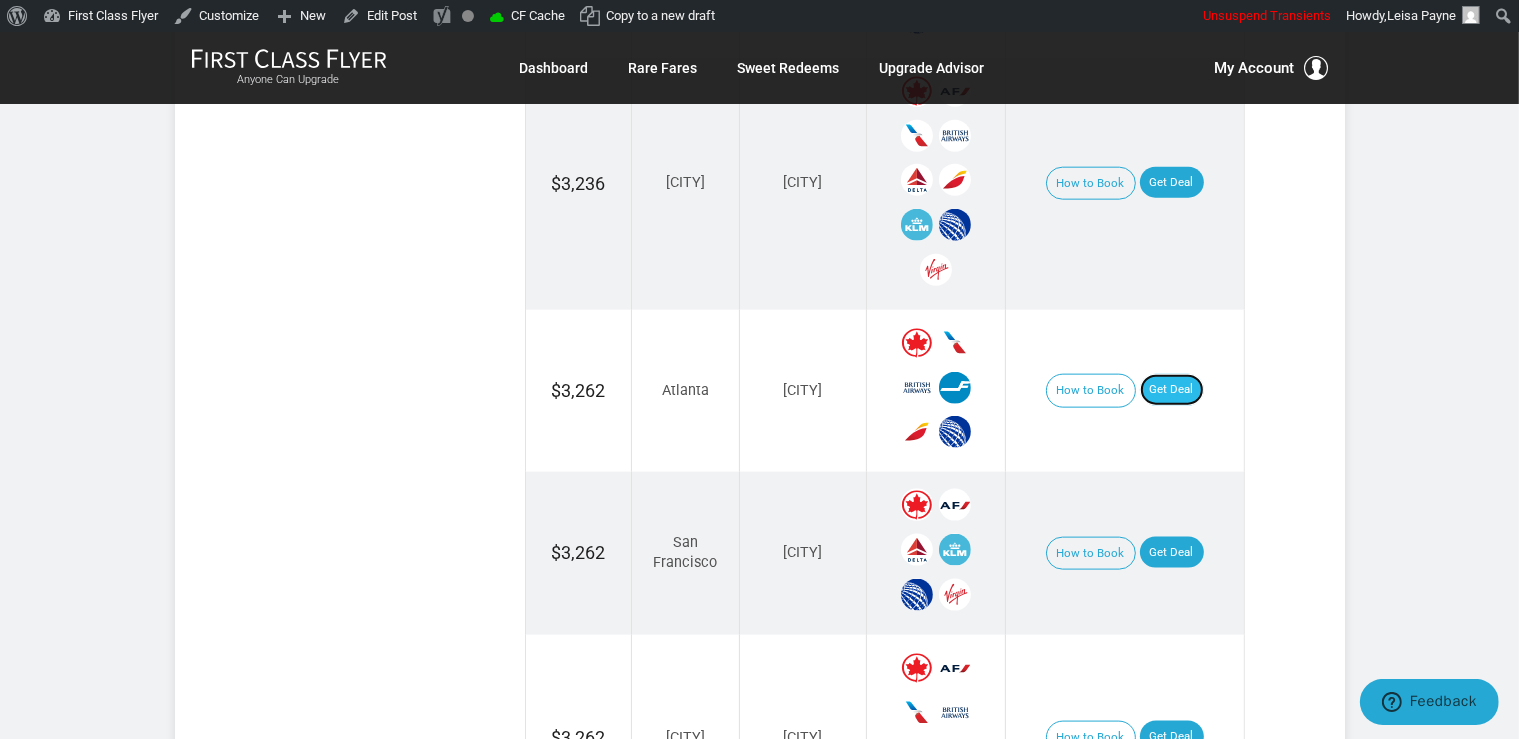 click on "Get Deal" at bounding box center (1172, 390) 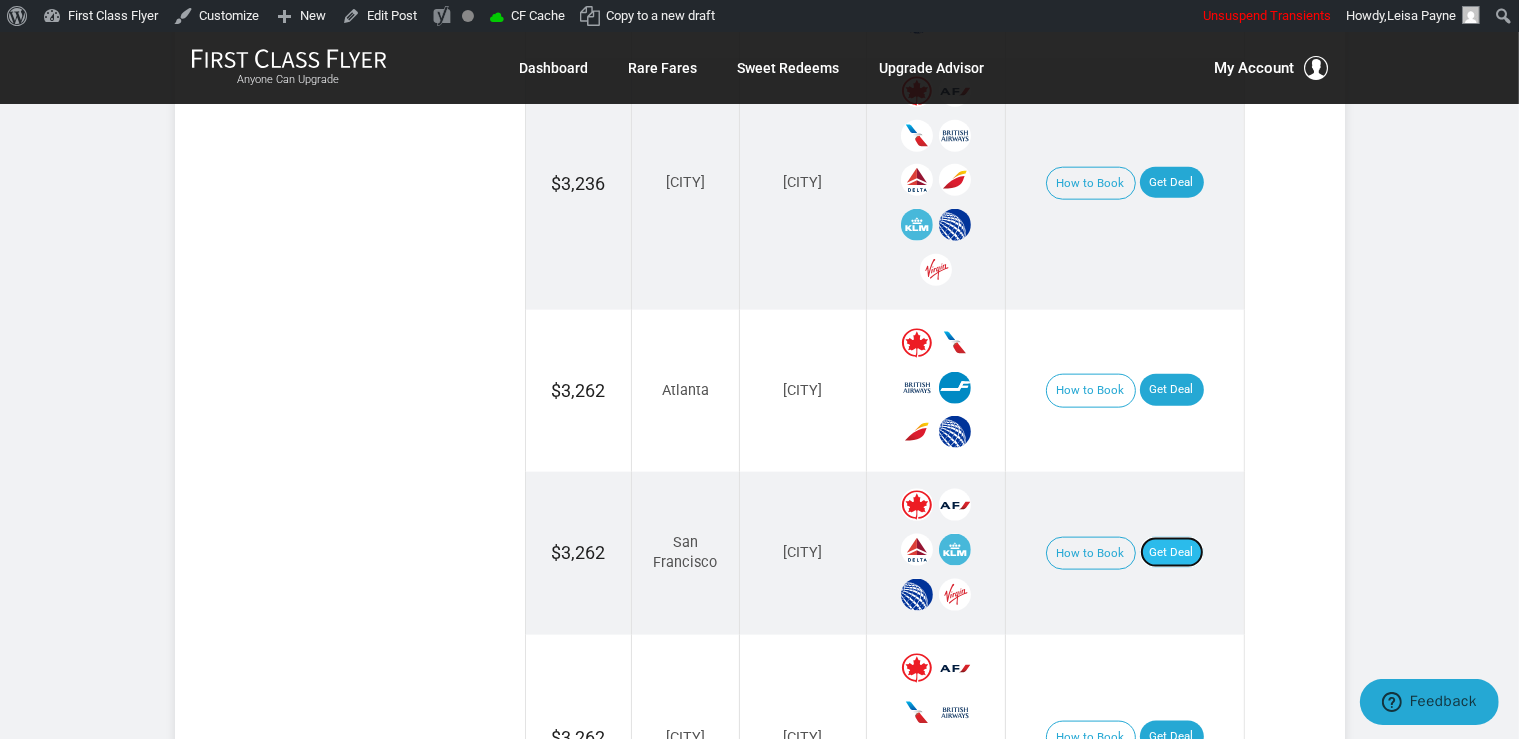 click on "Get Deal" at bounding box center [1172, 553] 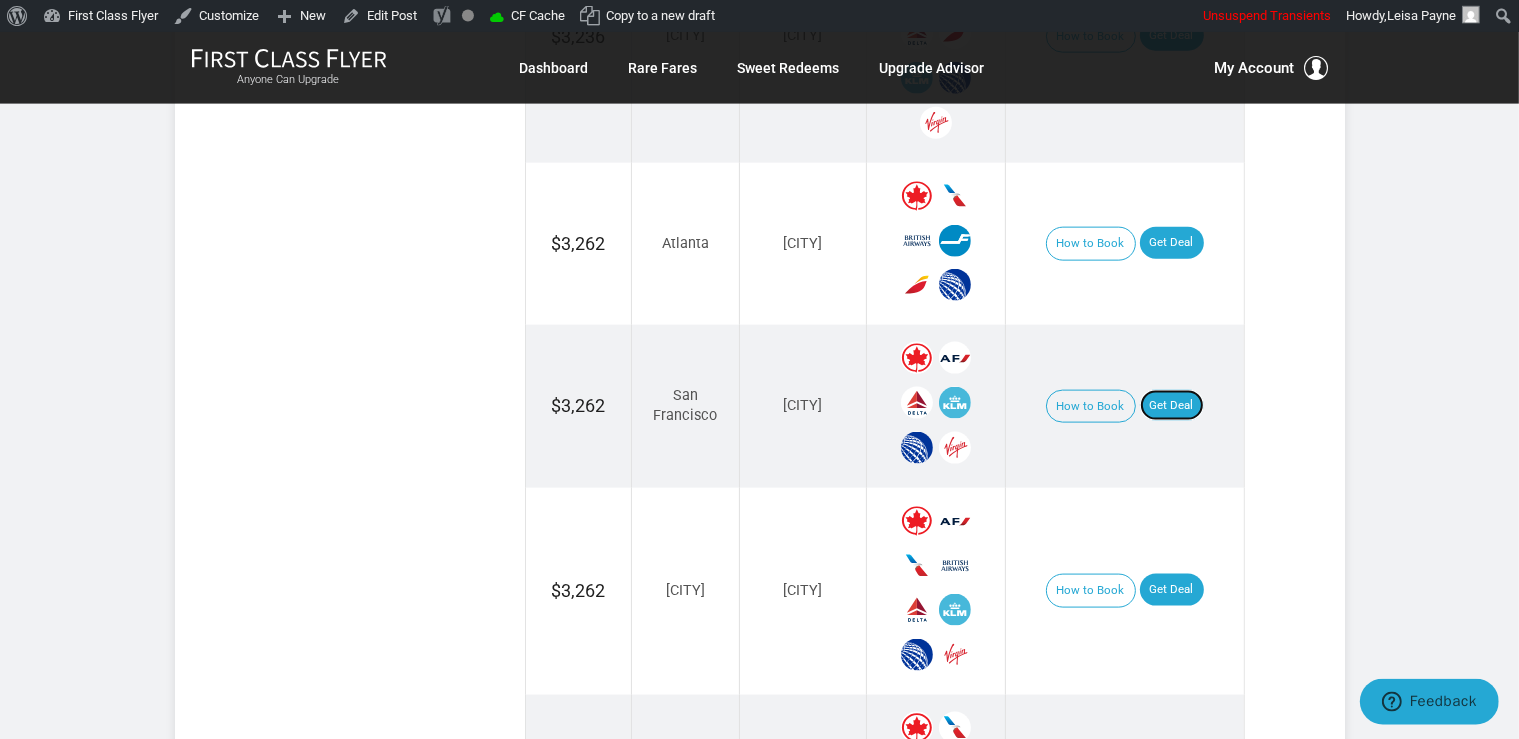 scroll, scrollTop: 2745, scrollLeft: 0, axis: vertical 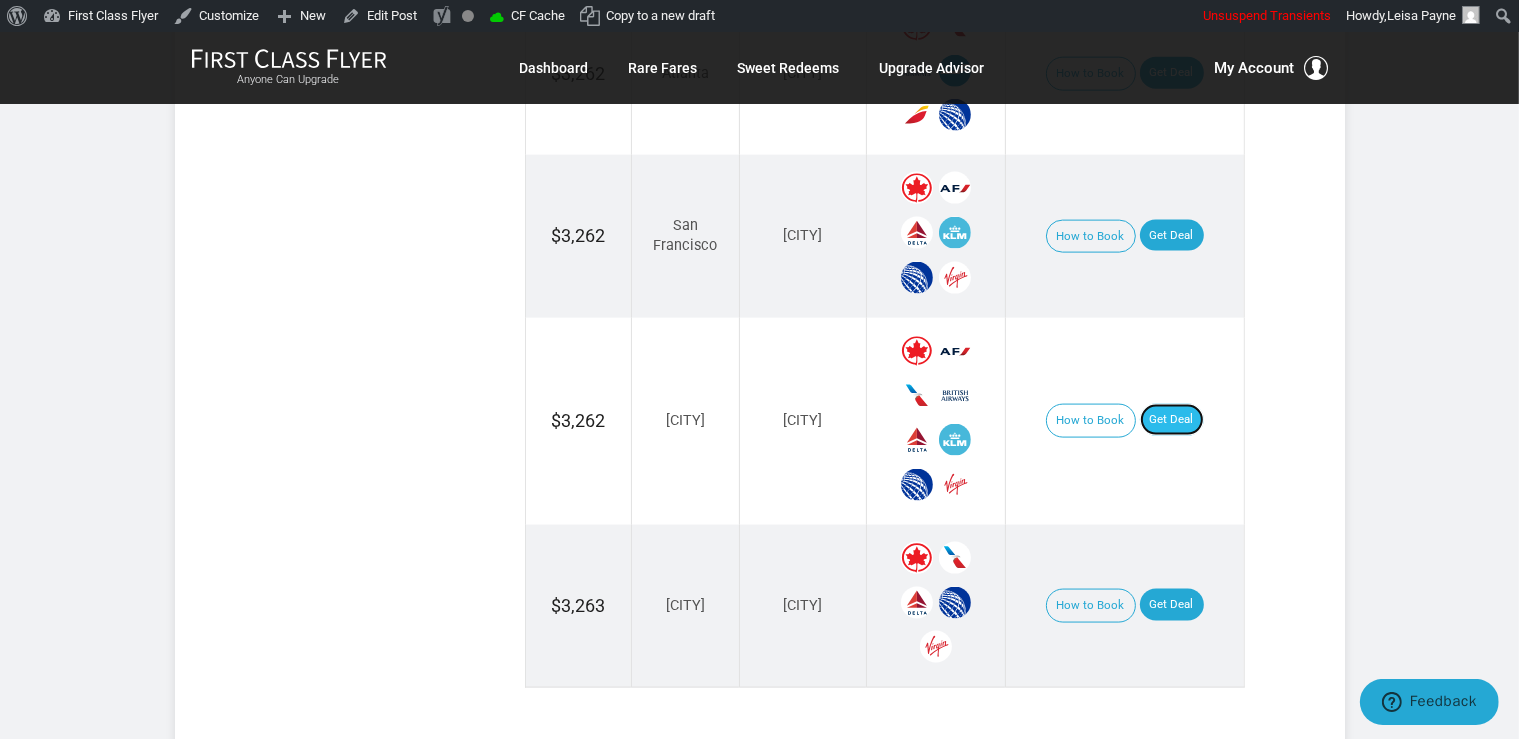 click on "Get Deal" at bounding box center [1172, 420] 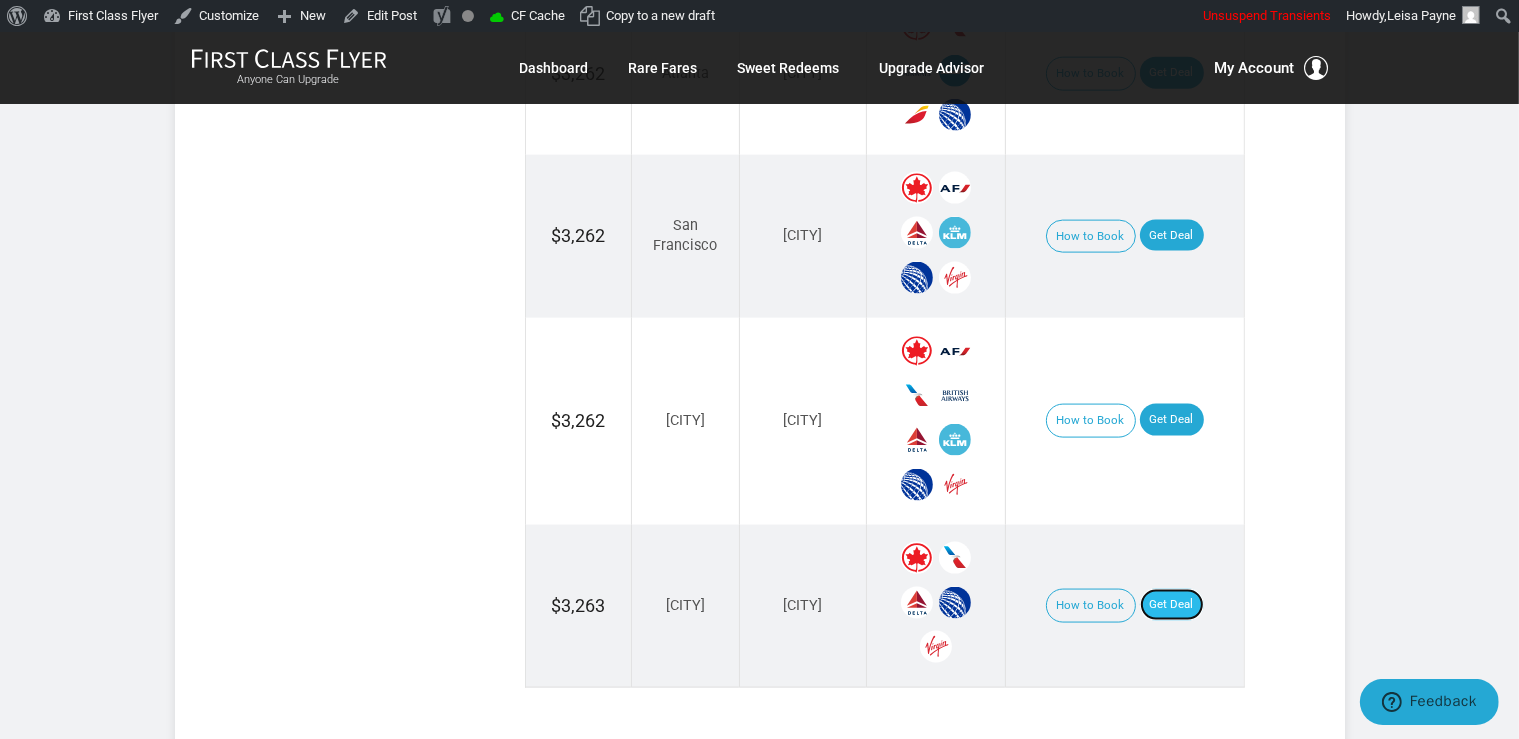click on "Get Deal" at bounding box center (1172, 605) 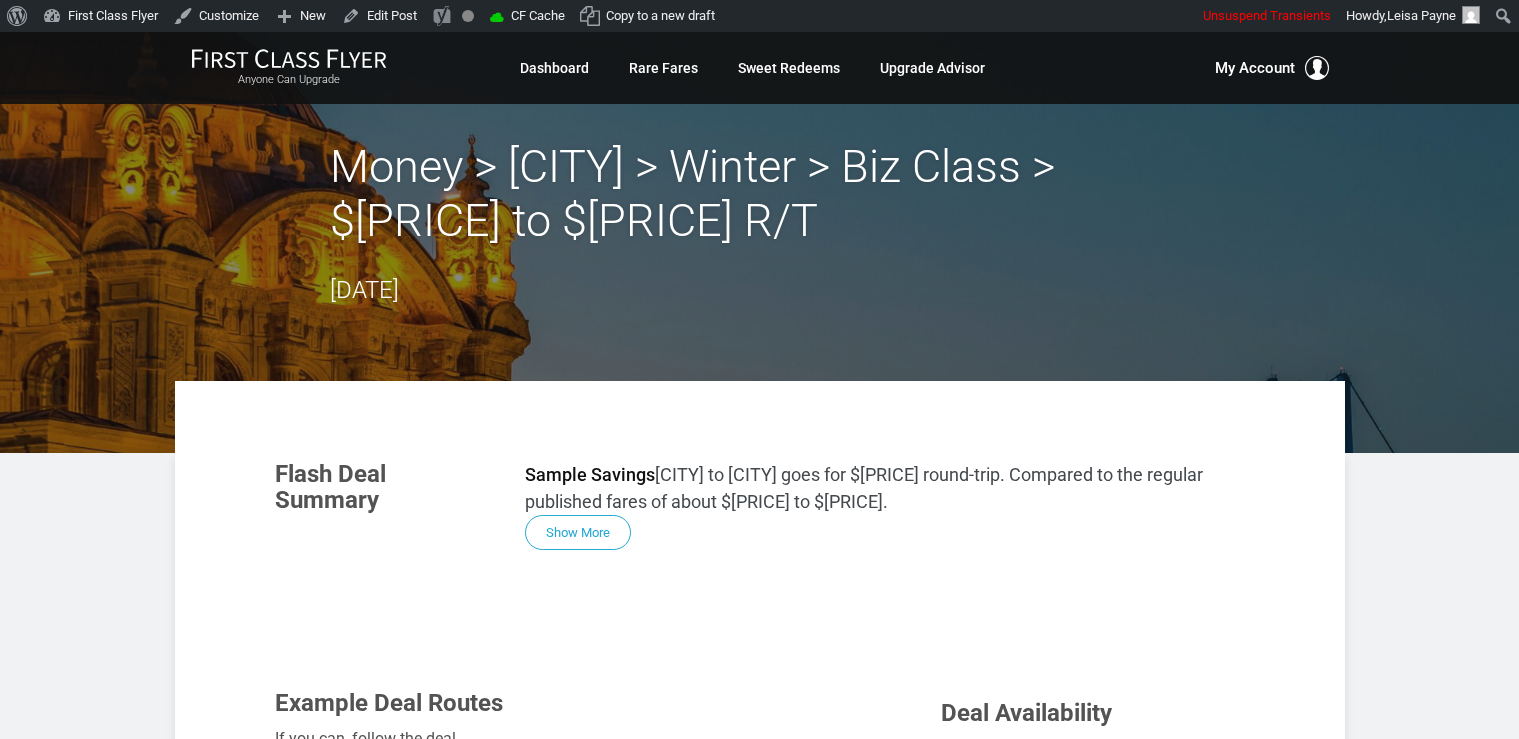 scroll, scrollTop: 0, scrollLeft: 0, axis: both 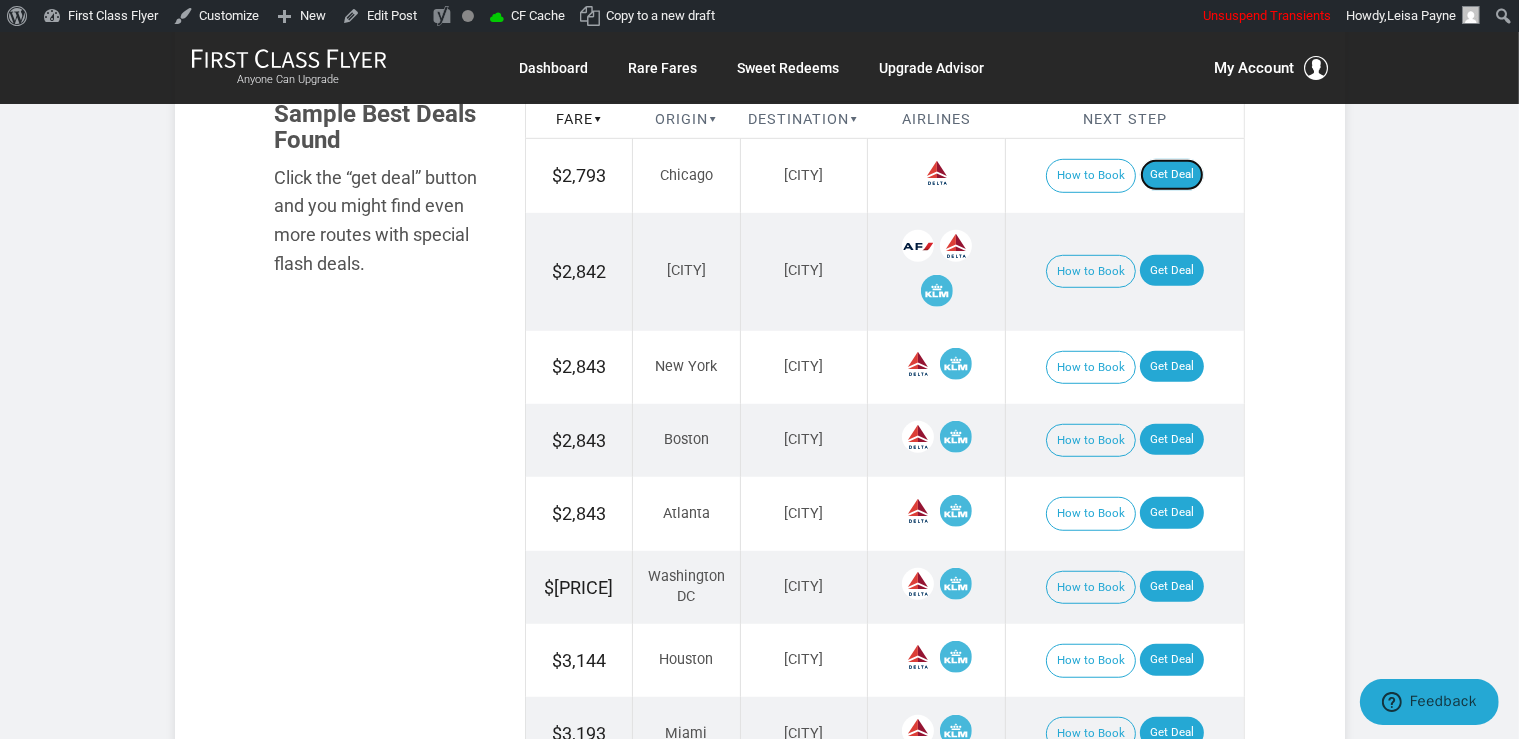 drag, startPoint x: 1169, startPoint y: 176, endPoint x: 1177, endPoint y: 199, distance: 24.351591 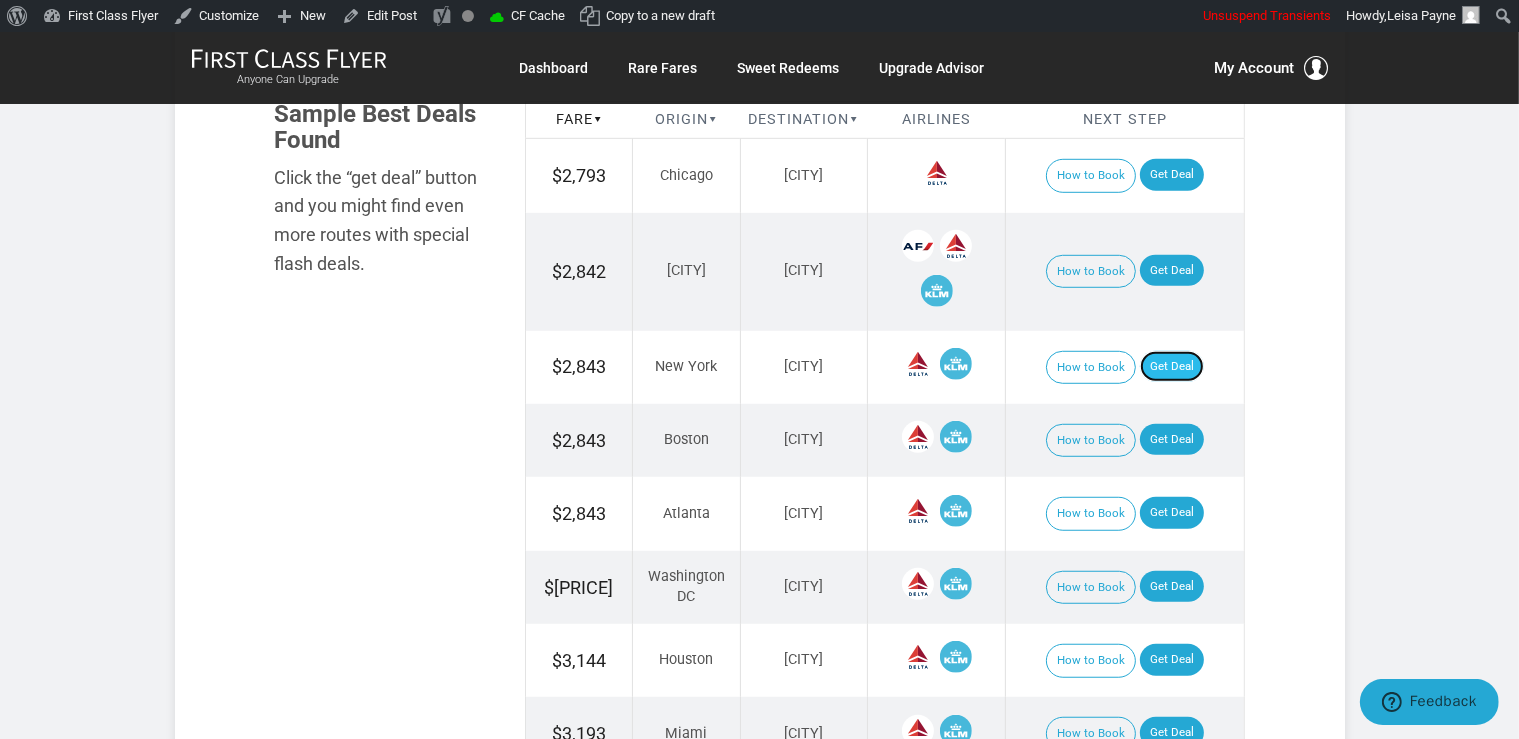 click on "Get Deal" at bounding box center (1172, 367) 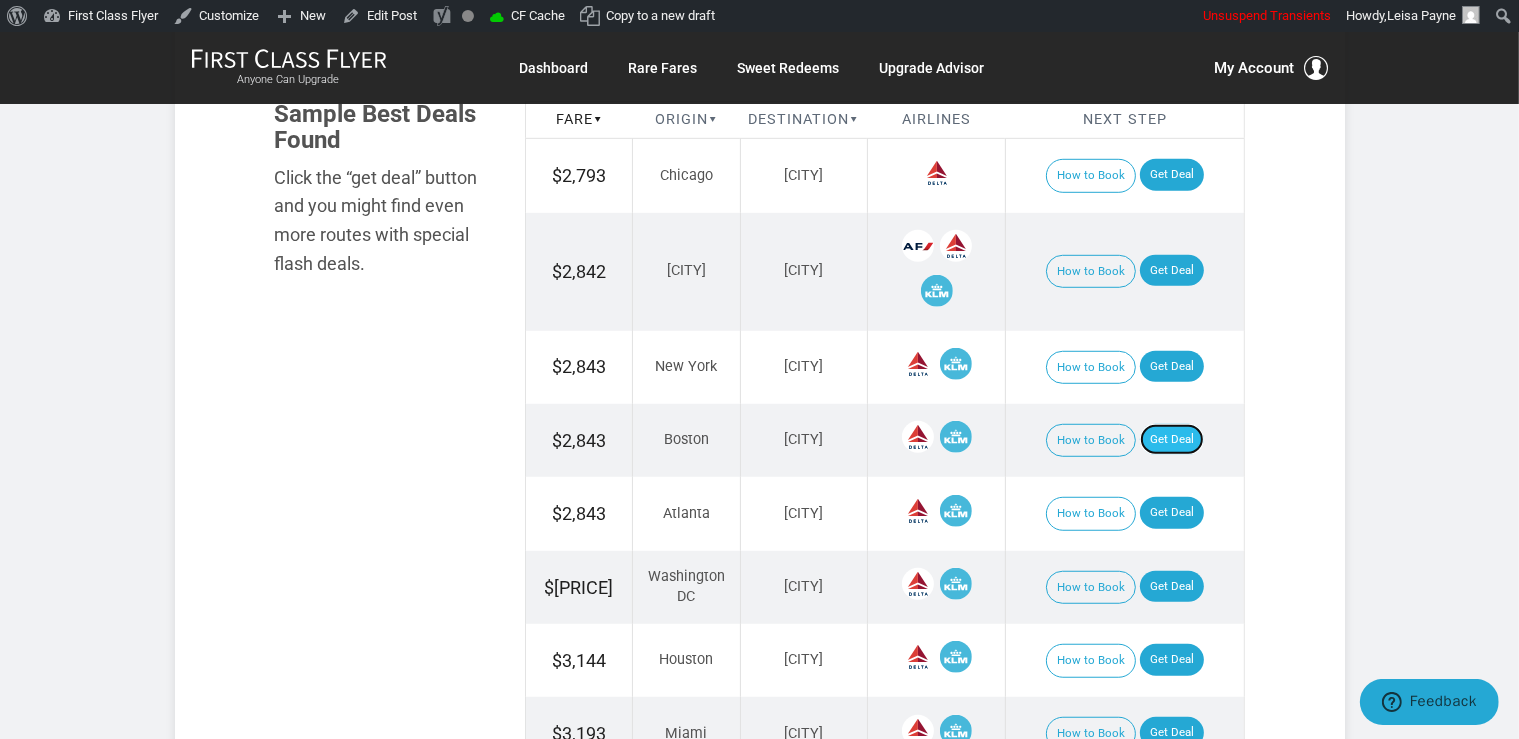 click on "Get Deal" at bounding box center (1172, 440) 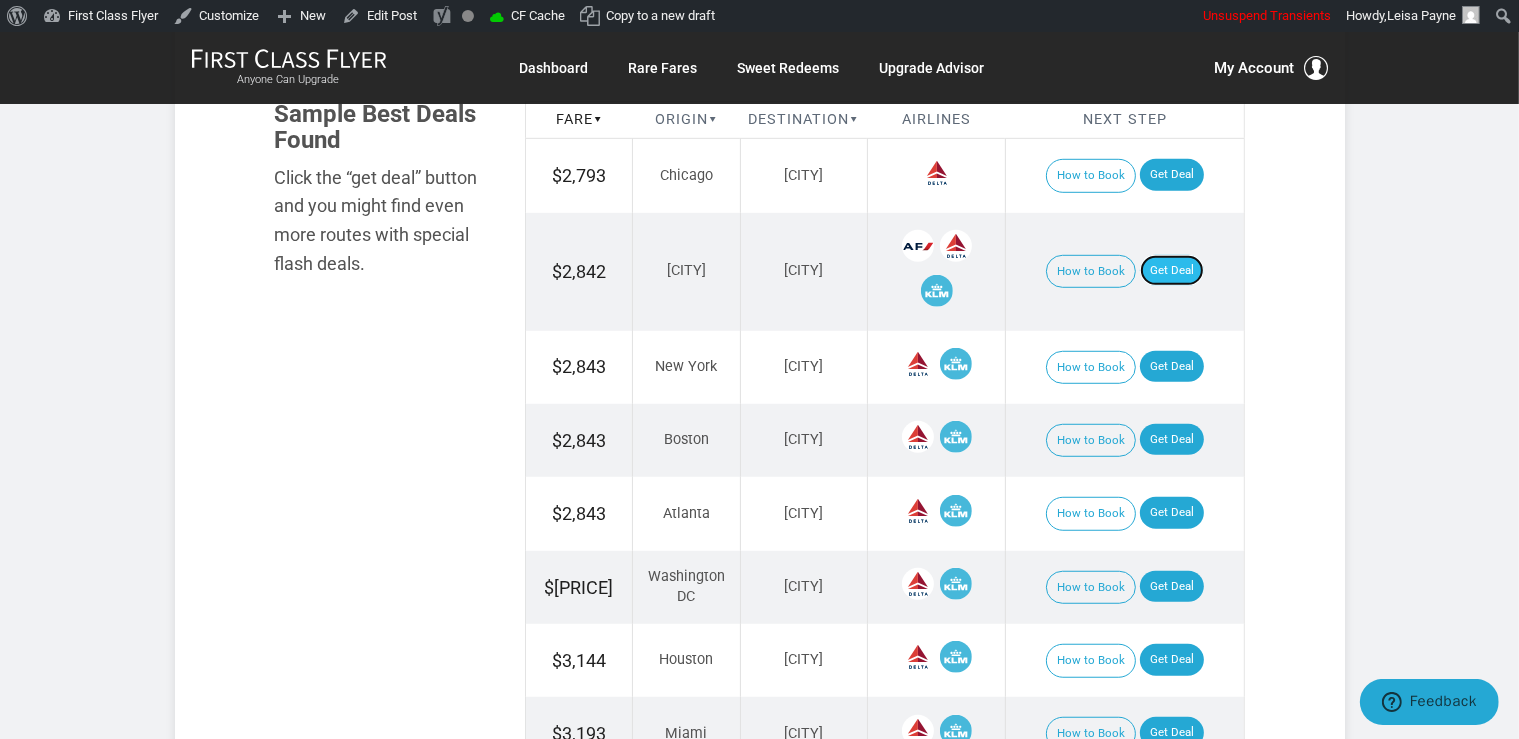 click on "Get Deal" at bounding box center [1172, 271] 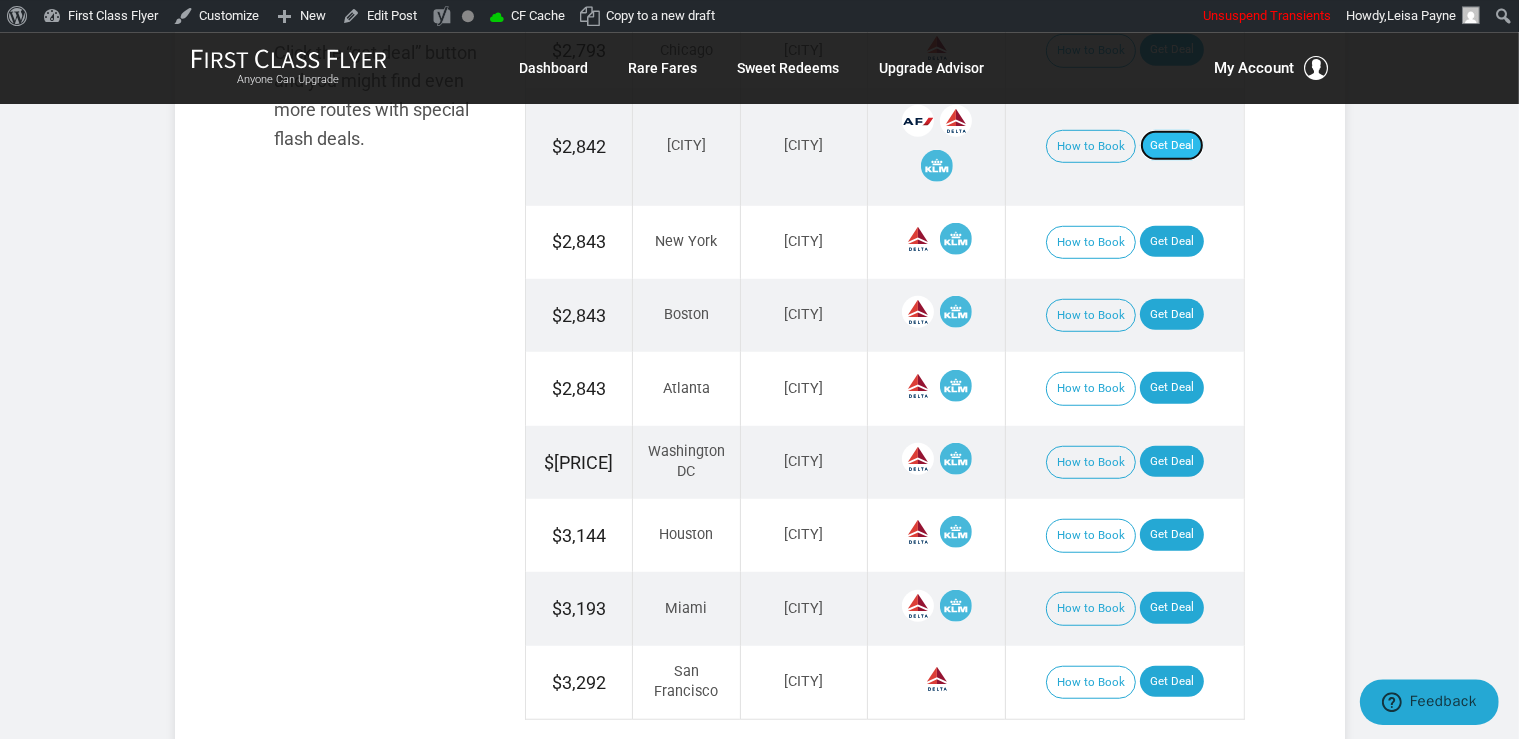 scroll, scrollTop: 1478, scrollLeft: 0, axis: vertical 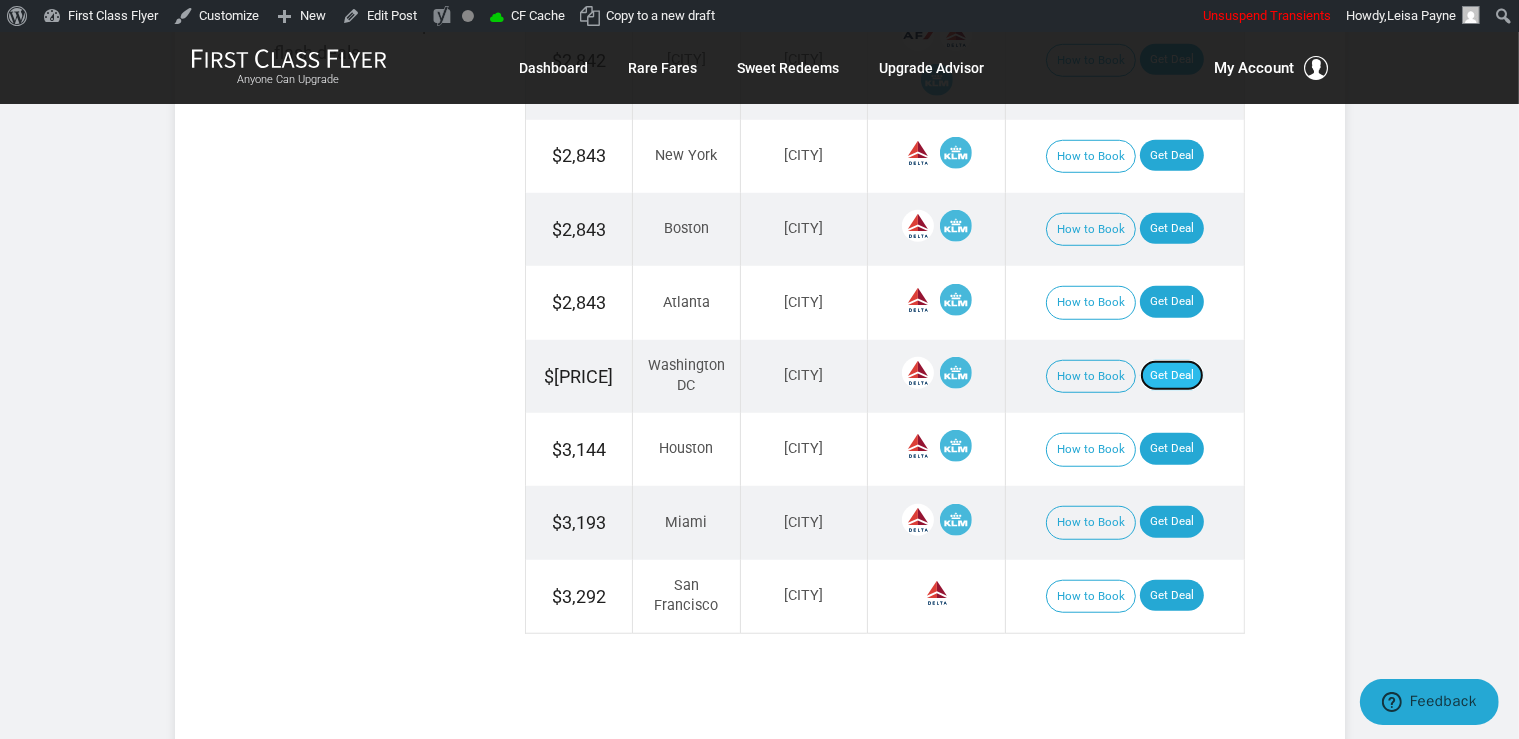 click on "Get Deal" at bounding box center (1172, 376) 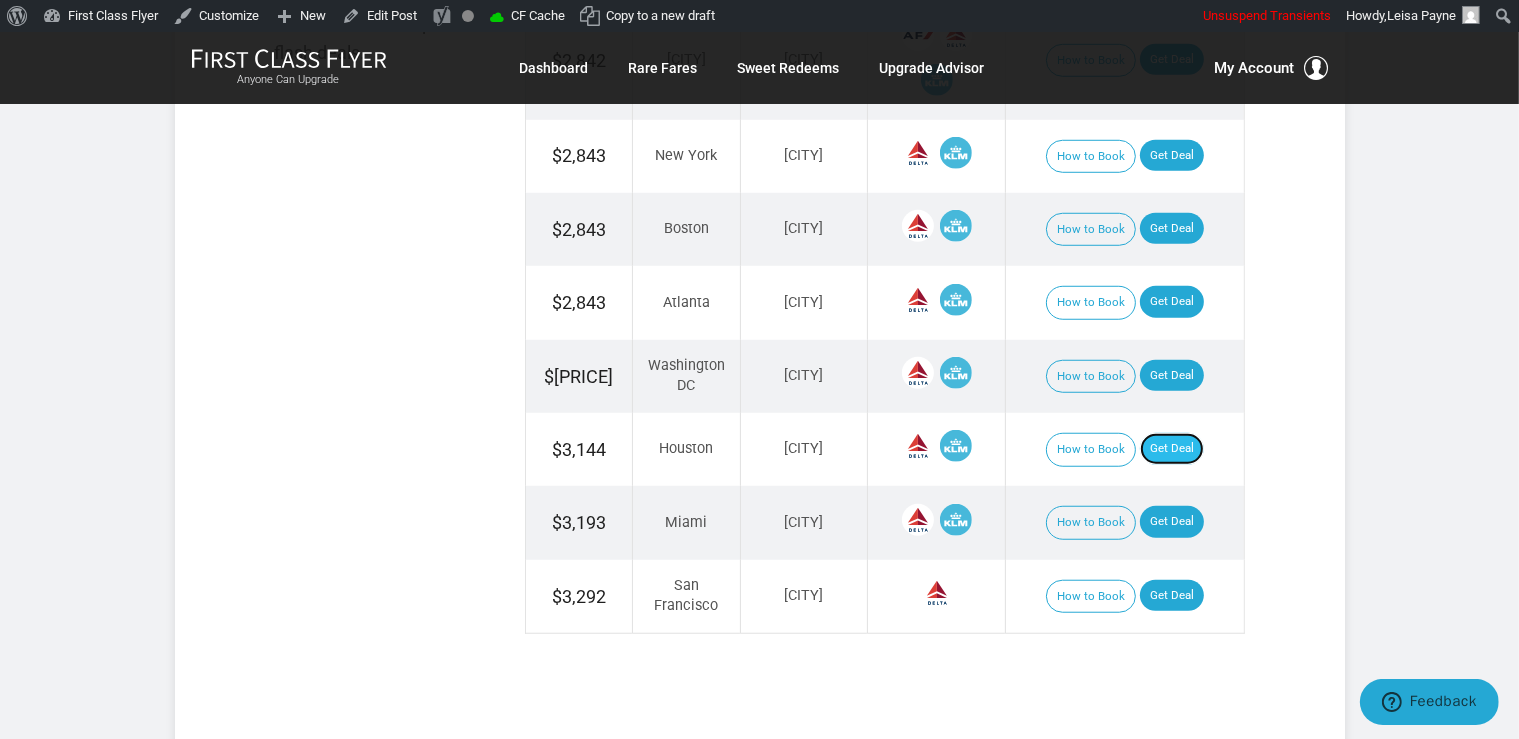 click on "Get Deal" at bounding box center (1172, 449) 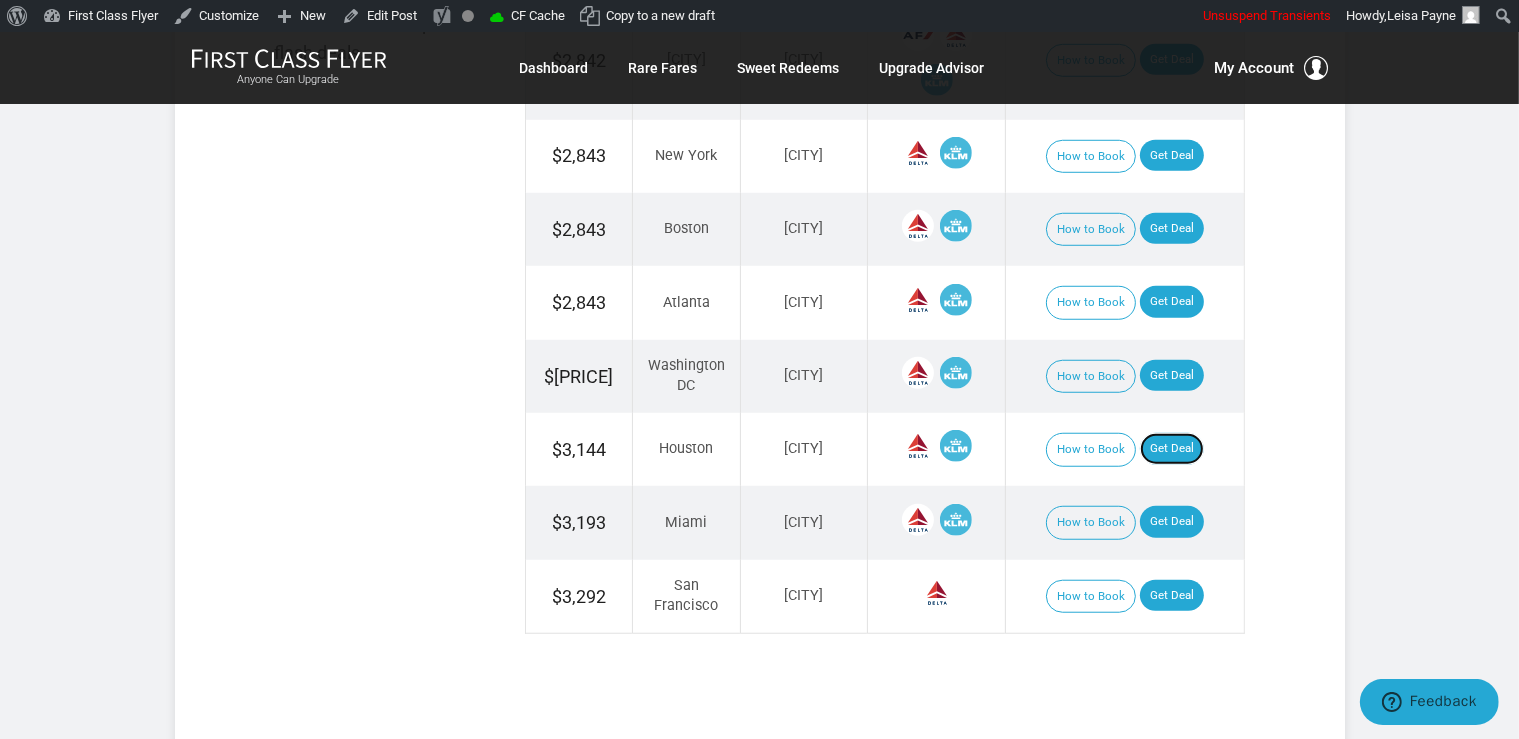 scroll, scrollTop: 1372, scrollLeft: 0, axis: vertical 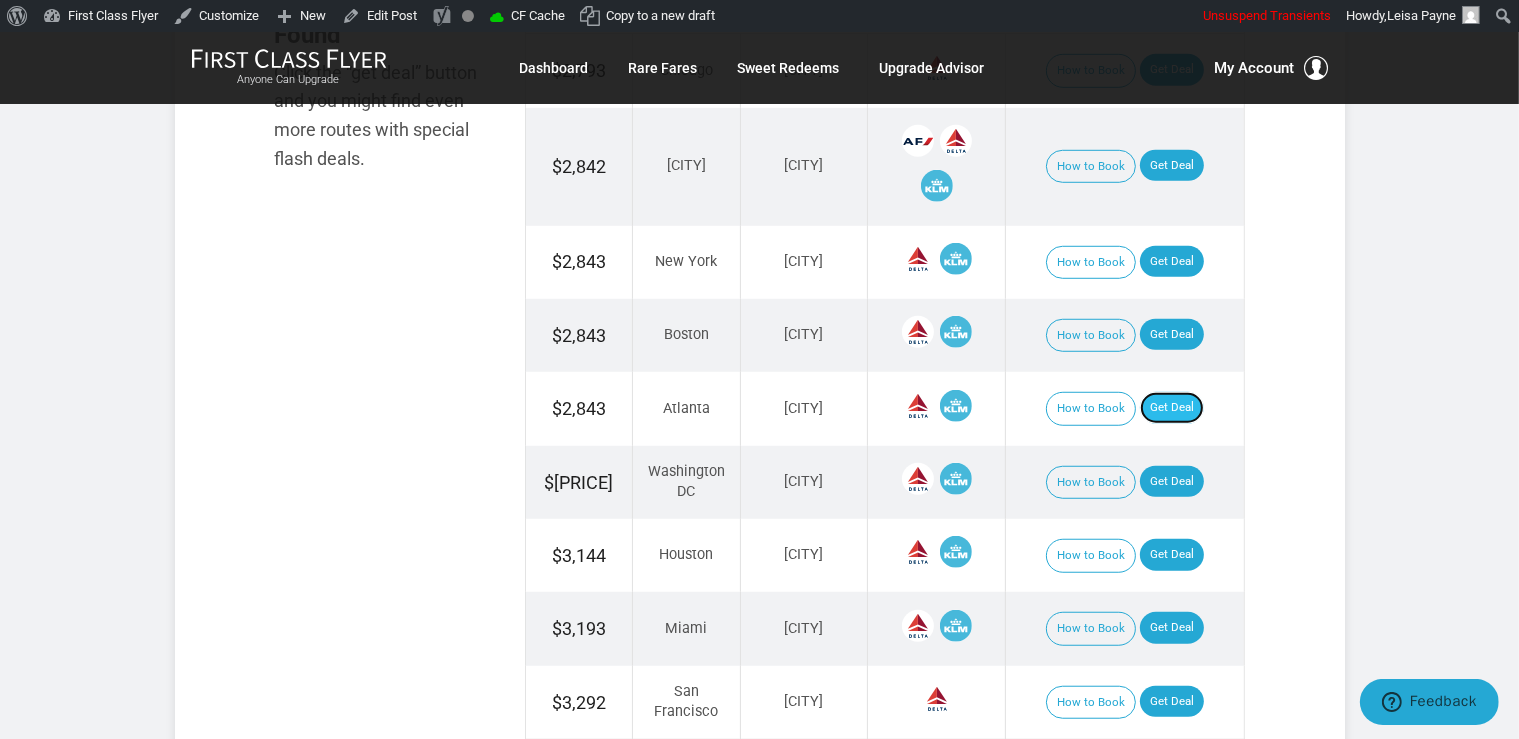 drag, startPoint x: 1181, startPoint y: 397, endPoint x: 1194, endPoint y: 403, distance: 14.3178215 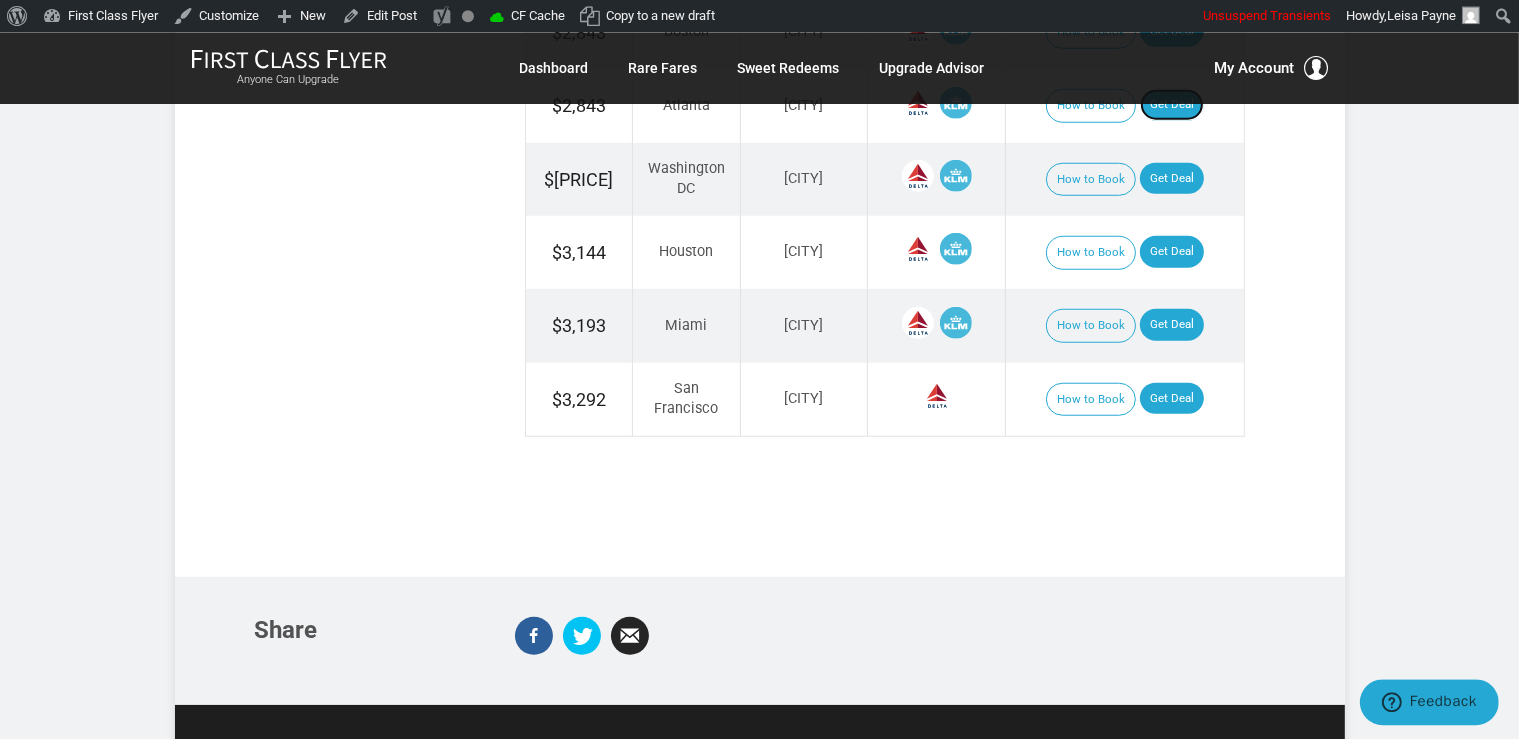 scroll, scrollTop: 1689, scrollLeft: 0, axis: vertical 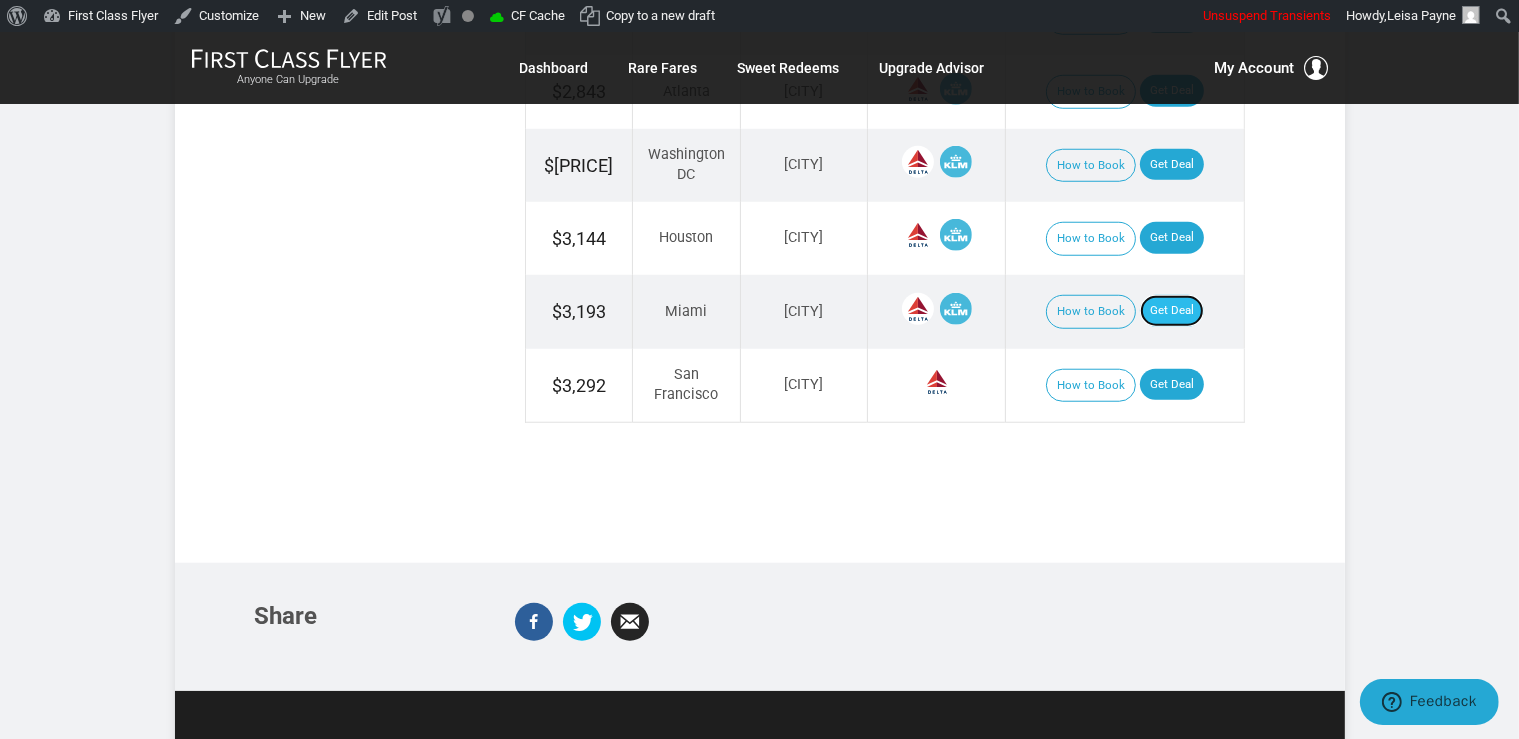 click on "Get Deal" at bounding box center (1172, 311) 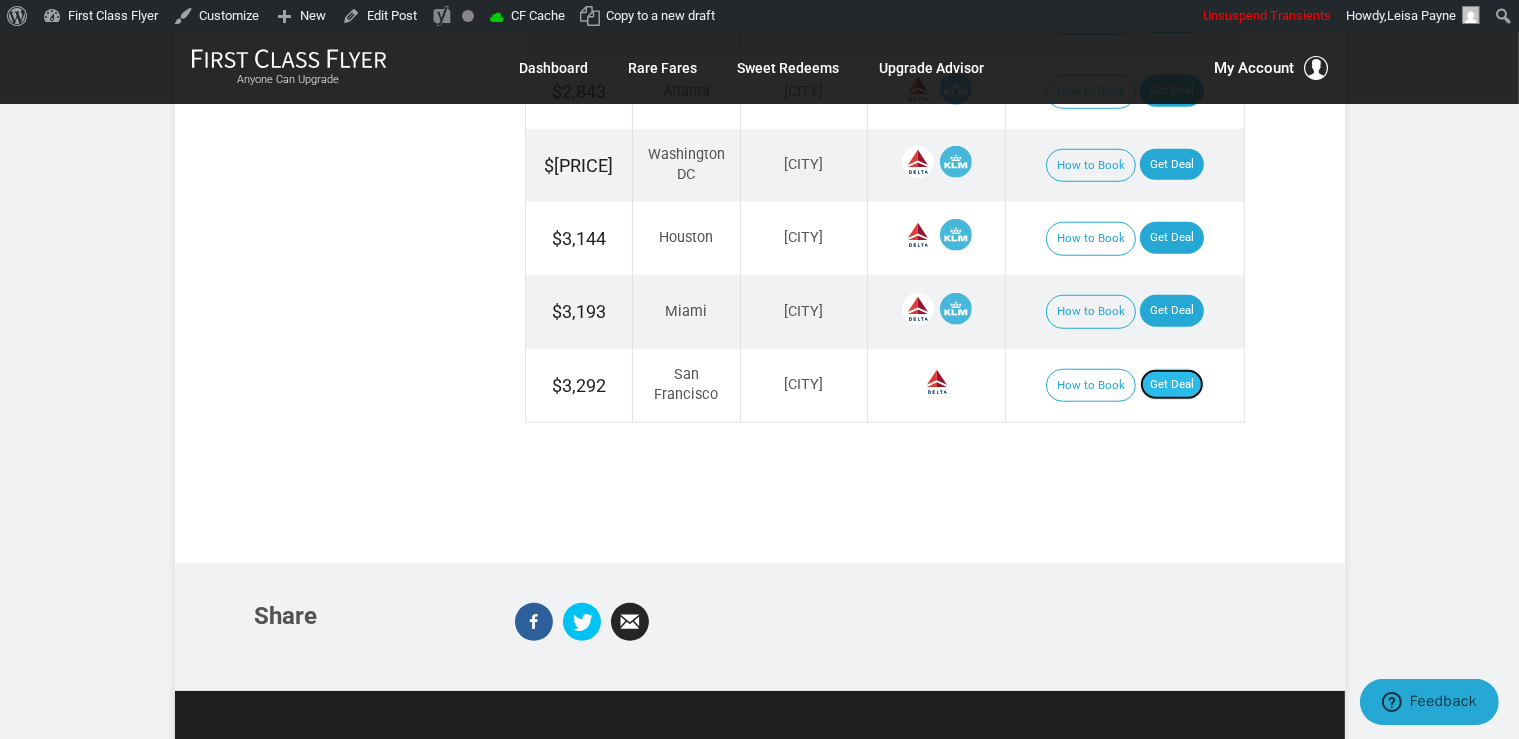 click on "Get Deal" at bounding box center [1172, 385] 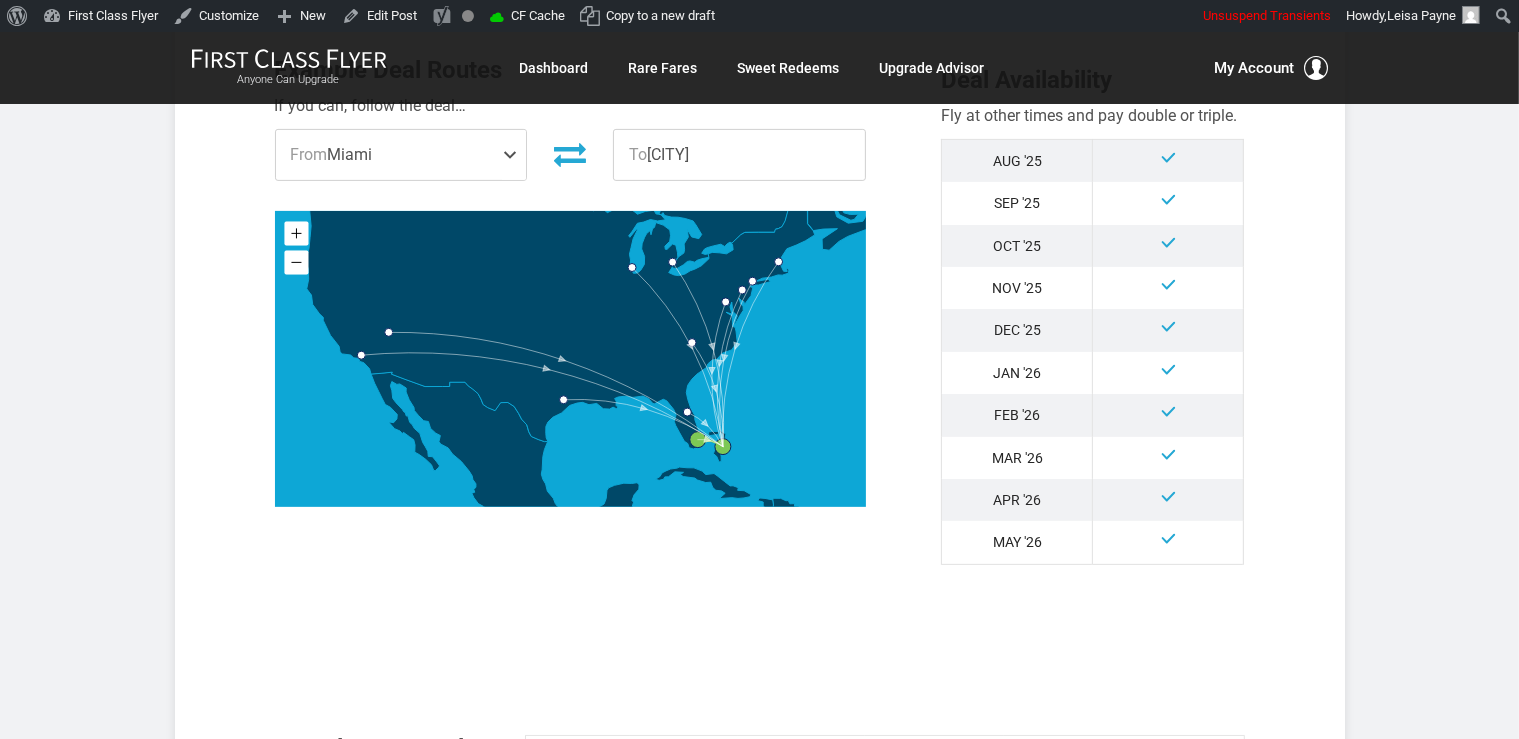 scroll, scrollTop: 852, scrollLeft: 0, axis: vertical 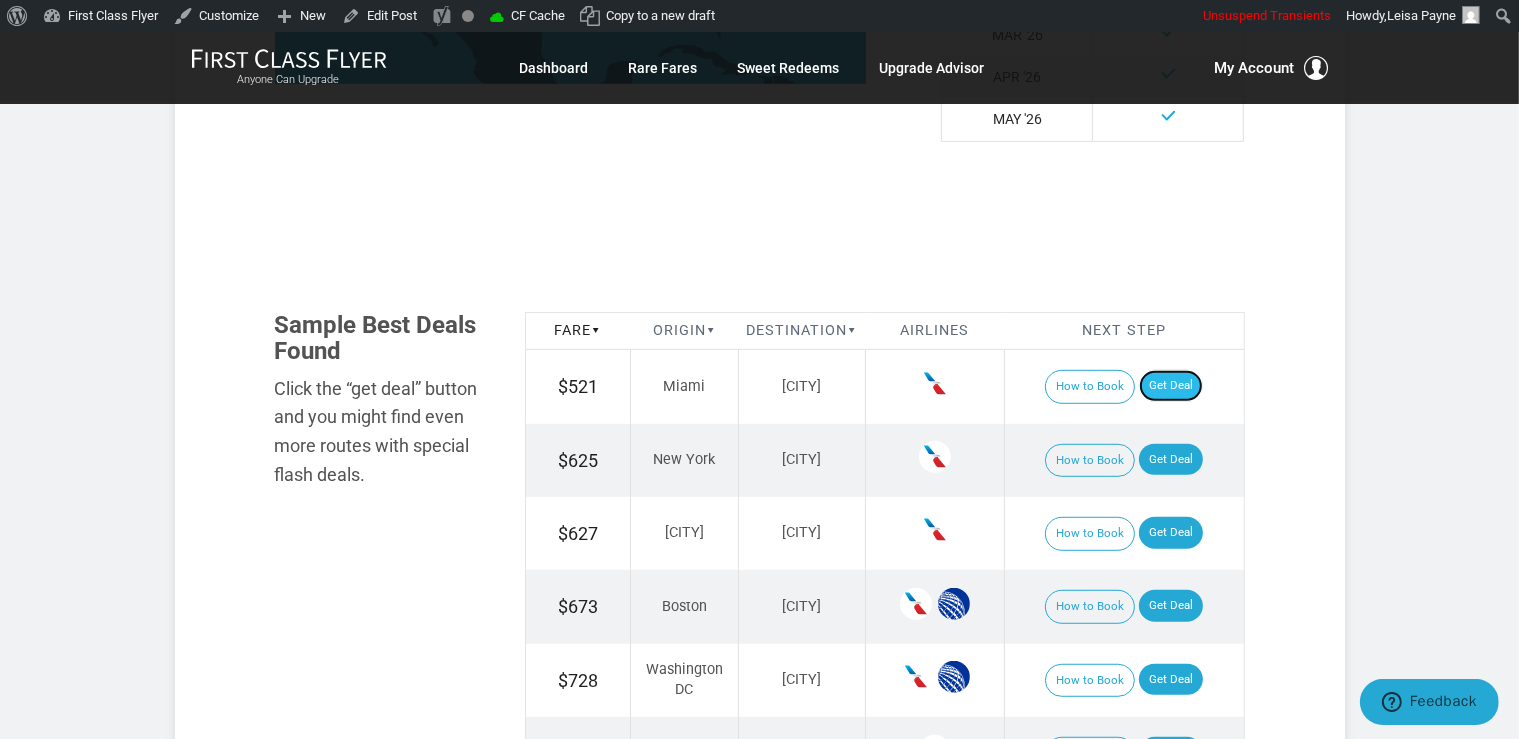 click on "Get Deal" at bounding box center (1171, 386) 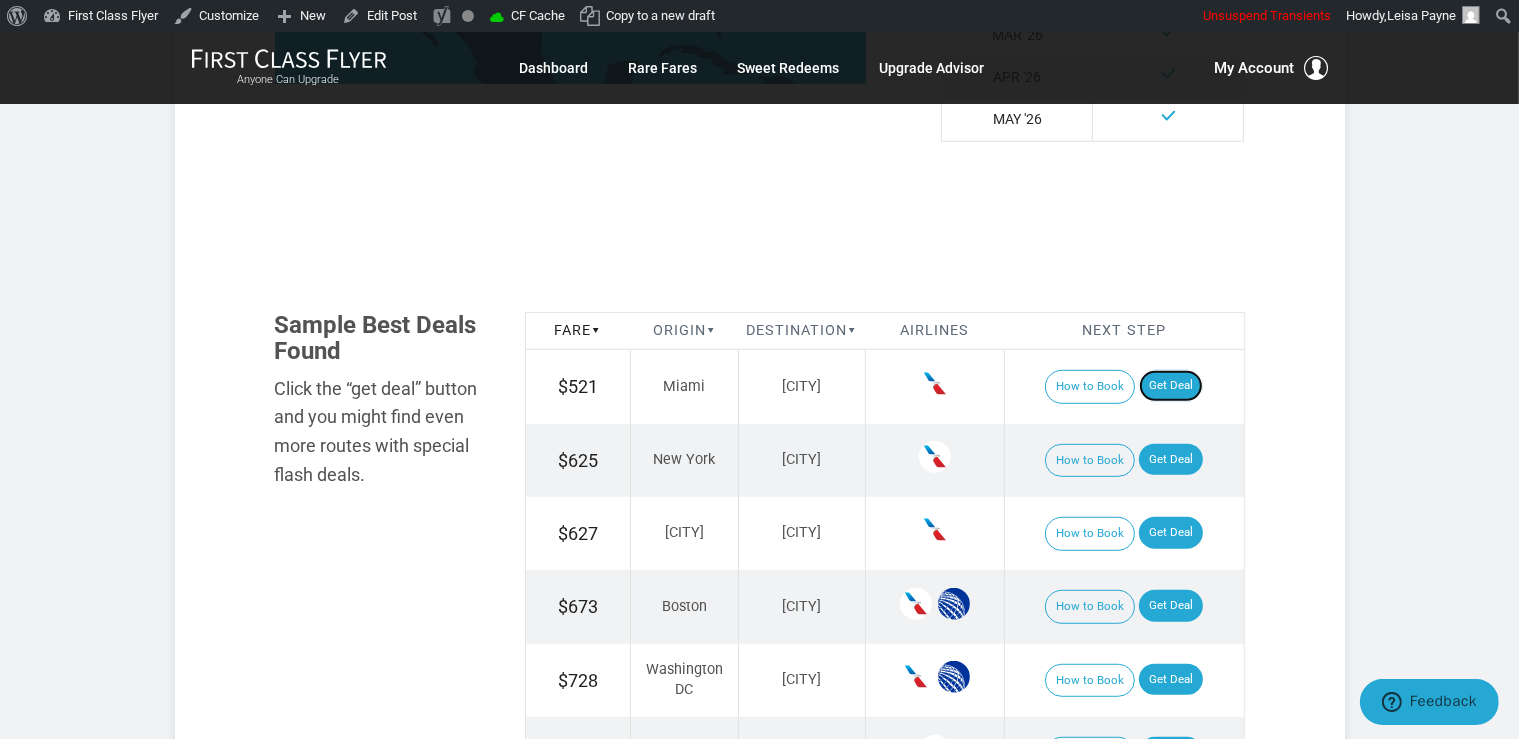scroll, scrollTop: 1161, scrollLeft: 0, axis: vertical 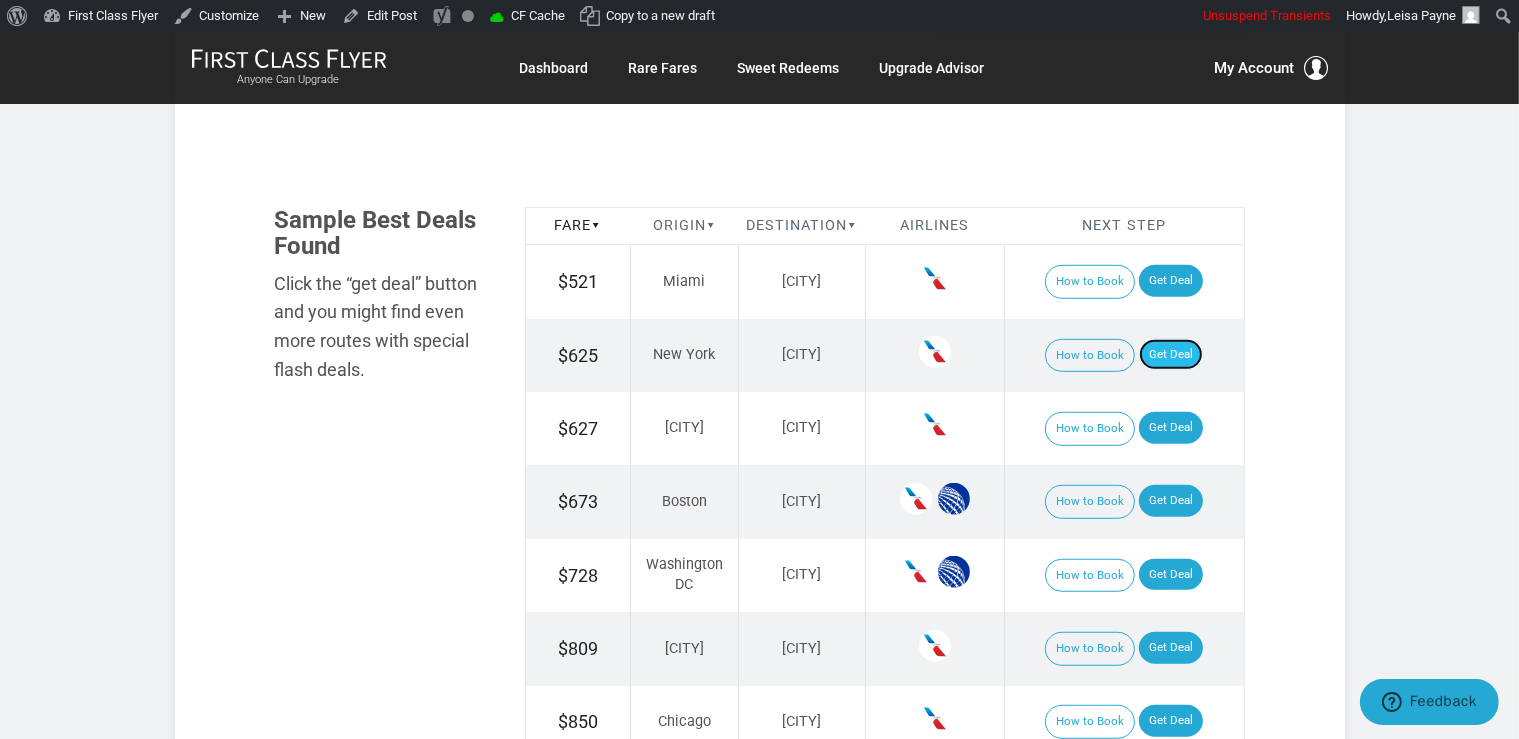 click on "Get Deal" at bounding box center (1171, 355) 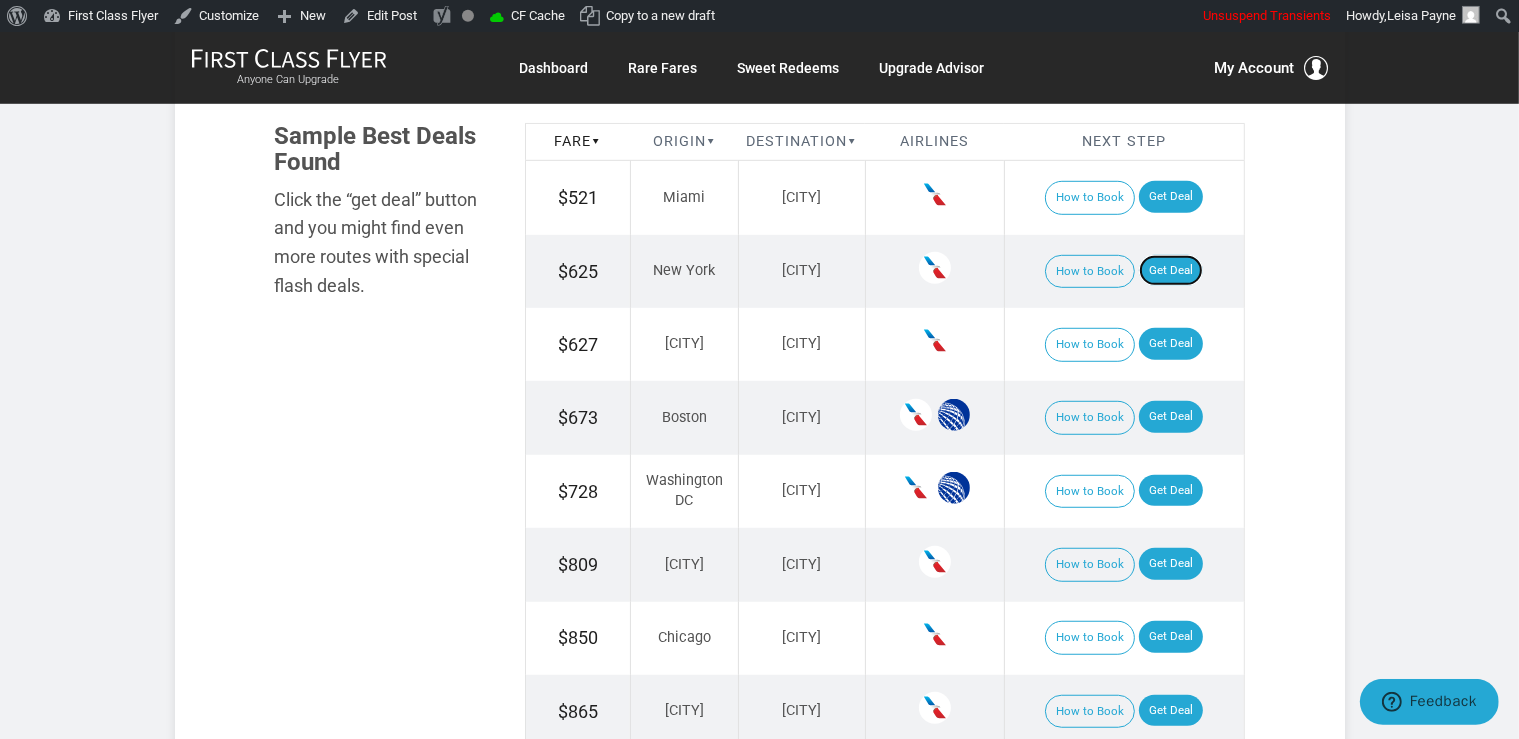 scroll, scrollTop: 1372, scrollLeft: 0, axis: vertical 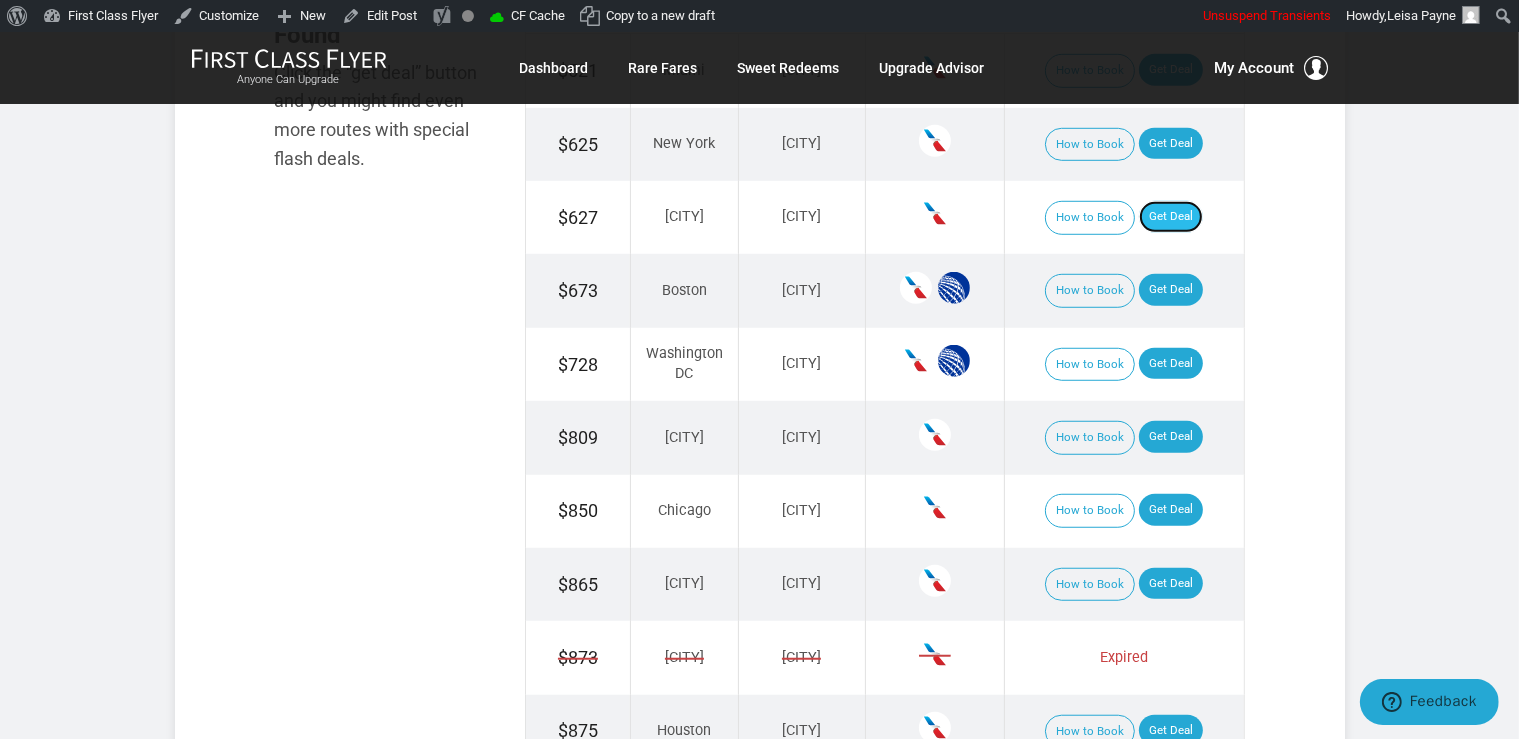 click on "Get Deal" at bounding box center [1171, 217] 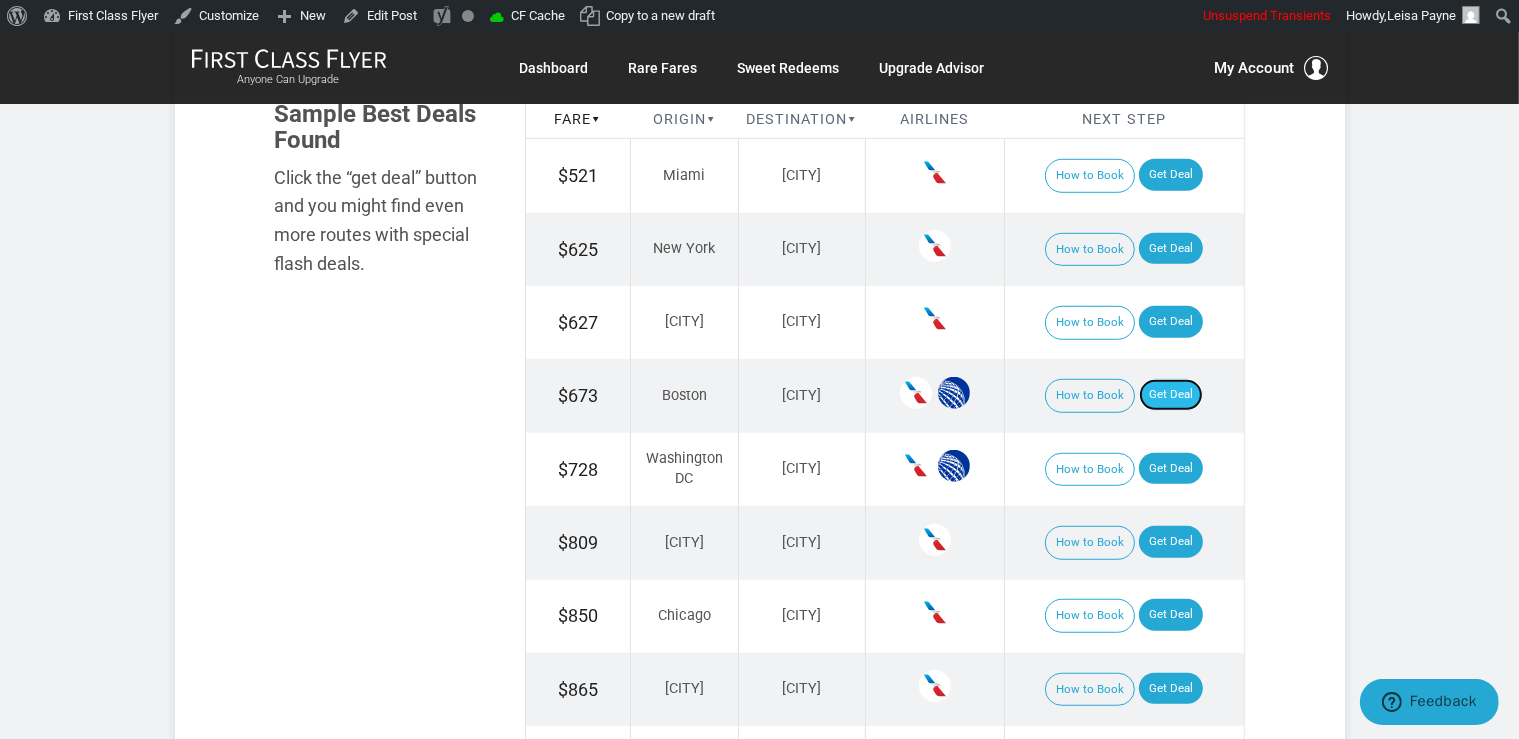click on "Get Deal" at bounding box center [1171, 395] 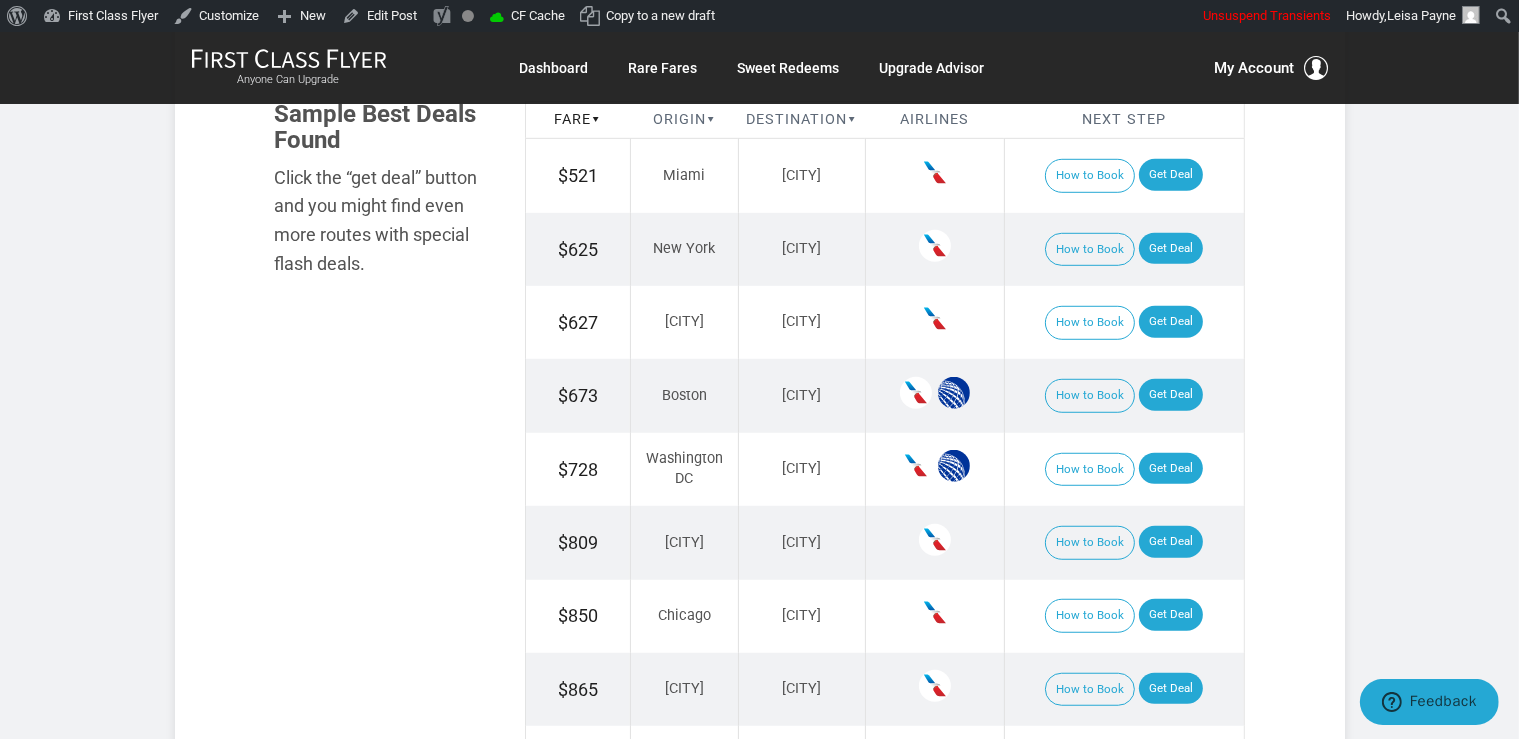 scroll, scrollTop: 1215, scrollLeft: 0, axis: vertical 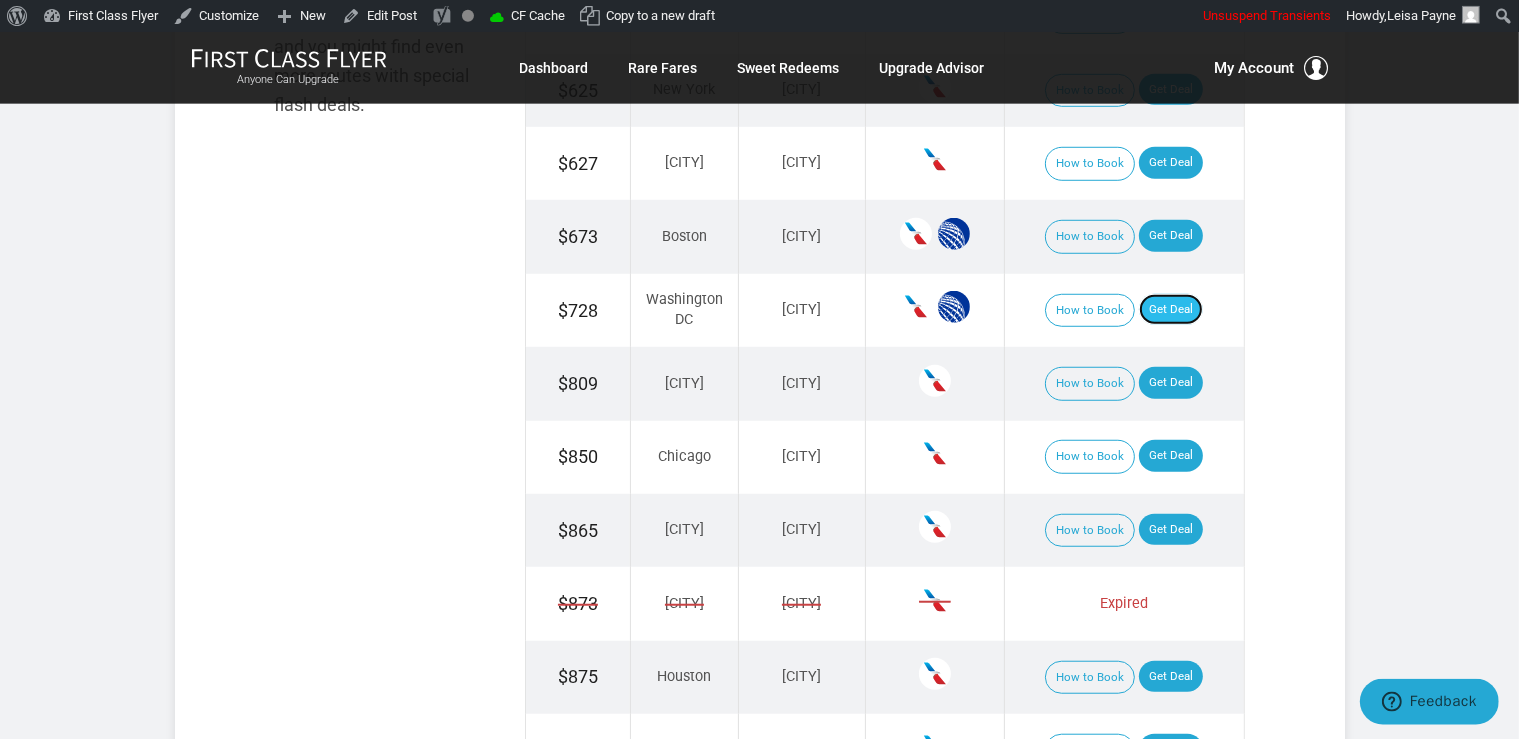 drag, startPoint x: 1154, startPoint y: 309, endPoint x: 1168, endPoint y: 310, distance: 14.035668 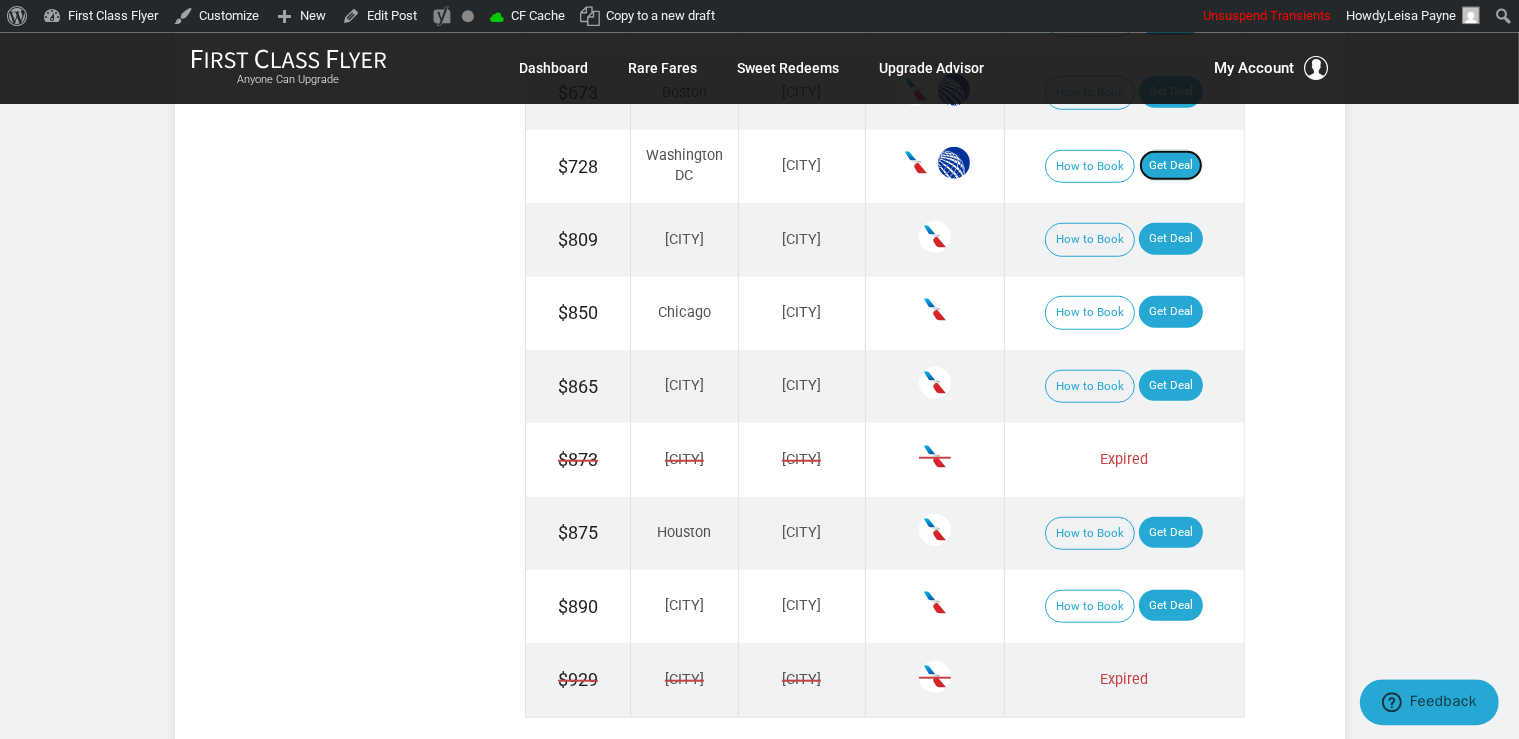 scroll, scrollTop: 1637, scrollLeft: 0, axis: vertical 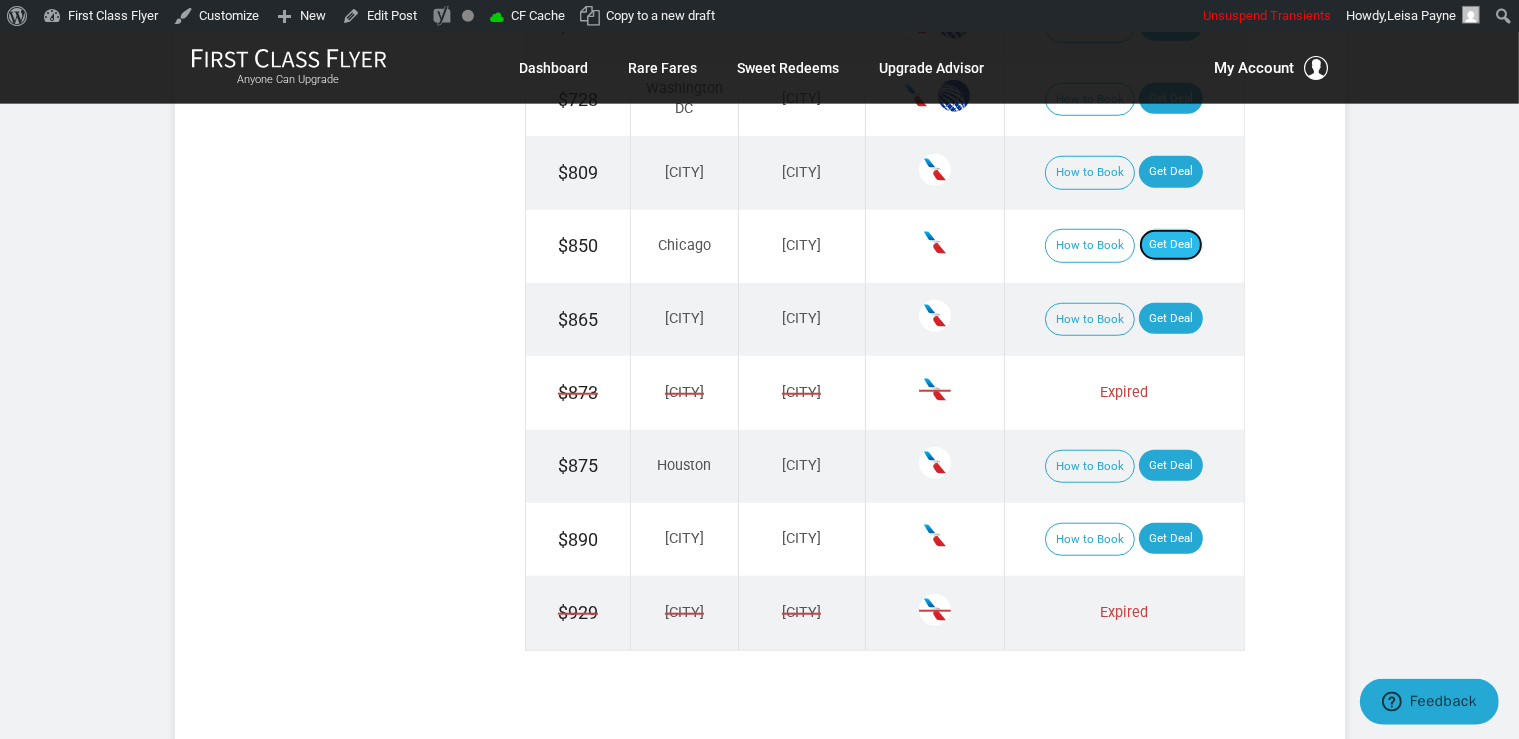 click on "Get Deal" at bounding box center (1171, 245) 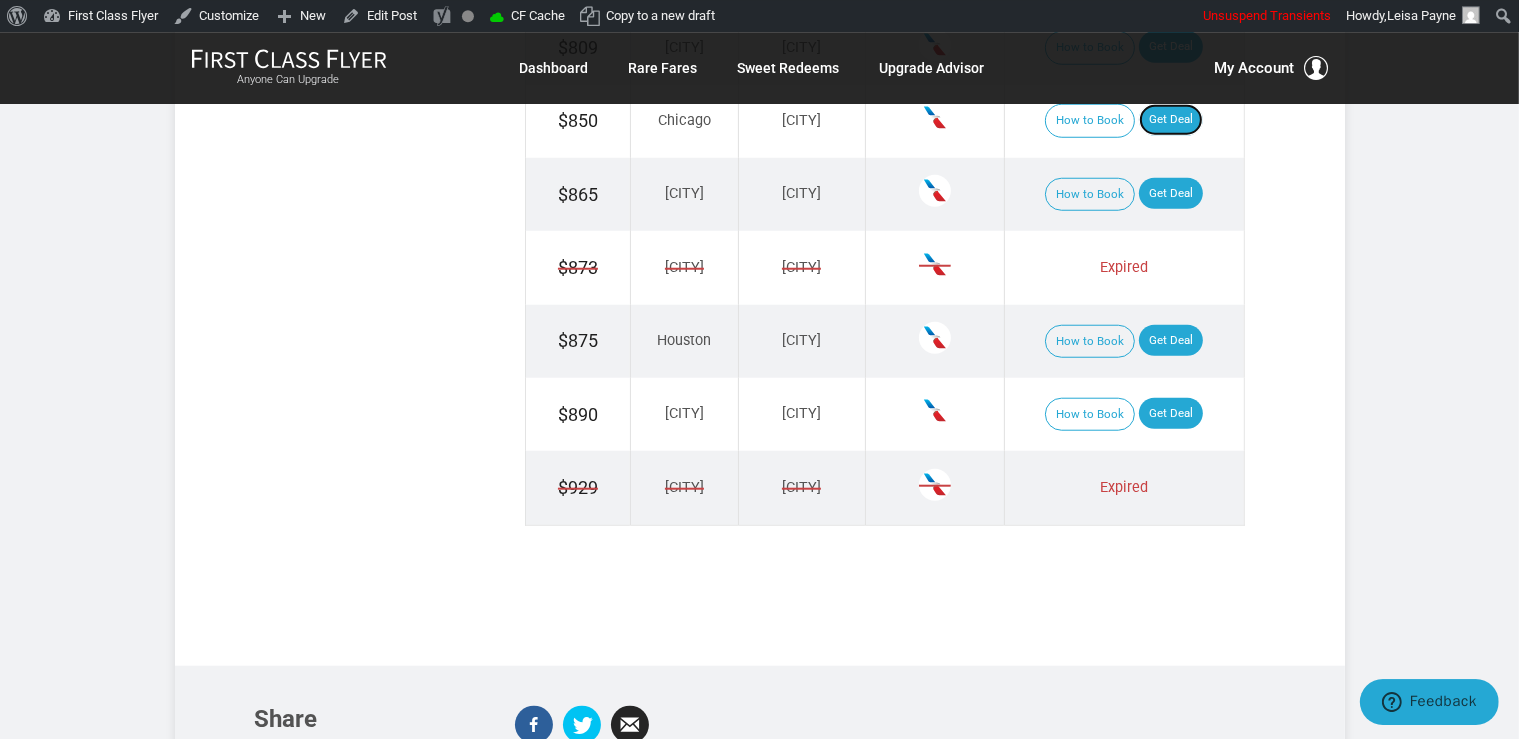 scroll, scrollTop: 1637, scrollLeft: 0, axis: vertical 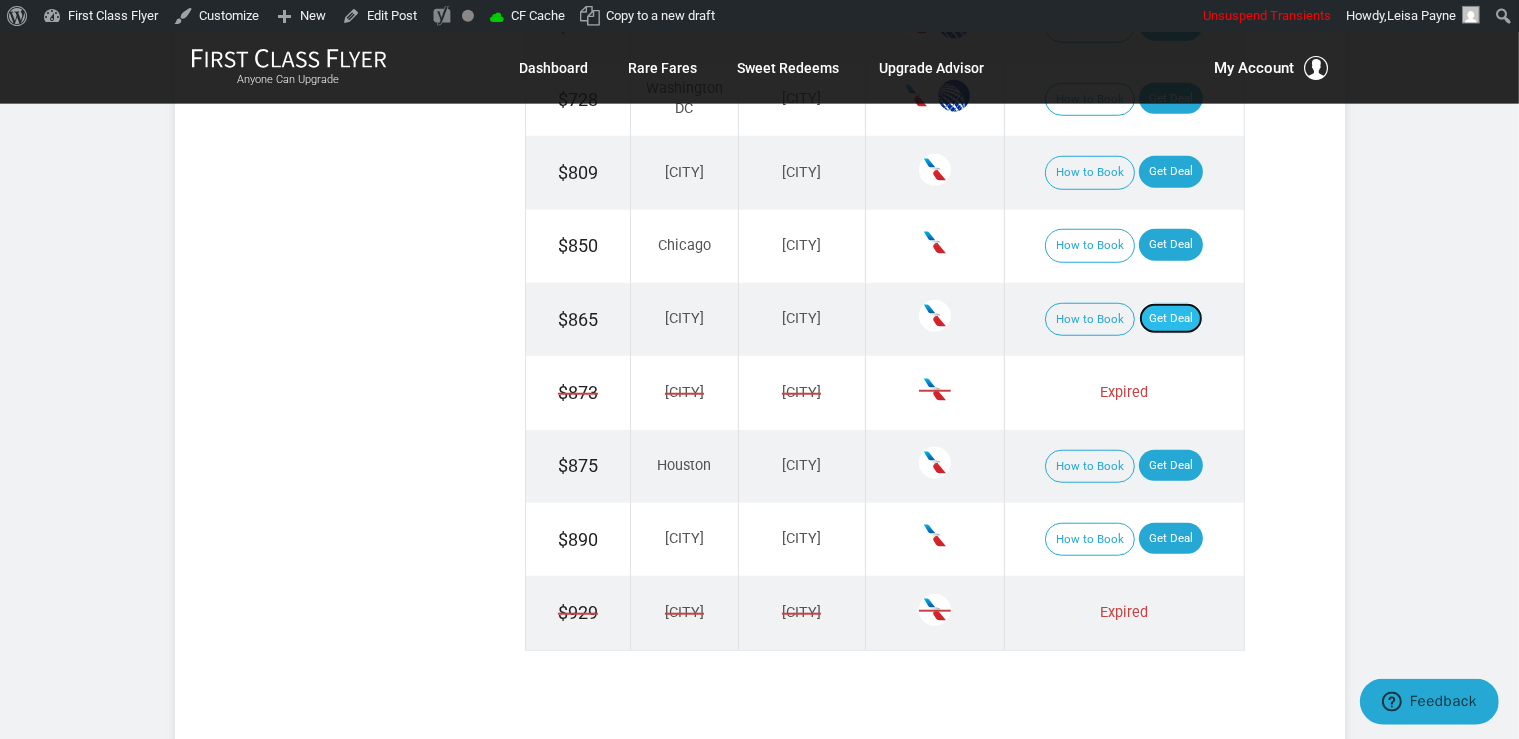 click on "Get Deal" at bounding box center (1171, 319) 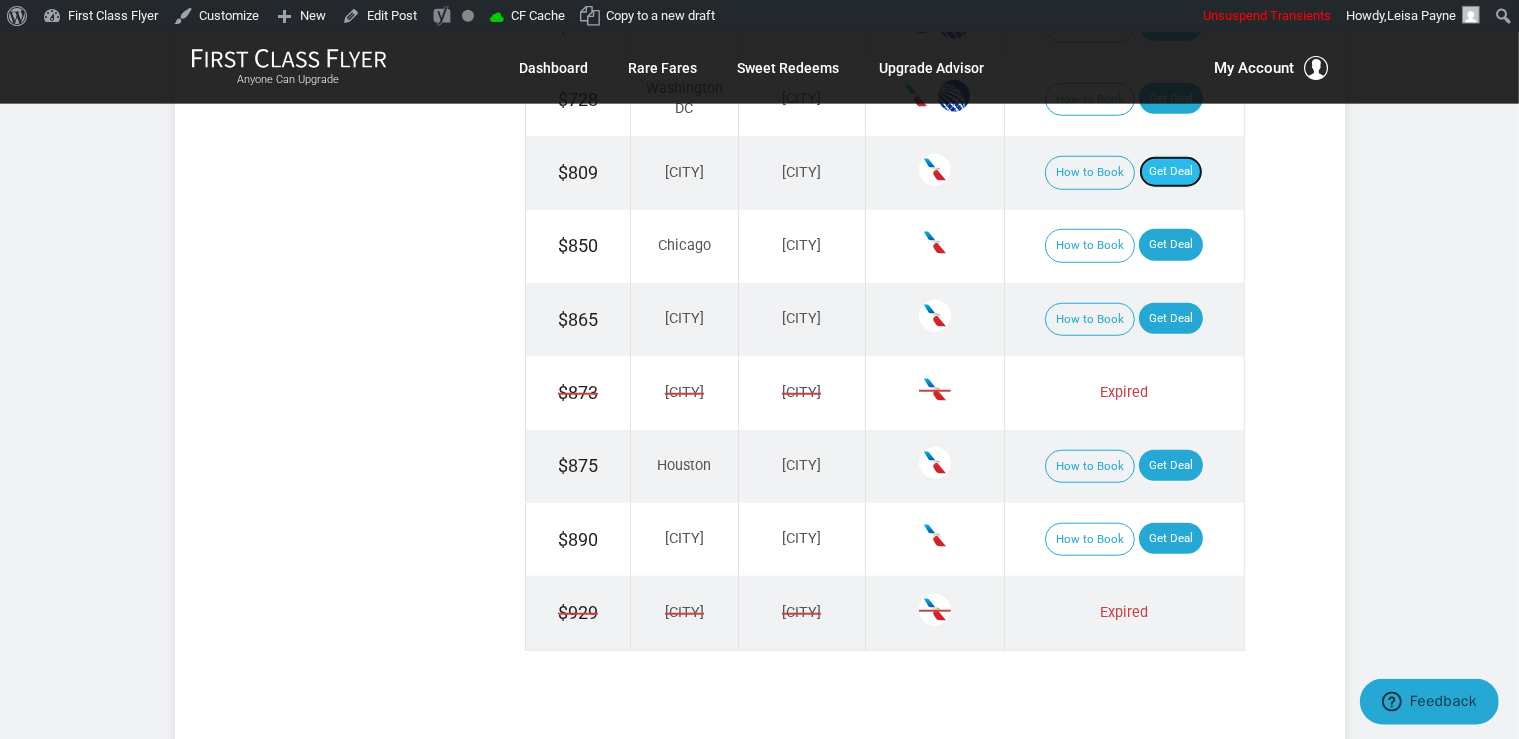 click on "Get Deal" at bounding box center (1171, 172) 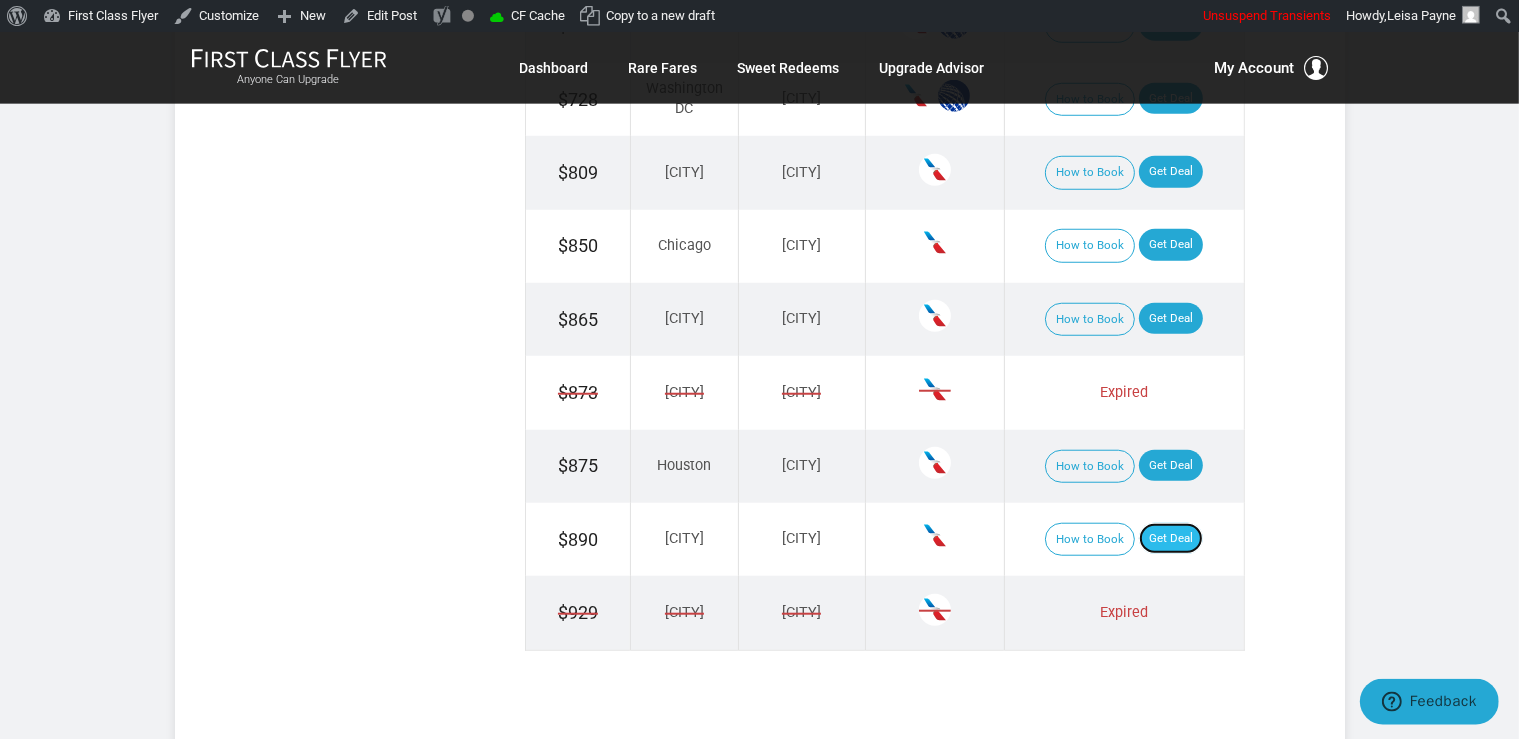 click on "Get Deal" at bounding box center (1171, 539) 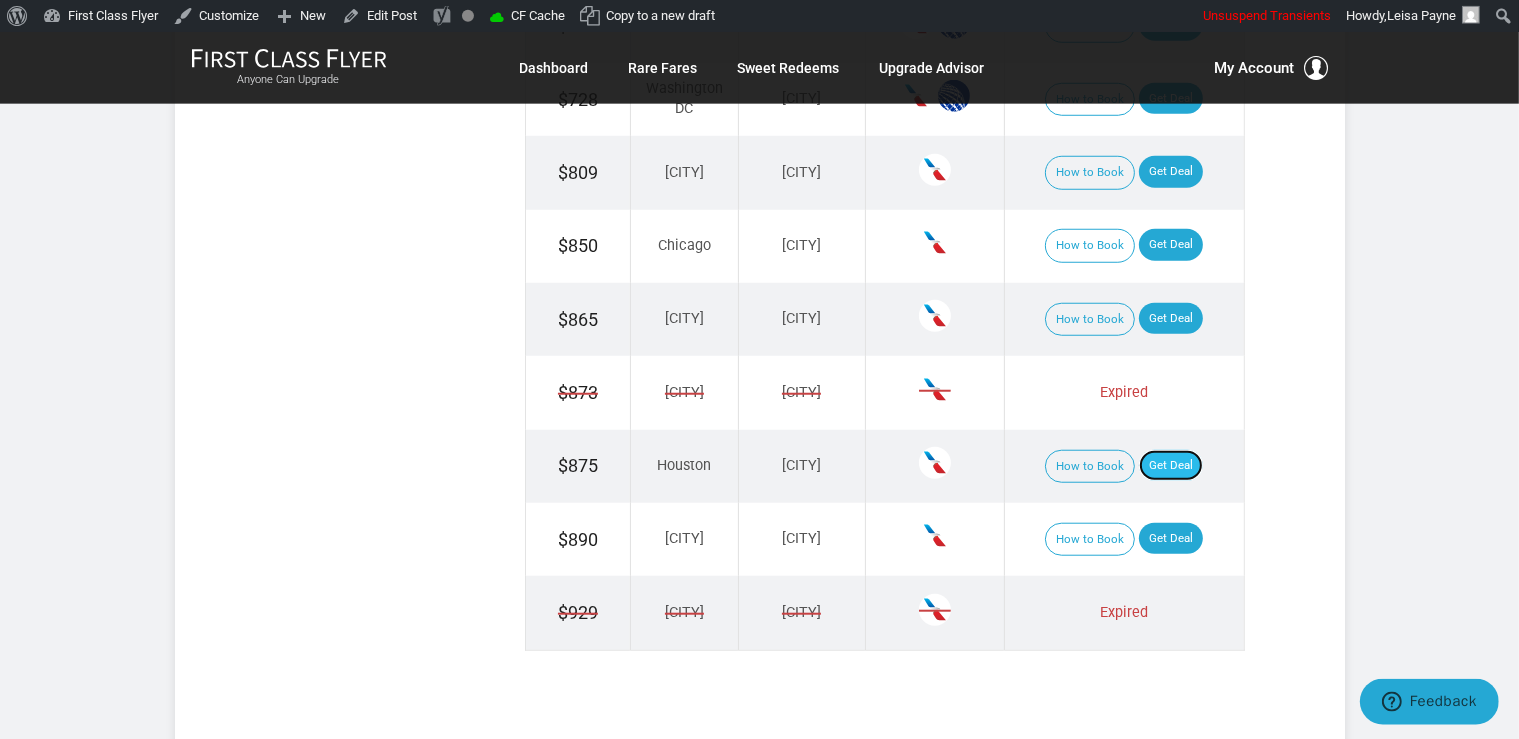 click on "Get Deal" at bounding box center (1171, 466) 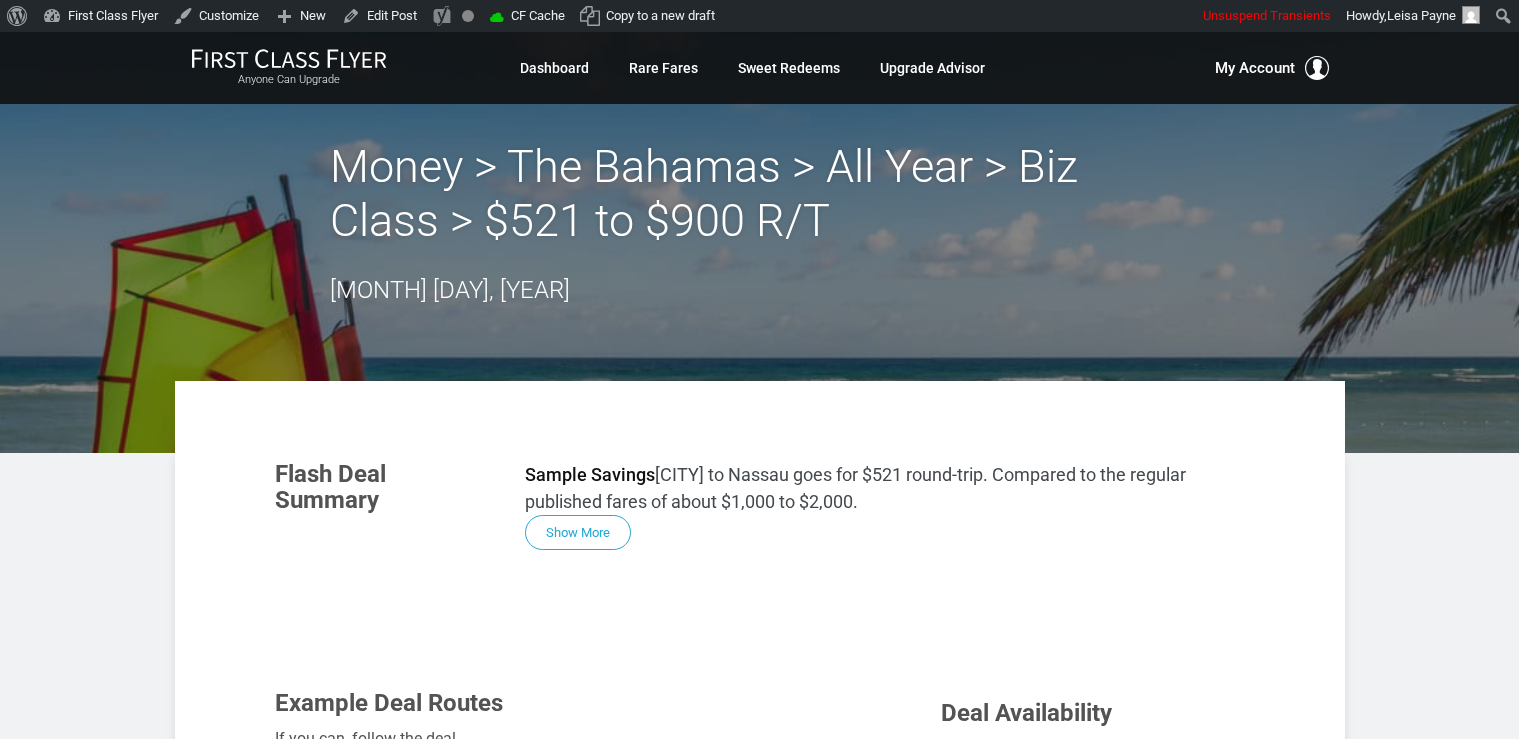 scroll, scrollTop: 0, scrollLeft: 0, axis: both 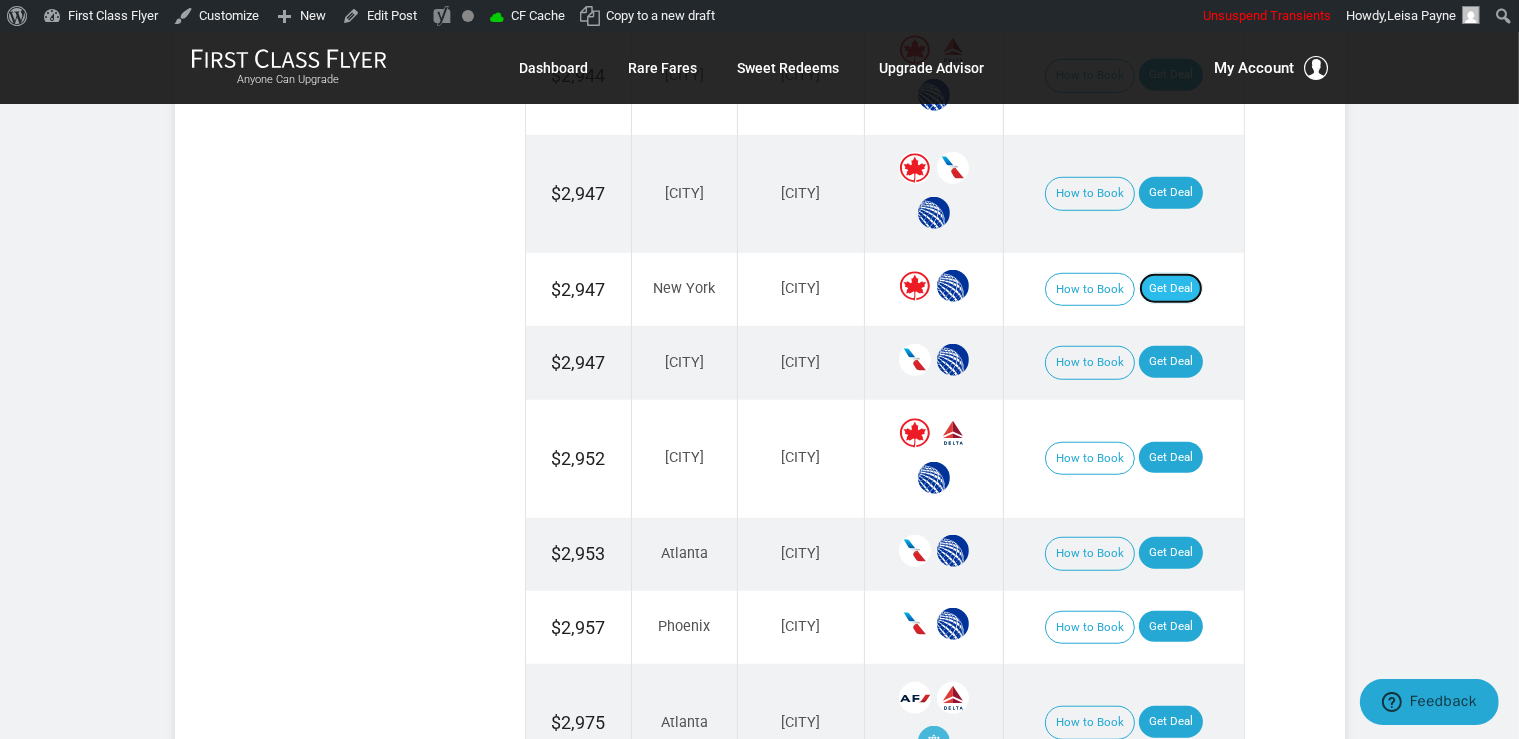 click on "Get Deal" at bounding box center (1171, 289) 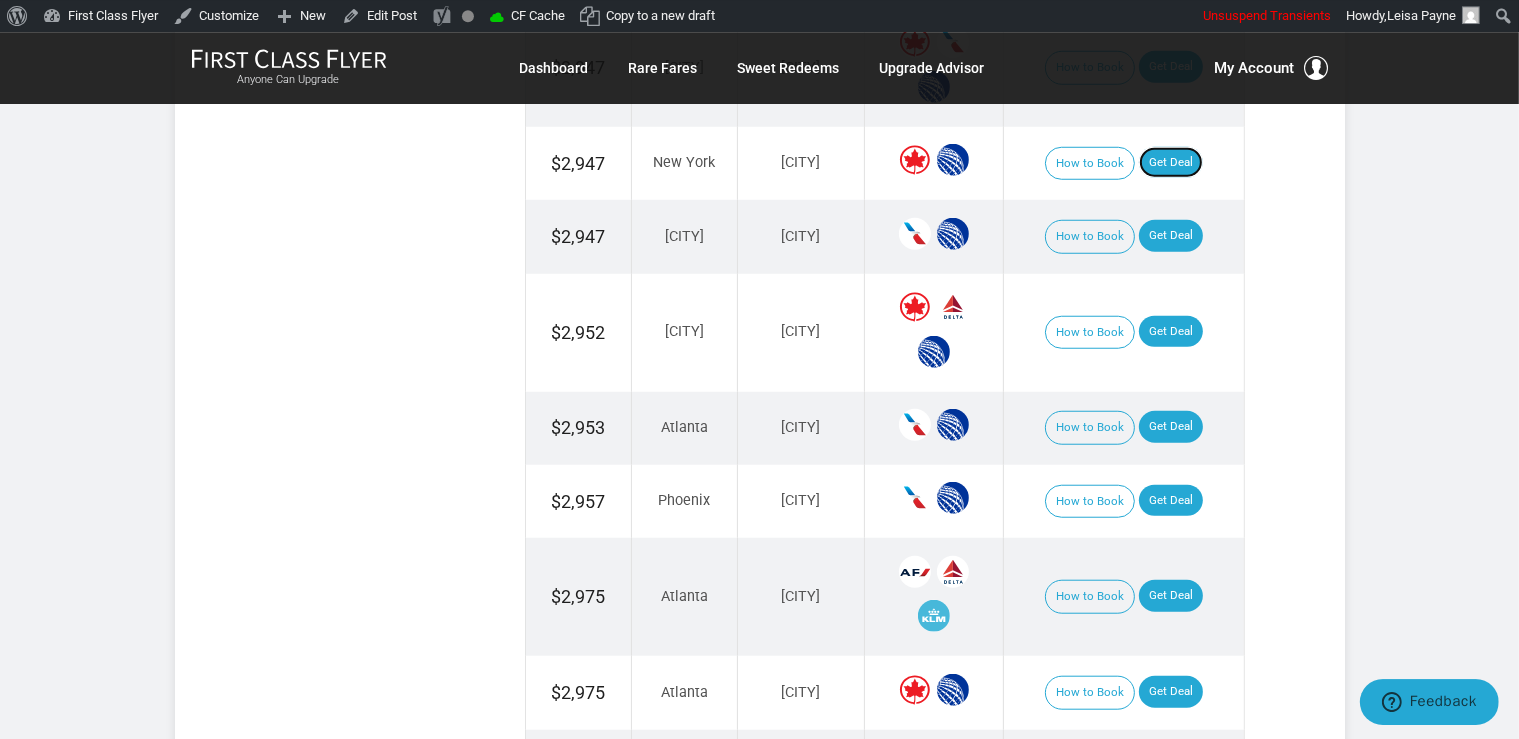 scroll, scrollTop: 1689, scrollLeft: 0, axis: vertical 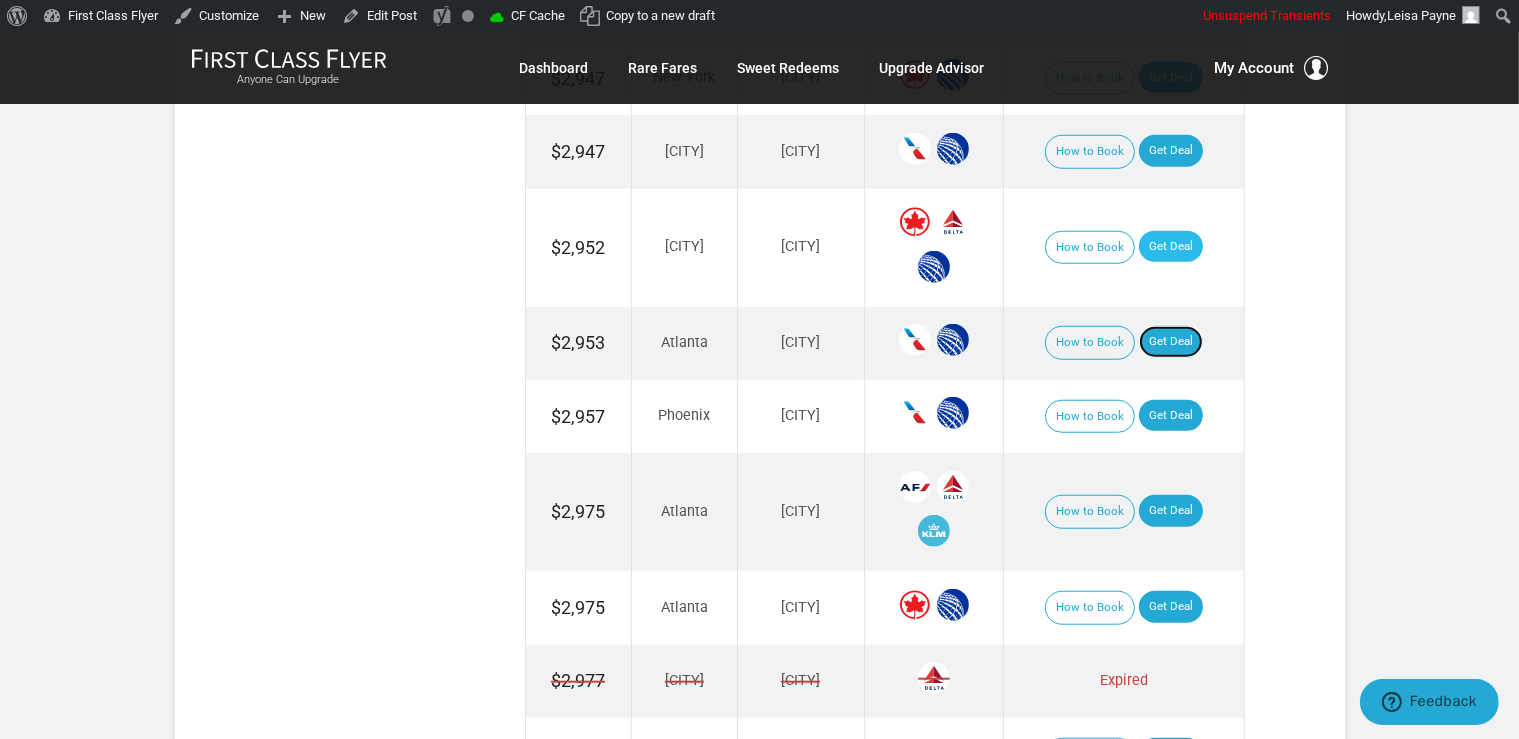 click on "Get Deal" at bounding box center [1171, 342] 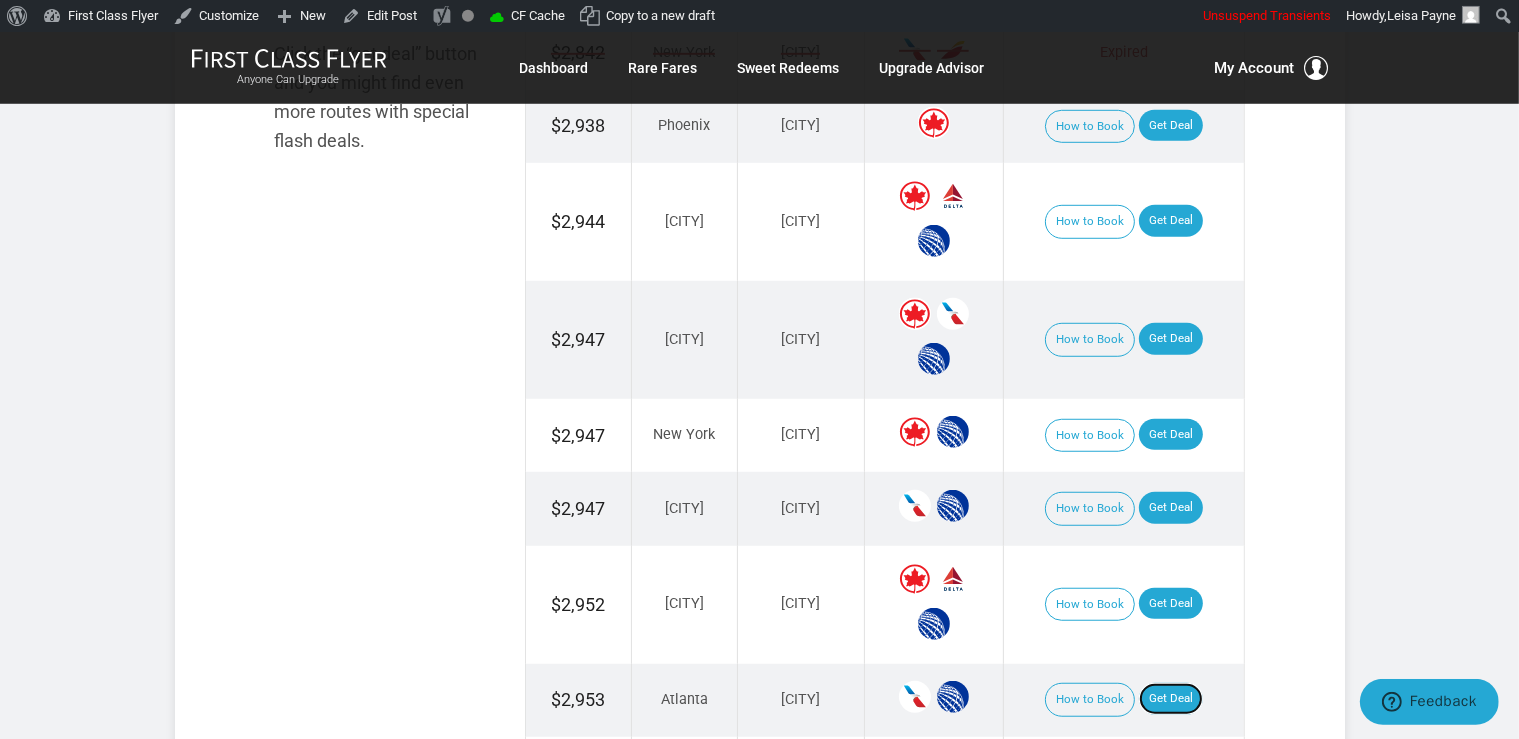 scroll, scrollTop: 1267, scrollLeft: 0, axis: vertical 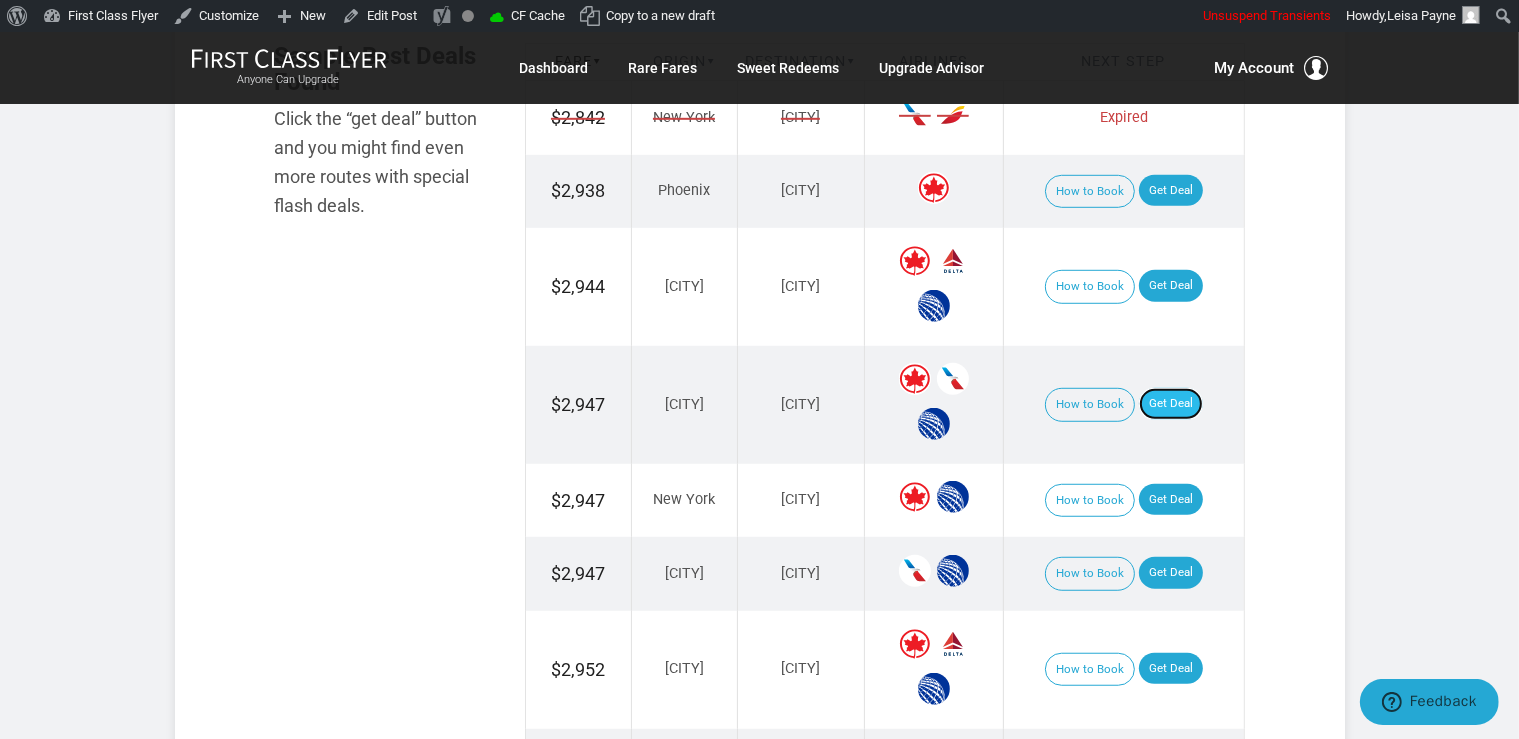 click on "Get Deal" at bounding box center (1171, 404) 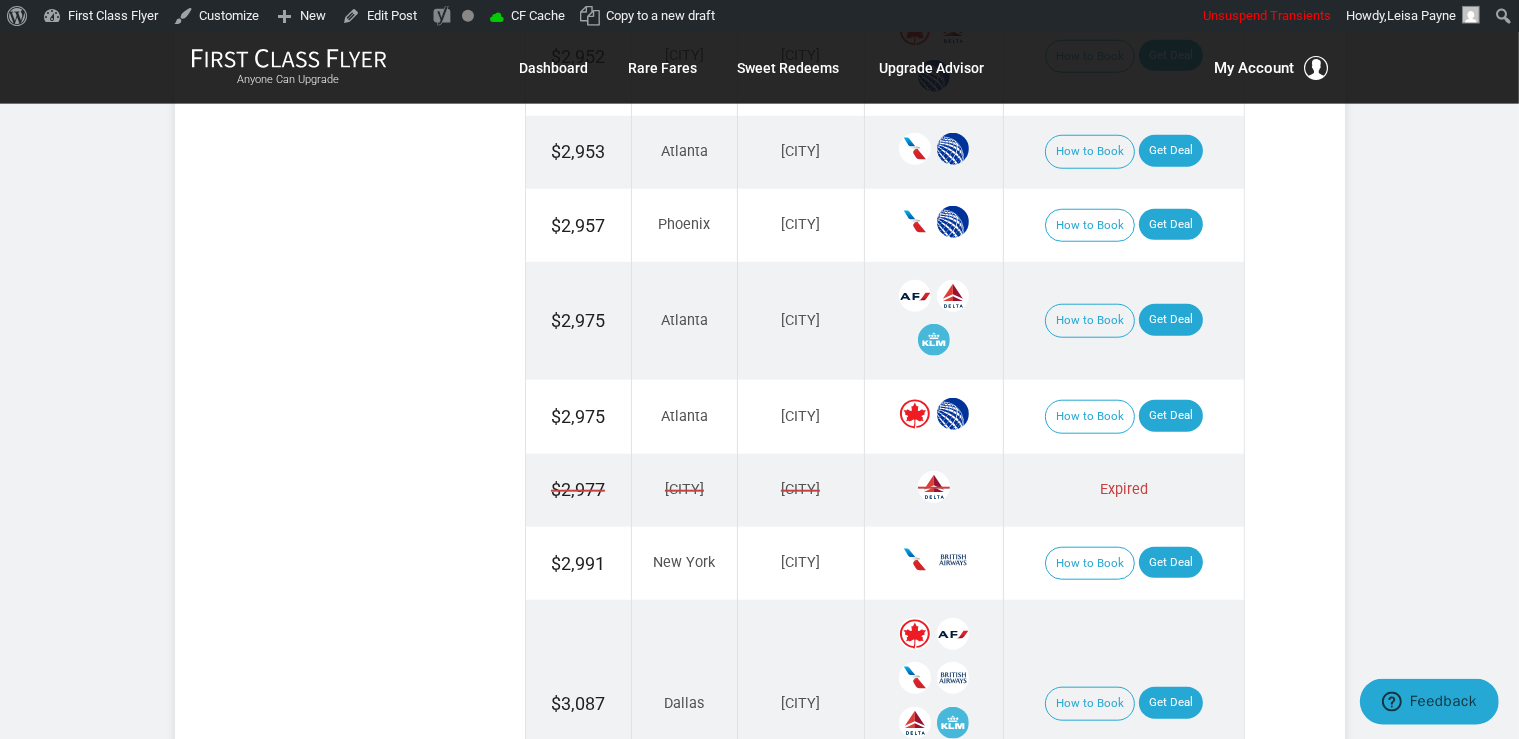 scroll, scrollTop: 1900, scrollLeft: 0, axis: vertical 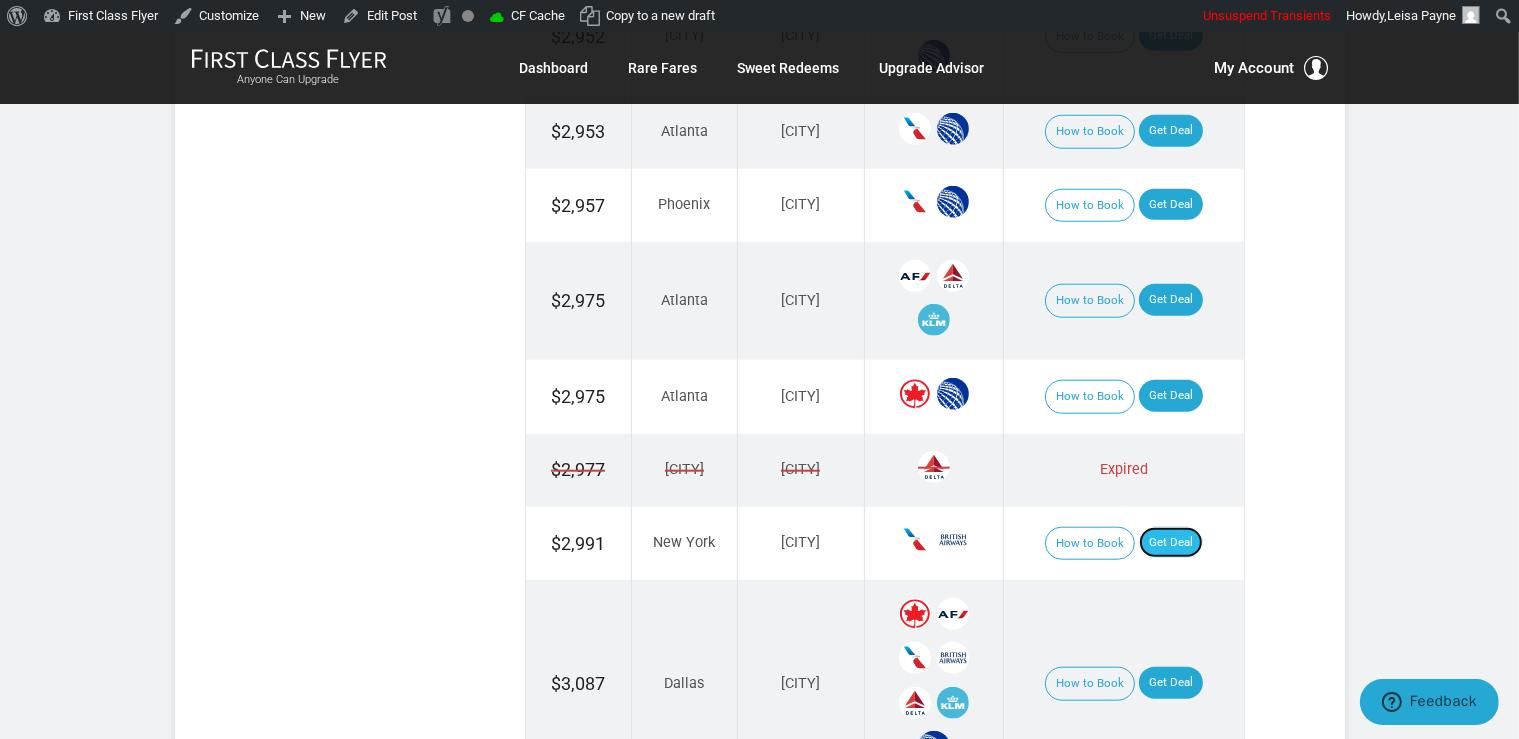 drag, startPoint x: 1168, startPoint y: 522, endPoint x: 1186, endPoint y: 510, distance: 21.633308 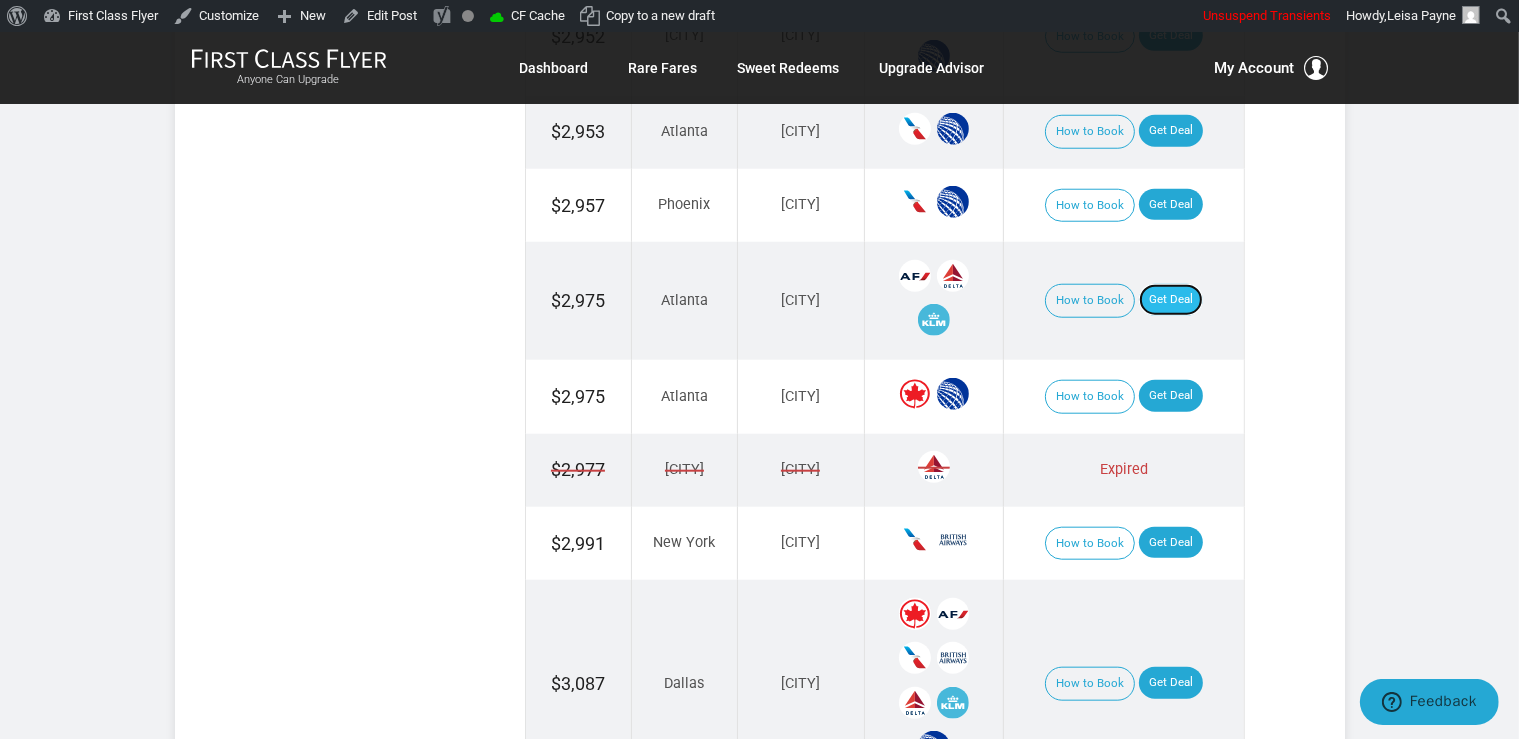 click on "Get Deal" at bounding box center (1171, 300) 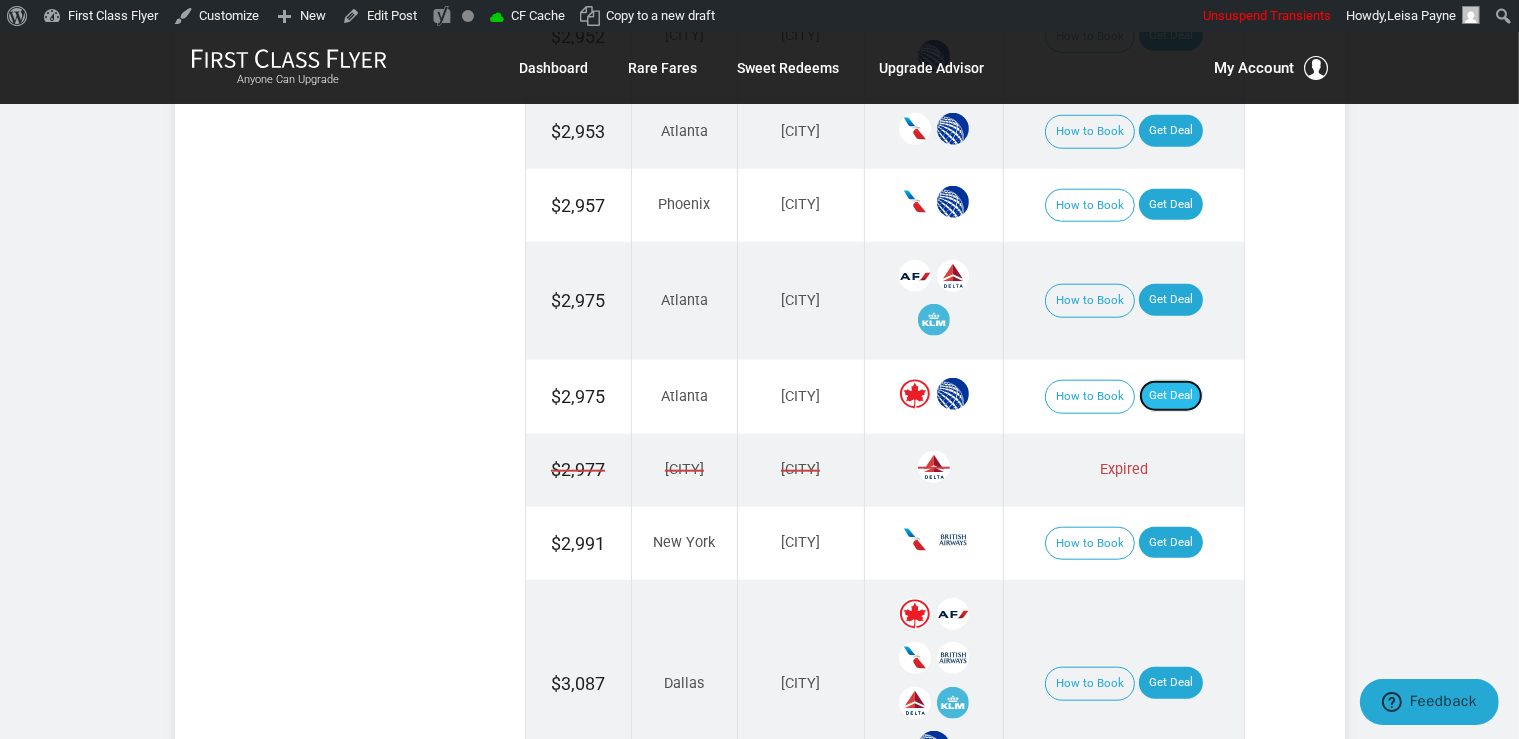 click on "Get Deal" at bounding box center (1171, 396) 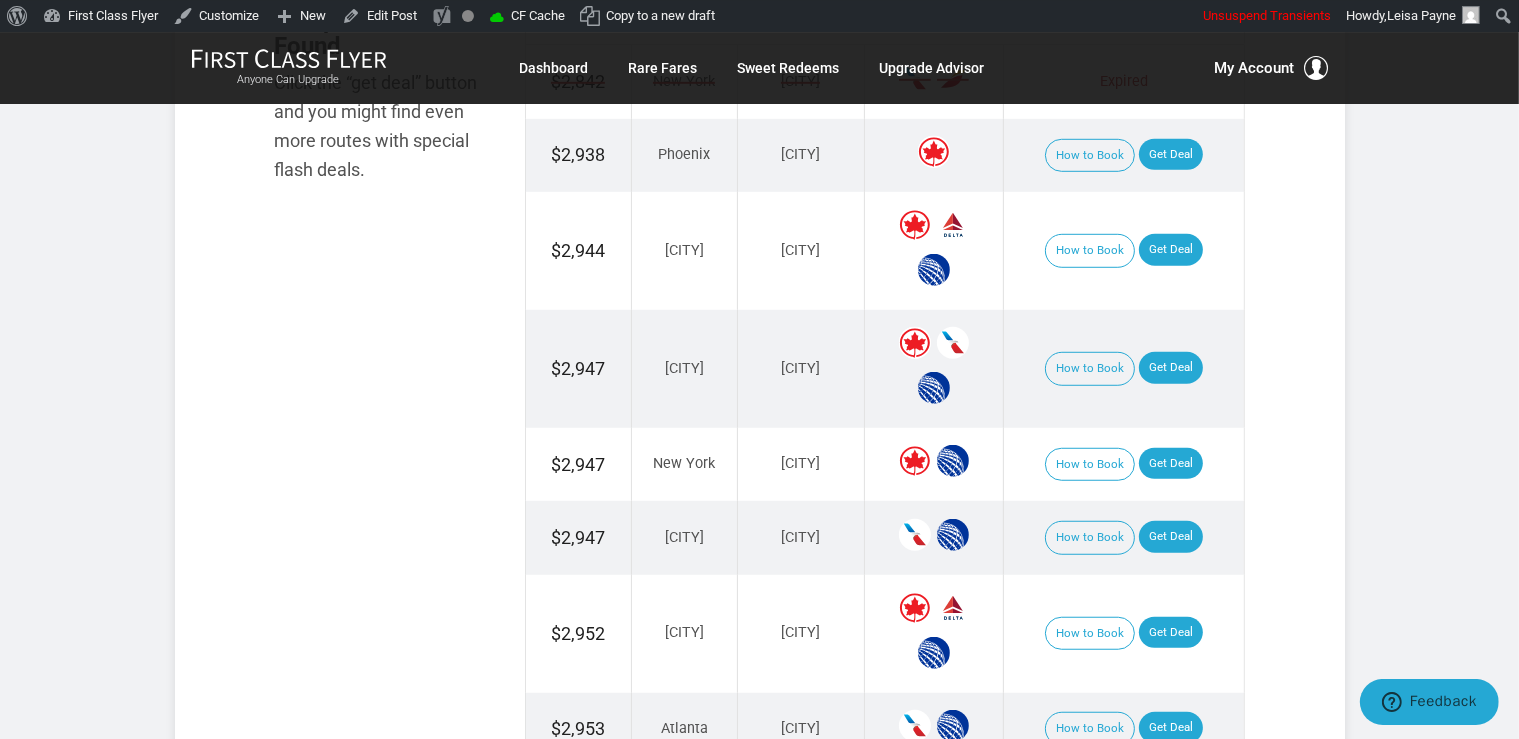 scroll, scrollTop: 1267, scrollLeft: 0, axis: vertical 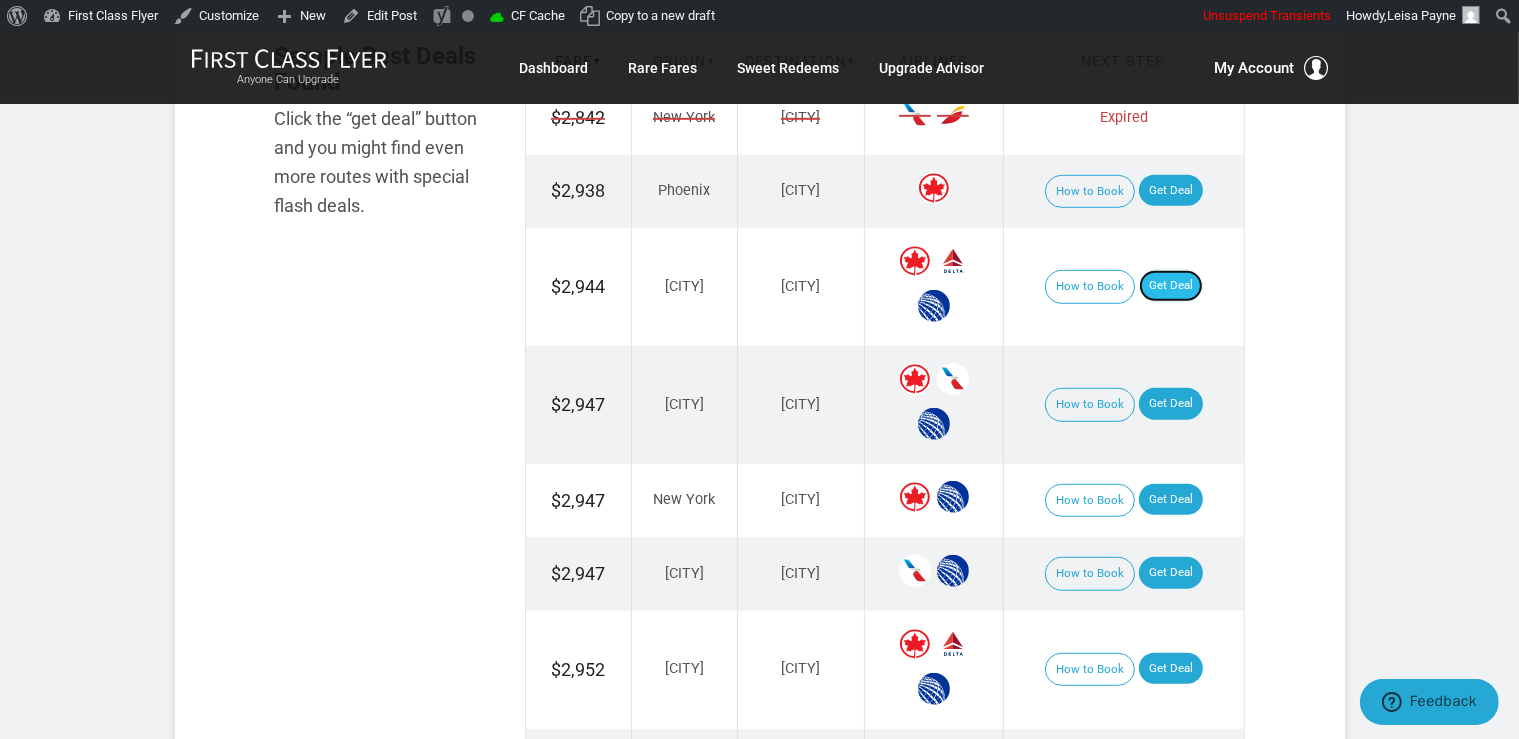 click on "Get Deal" at bounding box center (1171, 286) 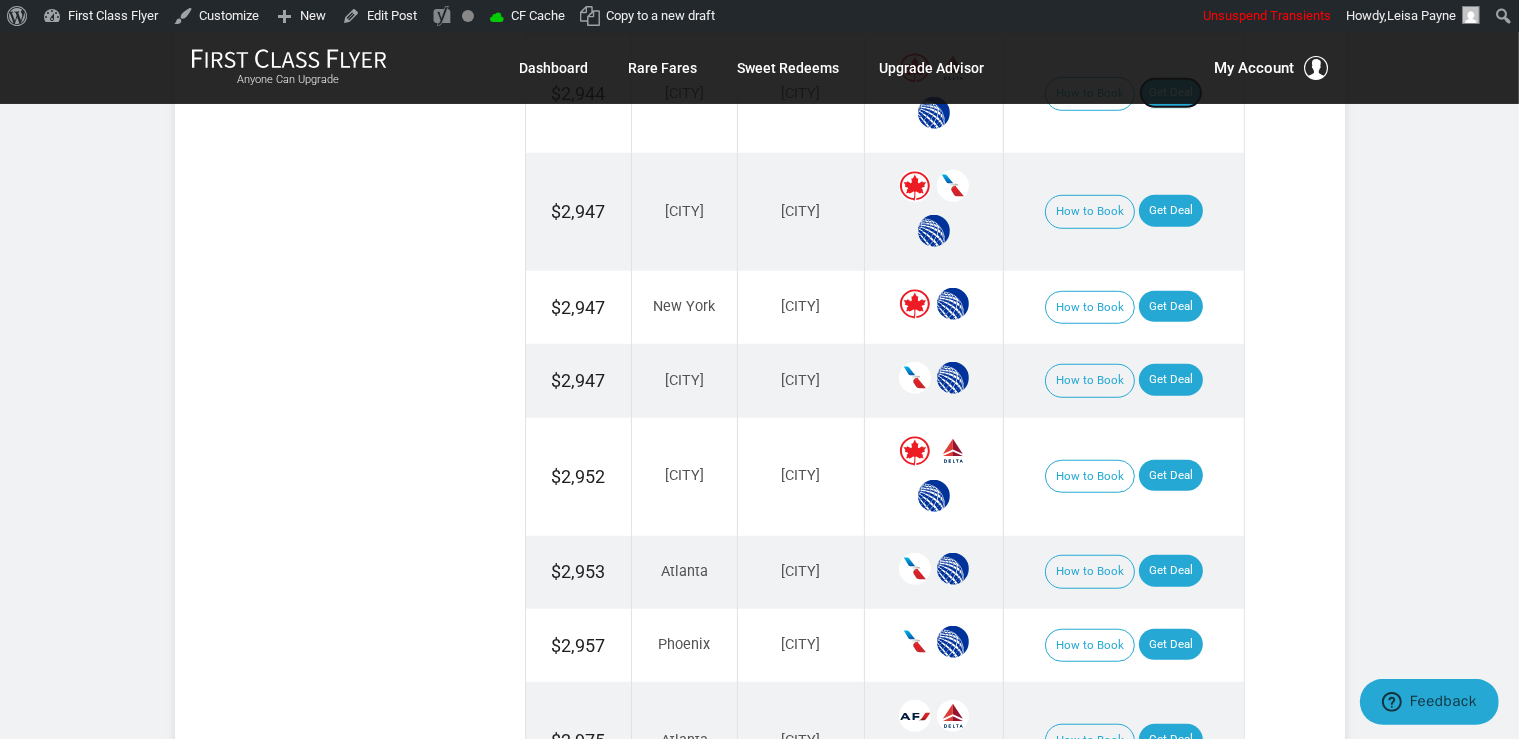 scroll, scrollTop: 1478, scrollLeft: 0, axis: vertical 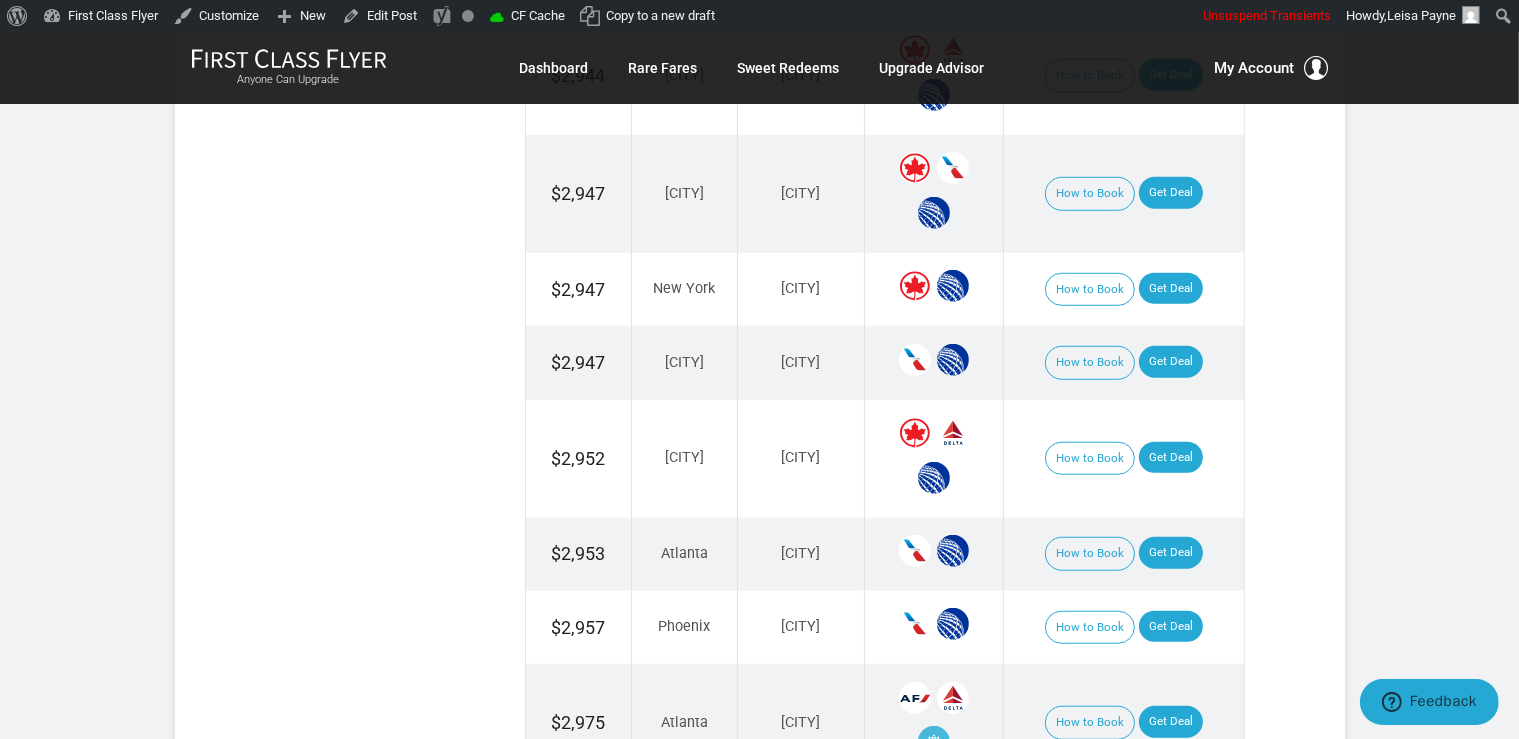 click on "How to Book   Get Deal" at bounding box center (1124, 459) 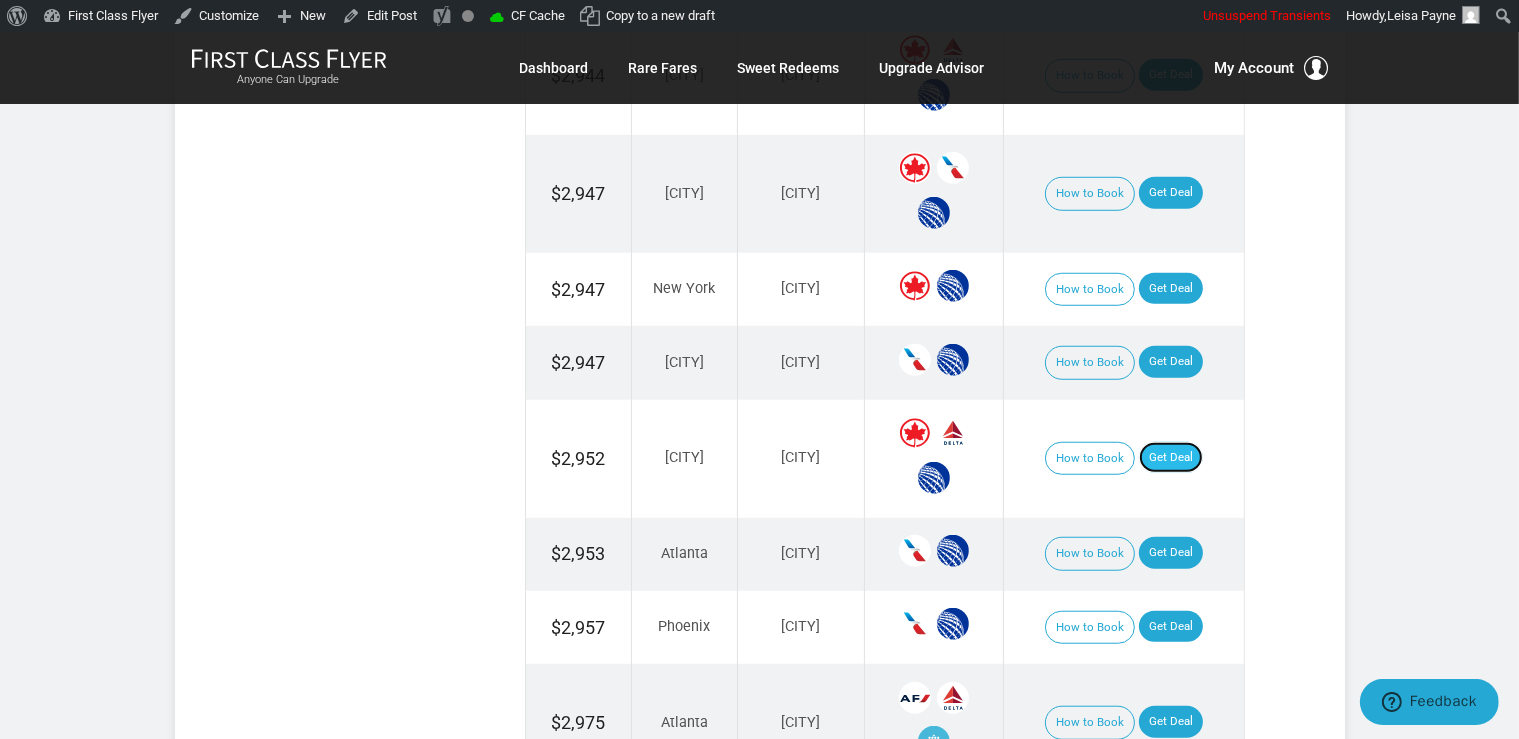 click on "Get Deal" at bounding box center [1171, 458] 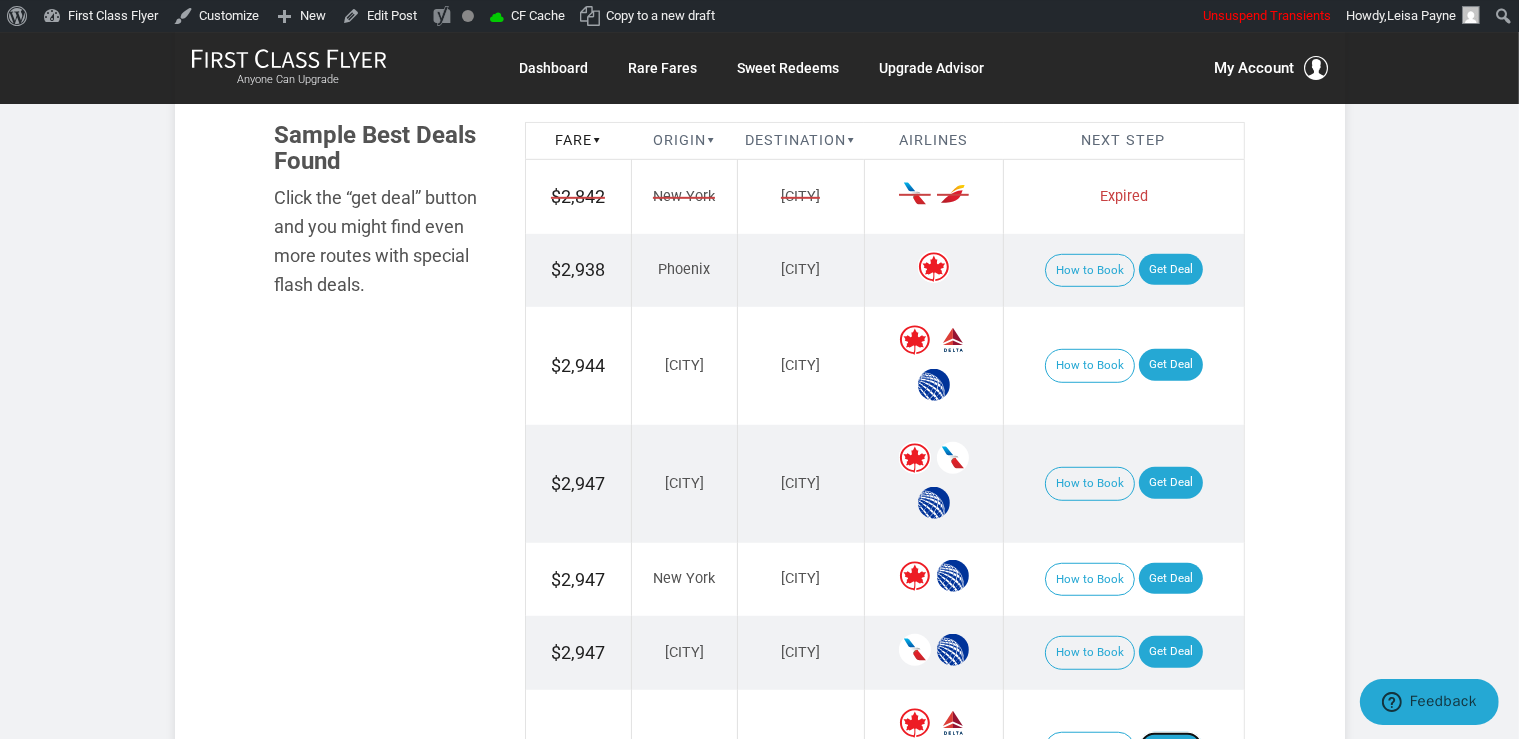 scroll, scrollTop: 1056, scrollLeft: 0, axis: vertical 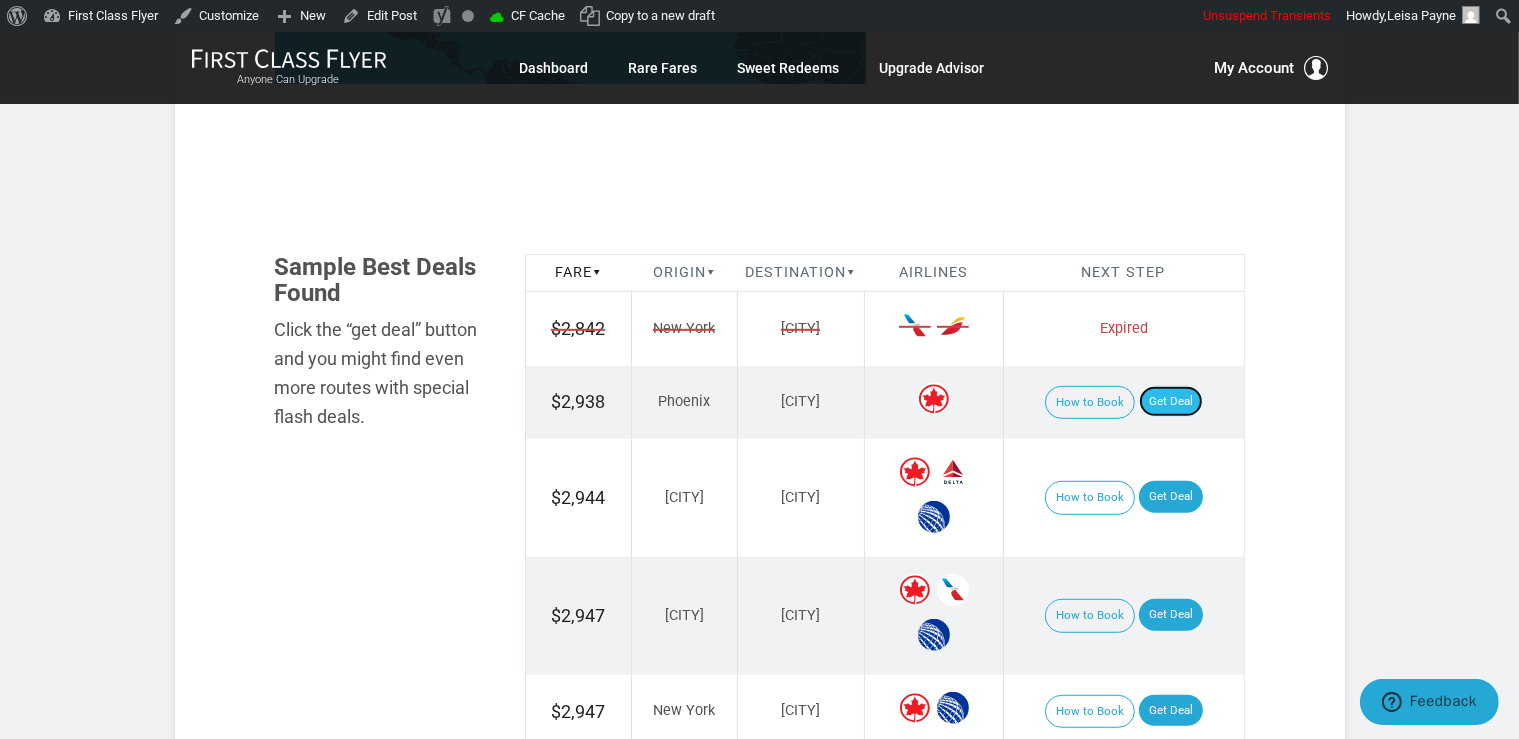 click on "Get Deal" at bounding box center (1171, 402) 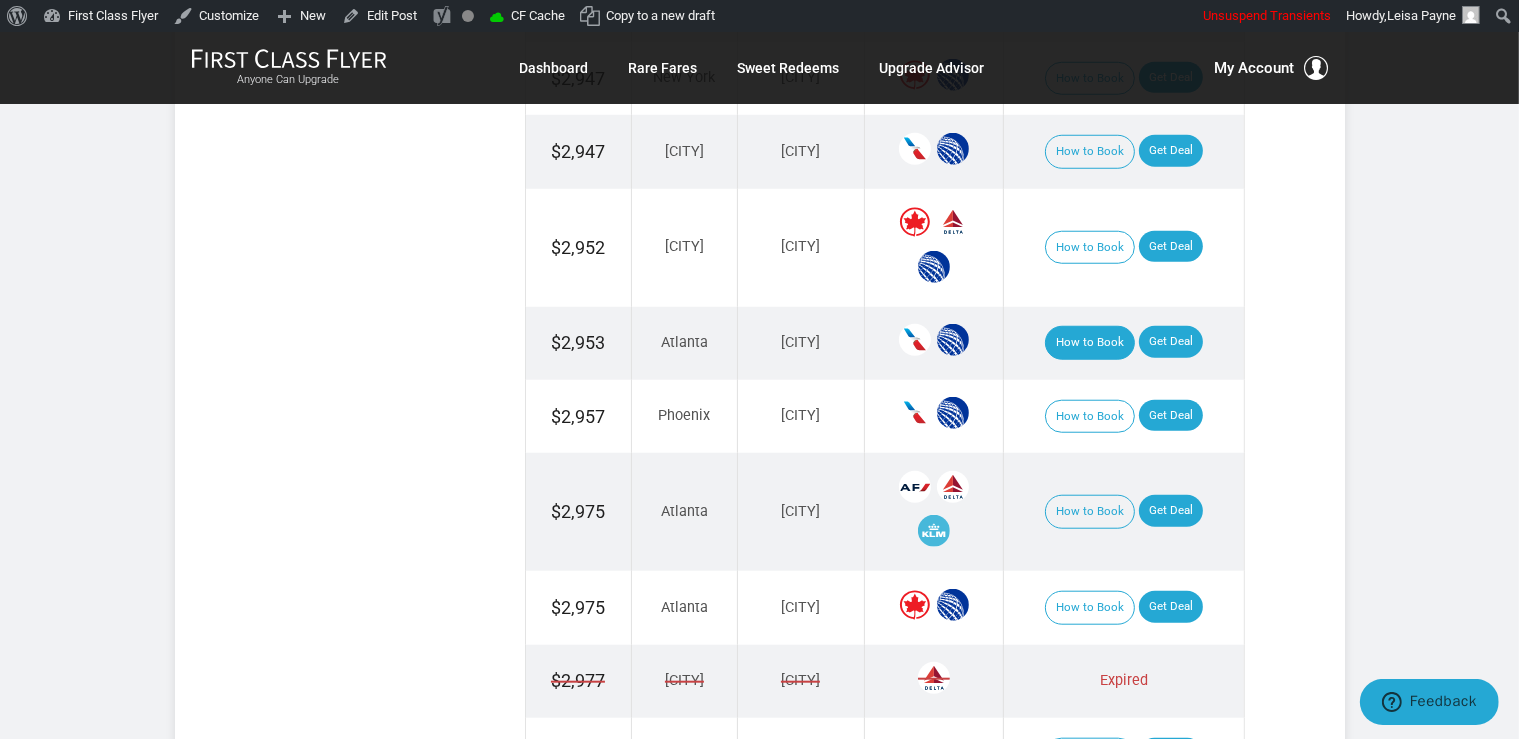 scroll, scrollTop: 1900, scrollLeft: 0, axis: vertical 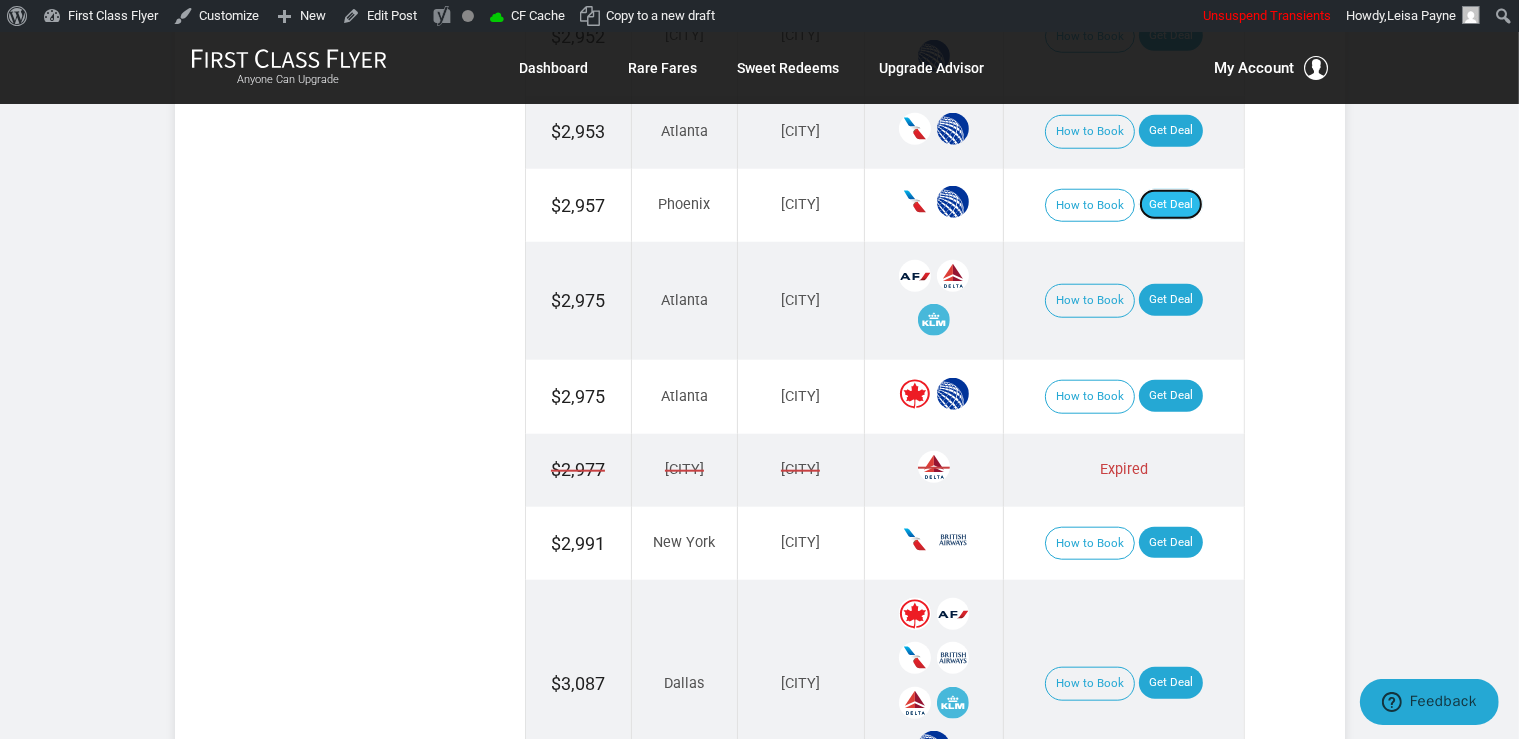 click on "Get Deal" at bounding box center [1171, 205] 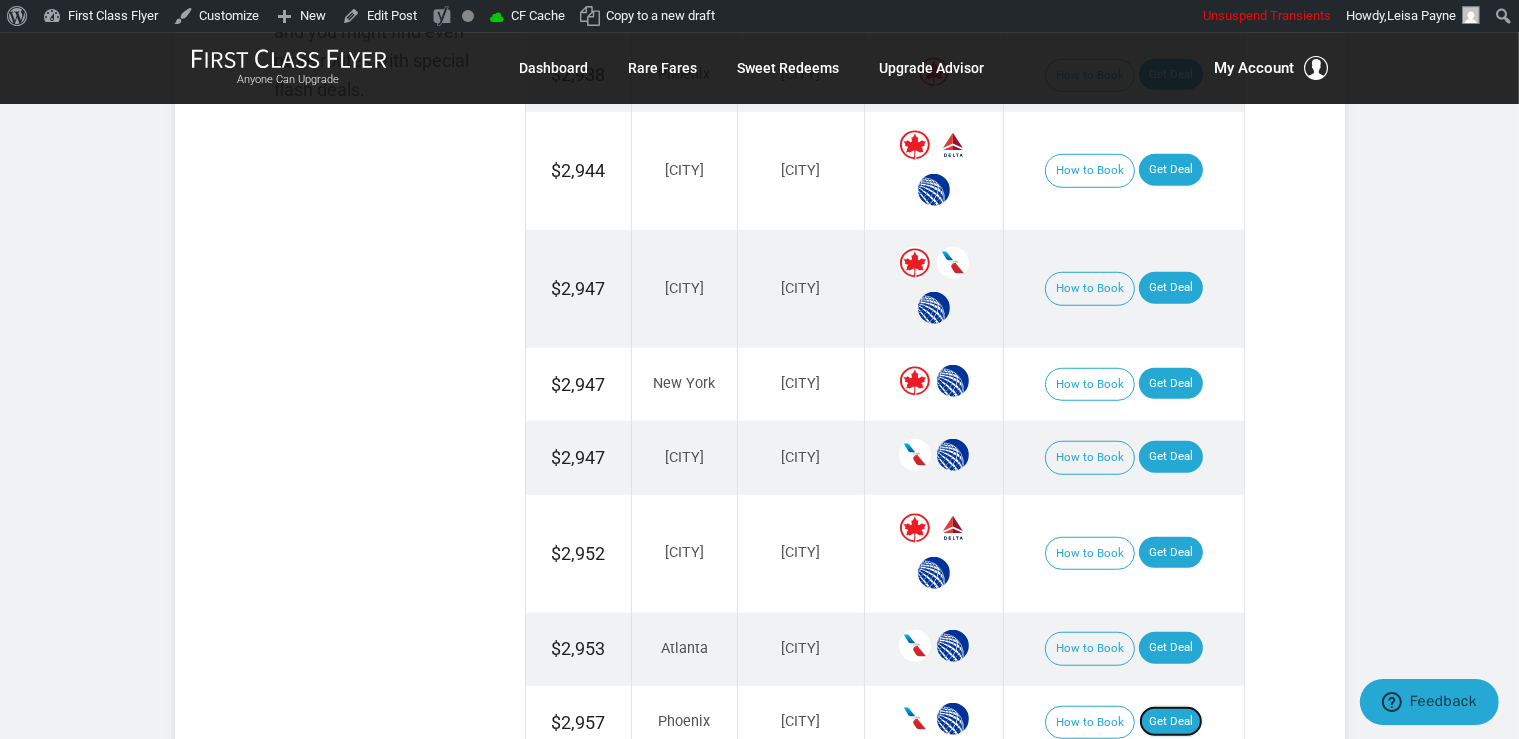 scroll, scrollTop: 1372, scrollLeft: 0, axis: vertical 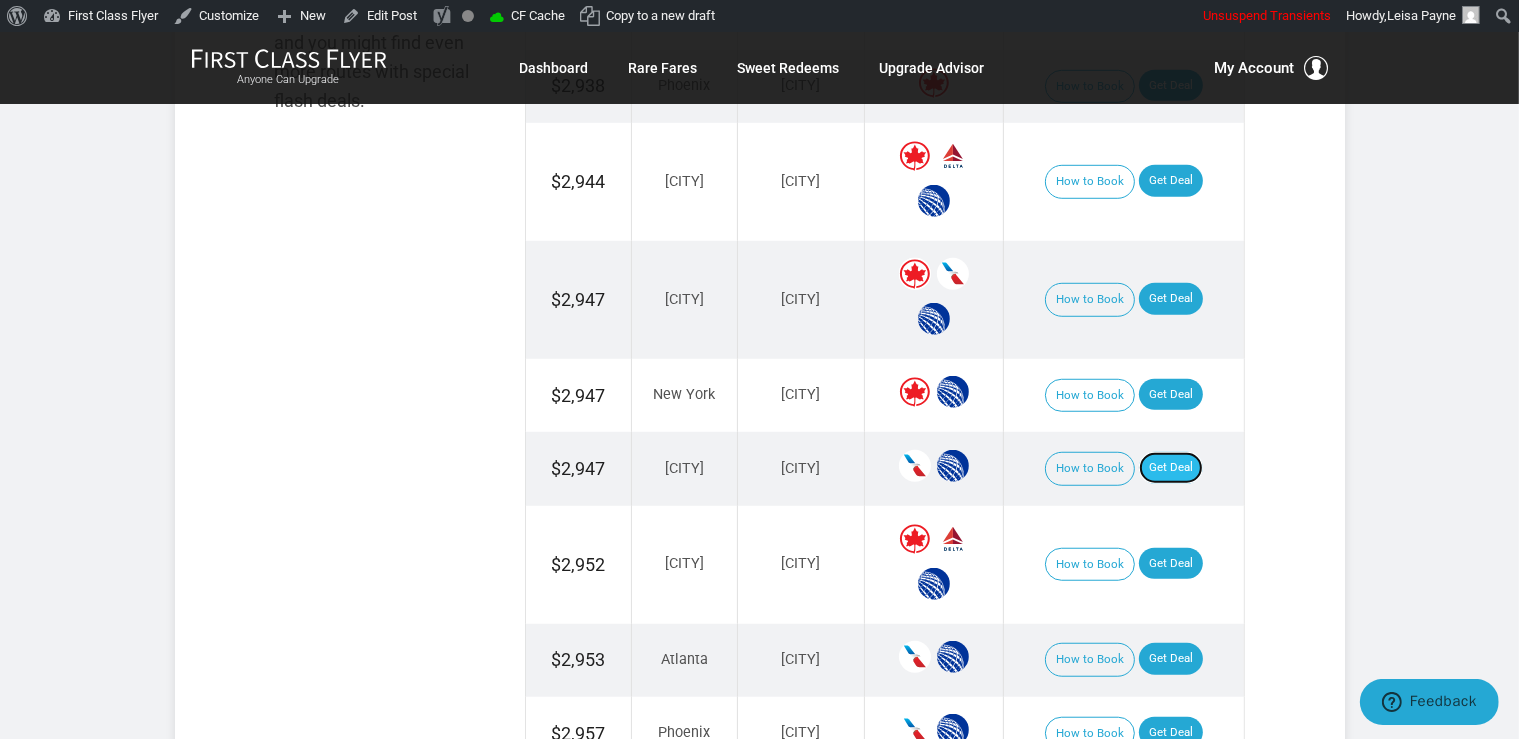 click on "Get Deal" at bounding box center (1171, 468) 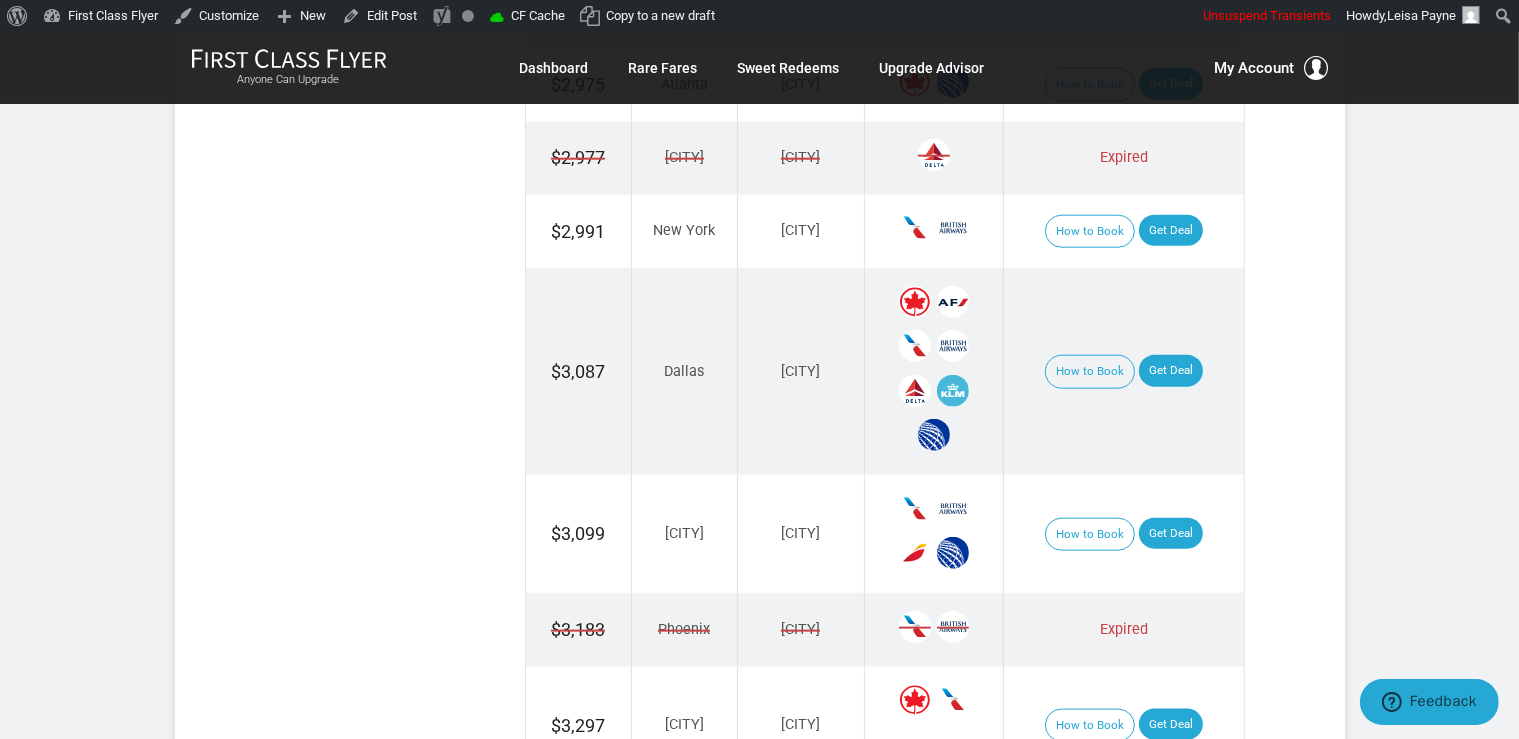 scroll, scrollTop: 2323, scrollLeft: 0, axis: vertical 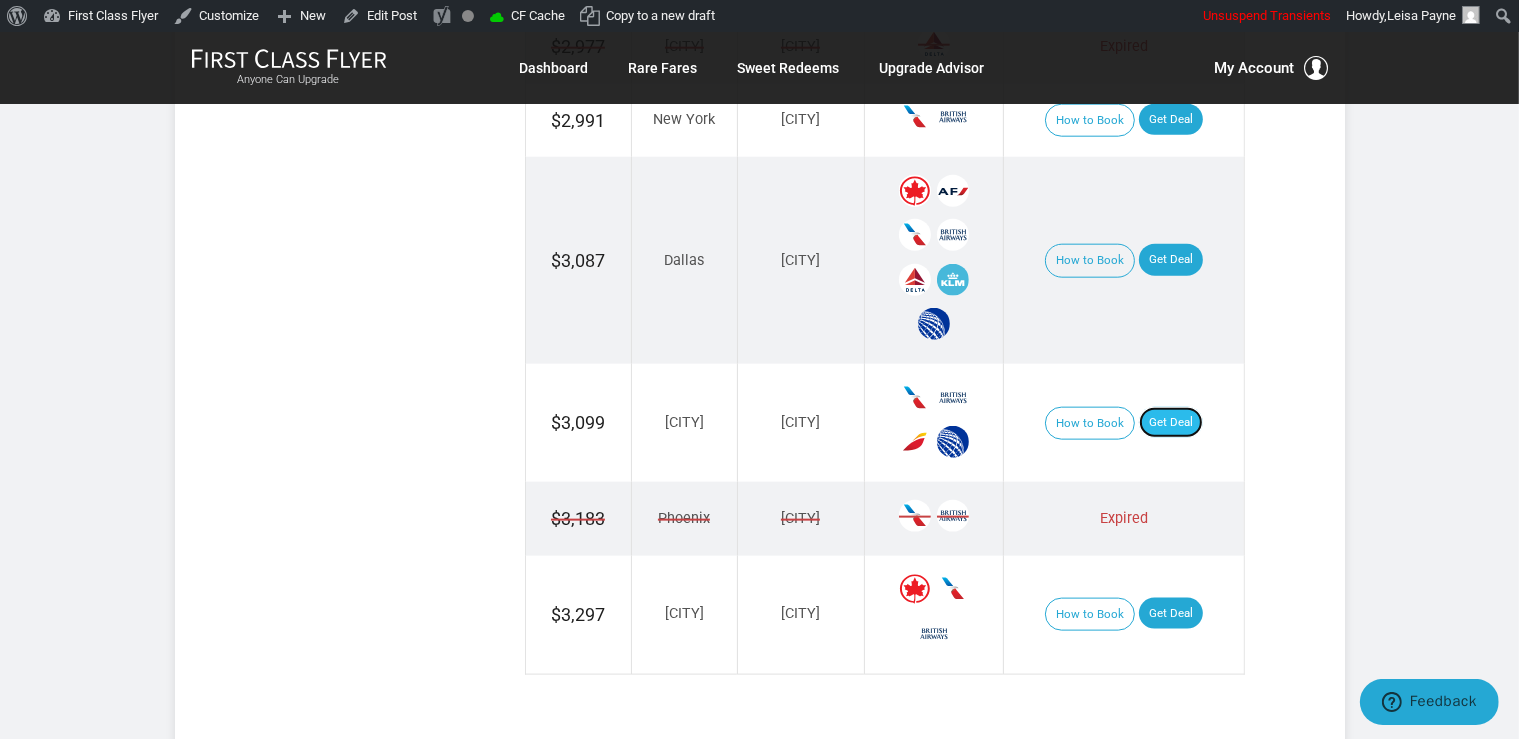 click on "Get Deal" at bounding box center [1171, 423] 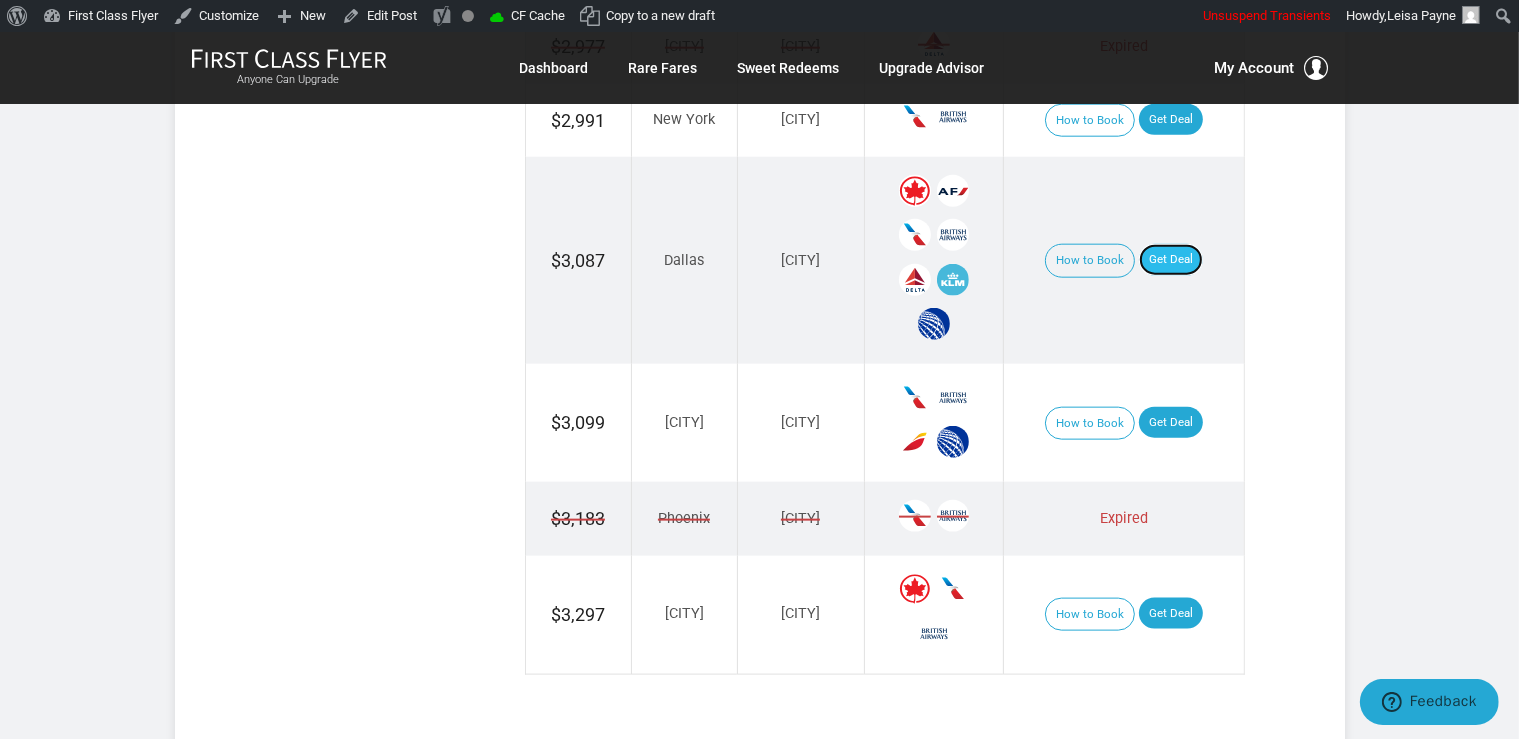 click on "Get Deal" at bounding box center [1171, 260] 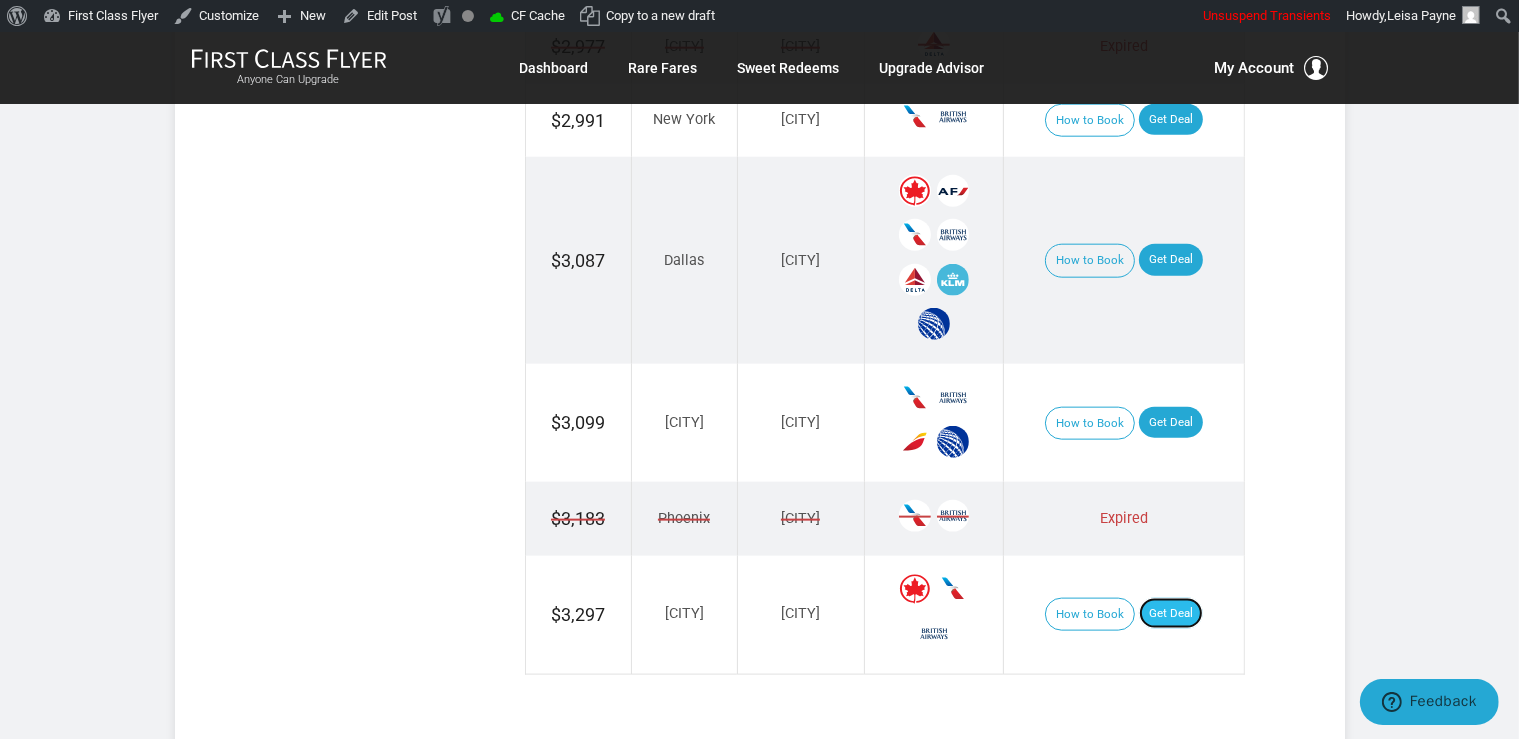 click on "Get Deal" at bounding box center [1171, 614] 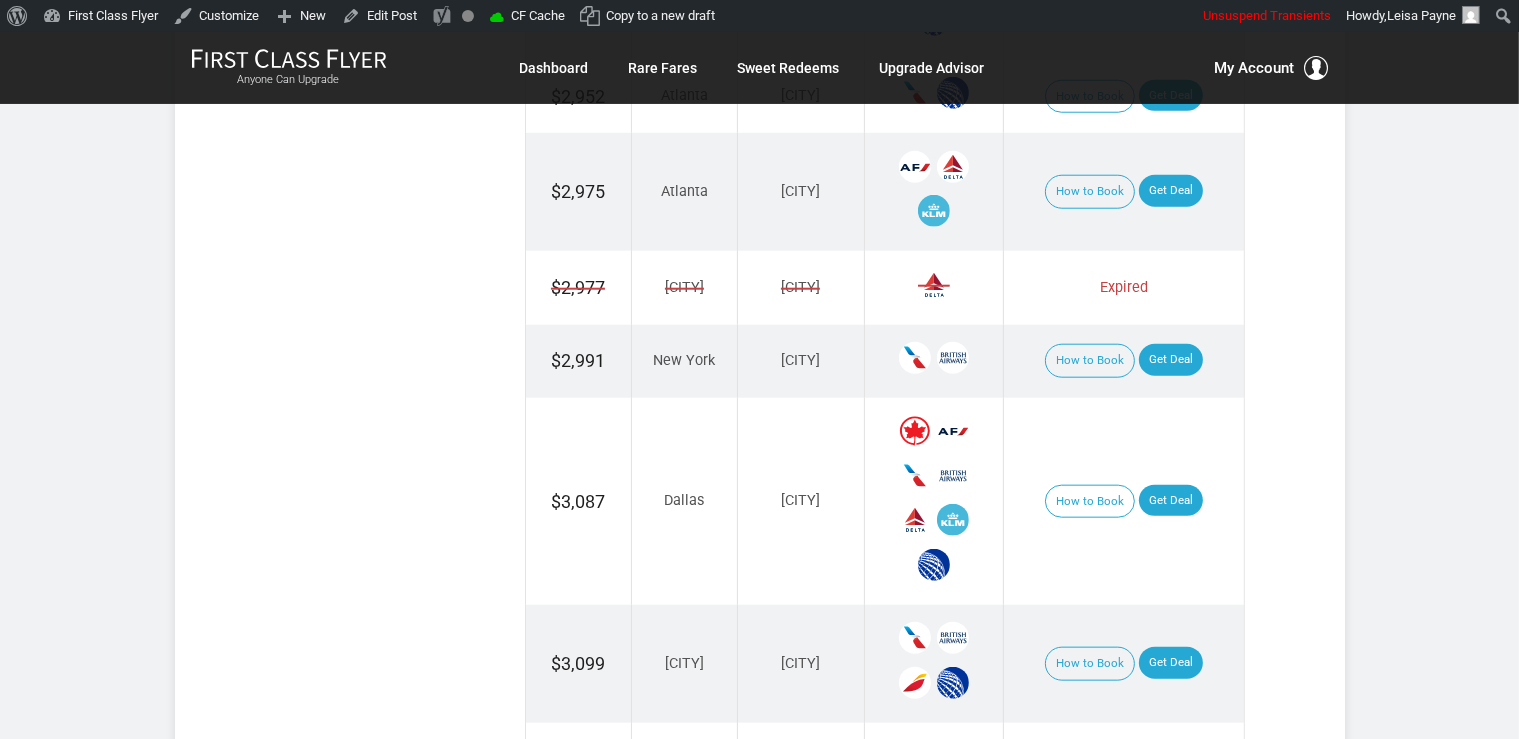 scroll, scrollTop: 0, scrollLeft: 0, axis: both 